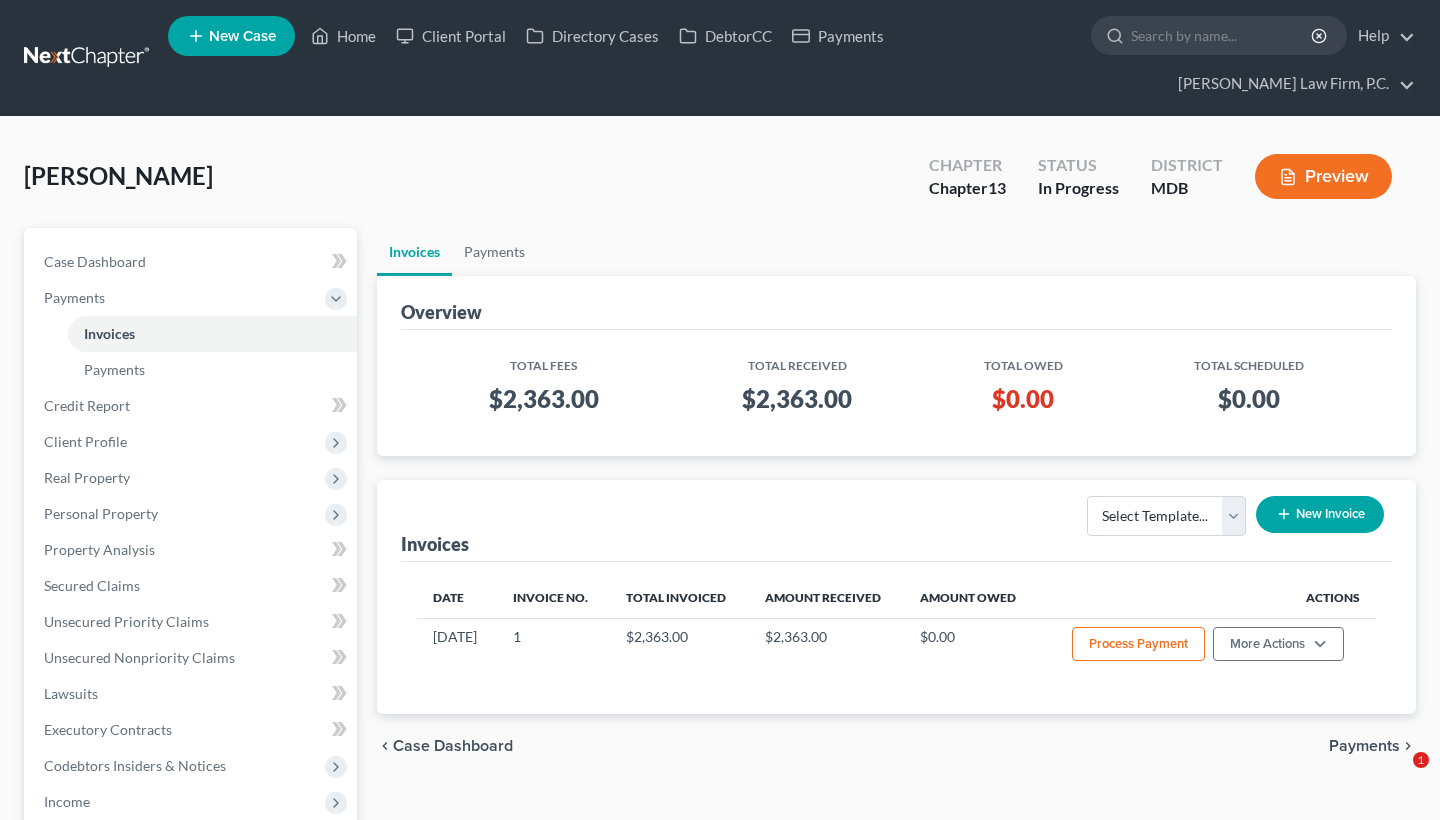 scroll, scrollTop: 0, scrollLeft: 0, axis: both 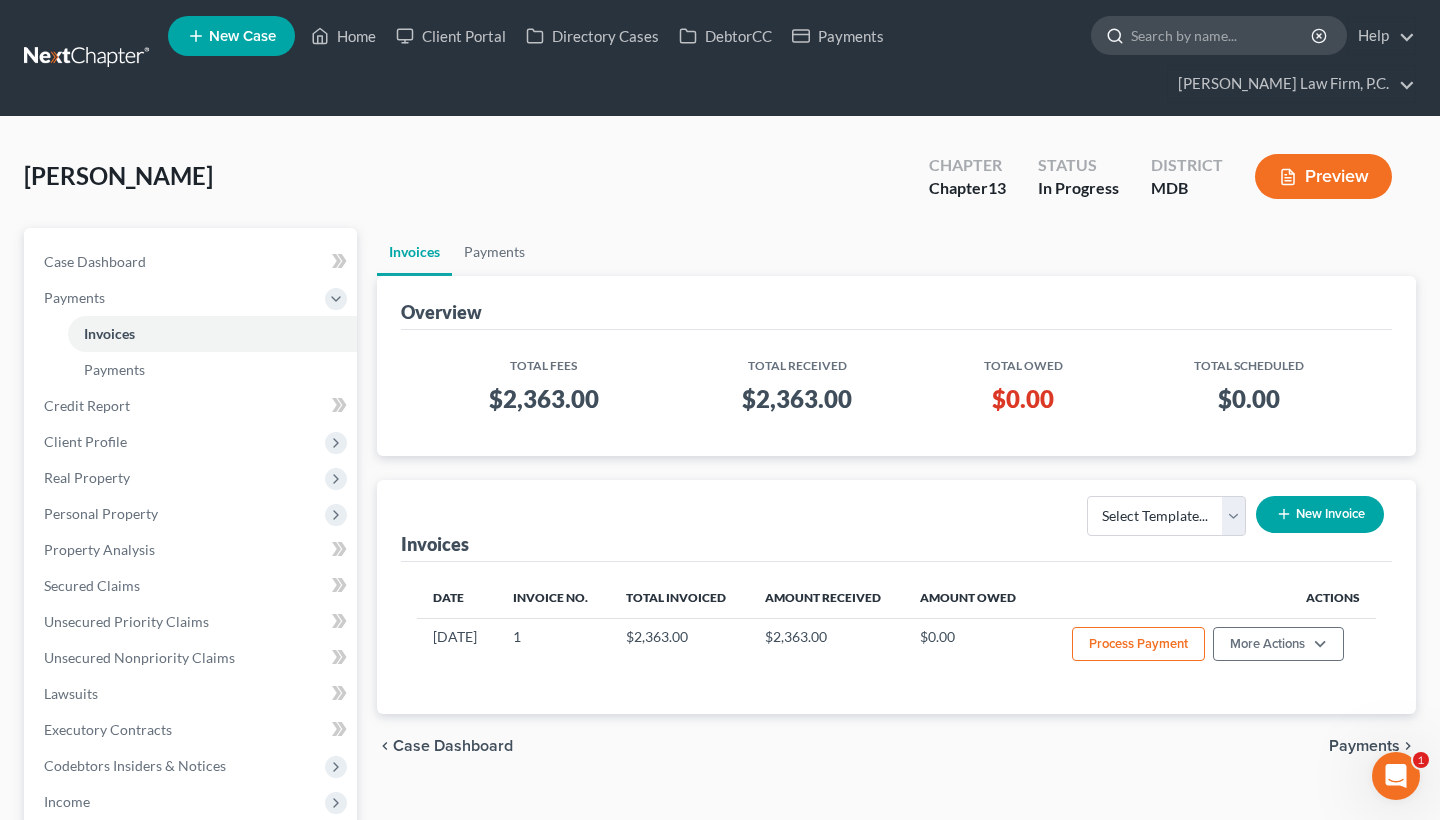 click at bounding box center (1222, 35) 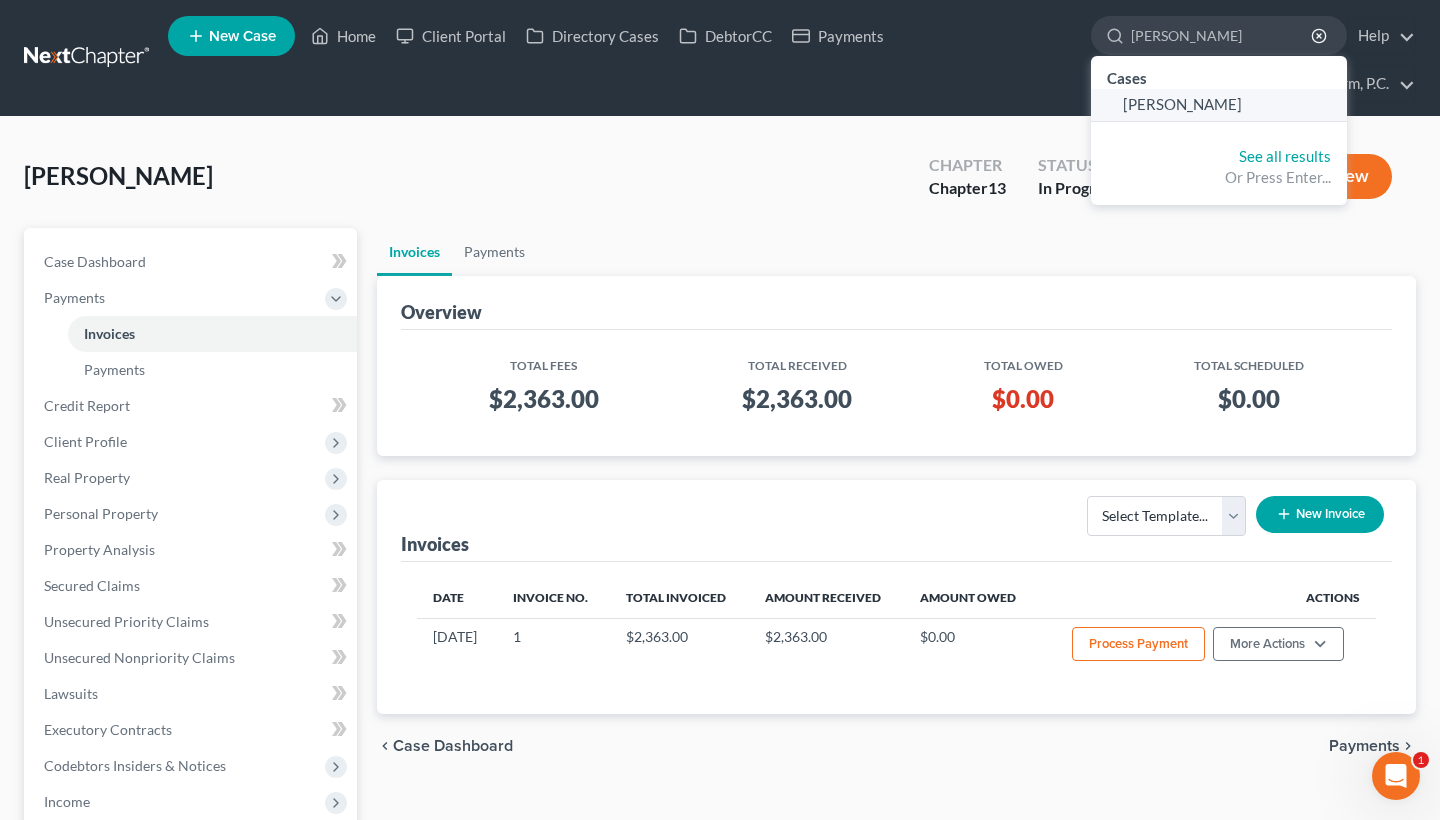 type on "[PERSON_NAME]" 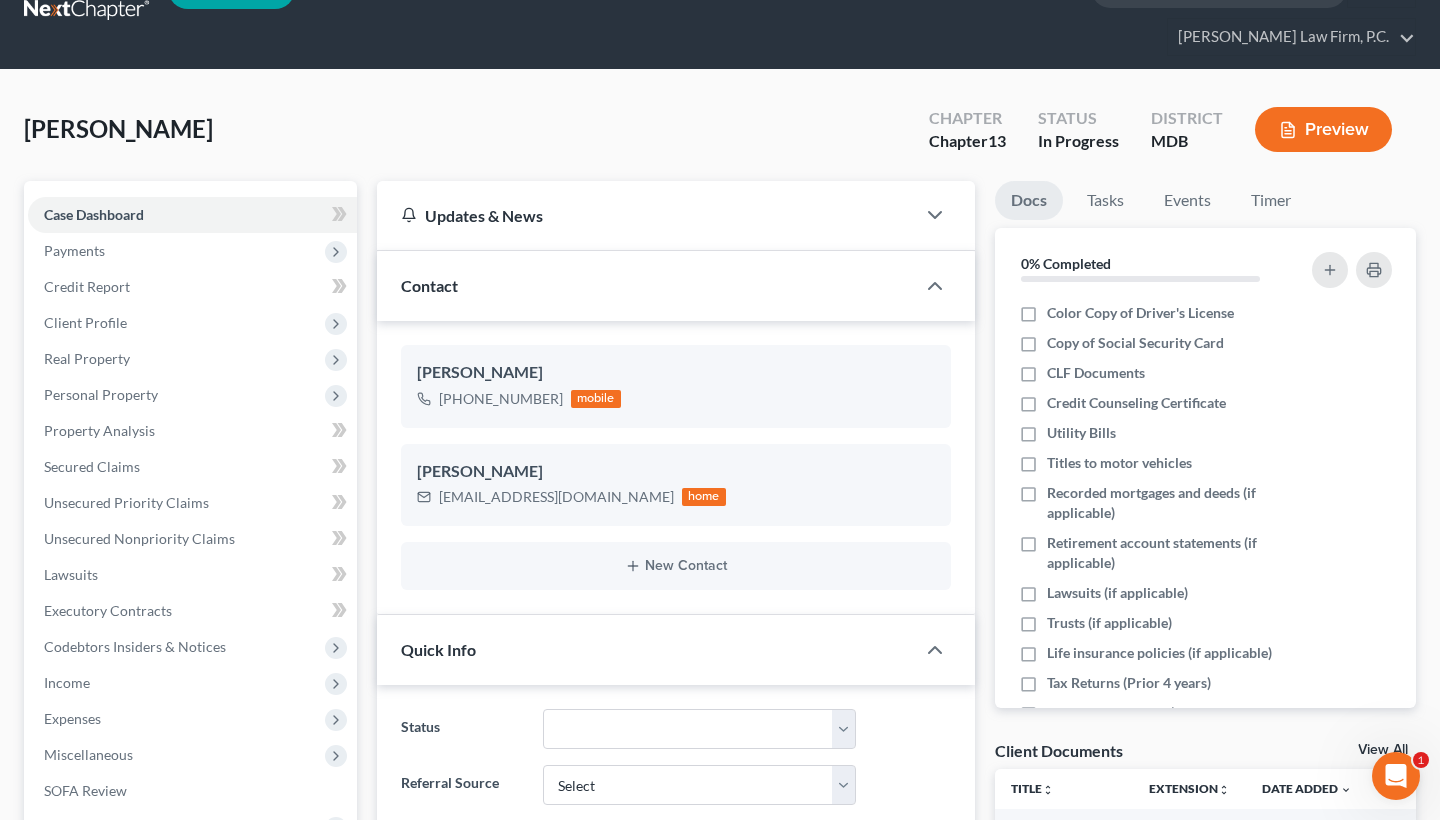 scroll, scrollTop: 38, scrollLeft: 0, axis: vertical 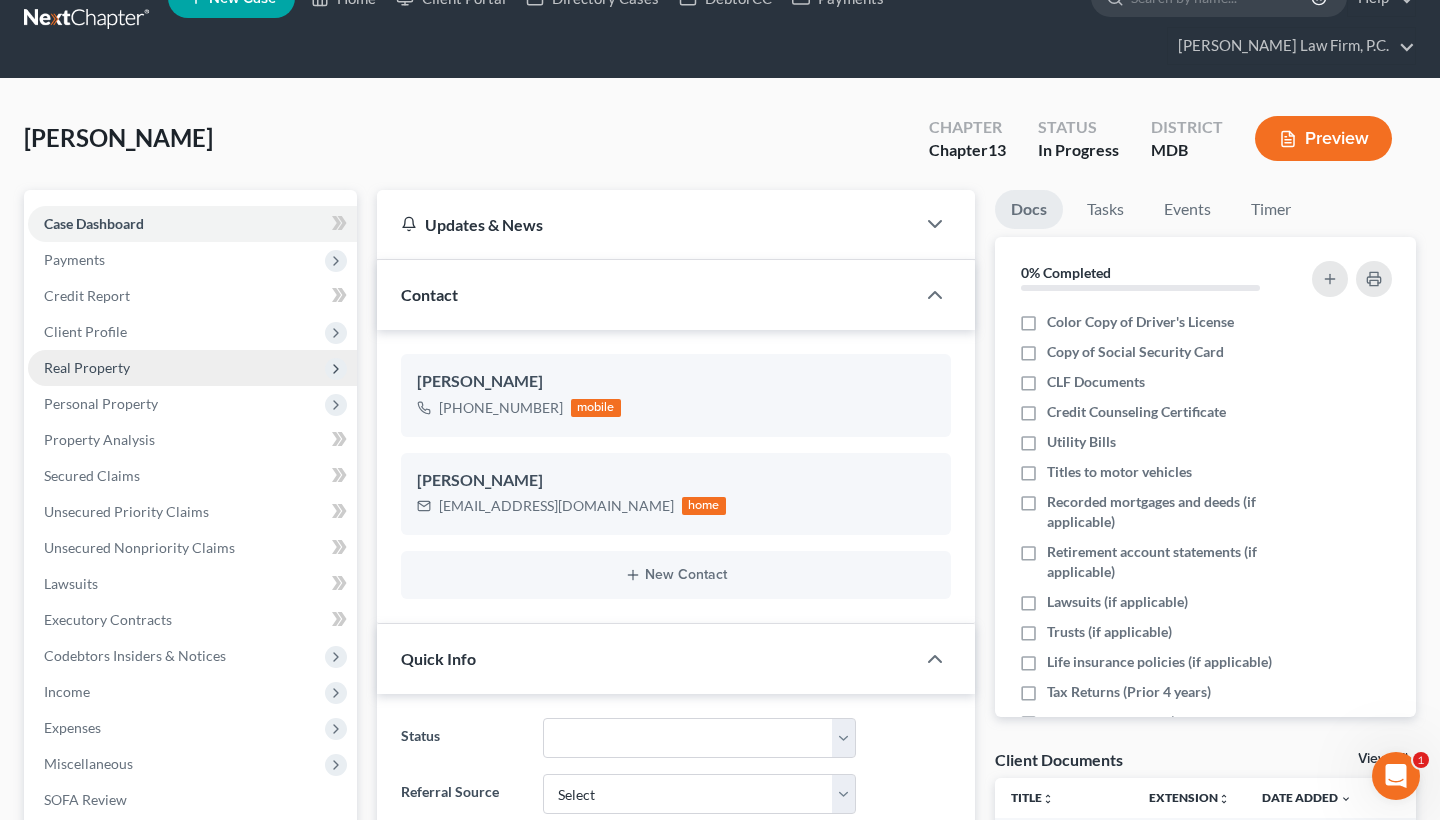 click on "Real Property" at bounding box center (192, 368) 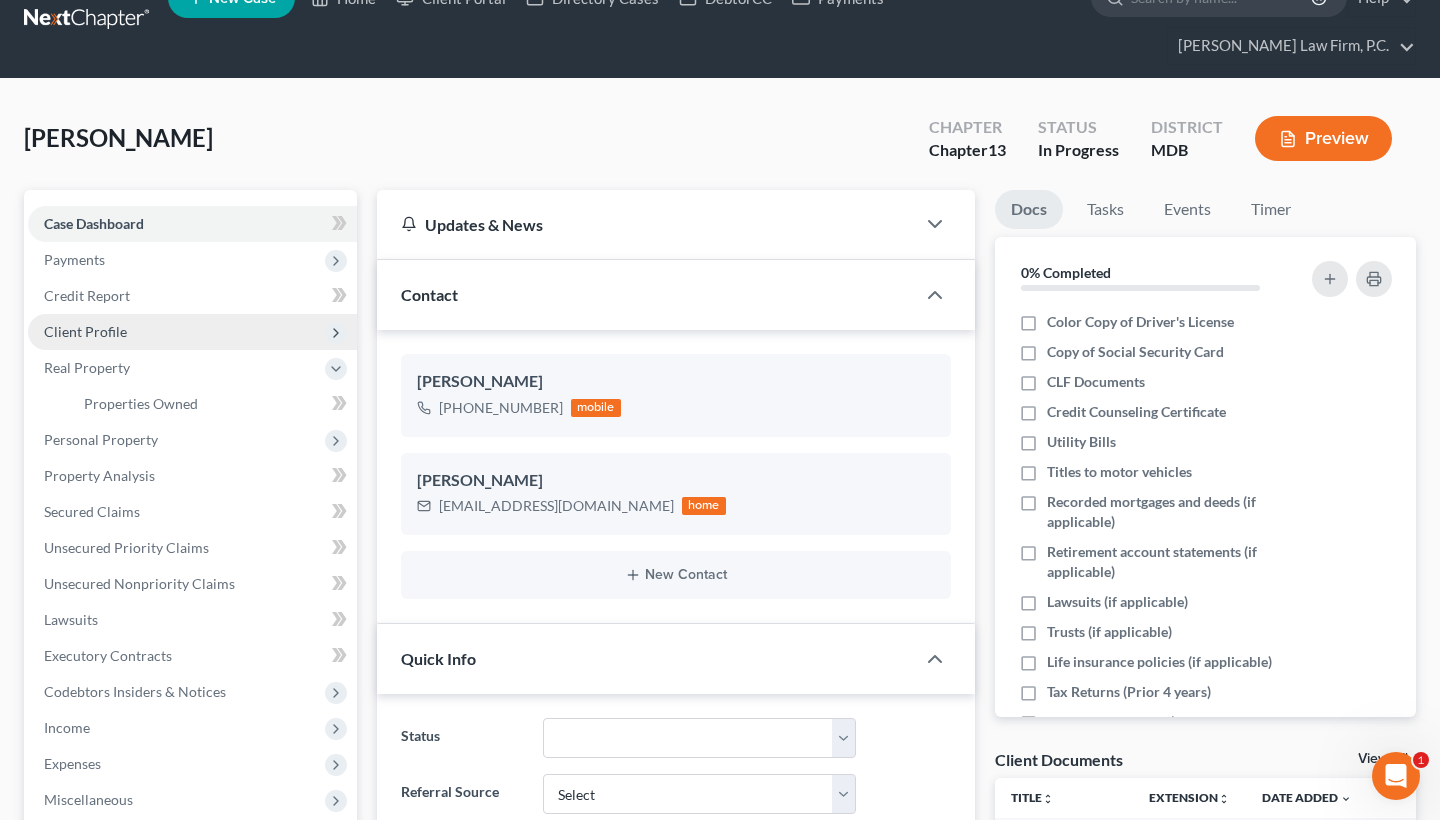 click on "Client Profile" at bounding box center (192, 332) 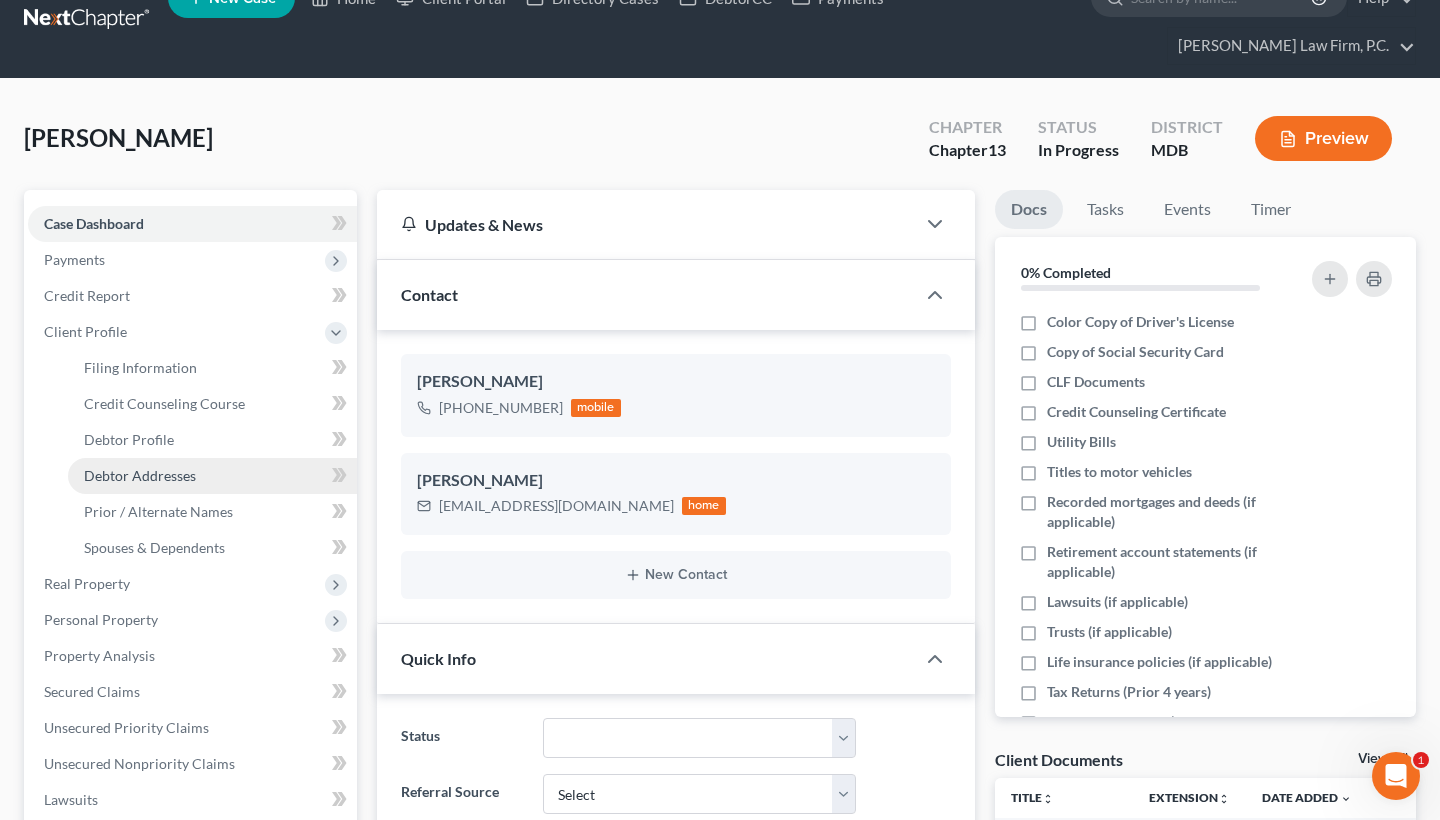 click on "Debtor Addresses" at bounding box center [140, 475] 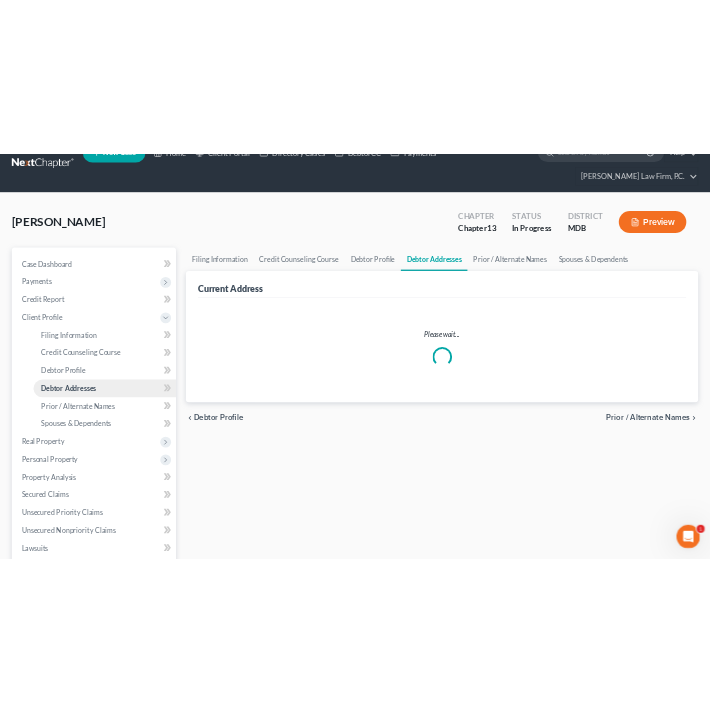 scroll, scrollTop: 0, scrollLeft: 0, axis: both 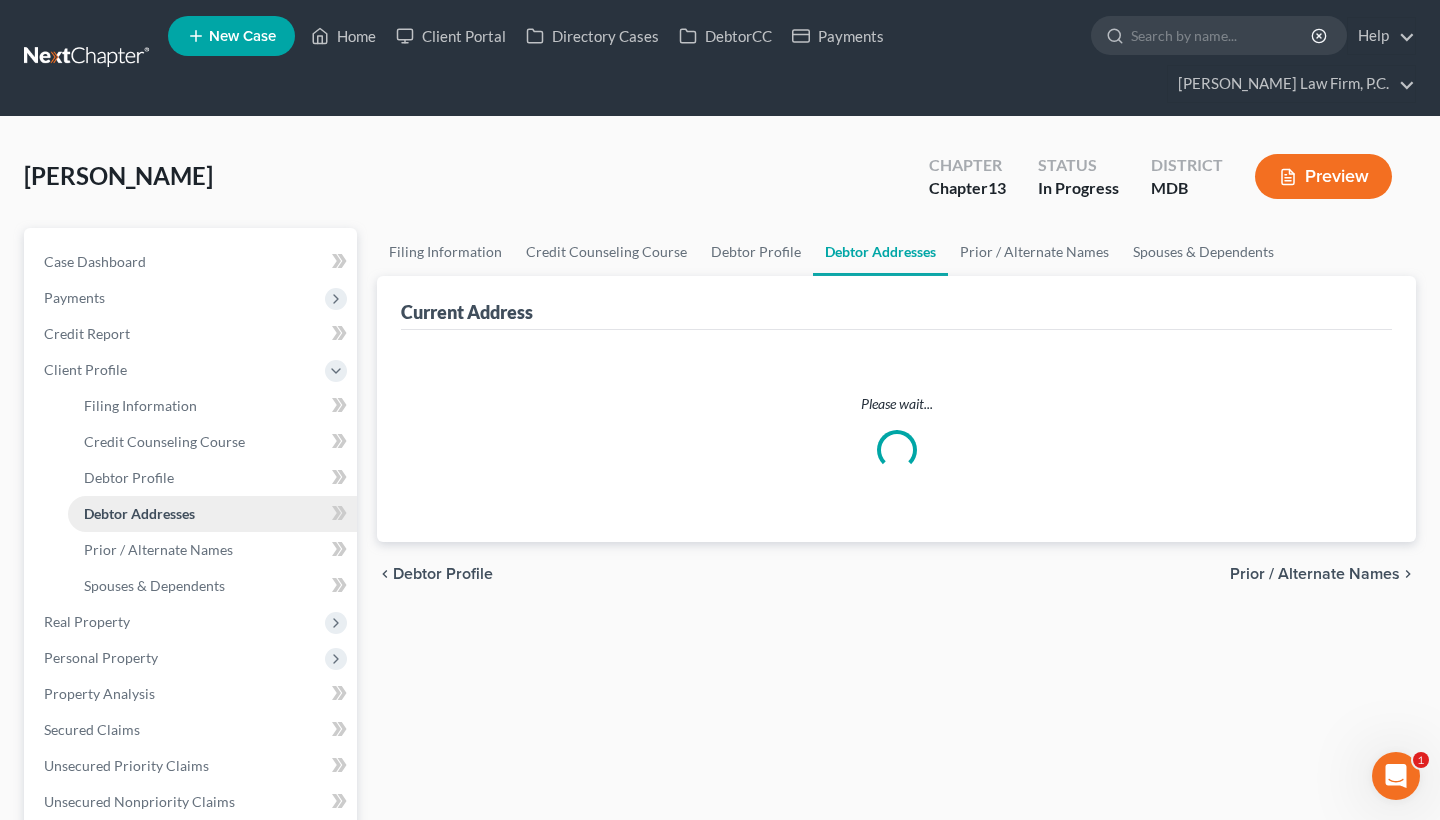 select on "0" 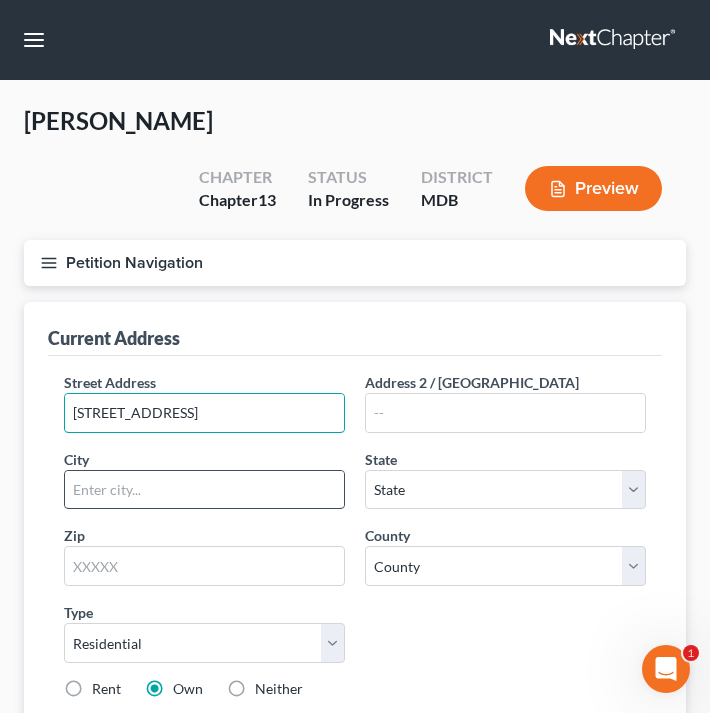 type on "[STREET_ADDRESS]" 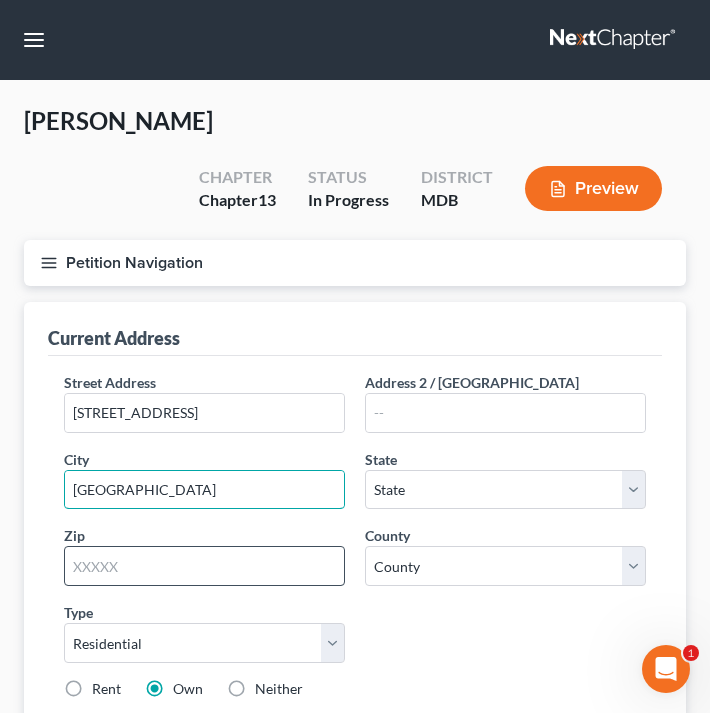 type on "[GEOGRAPHIC_DATA]" 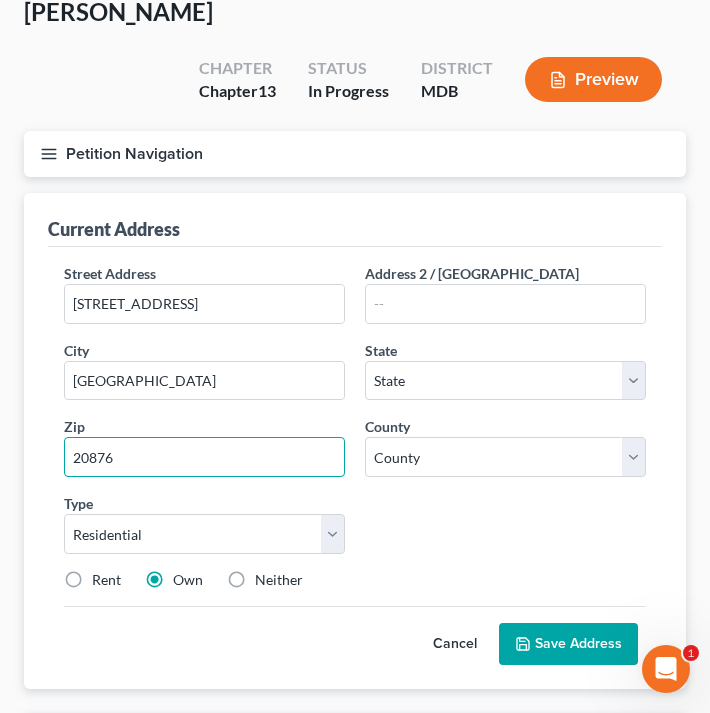 scroll, scrollTop: 117, scrollLeft: 0, axis: vertical 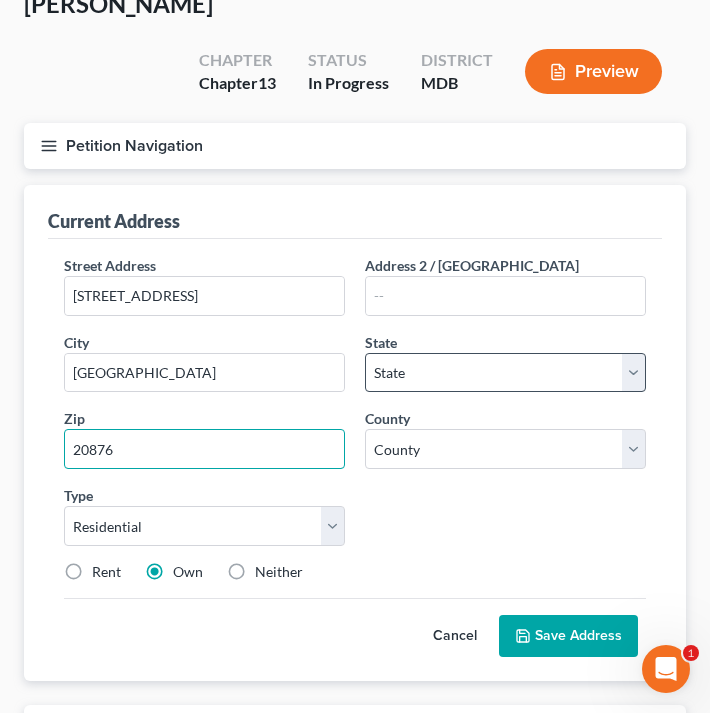 type on "20876" 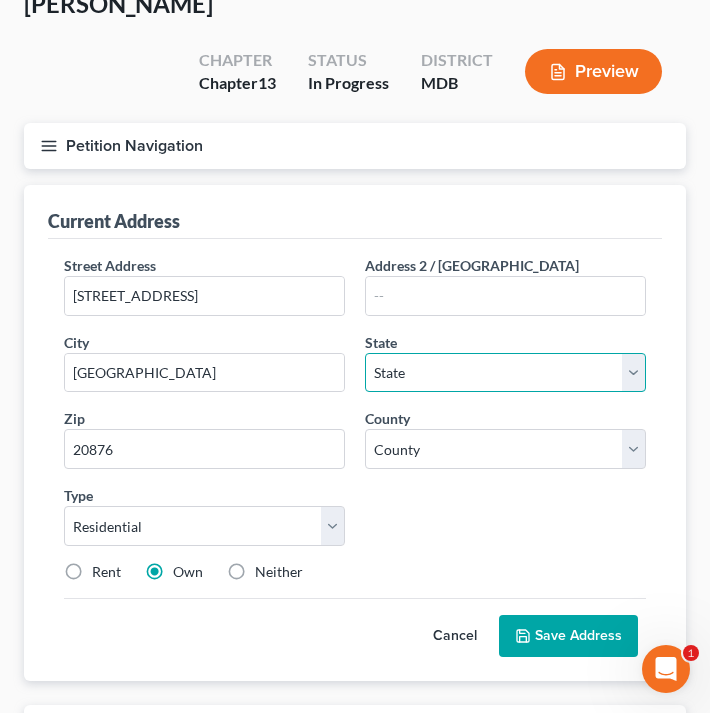 select on "21" 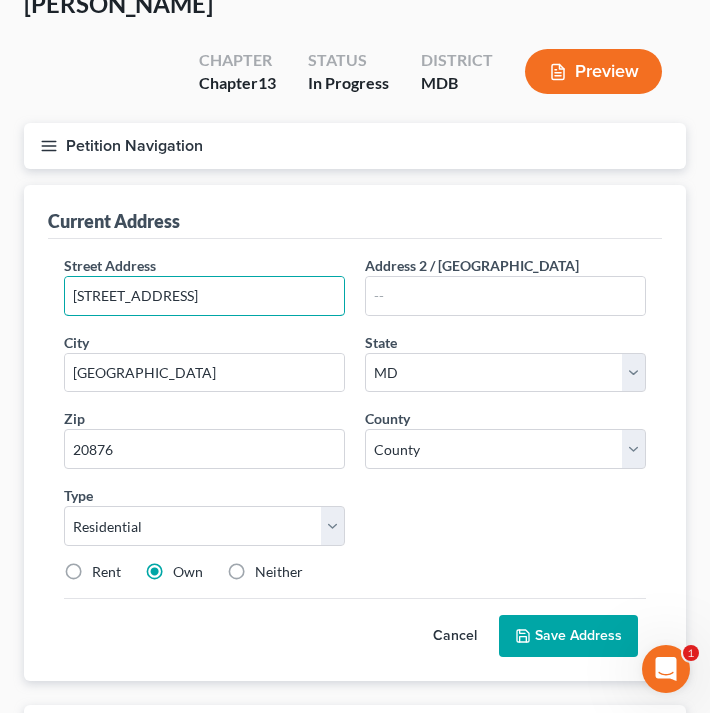 drag, startPoint x: 213, startPoint y: 293, endPoint x: 47, endPoint y: 303, distance: 166.30093 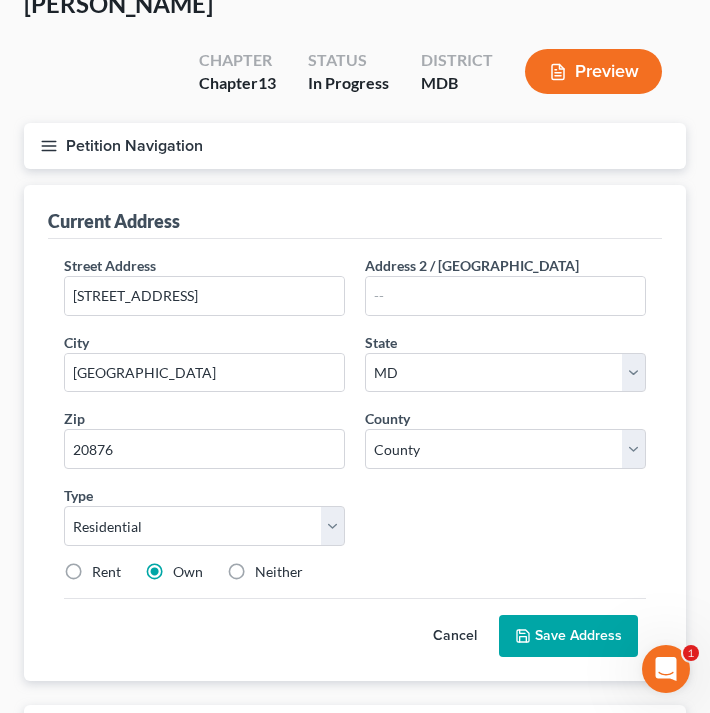 click on "Street Address
*
[STREET_ADDRESS] Address [GEOGRAPHIC_DATA]
*
[GEOGRAPHIC_DATA]
*
State [US_STATE] AK AR AZ CA CO CT DE DC [GEOGRAPHIC_DATA] [GEOGRAPHIC_DATA] GU HI ID IL IN IA [GEOGRAPHIC_DATA] [GEOGRAPHIC_DATA] LA ME MD [GEOGRAPHIC_DATA] [GEOGRAPHIC_DATA] [GEOGRAPHIC_DATA] [GEOGRAPHIC_DATA] [GEOGRAPHIC_DATA] MT [GEOGRAPHIC_DATA] [GEOGRAPHIC_DATA] [GEOGRAPHIC_DATA] [GEOGRAPHIC_DATA] NH [GEOGRAPHIC_DATA] [GEOGRAPHIC_DATA] [GEOGRAPHIC_DATA] [GEOGRAPHIC_DATA] [GEOGRAPHIC_DATA] OR [GEOGRAPHIC_DATA] PR RI SC SD [GEOGRAPHIC_DATA] [GEOGRAPHIC_DATA] [GEOGRAPHIC_DATA] VI [GEOGRAPHIC_DATA] [GEOGRAPHIC_DATA] [GEOGRAPHIC_DATA] WV [GEOGRAPHIC_DATA] WY
Zip
*
20876
County
*
County [GEOGRAPHIC_DATA] [GEOGRAPHIC_DATA] [GEOGRAPHIC_DATA] [GEOGRAPHIC_DATA] [GEOGRAPHIC_DATA] [GEOGRAPHIC_DATA] [GEOGRAPHIC_DATA] [GEOGRAPHIC_DATA] [GEOGRAPHIC_DATA] [GEOGRAPHIC_DATA] [GEOGRAPHIC_DATA] [GEOGRAPHIC_DATA] [GEOGRAPHIC_DATA] [GEOGRAPHIC_DATA] [GEOGRAPHIC_DATA] [GEOGRAPHIC_DATA] [GEOGRAPHIC_DATA] [GEOGRAPHIC_DATA] [GEOGRAPHIC_DATA] [GEOGRAPHIC_DATA] [GEOGRAPHIC_DATA] [US_STATE][GEOGRAPHIC_DATA] [GEOGRAPHIC_DATA] [GEOGRAPHIC_DATA] Type Select Residential Mailing Rental Business Rent Own Neither Save as Property" at bounding box center [355, 426] 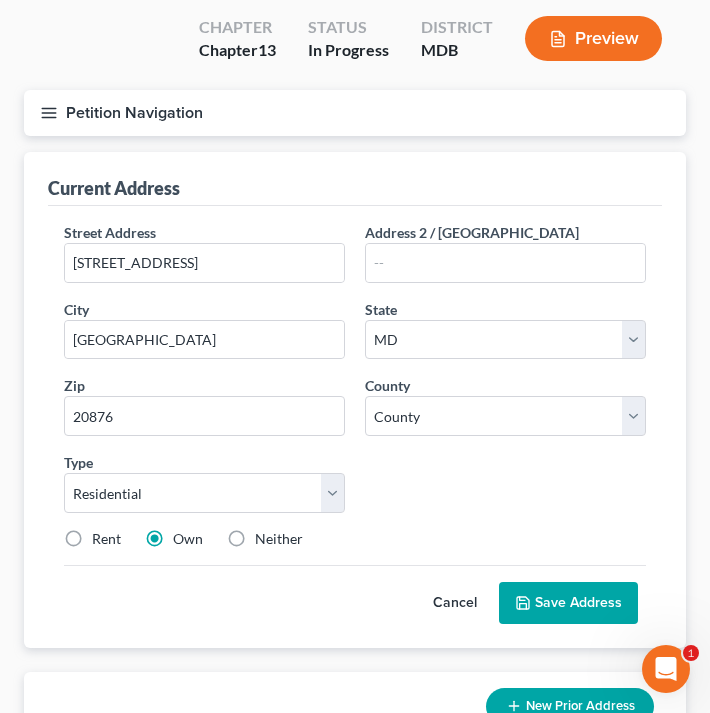 scroll, scrollTop: 153, scrollLeft: 0, axis: vertical 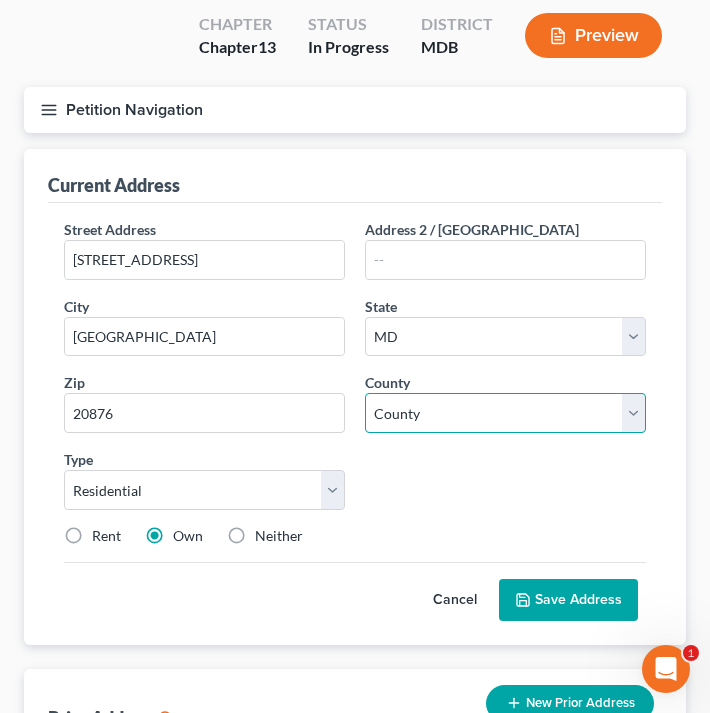 select on "15" 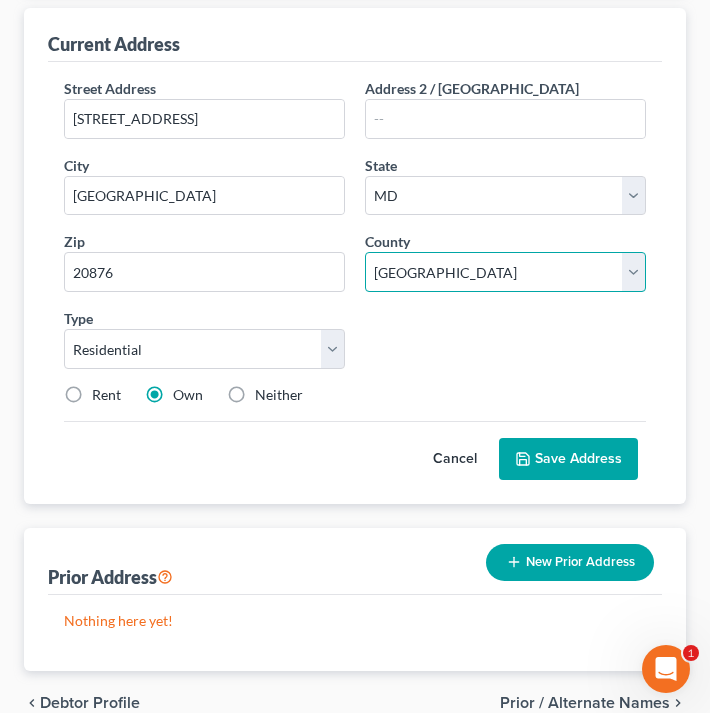 scroll, scrollTop: 305, scrollLeft: 0, axis: vertical 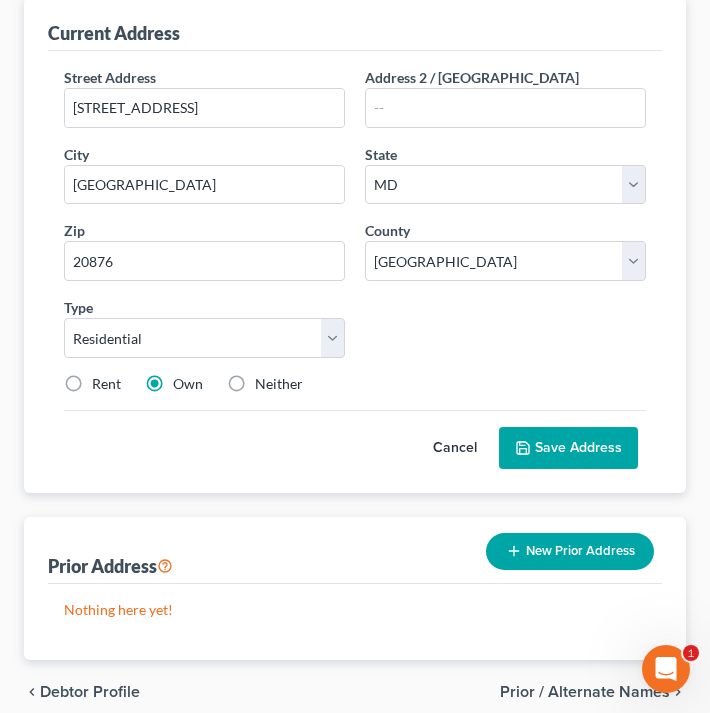 click on "Save Address" at bounding box center (568, 448) 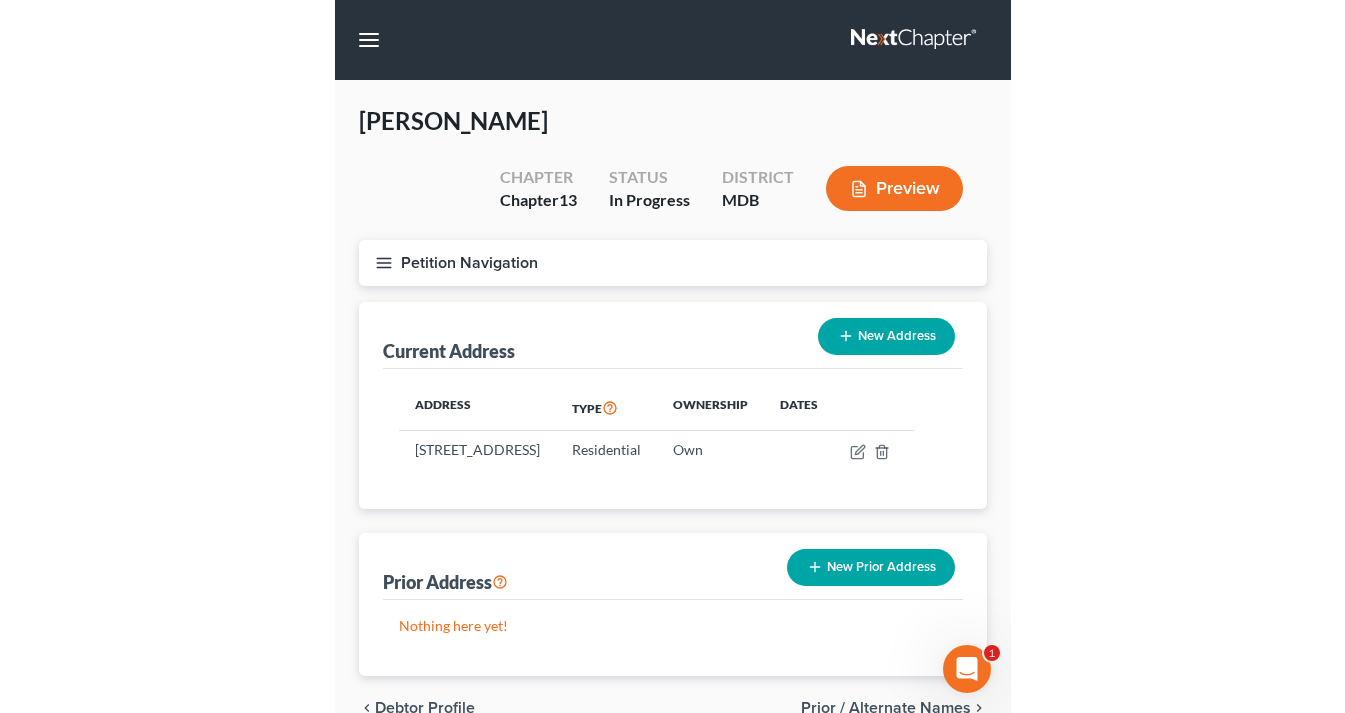 scroll, scrollTop: 0, scrollLeft: 0, axis: both 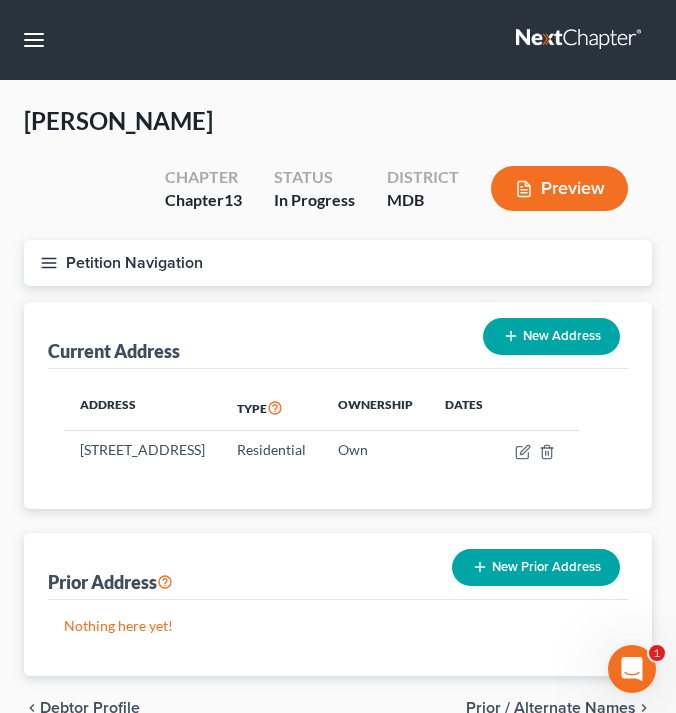 drag, startPoint x: 5, startPoint y: 219, endPoint x: -195, endPoint y: 230, distance: 200.30228 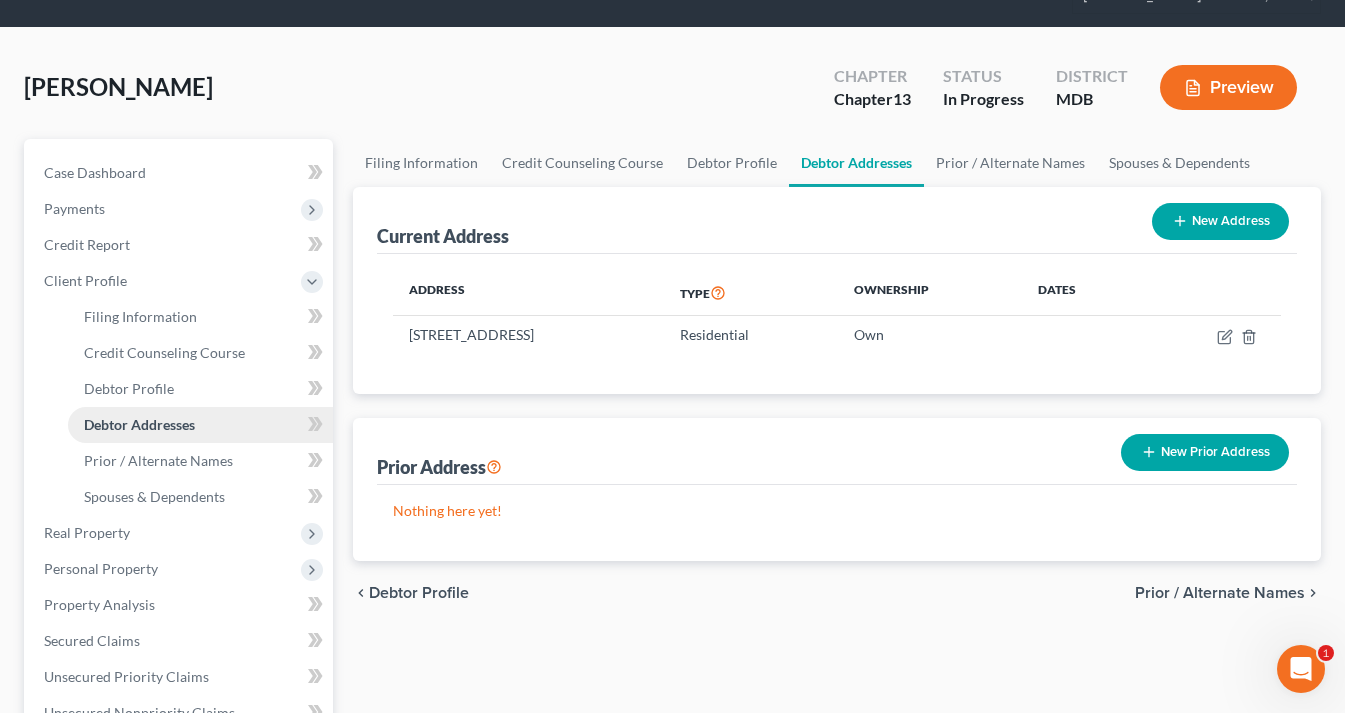 scroll, scrollTop: 133, scrollLeft: 0, axis: vertical 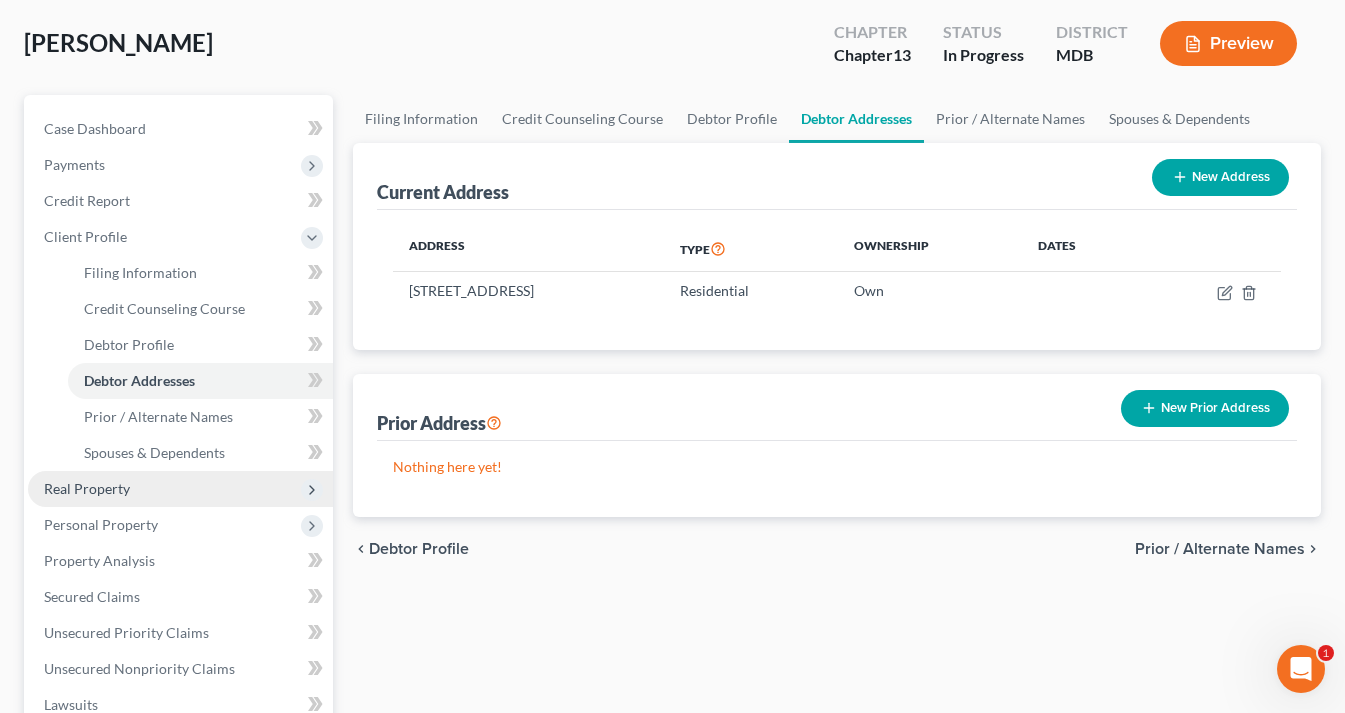 click on "Real Property" at bounding box center (180, 489) 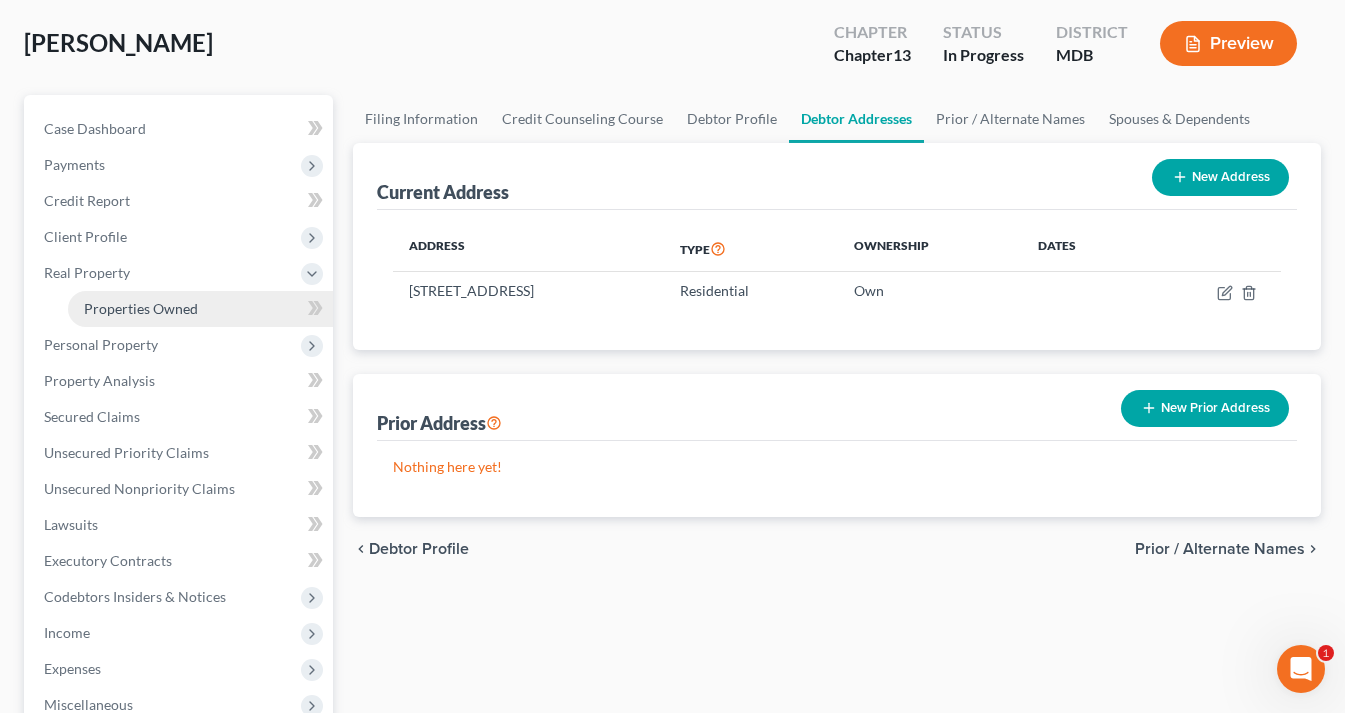 click on "Properties Owned" at bounding box center (141, 308) 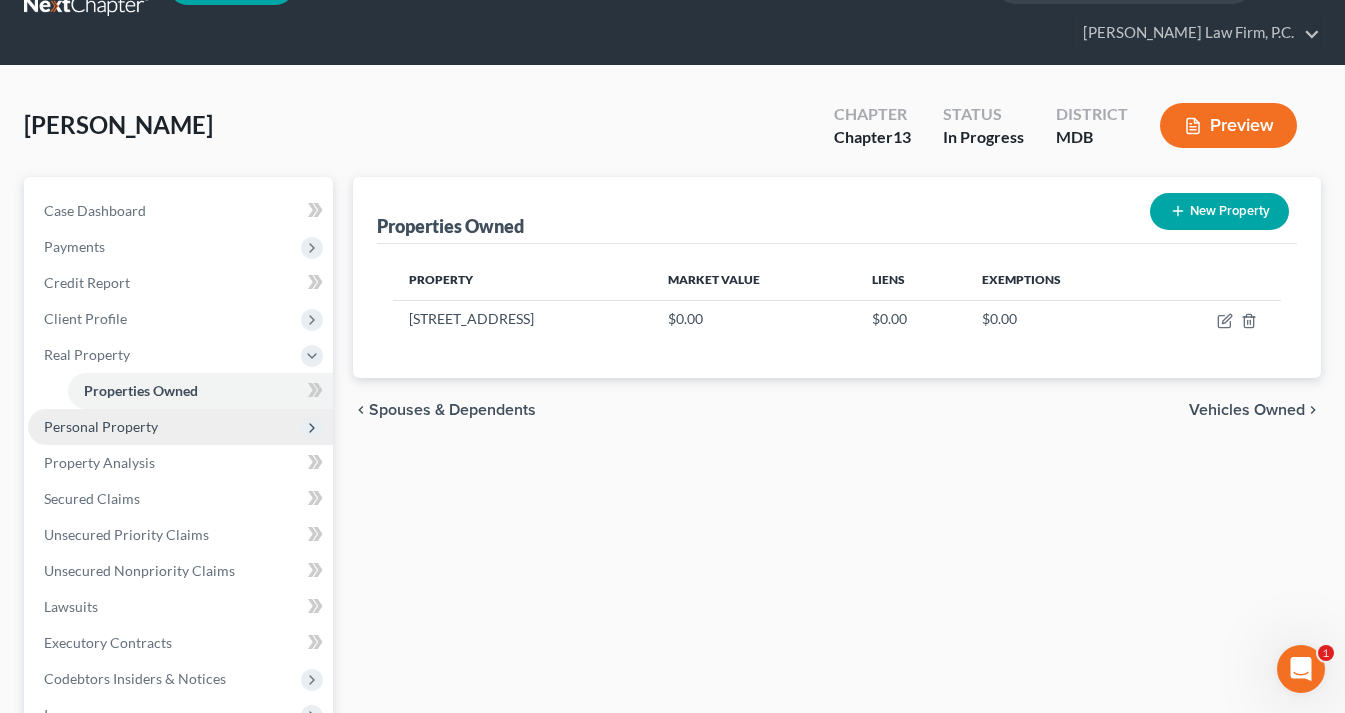 scroll, scrollTop: 61, scrollLeft: 0, axis: vertical 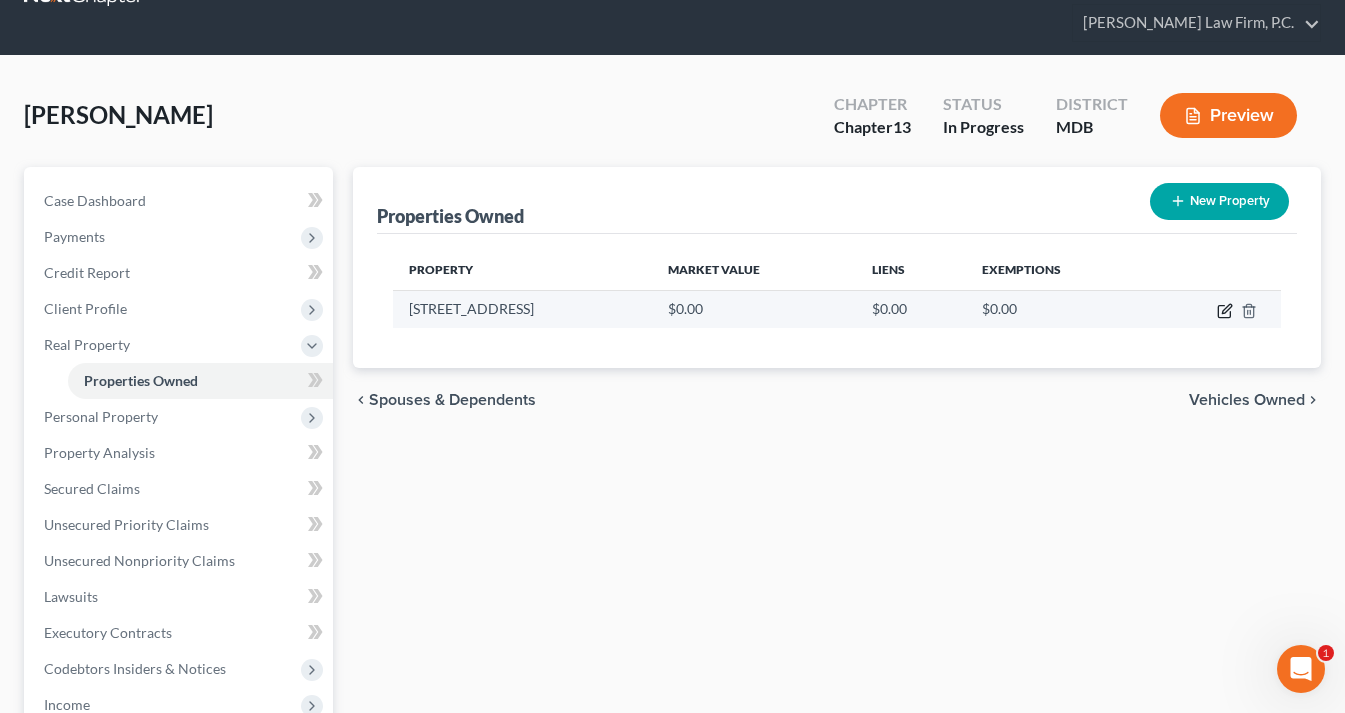 click 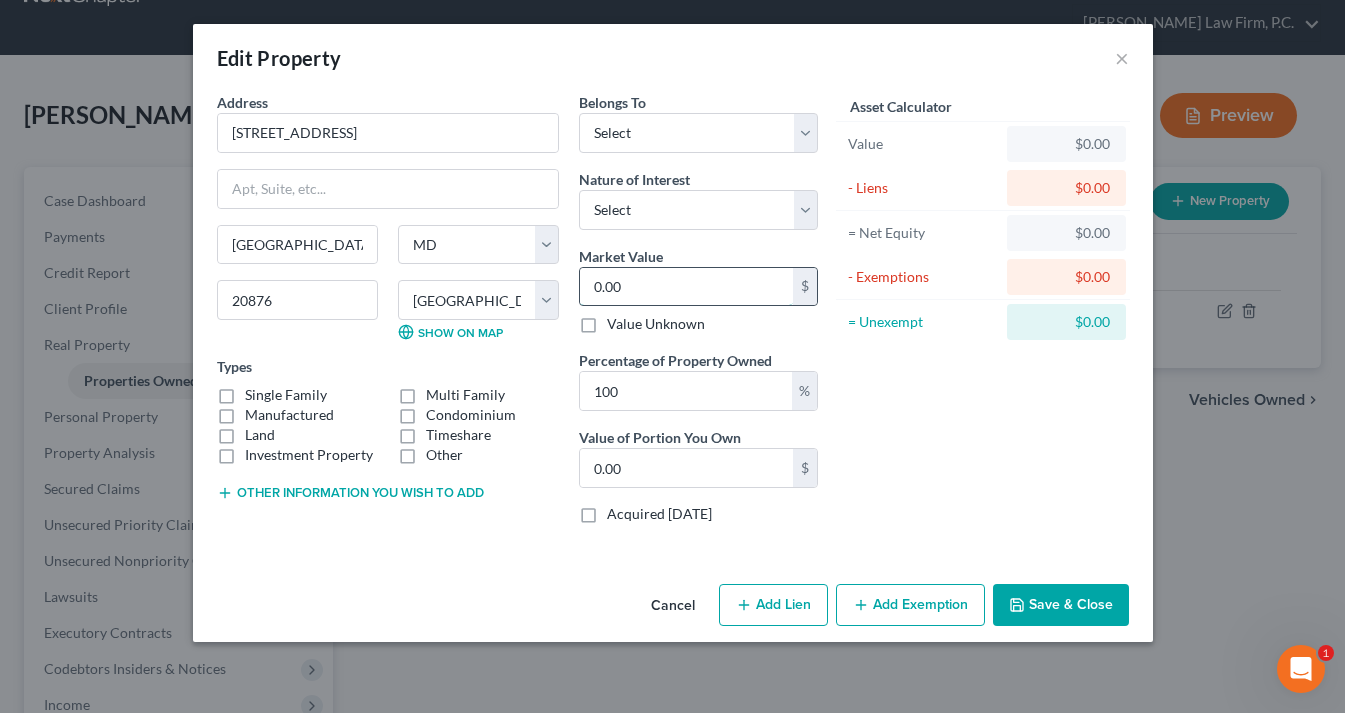 type on "3" 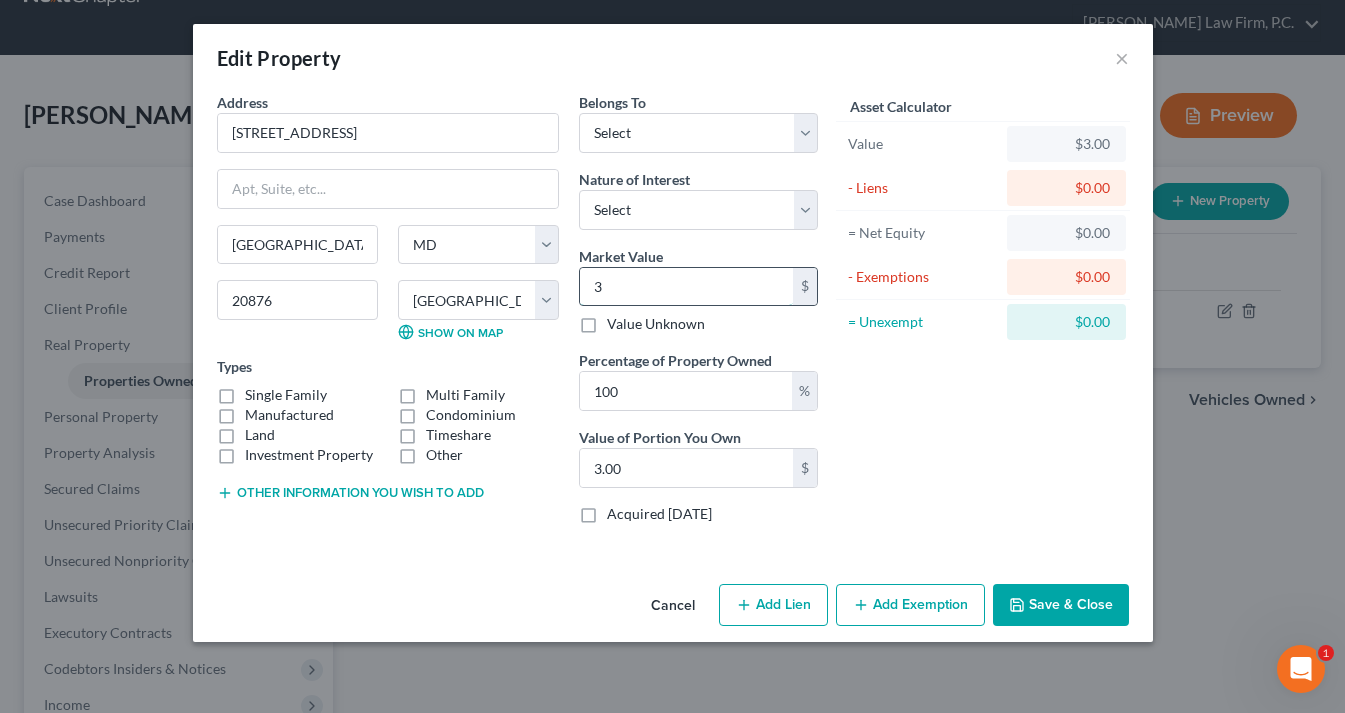 type on "37" 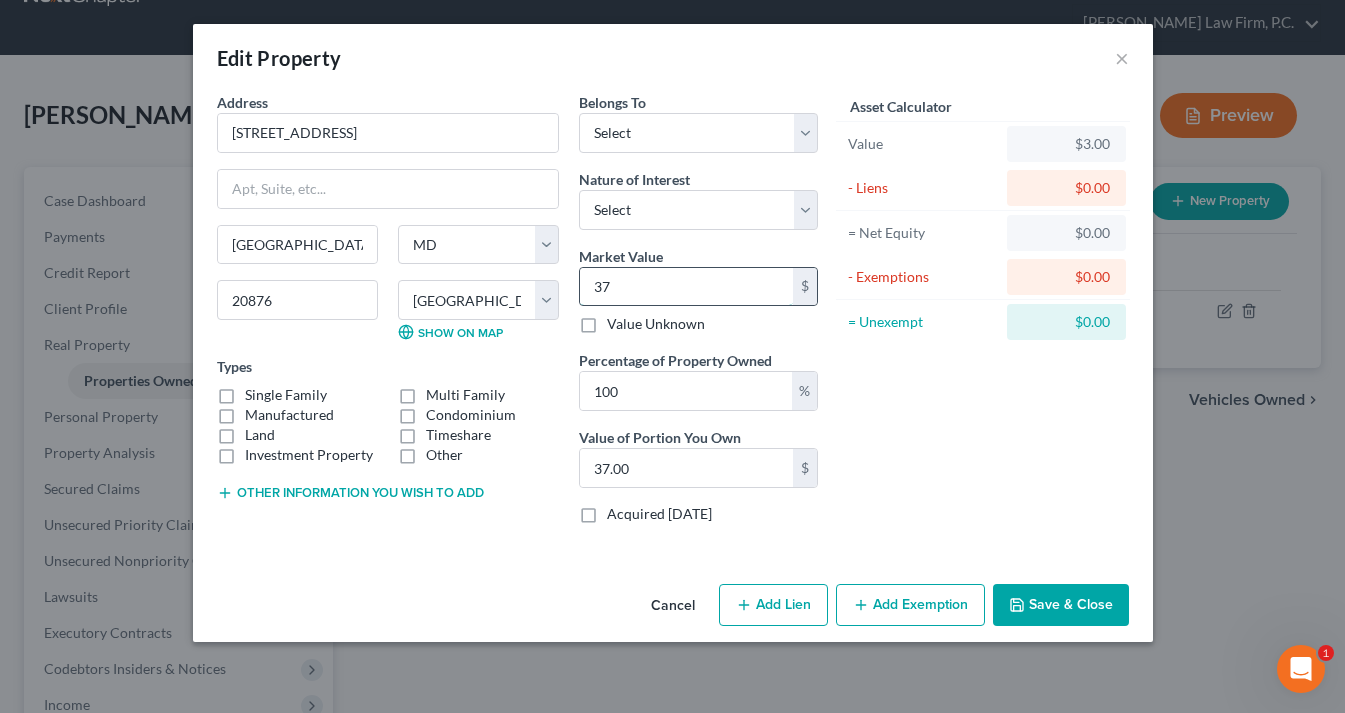 type on "376" 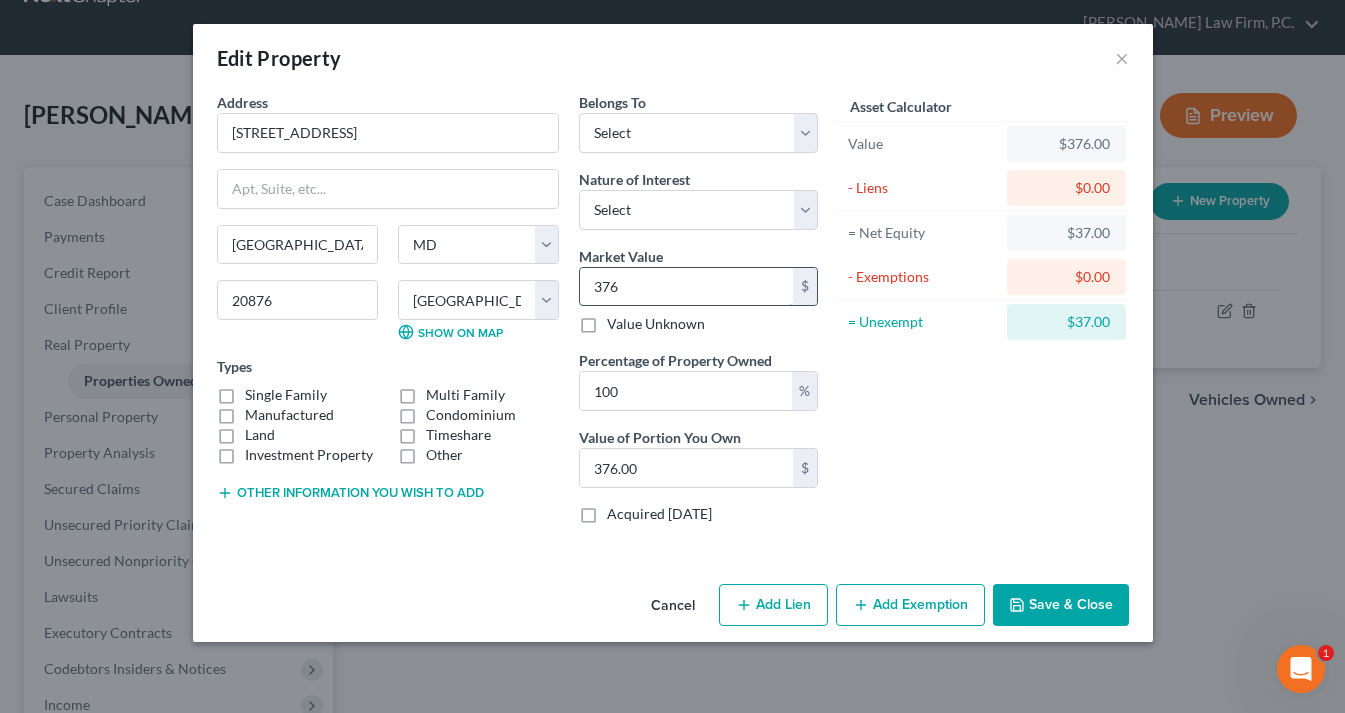 type on "3766" 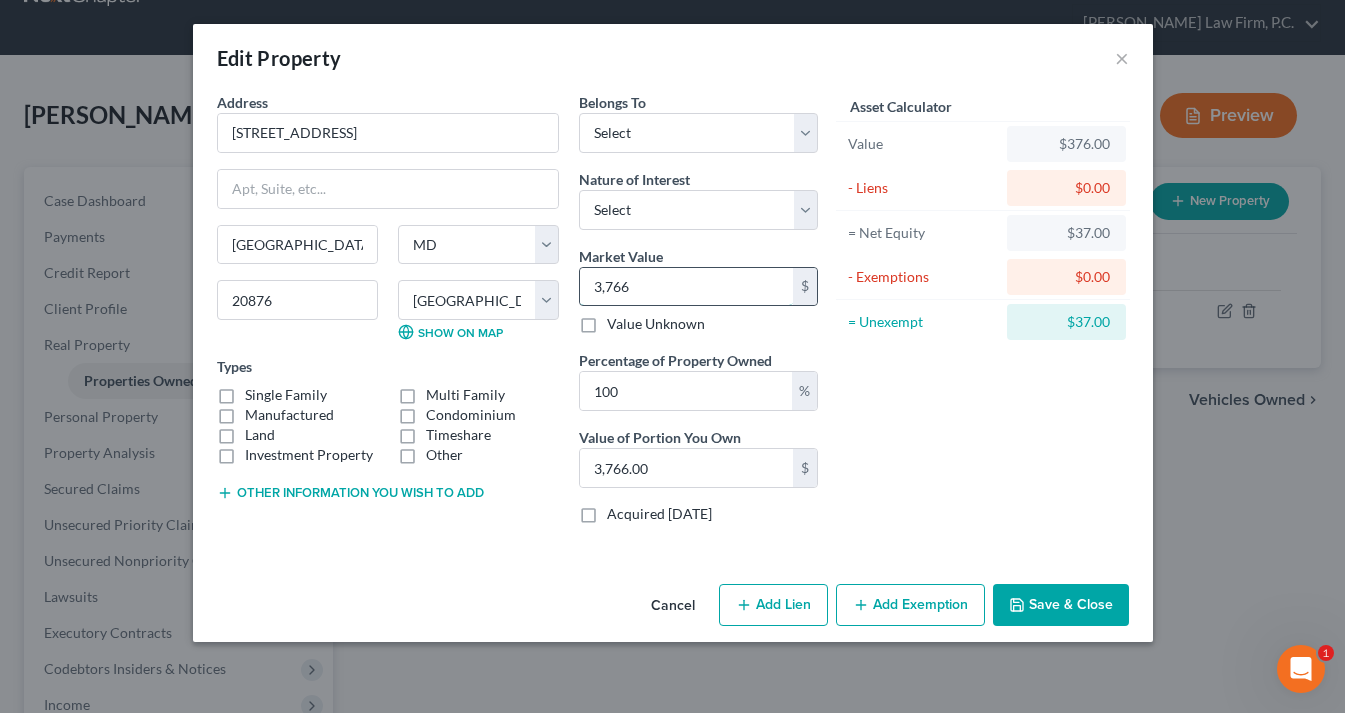 type on "3,7666" 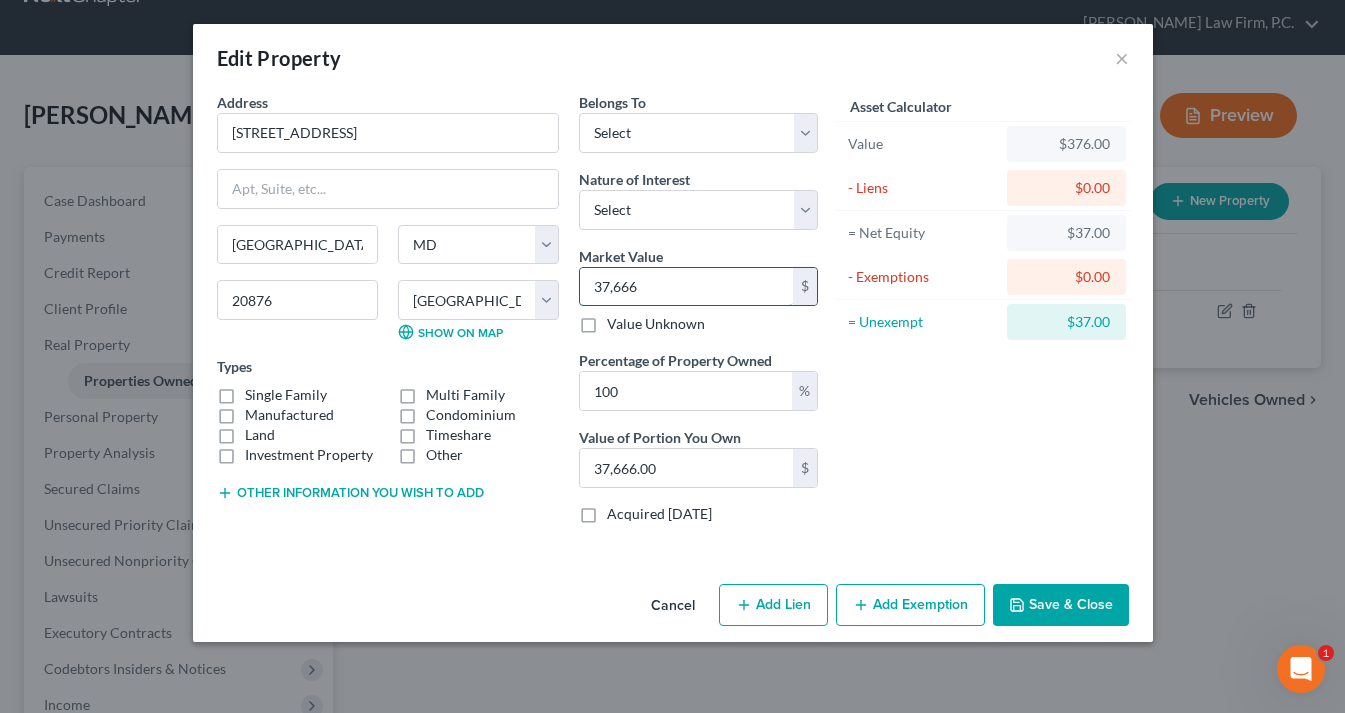 type on "37,6667" 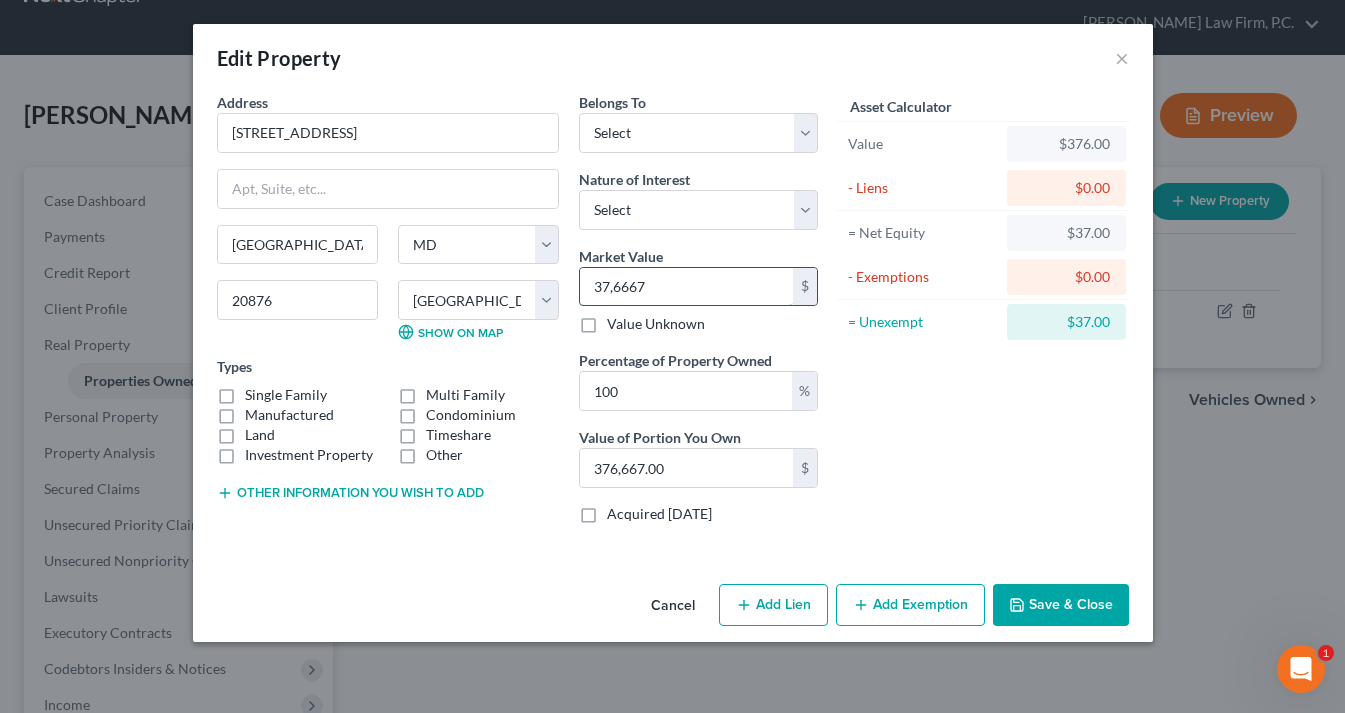 type on "376,667" 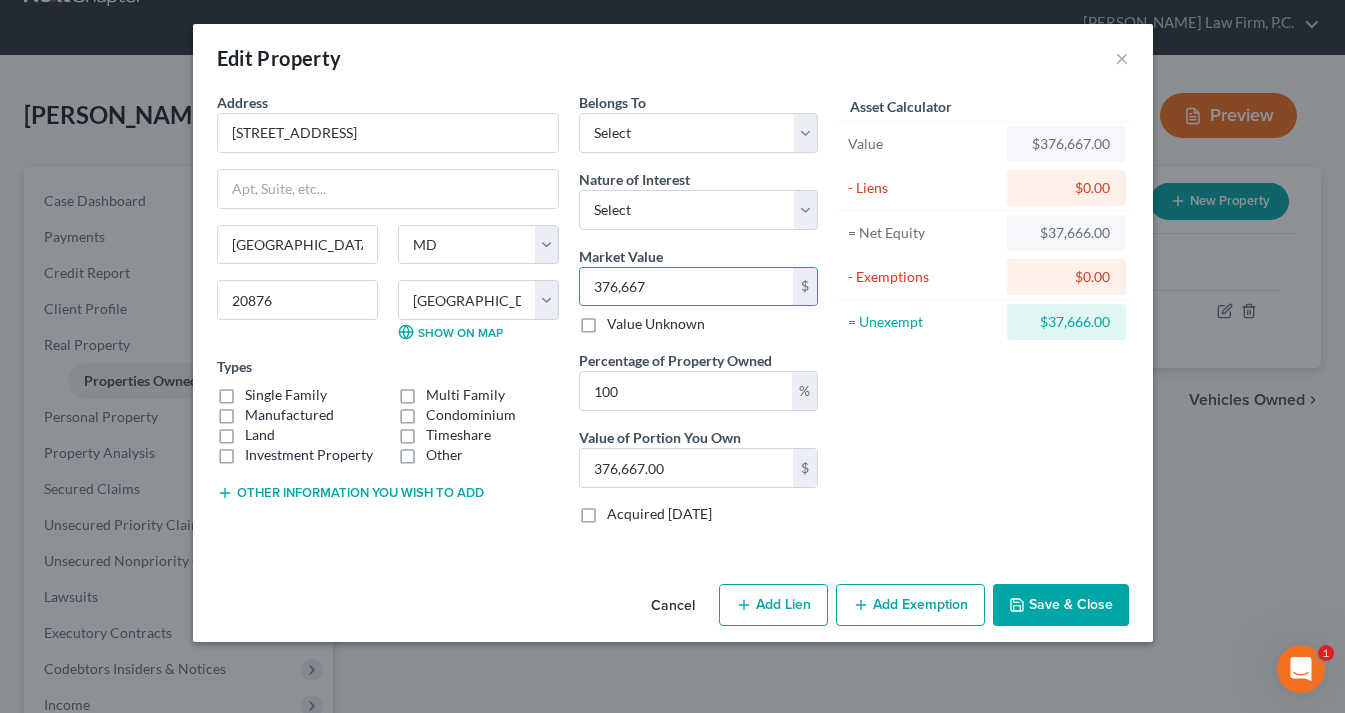click on "Save & Close" at bounding box center [1061, 605] 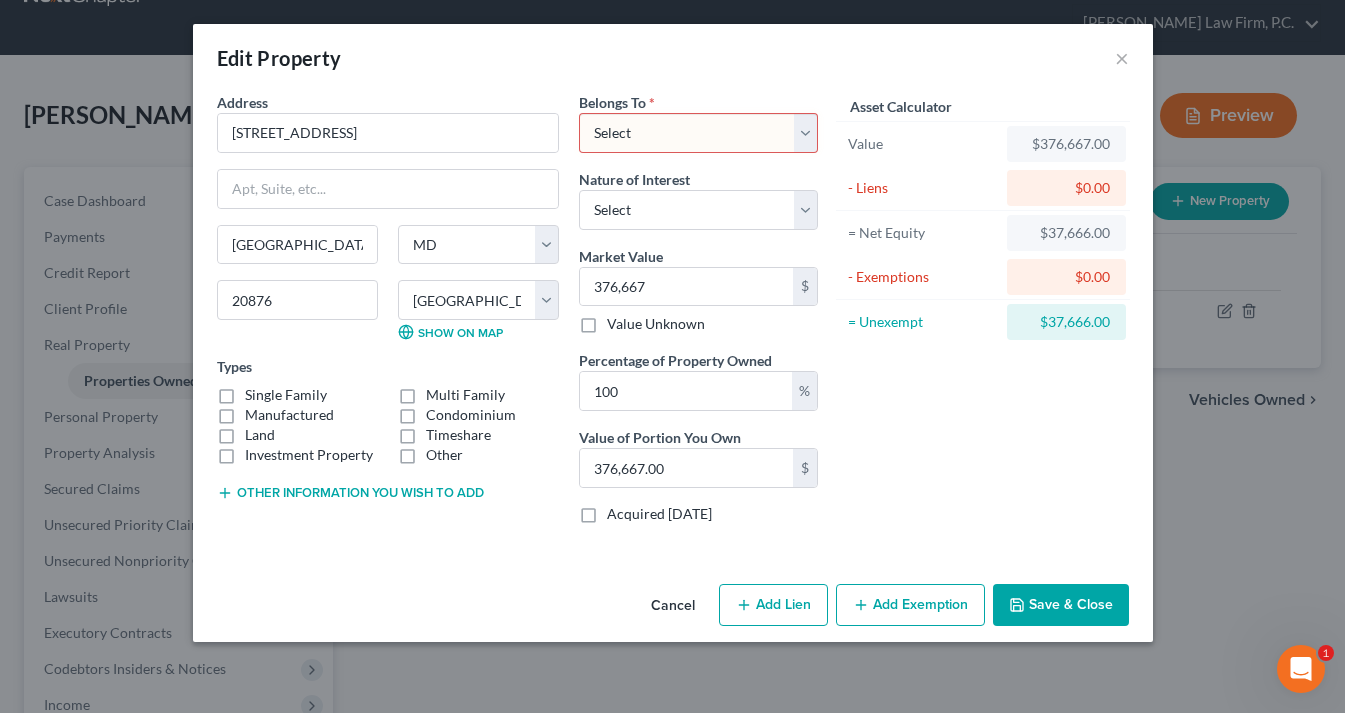 select on "0" 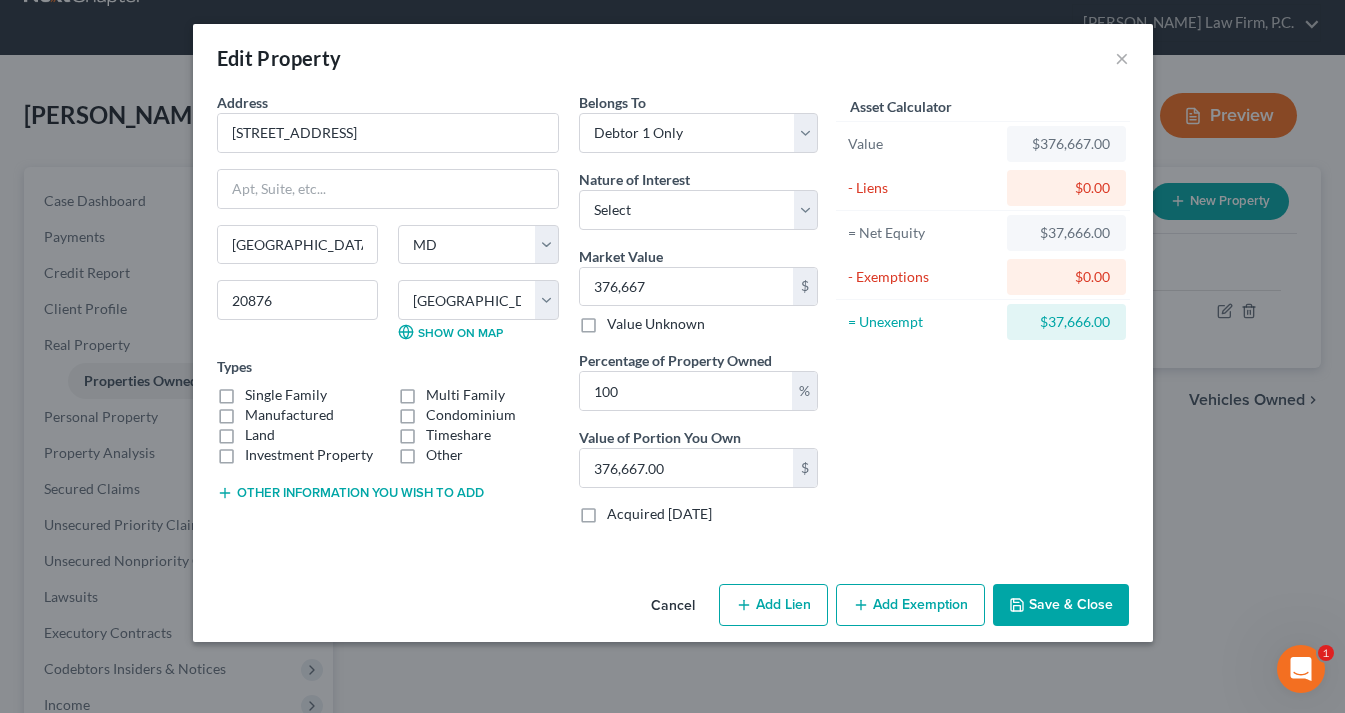 click on "Save & Close" at bounding box center (1061, 605) 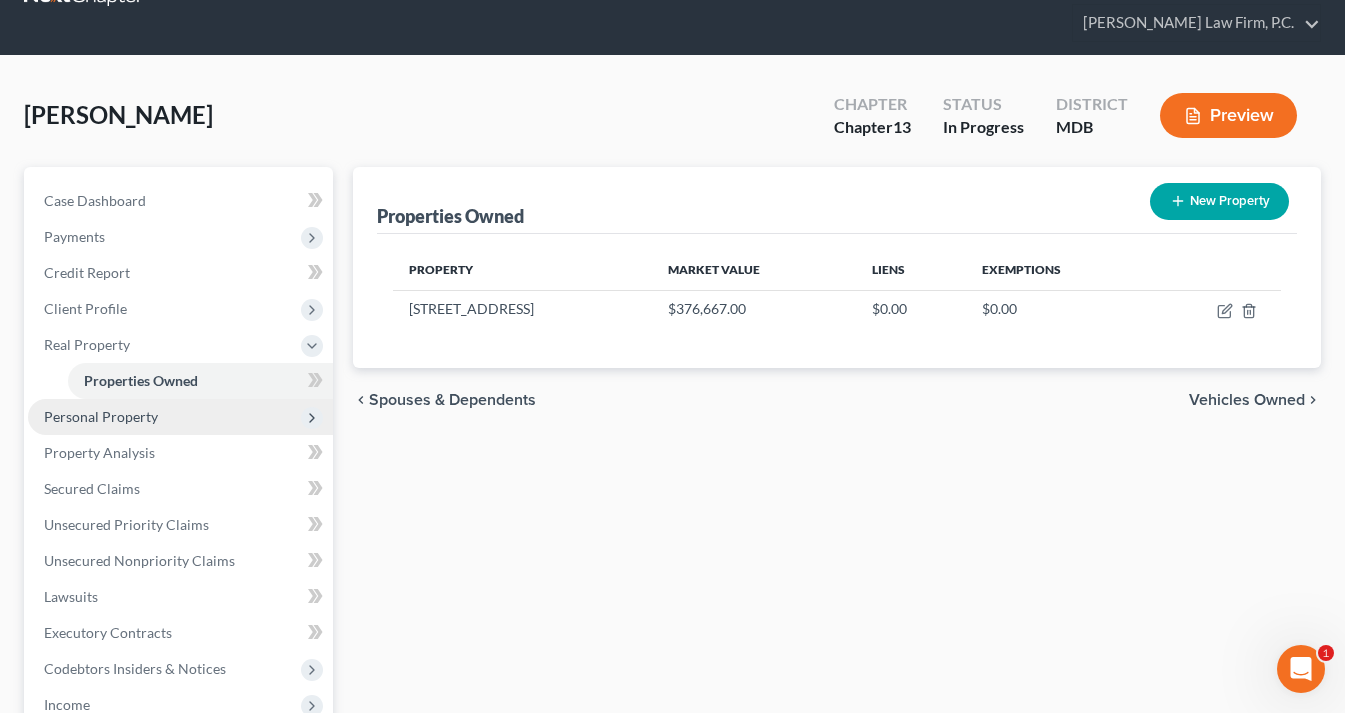 click on "Personal Property" at bounding box center (101, 416) 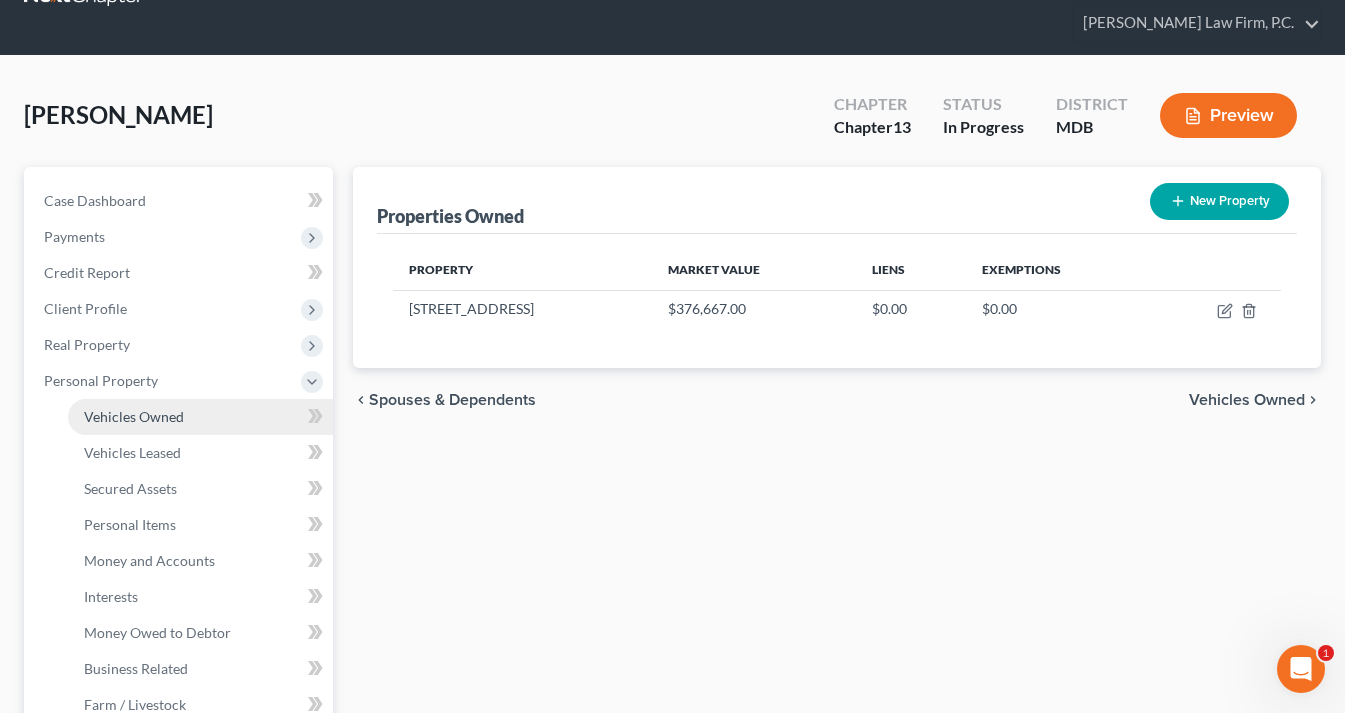 click on "Vehicles Owned" at bounding box center [134, 416] 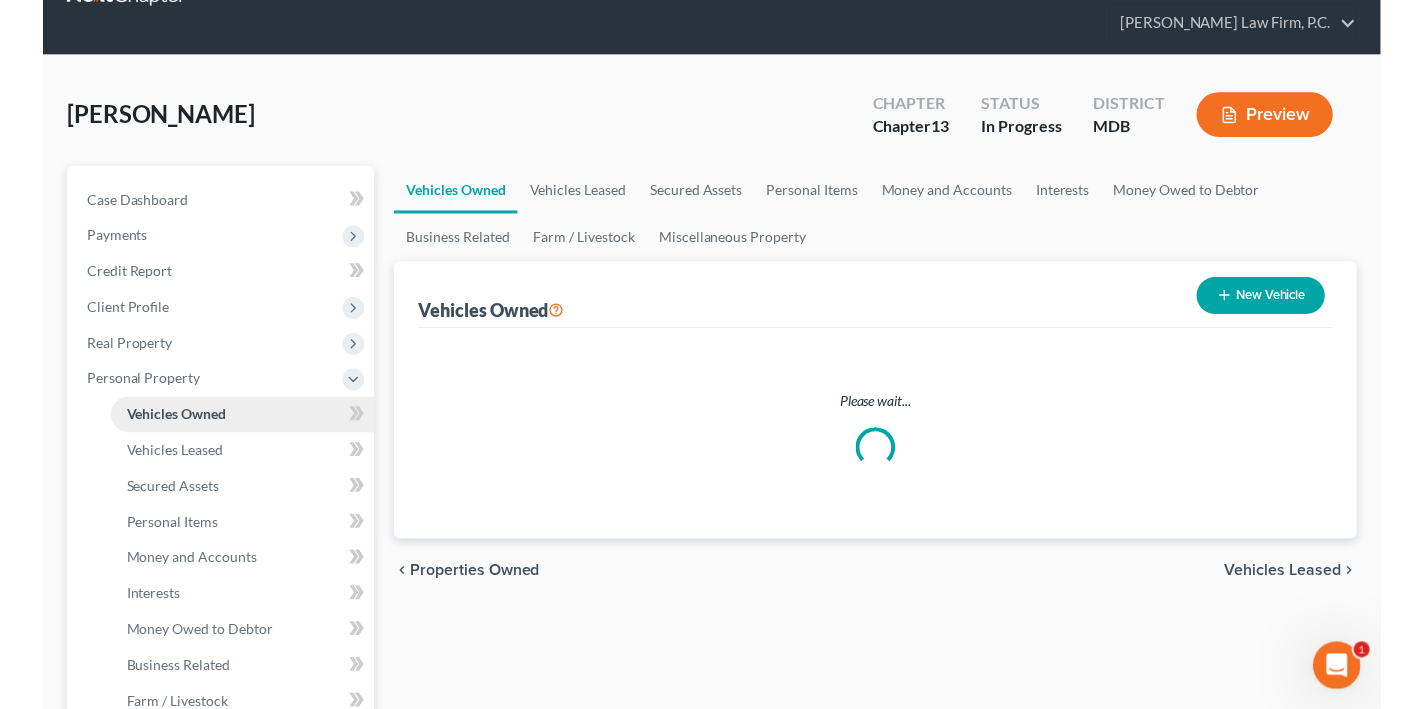 scroll, scrollTop: 0, scrollLeft: 0, axis: both 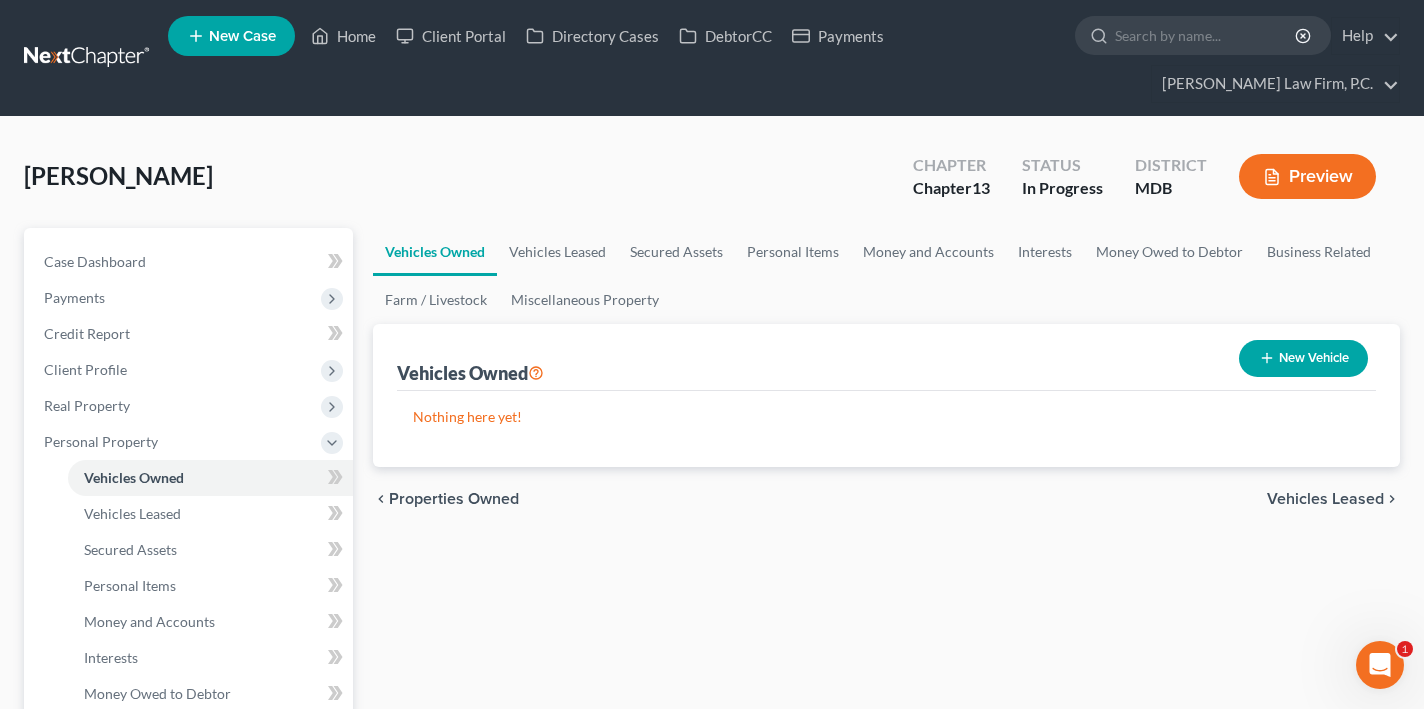 click on "New Vehicle" at bounding box center [1303, 358] 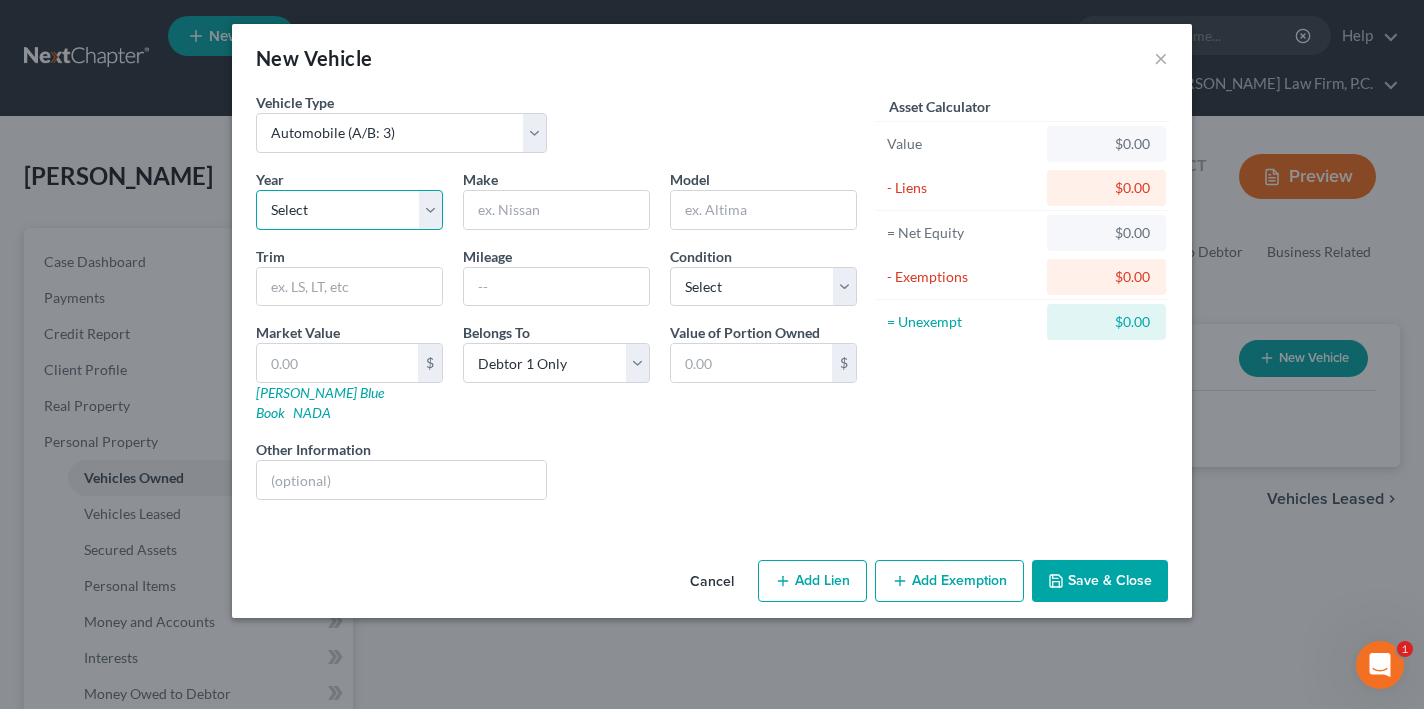 select on "15" 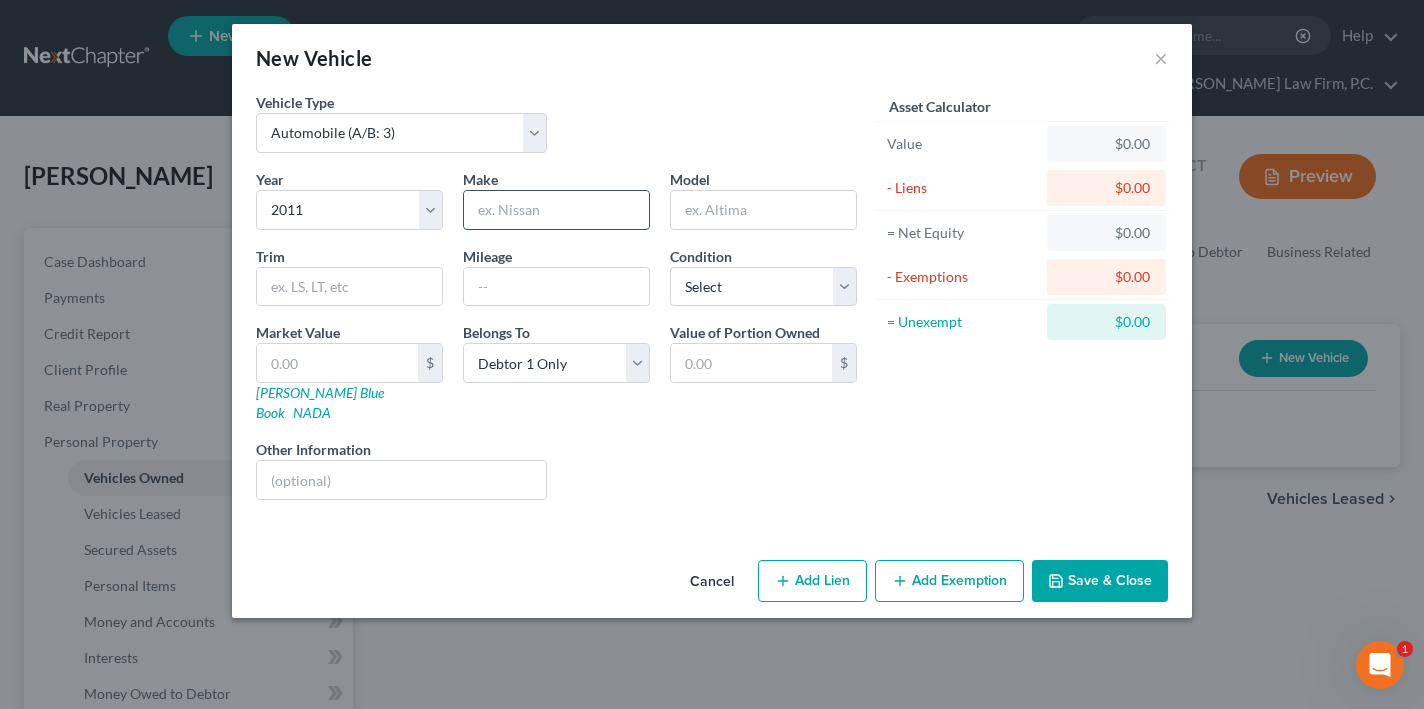 click at bounding box center (556, 210) 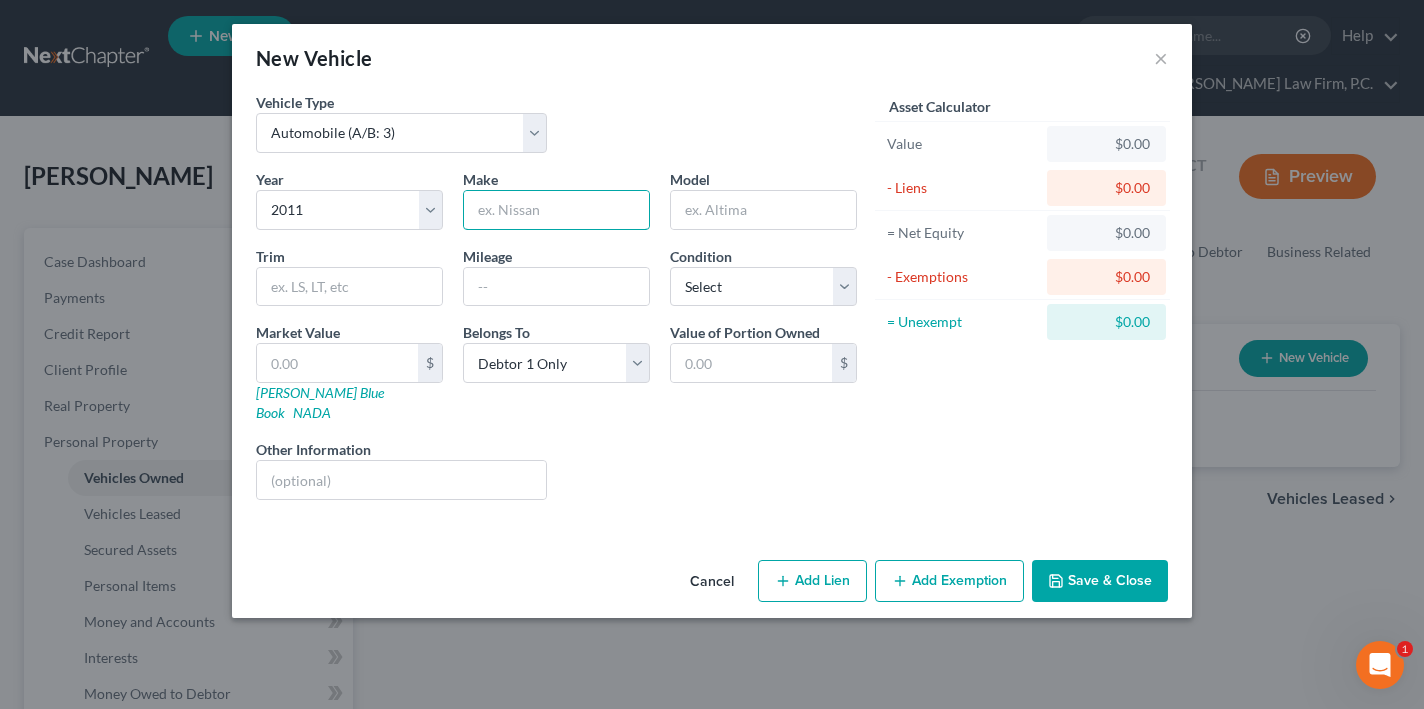 paste on "Volkswagen" 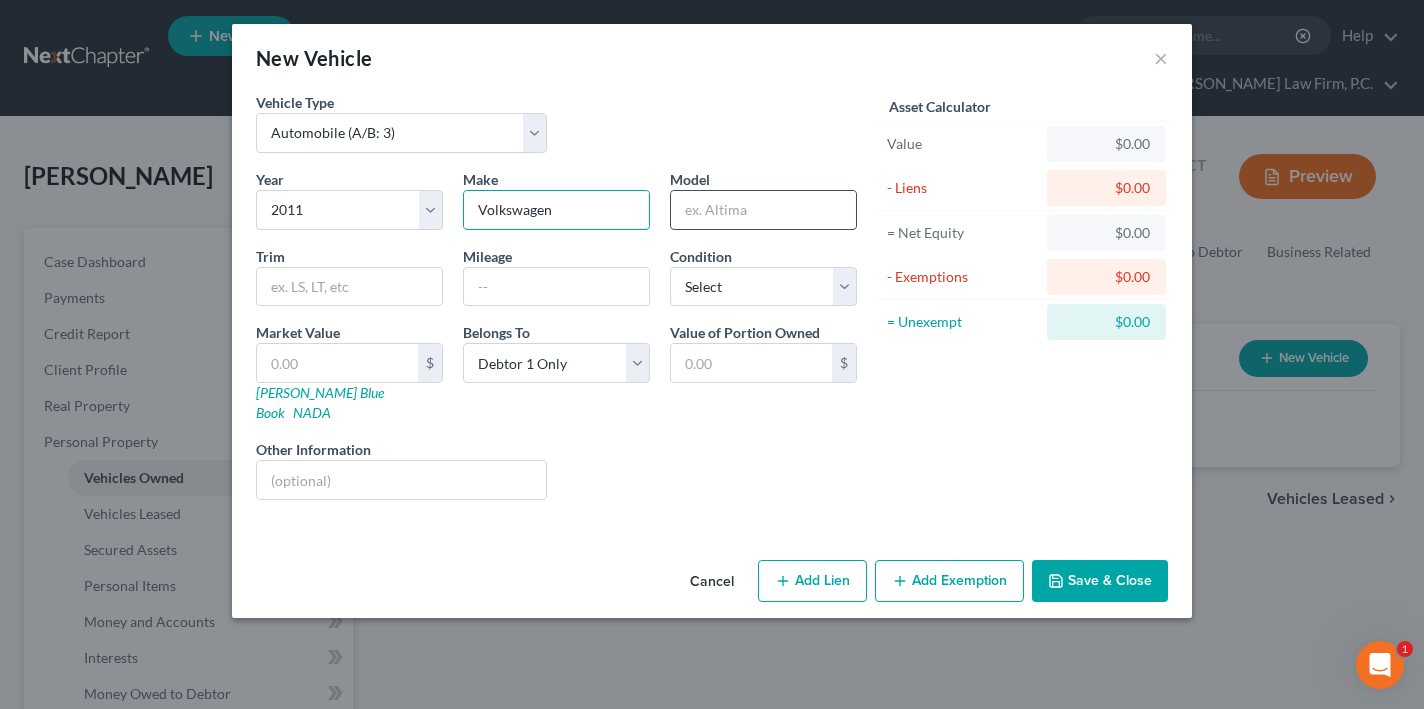 type on "Volkswagen" 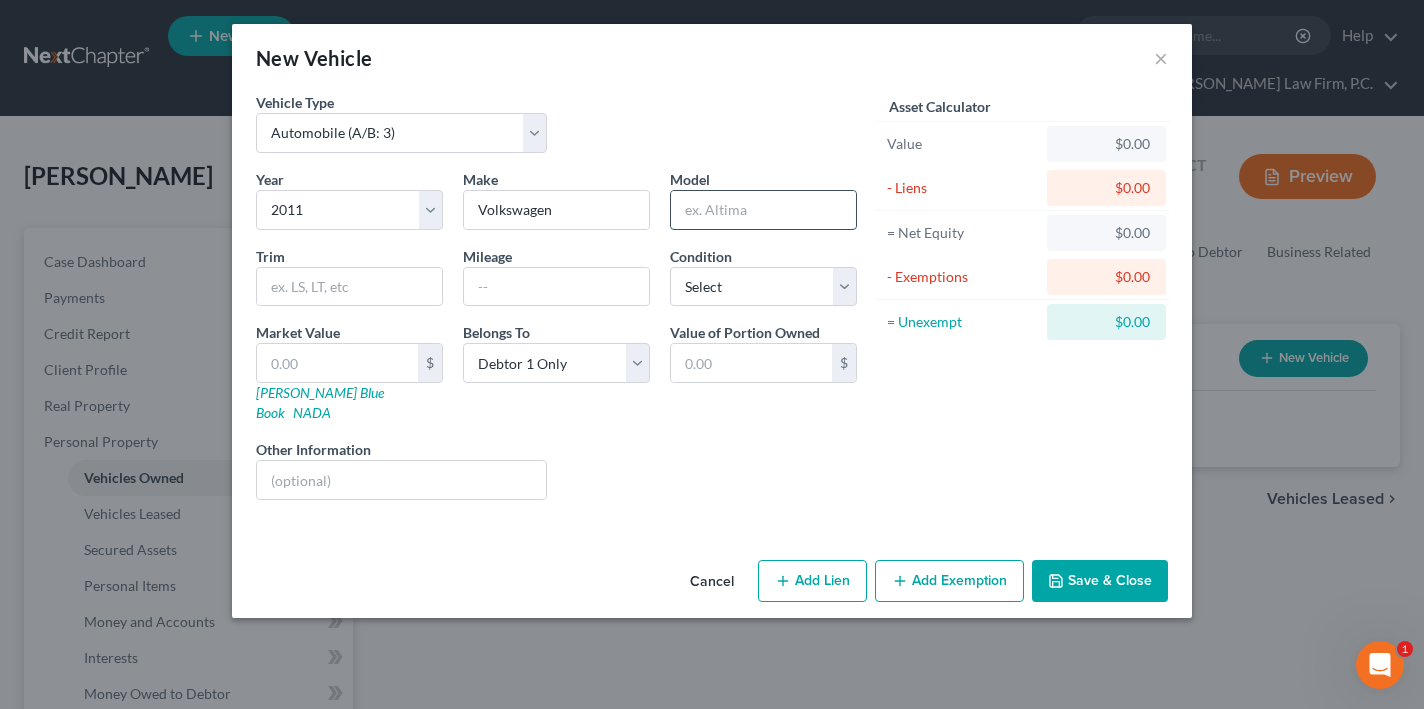 click at bounding box center (763, 210) 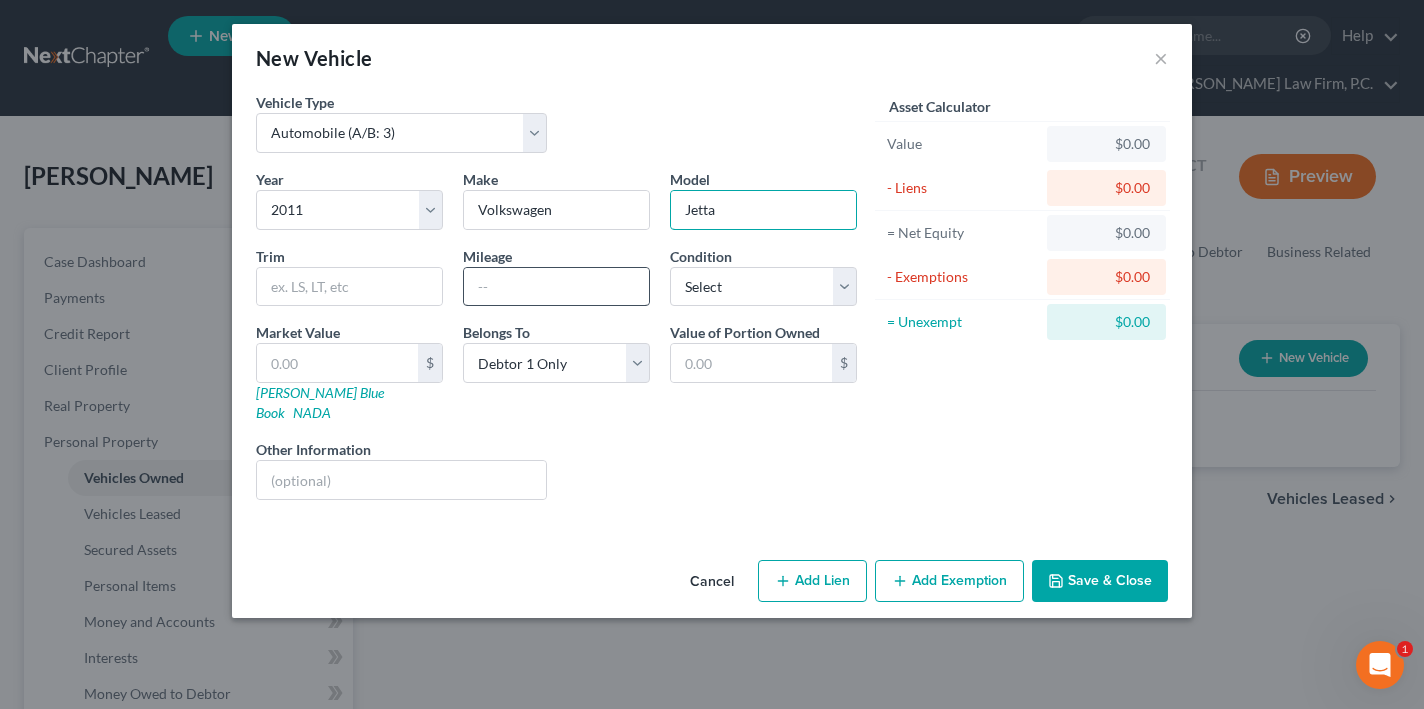 type on "Jetta" 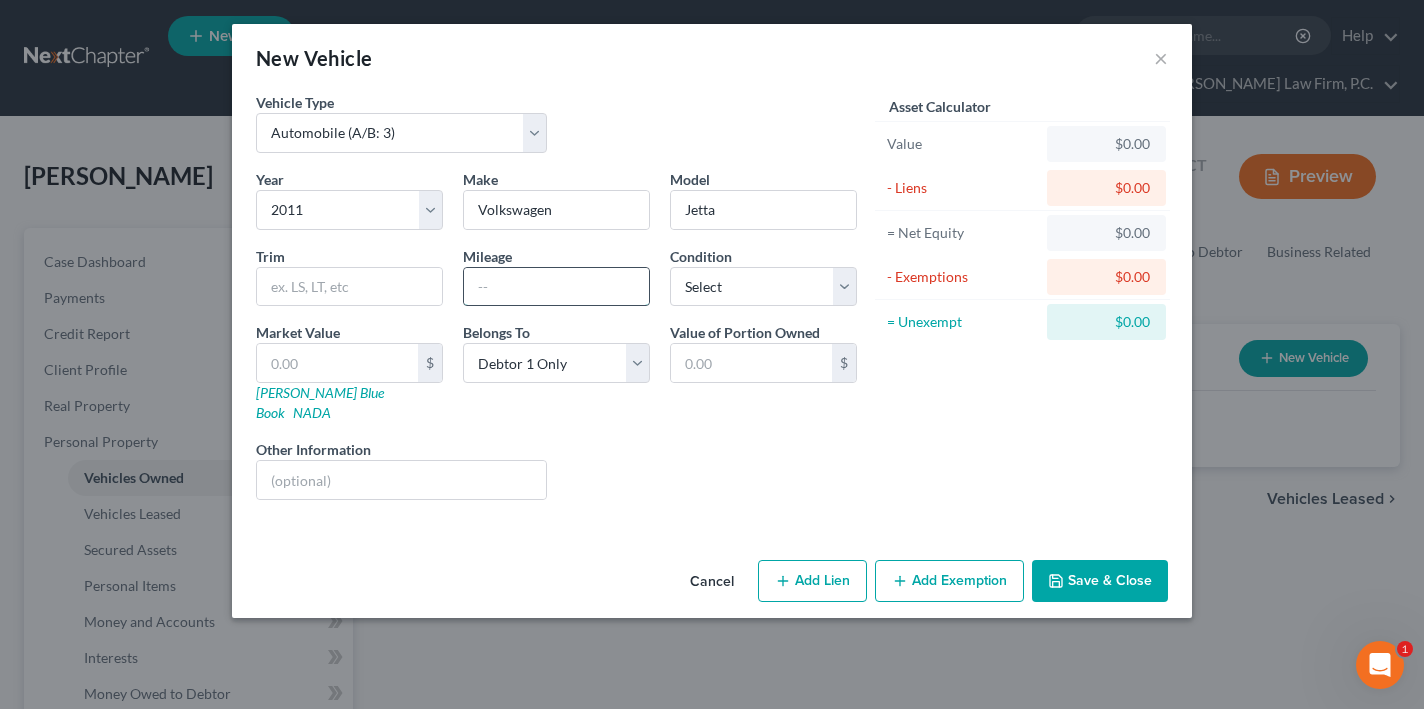 click at bounding box center (556, 287) 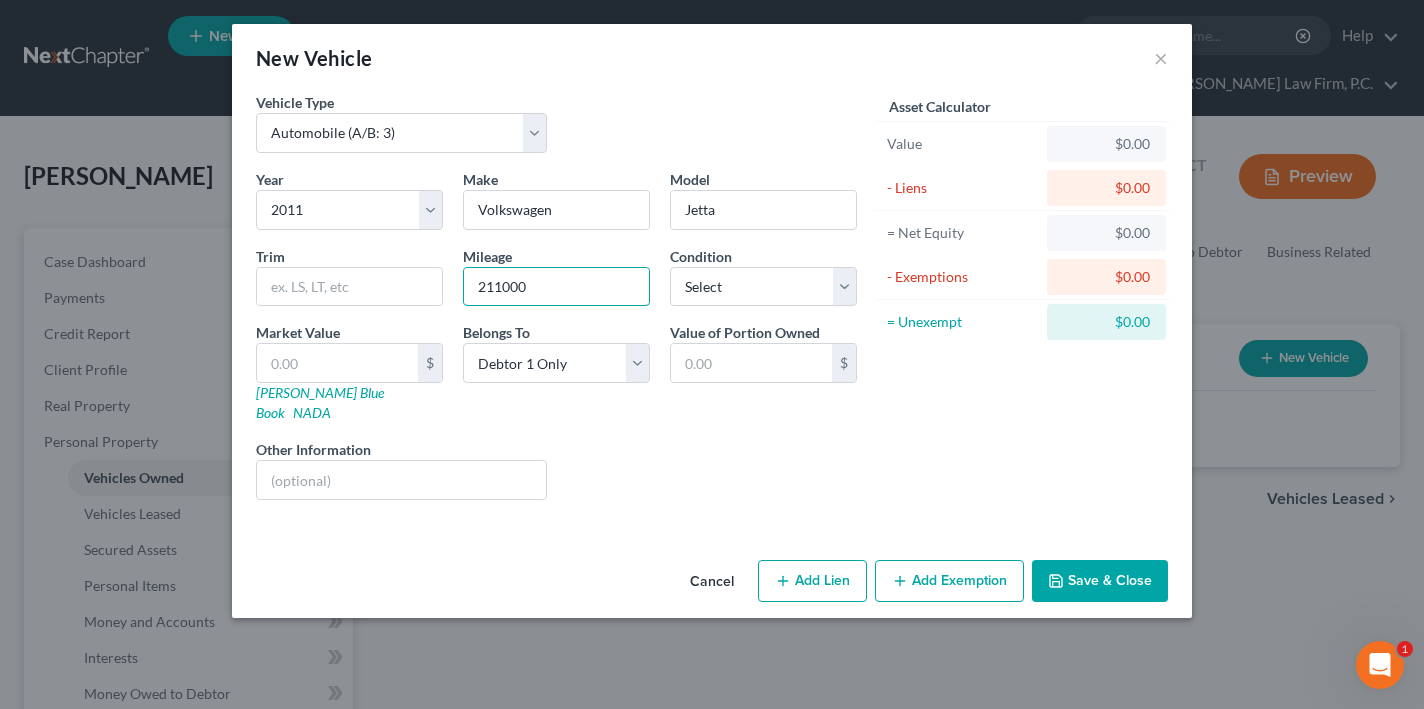 drag, startPoint x: 556, startPoint y: 278, endPoint x: 459, endPoint y: 283, distance: 97.128784 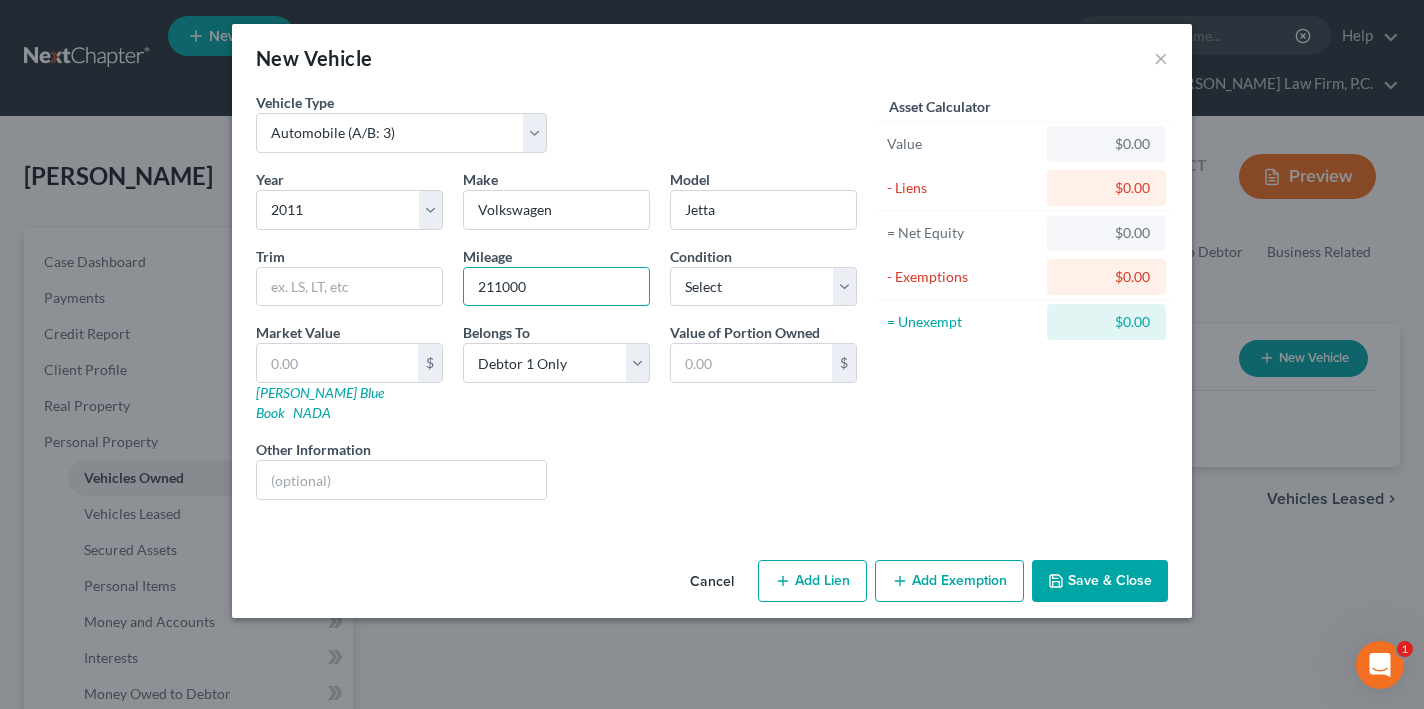 type on "211000" 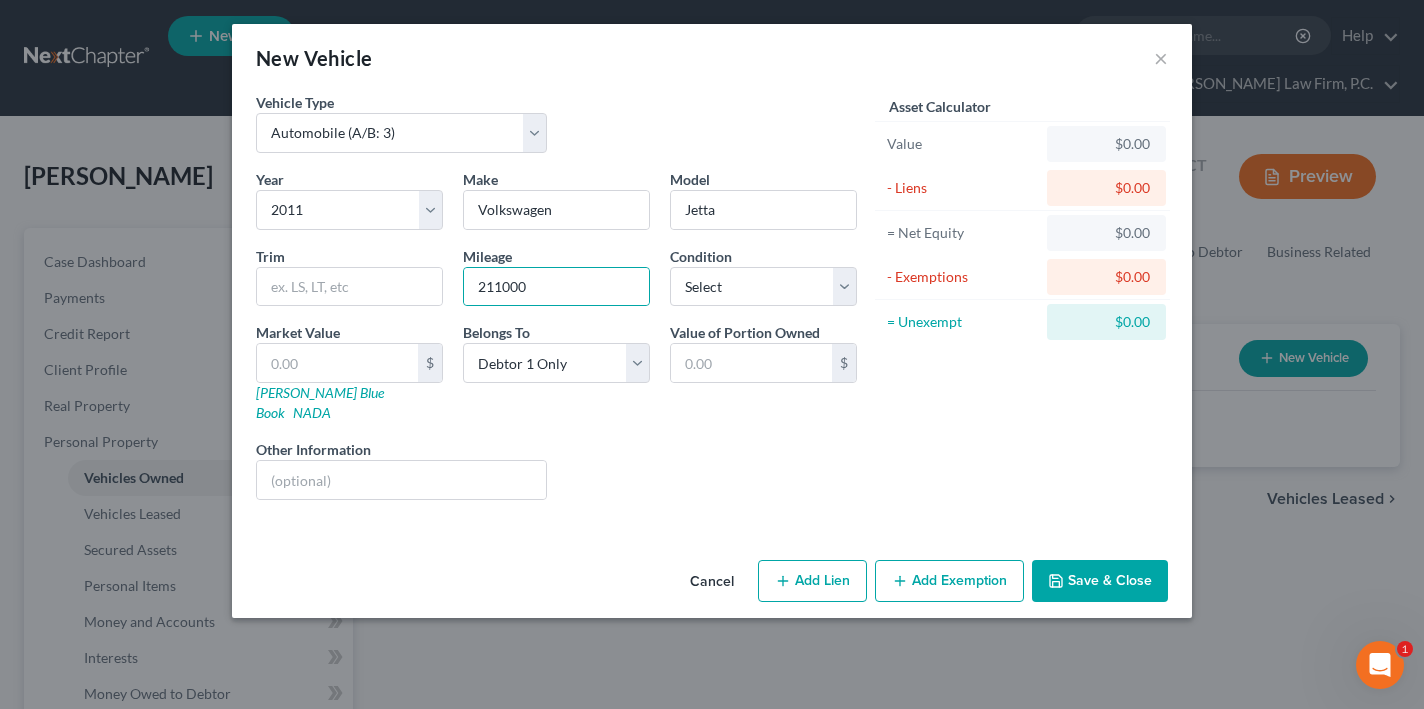 click on "Save & Close" at bounding box center [1100, 581] 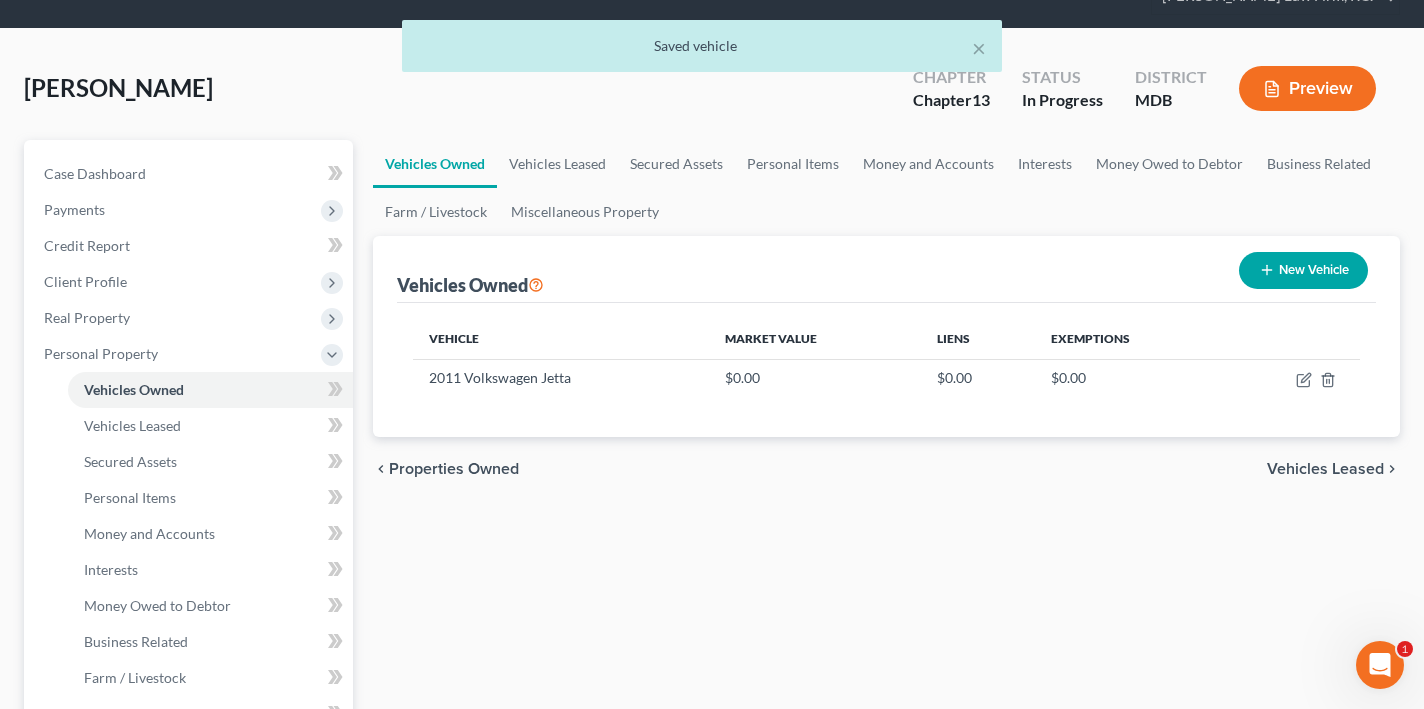 scroll, scrollTop: 89, scrollLeft: 0, axis: vertical 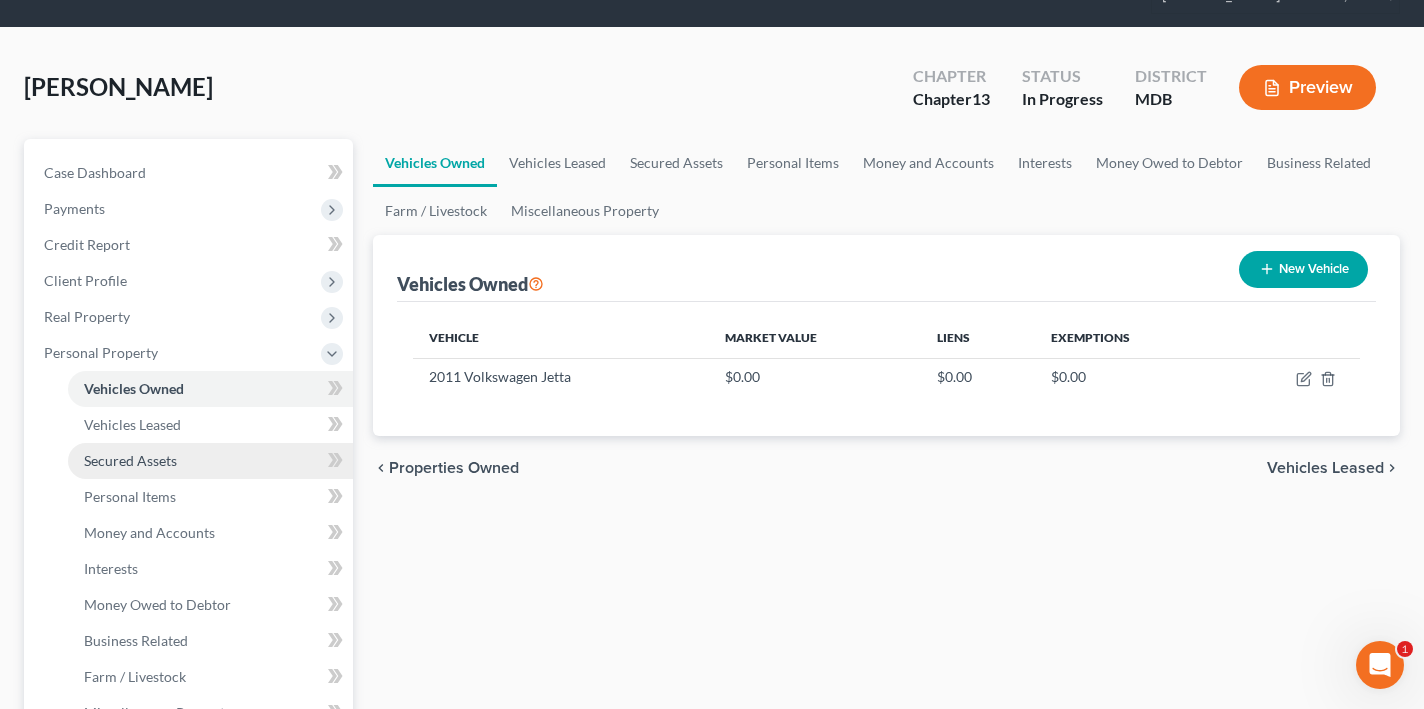 click on "Secured Assets" at bounding box center [210, 461] 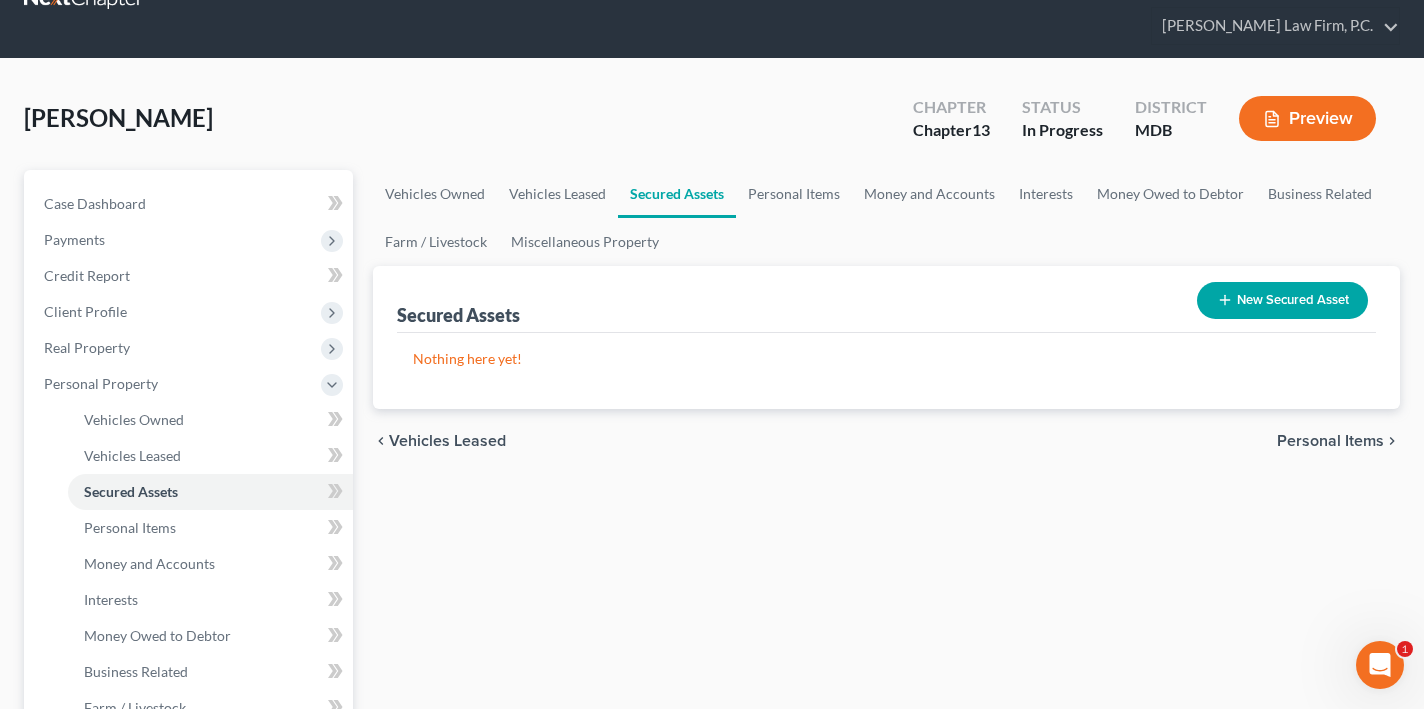 scroll, scrollTop: 70, scrollLeft: 0, axis: vertical 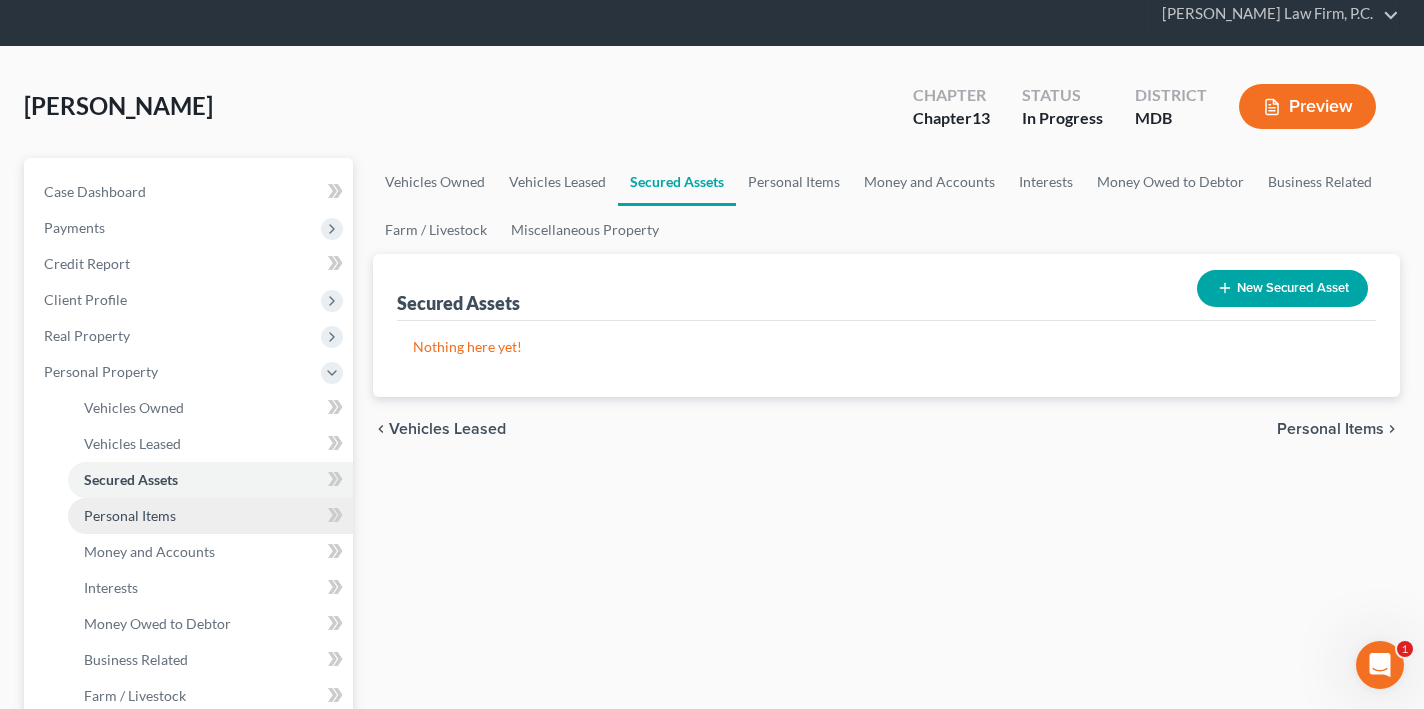 click on "Personal Items" at bounding box center (210, 516) 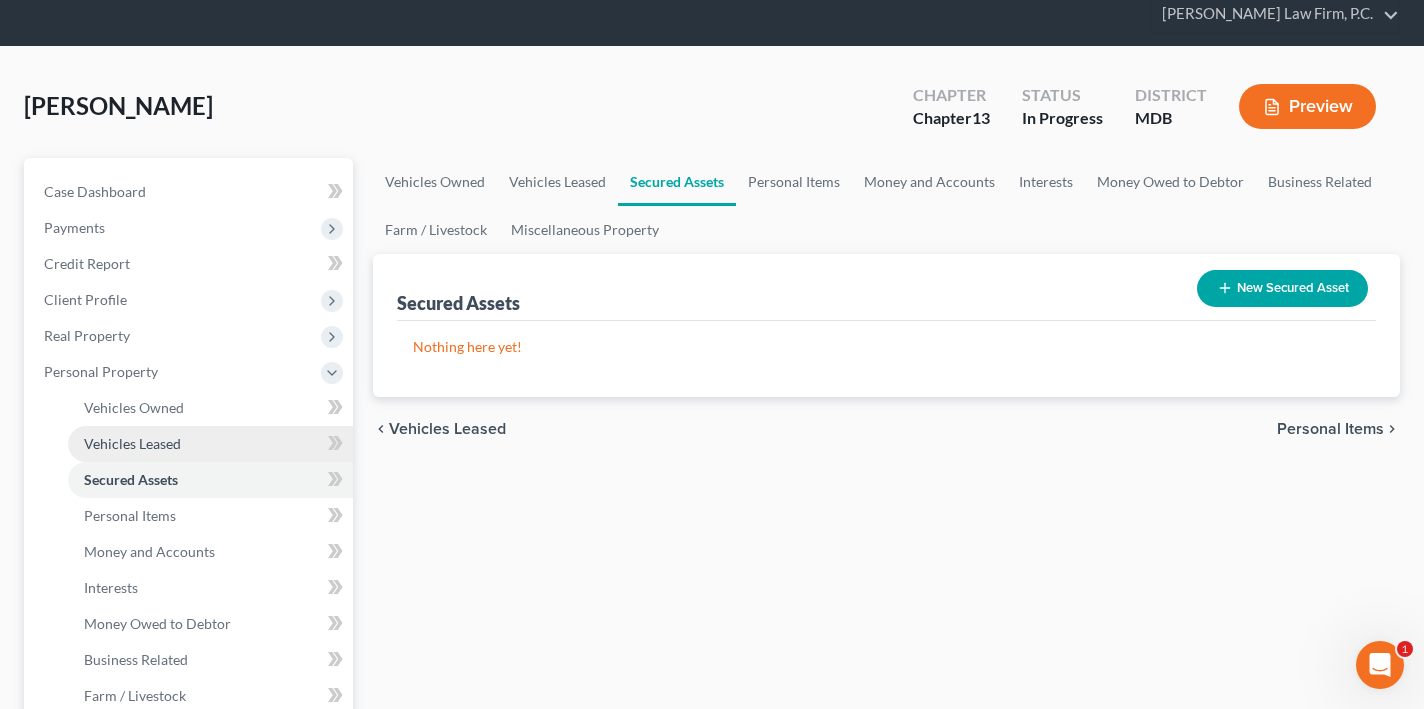 scroll, scrollTop: 0, scrollLeft: 0, axis: both 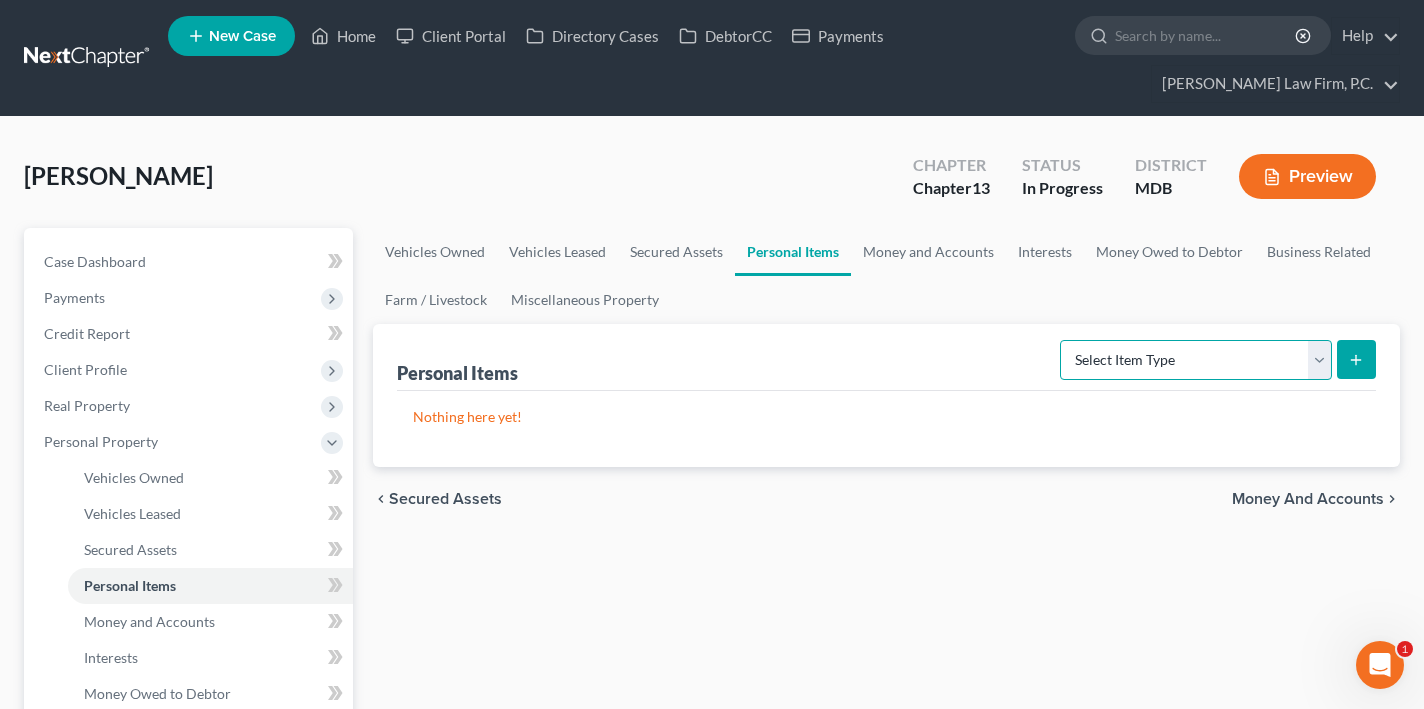 select on "clothing" 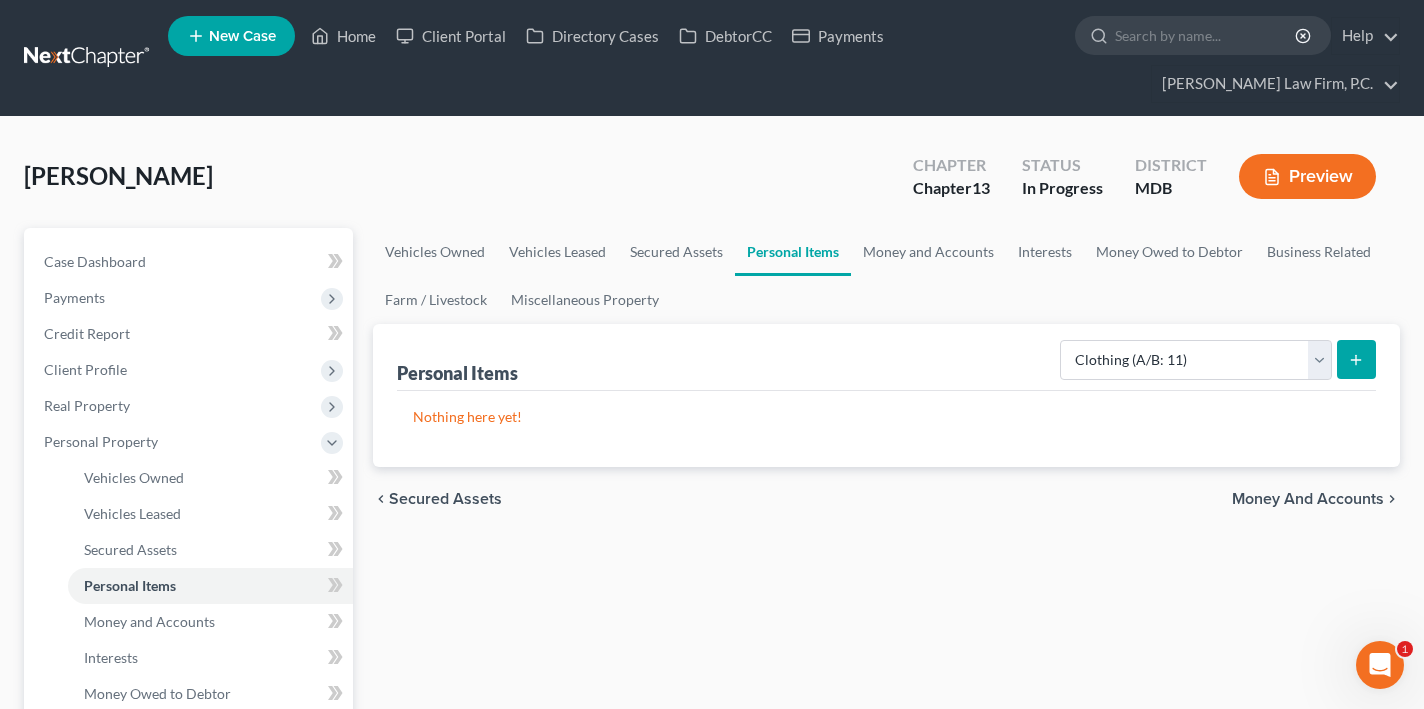 click at bounding box center [1356, 359] 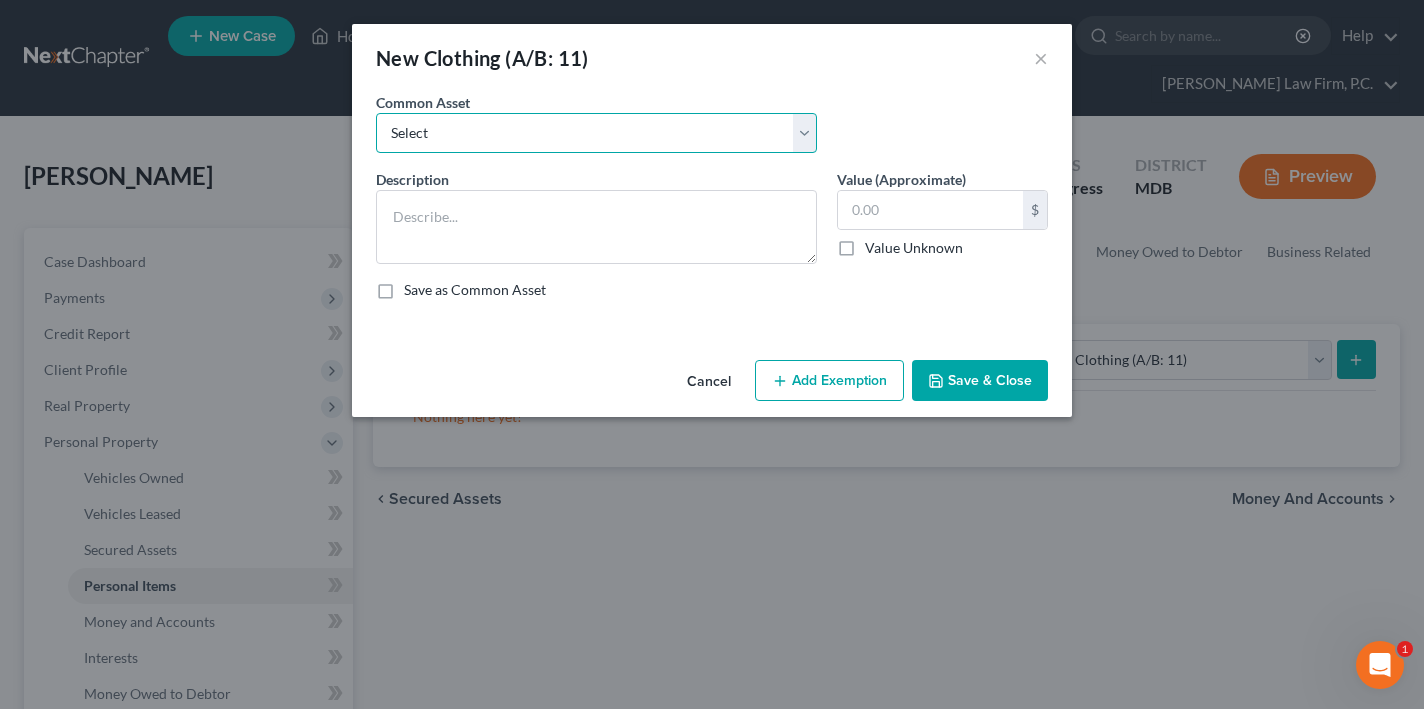 select on "0" 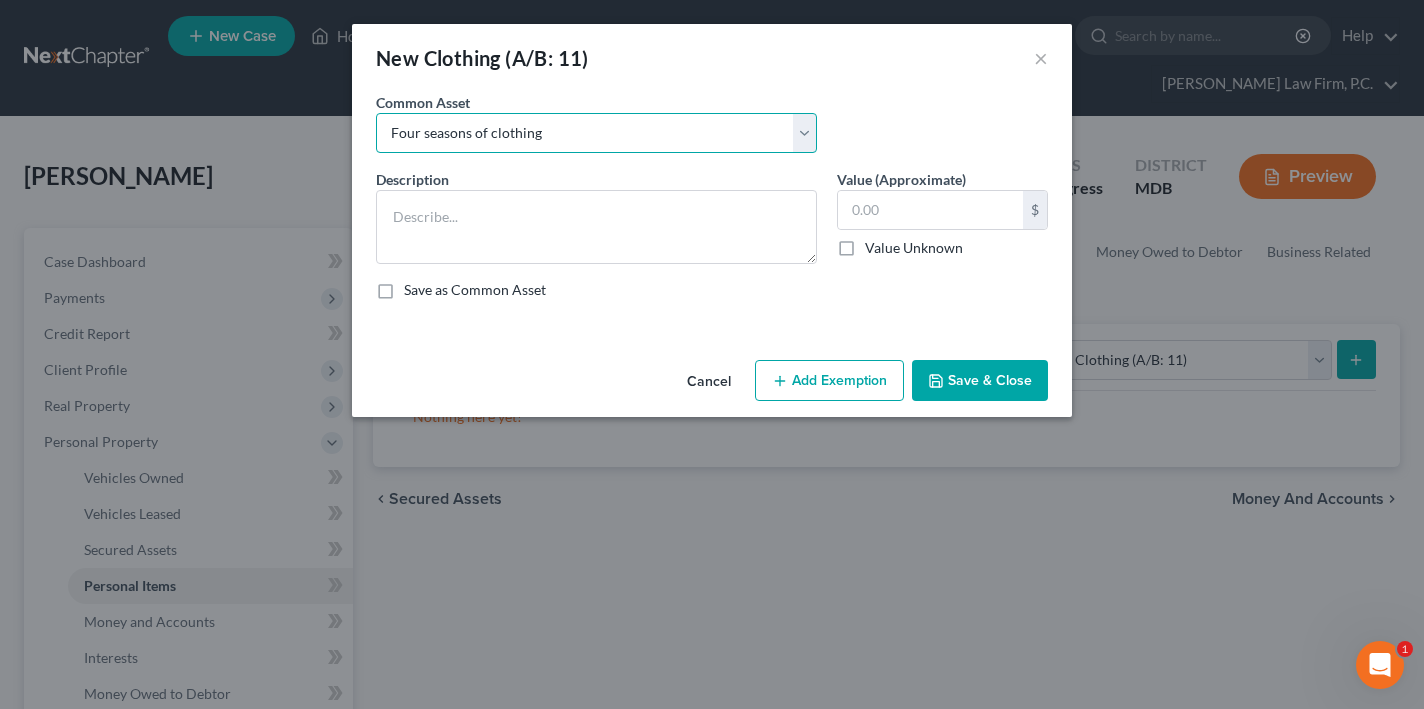type on "Four seasons of clothing" 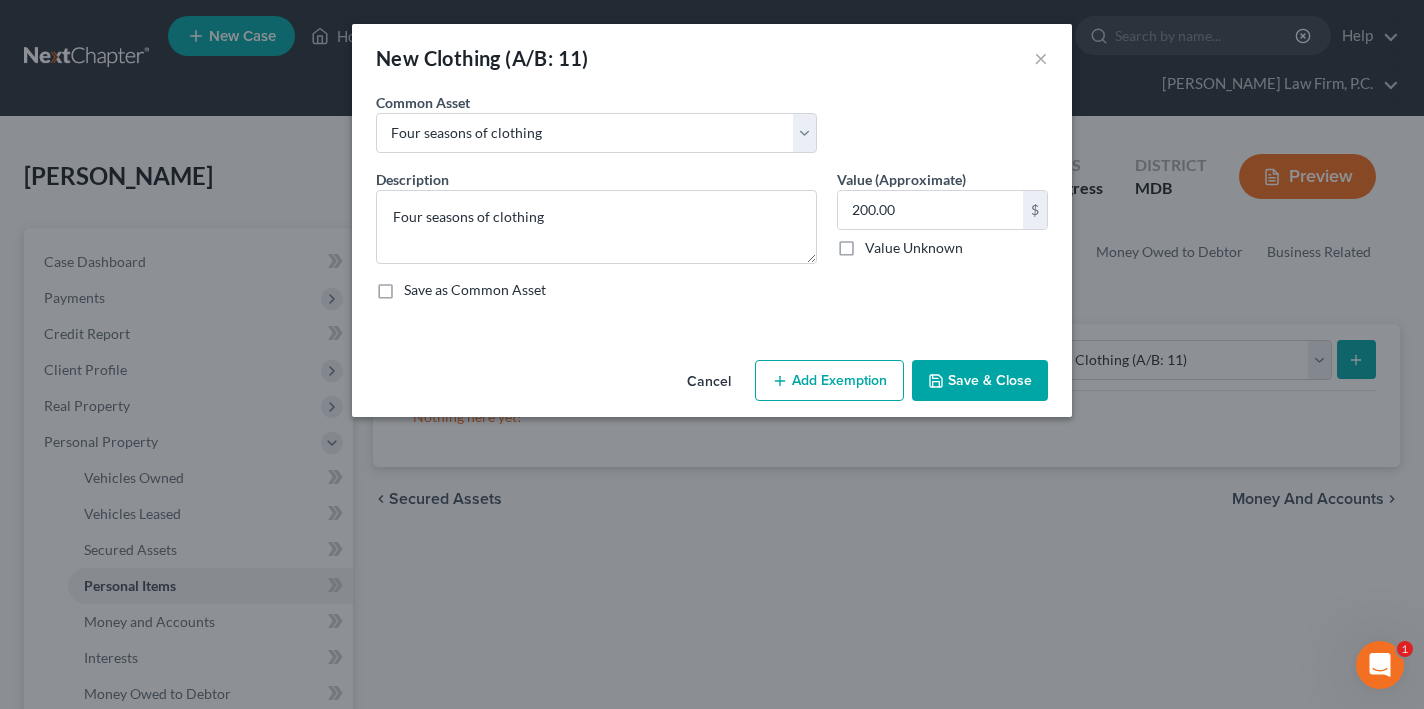 click on "Save & Close" at bounding box center [980, 381] 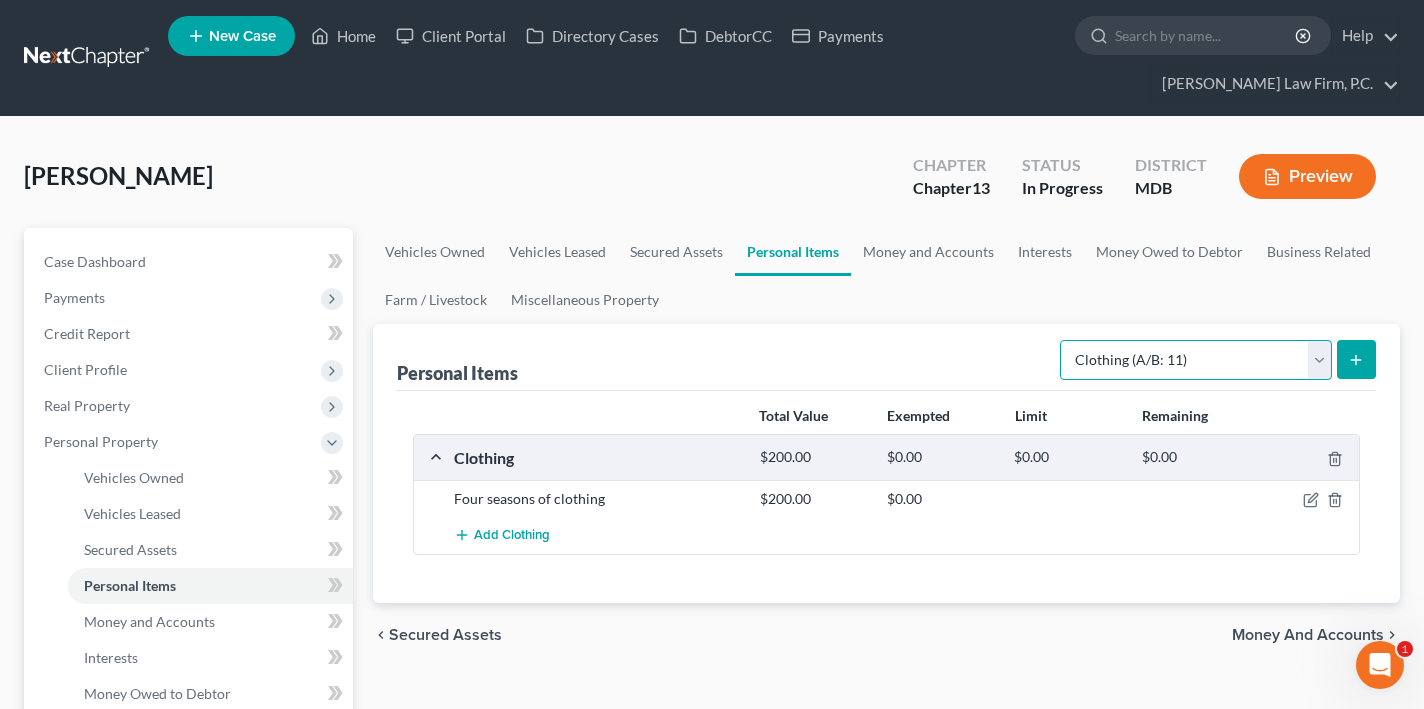 select on "electronics" 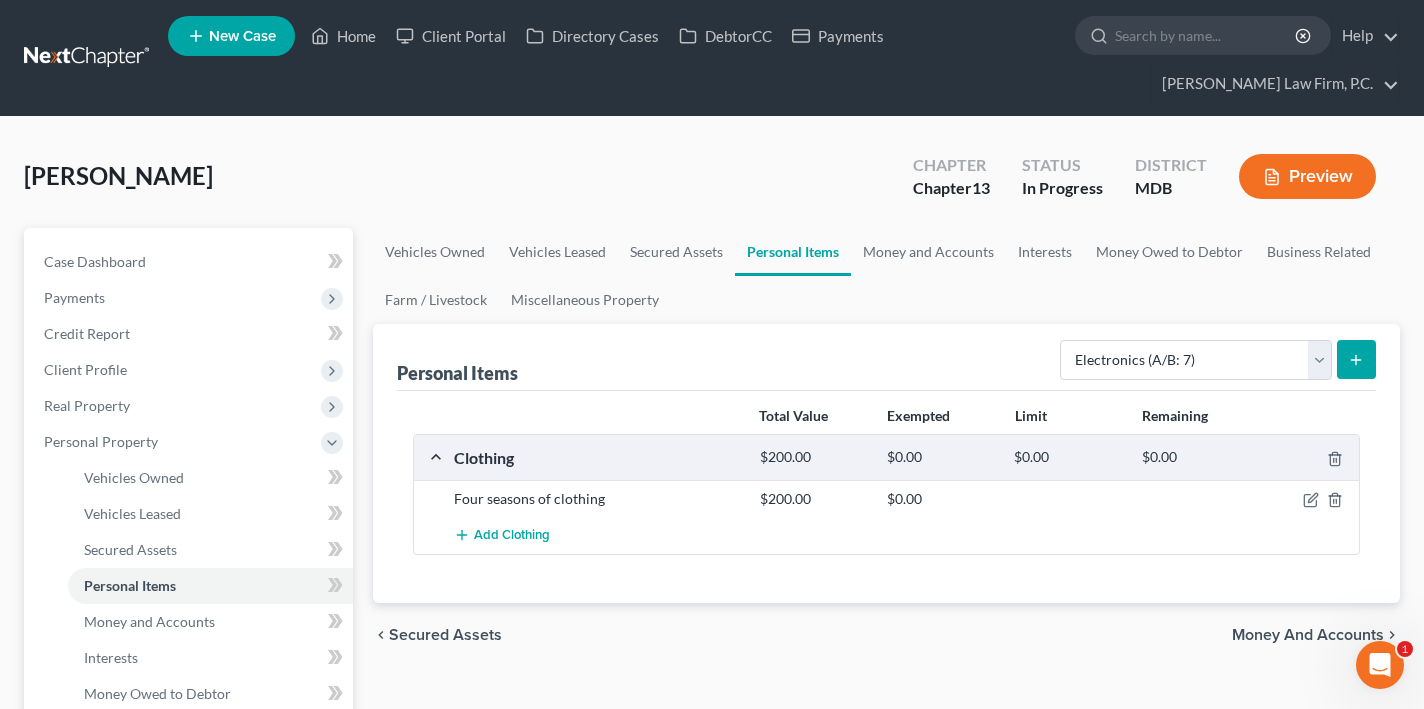 click at bounding box center (1356, 359) 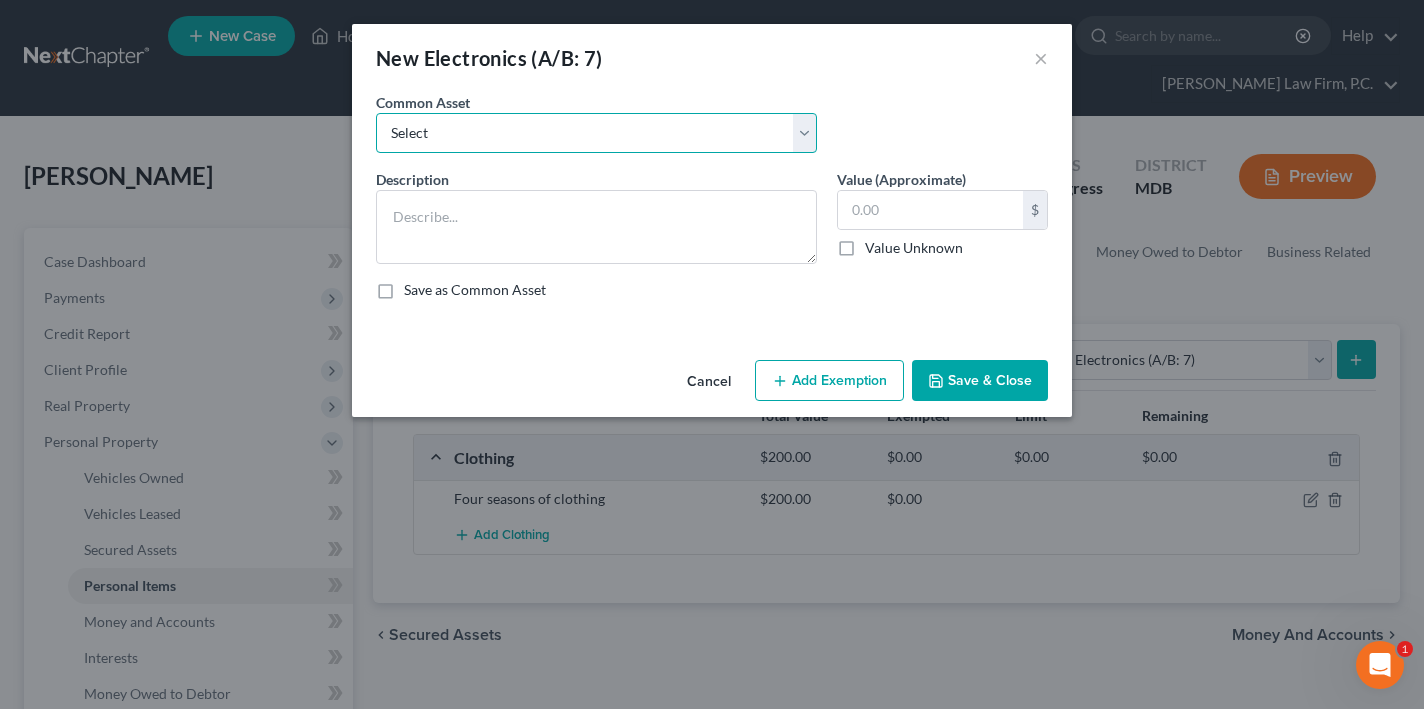 select on "0" 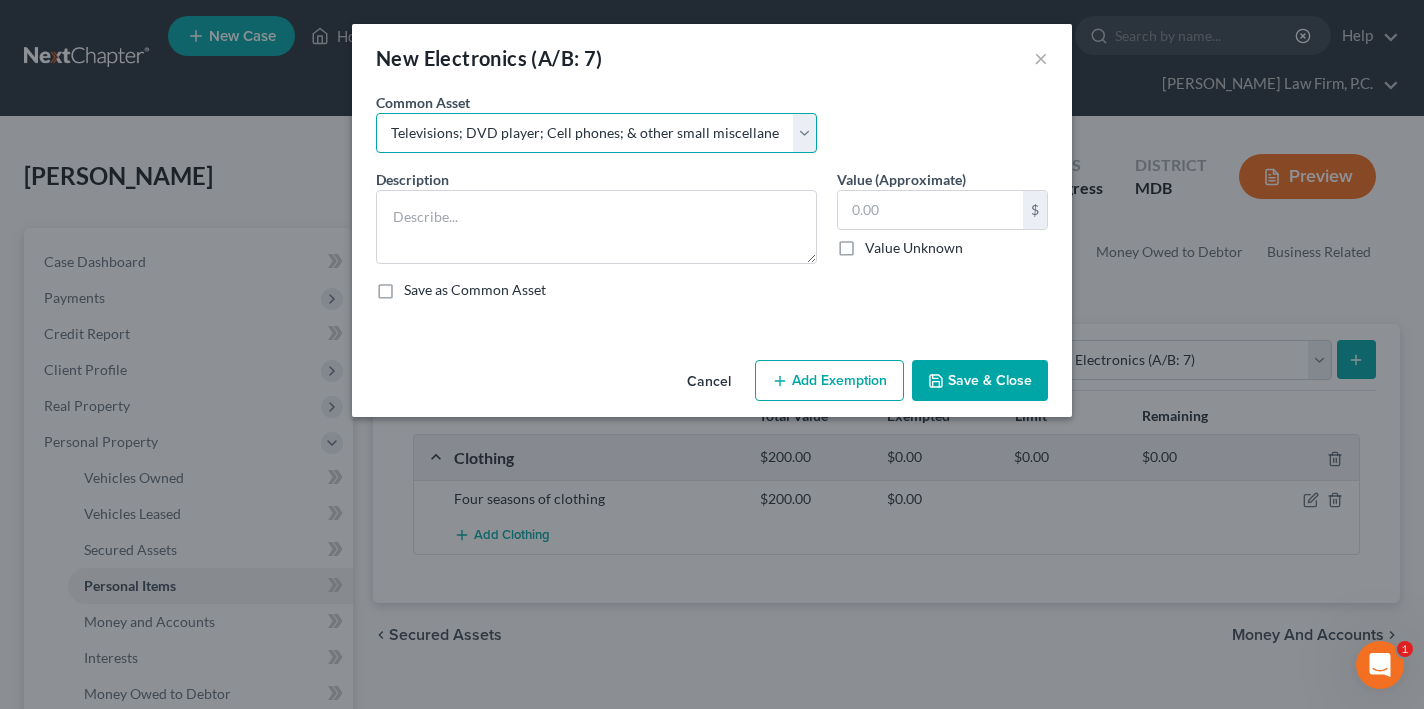 type on "Televisions; DVD player; Cell phones; & other small miscellaneous household electronic items." 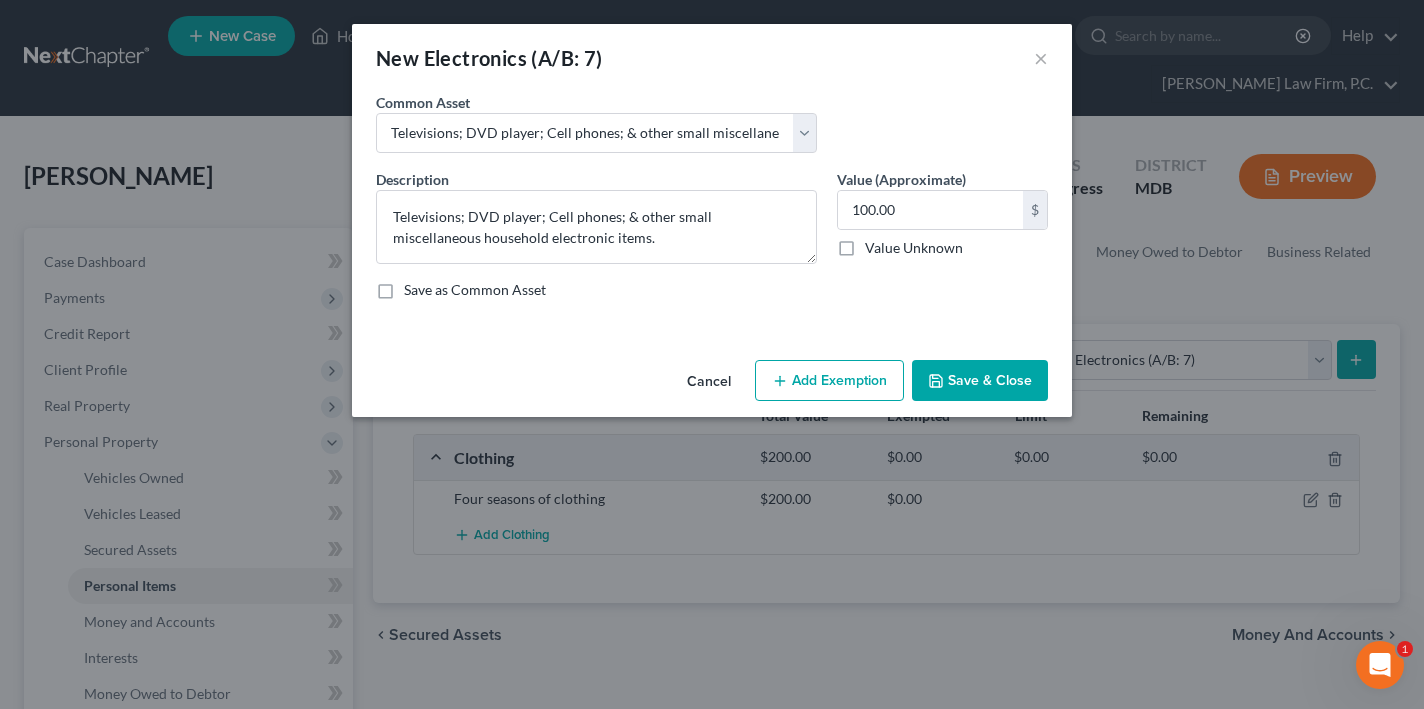 click on "Save & Close" at bounding box center (980, 381) 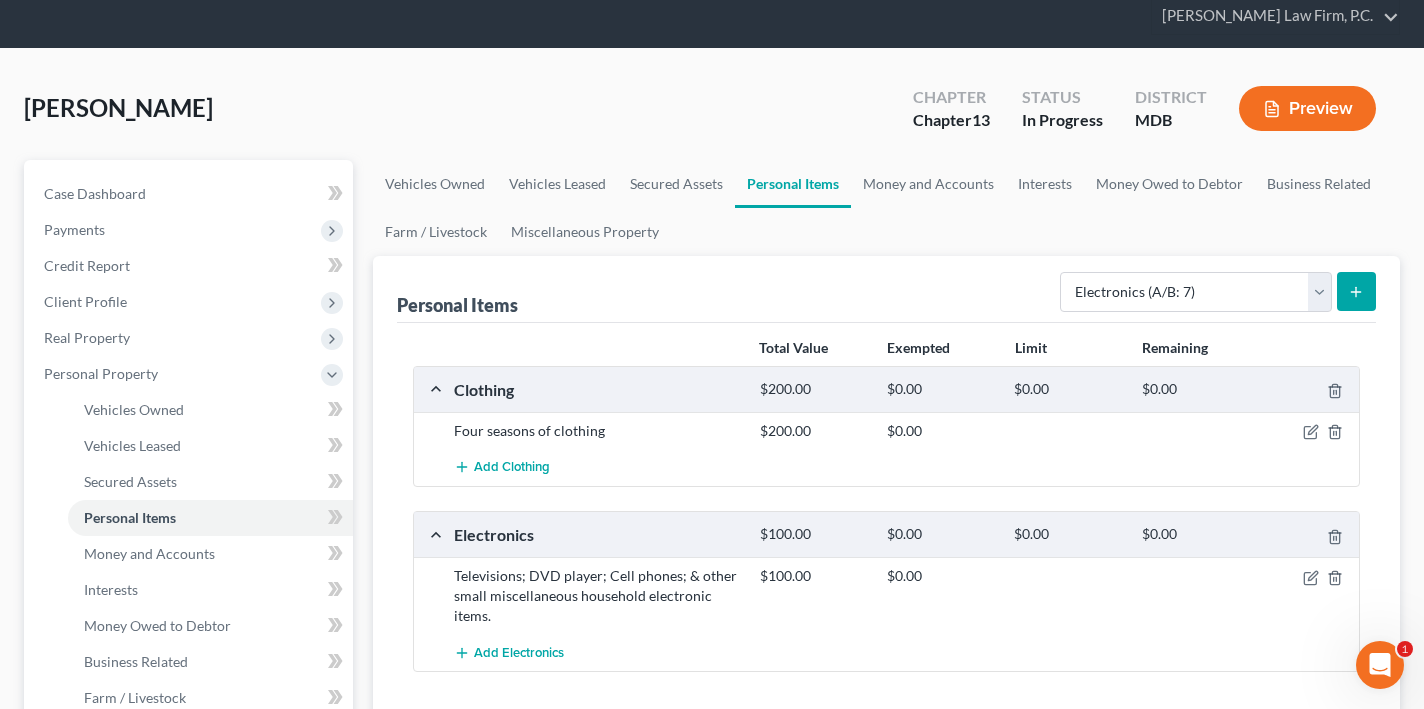 scroll, scrollTop: 94, scrollLeft: 0, axis: vertical 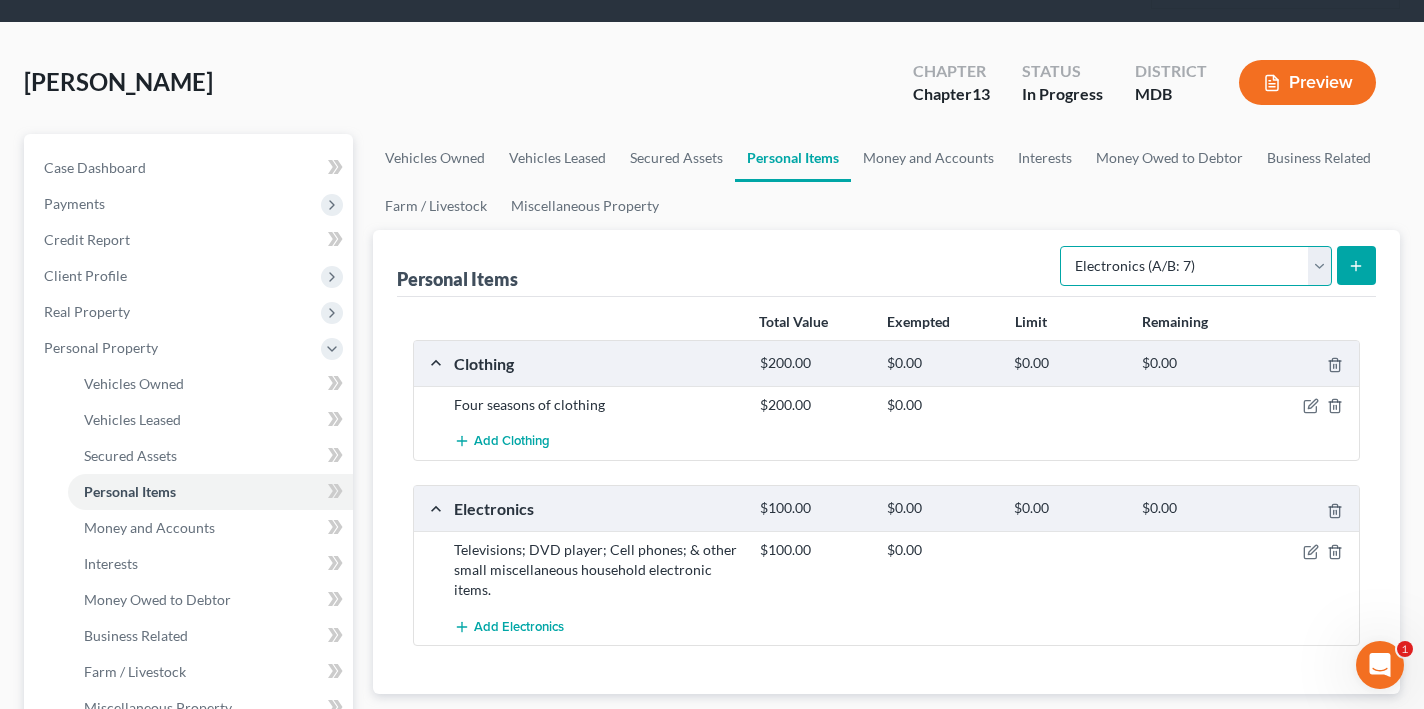 select on "household_goods" 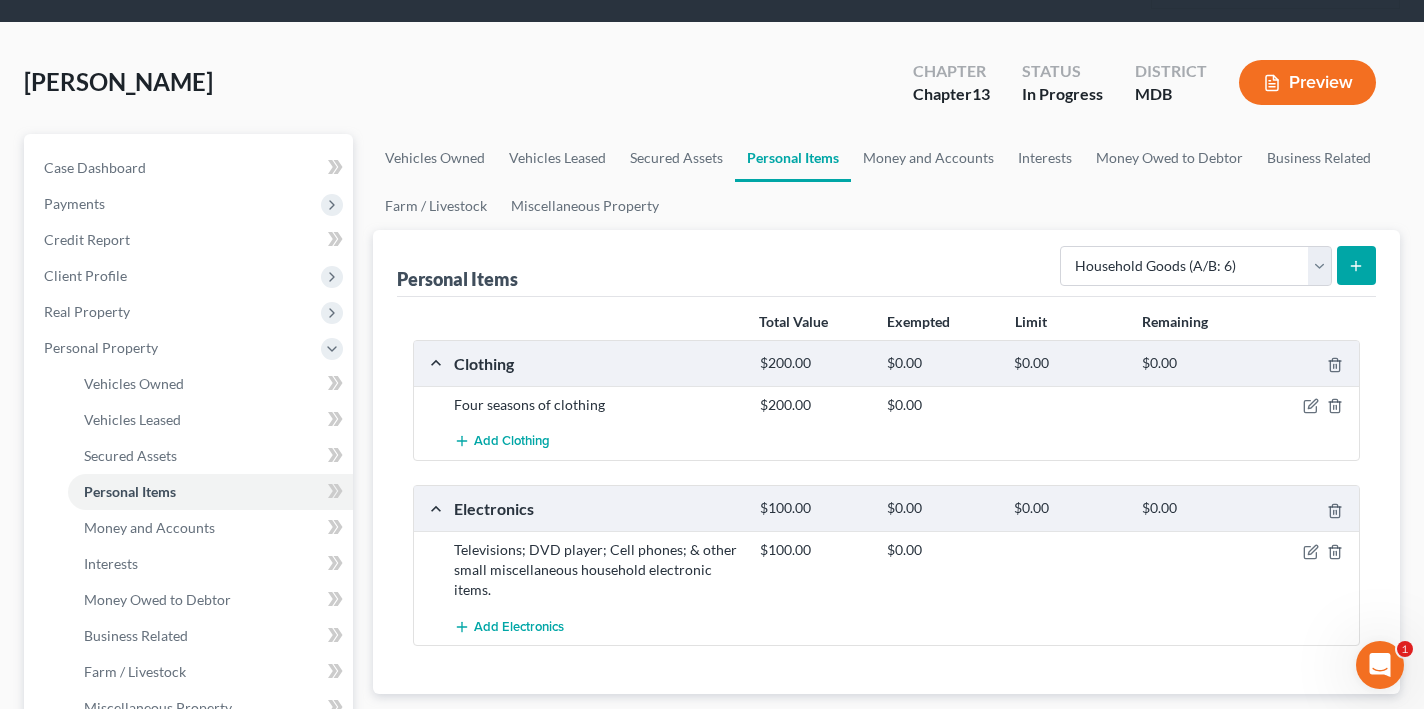 click 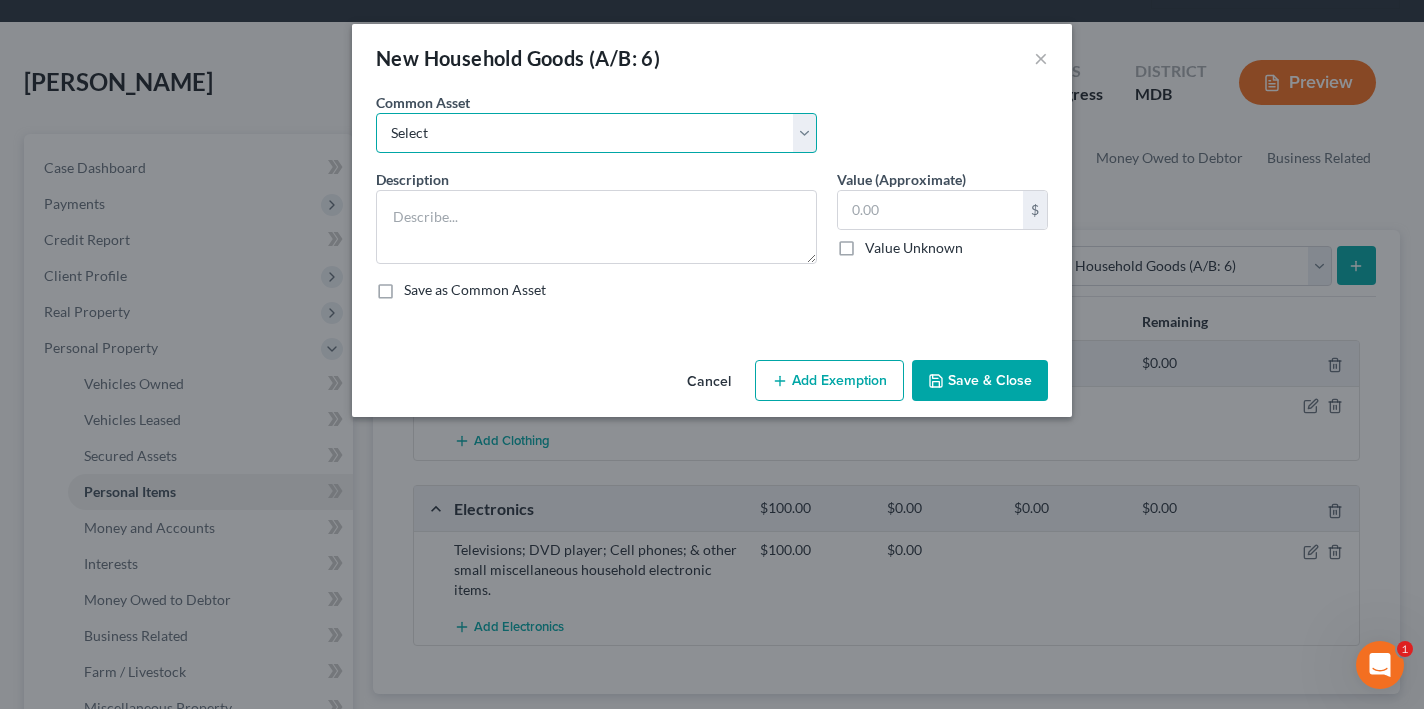 select on "0" 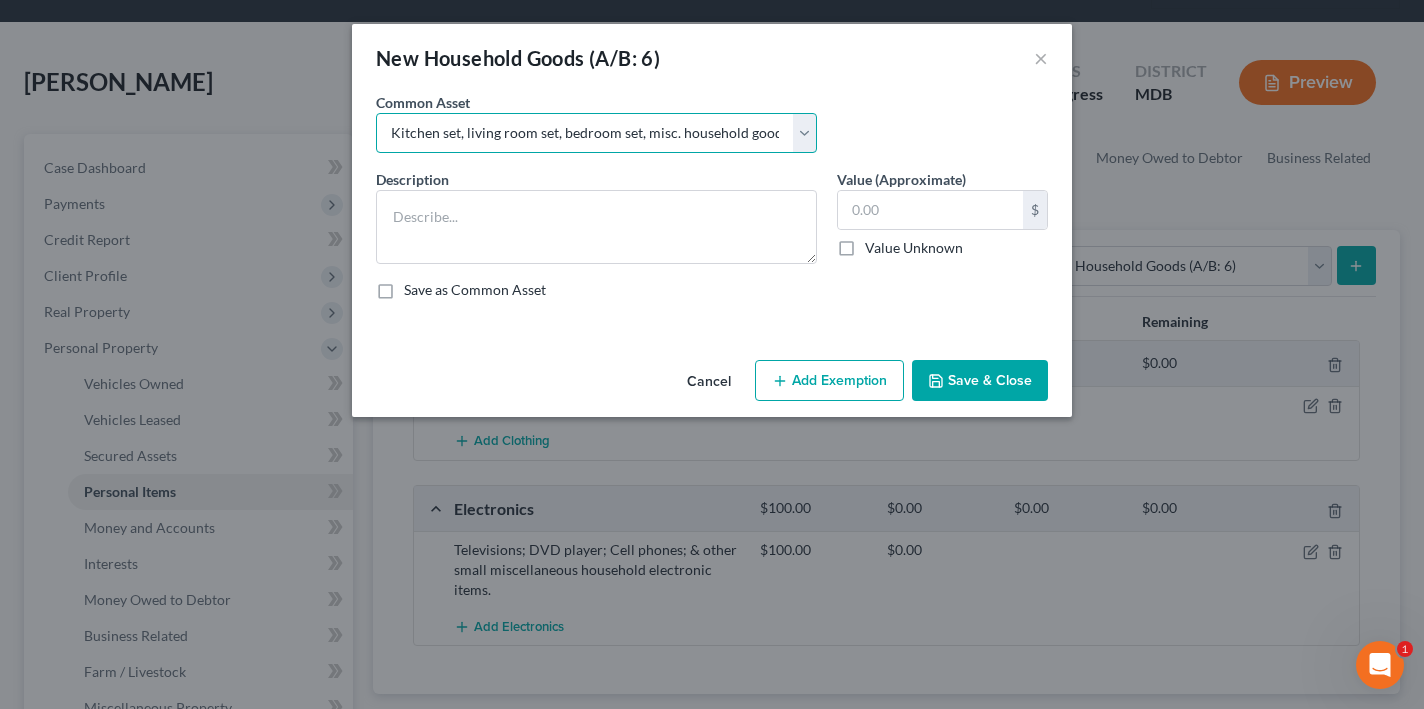type on "Kitchen set, living room set, bedroom set, misc. household goods and appliances and furnishing. All personal property in fair to good condition (not "new"), owned by debtor and kept at homestead residence." 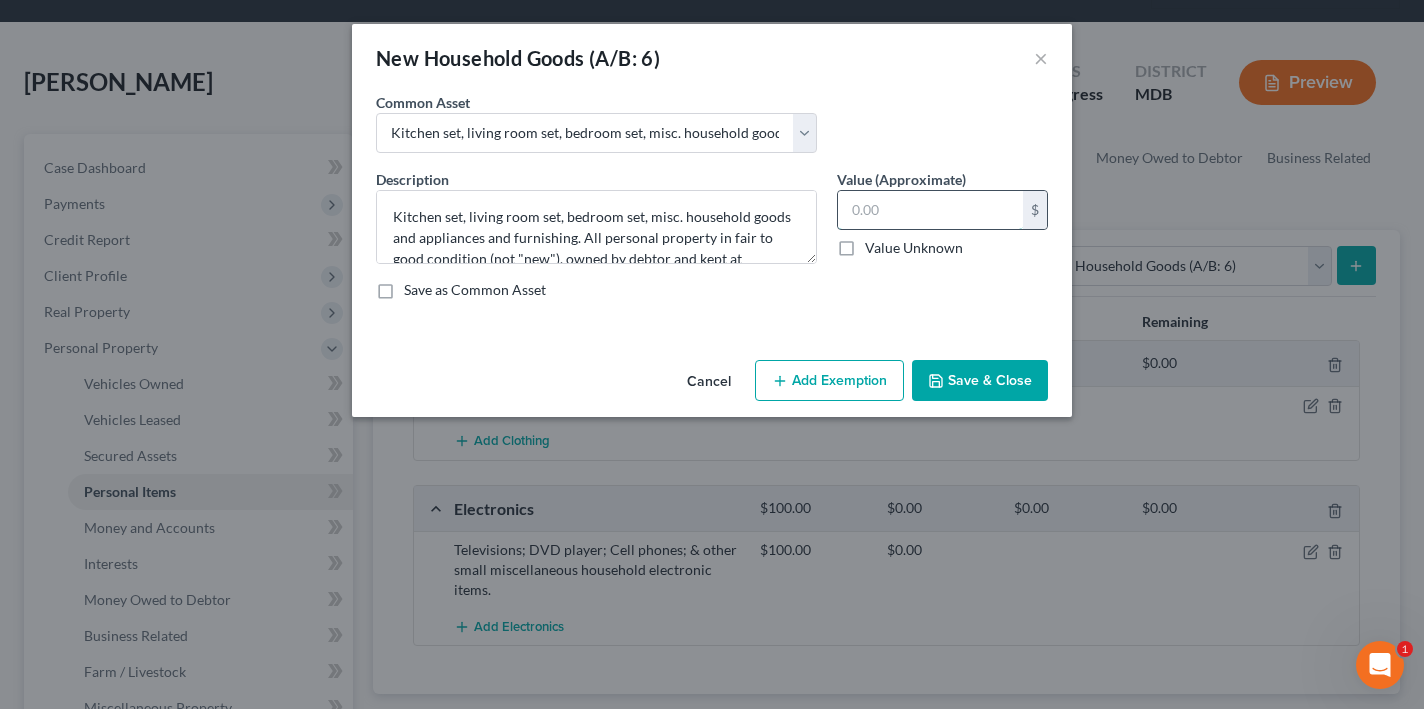 click at bounding box center (930, 210) 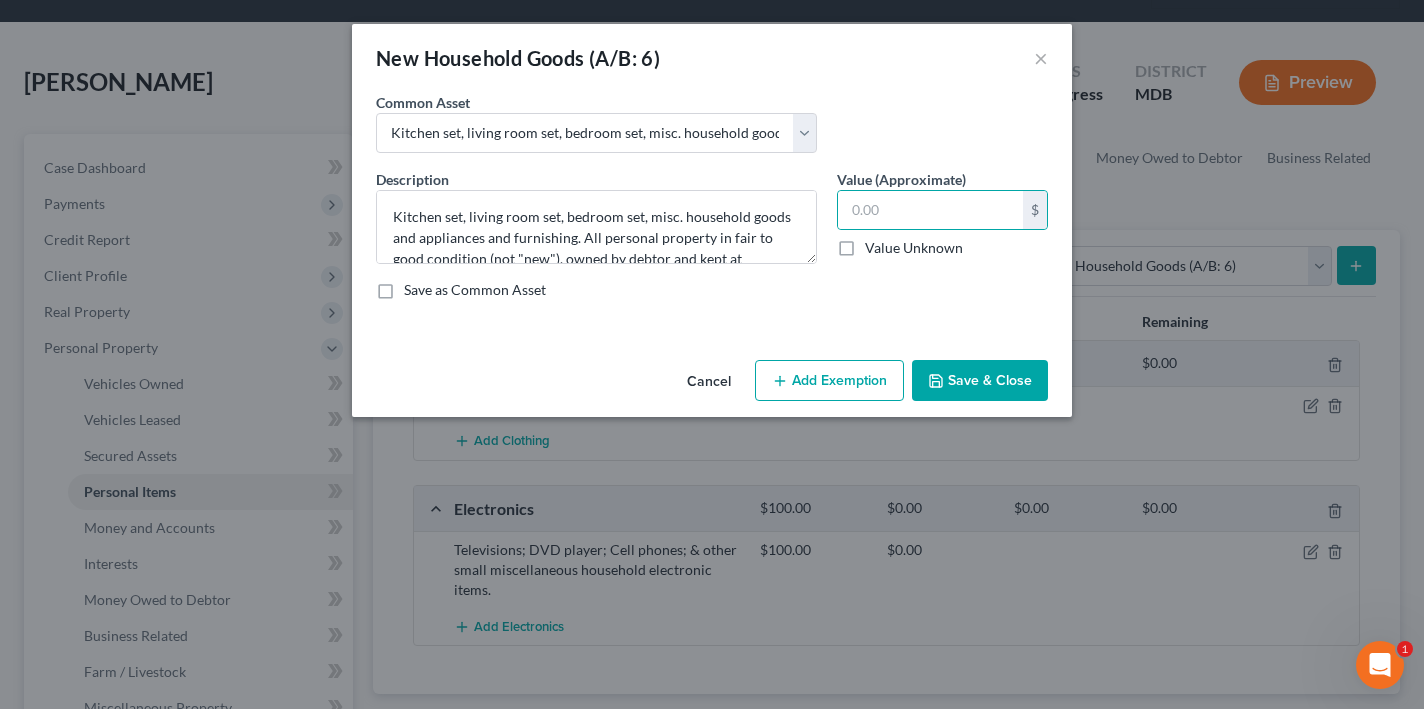 click on "Save & Close" at bounding box center (980, 381) 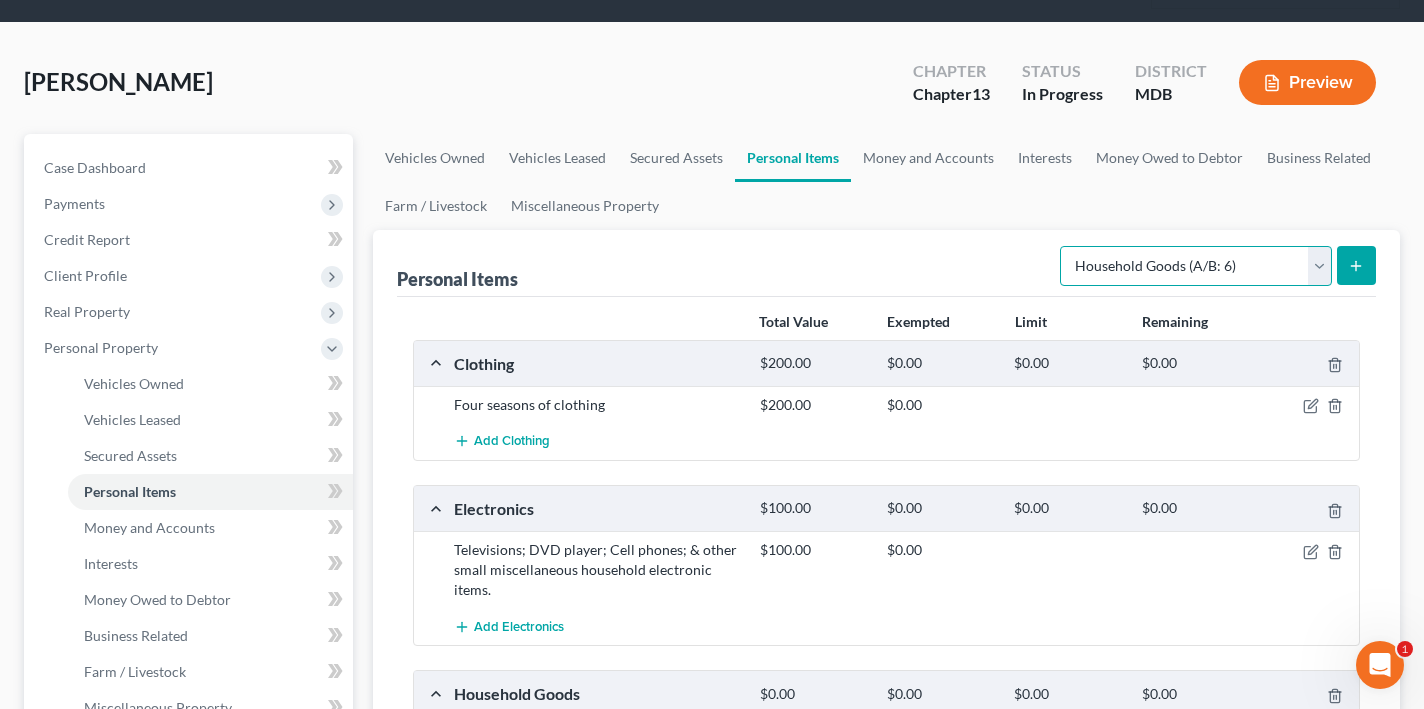 select on "sports_and_hobby_equipment" 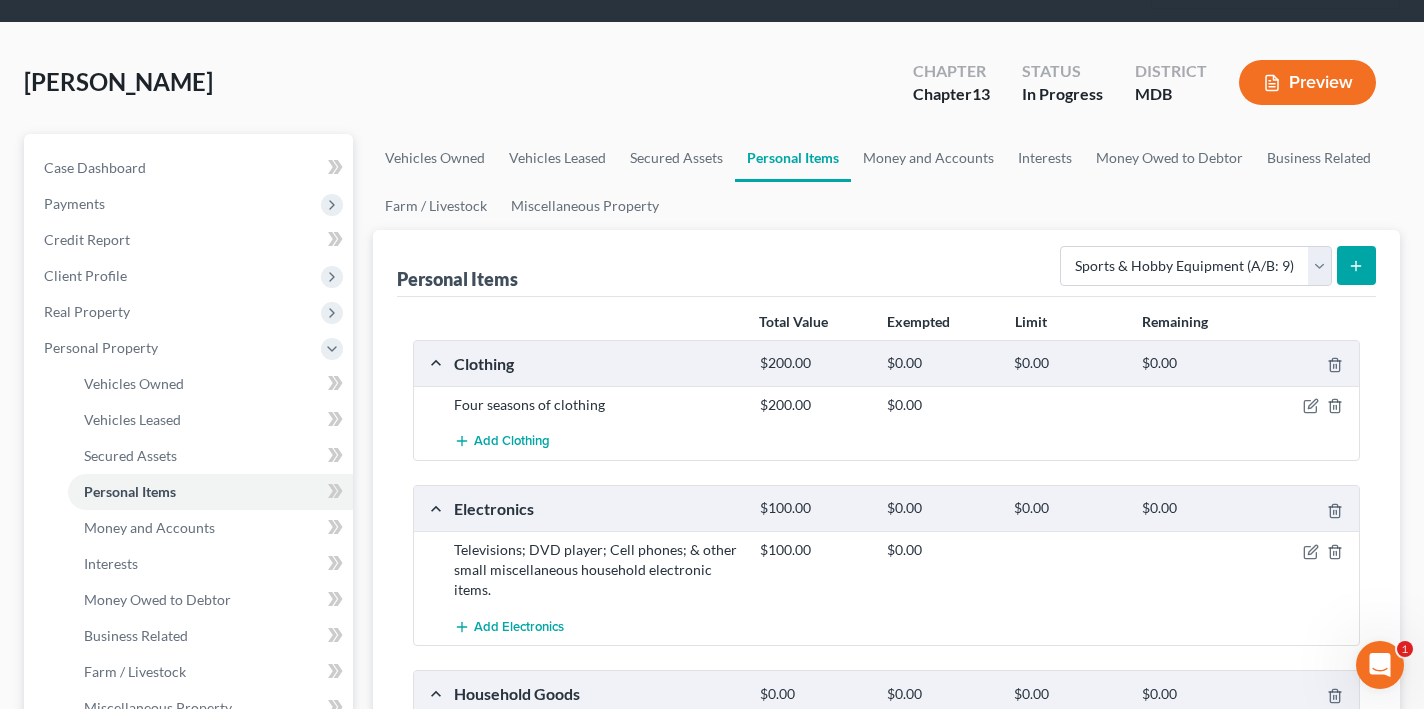 click at bounding box center (1356, 265) 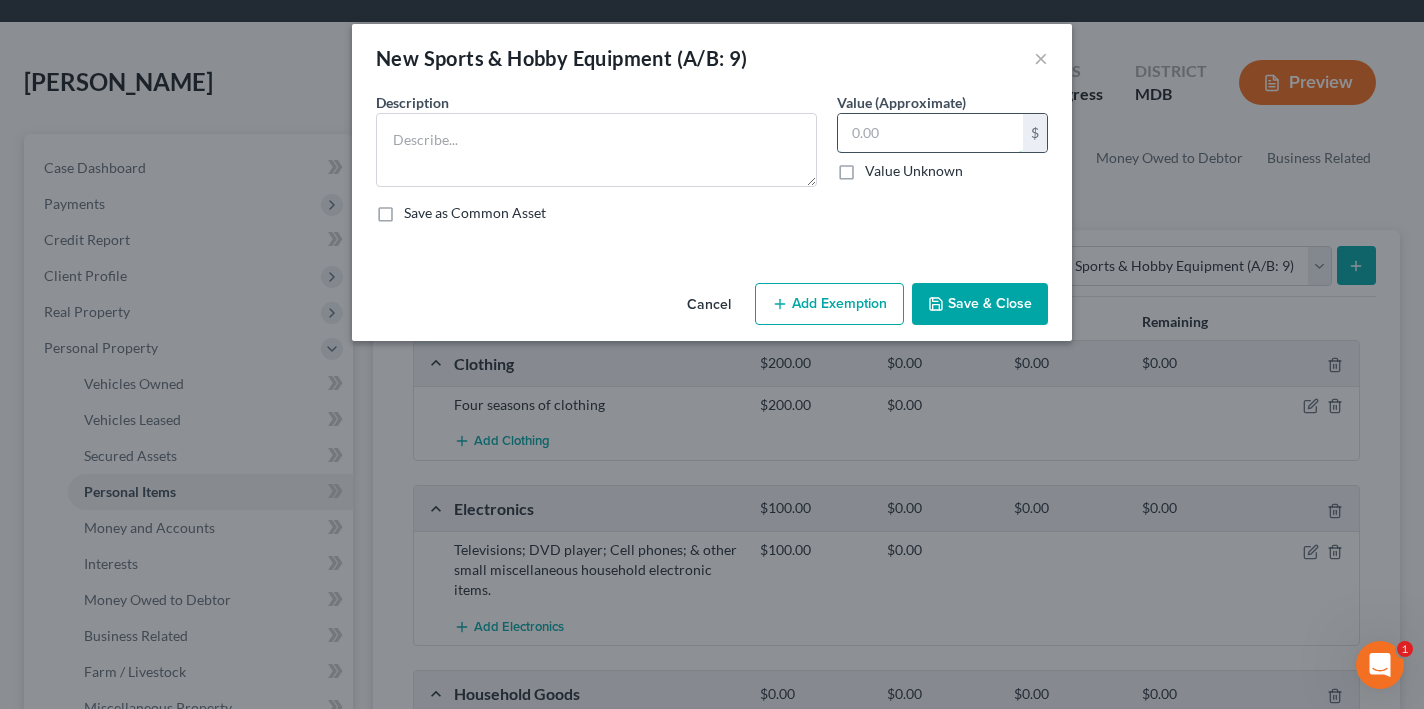 click at bounding box center (930, 133) 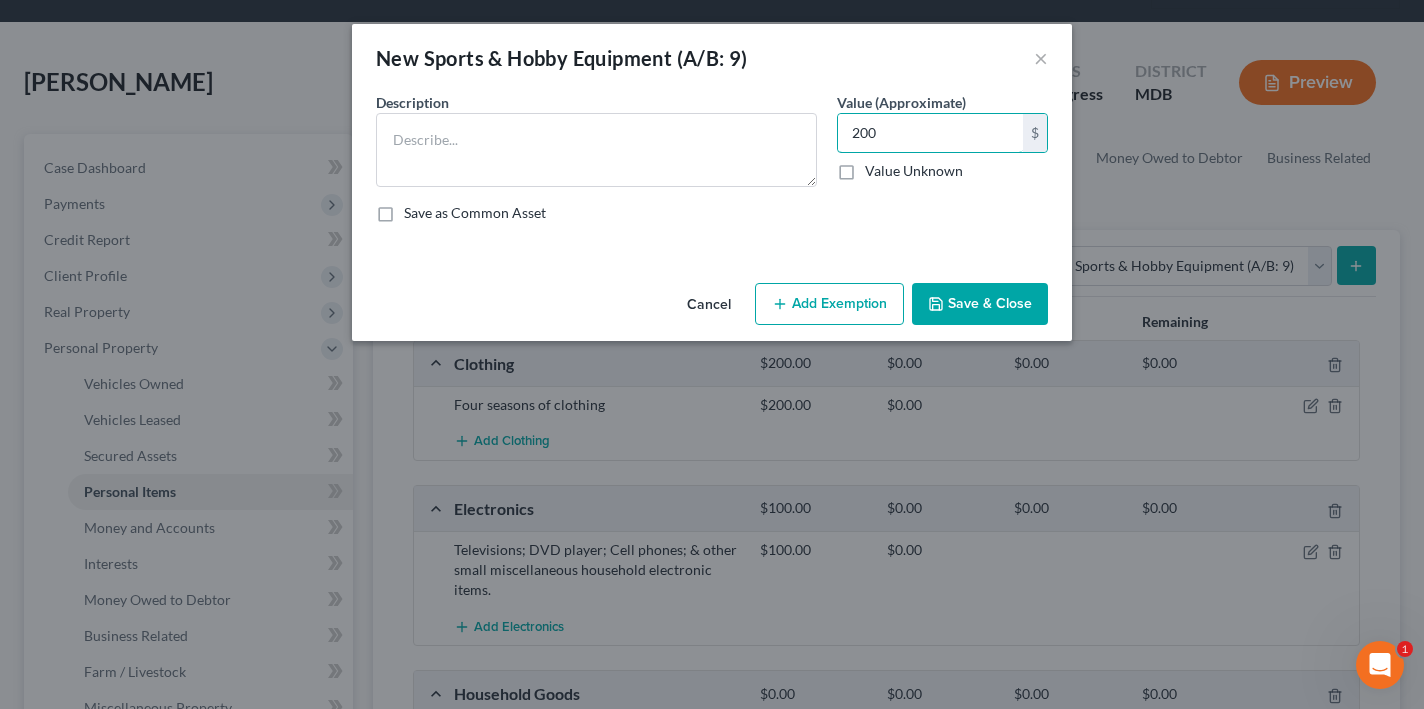 type on "200" 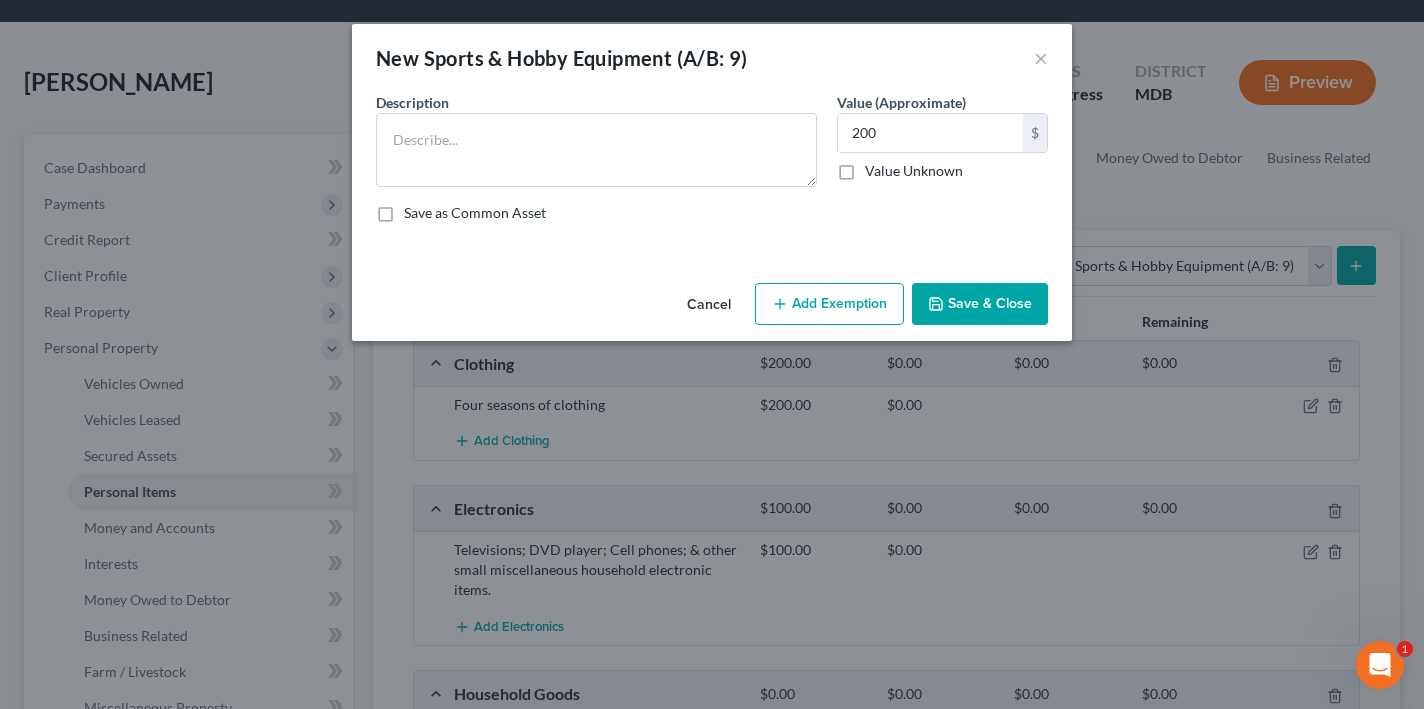 click on "Cancel Add Exemption Save & Close" at bounding box center (712, 308) 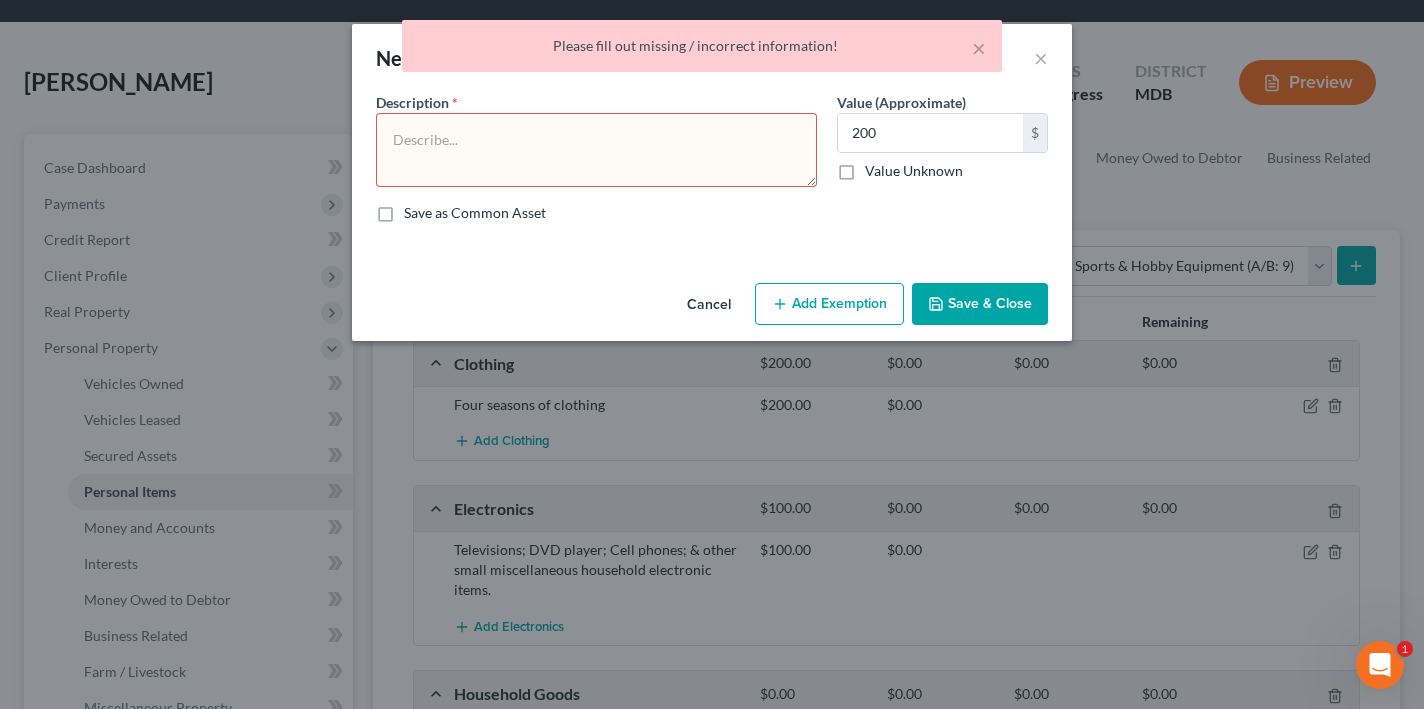 click at bounding box center (596, 150) 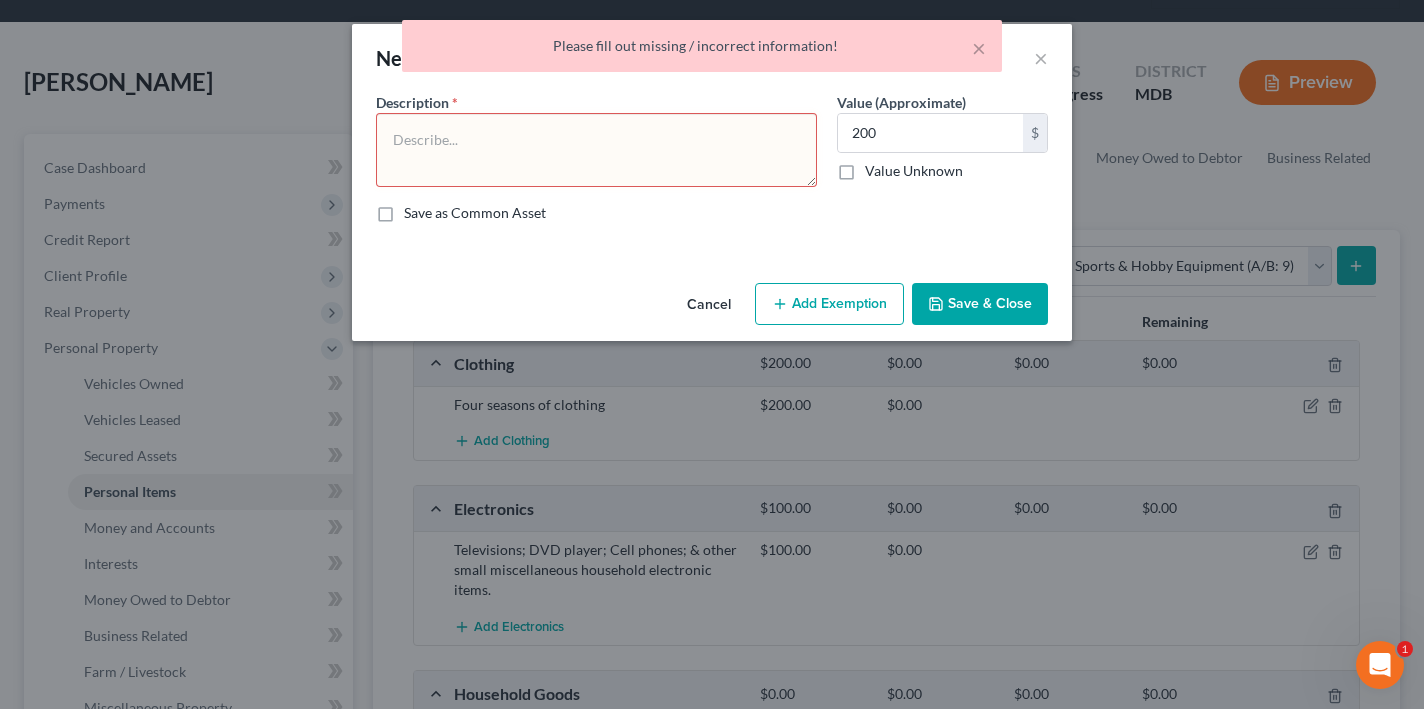 click on "Description
*
Value (Approximate)
200.00 $
Value Unknown
Balance Undetermined
200 $
Value Unknown
Save as Common Asset" at bounding box center (712, 165) 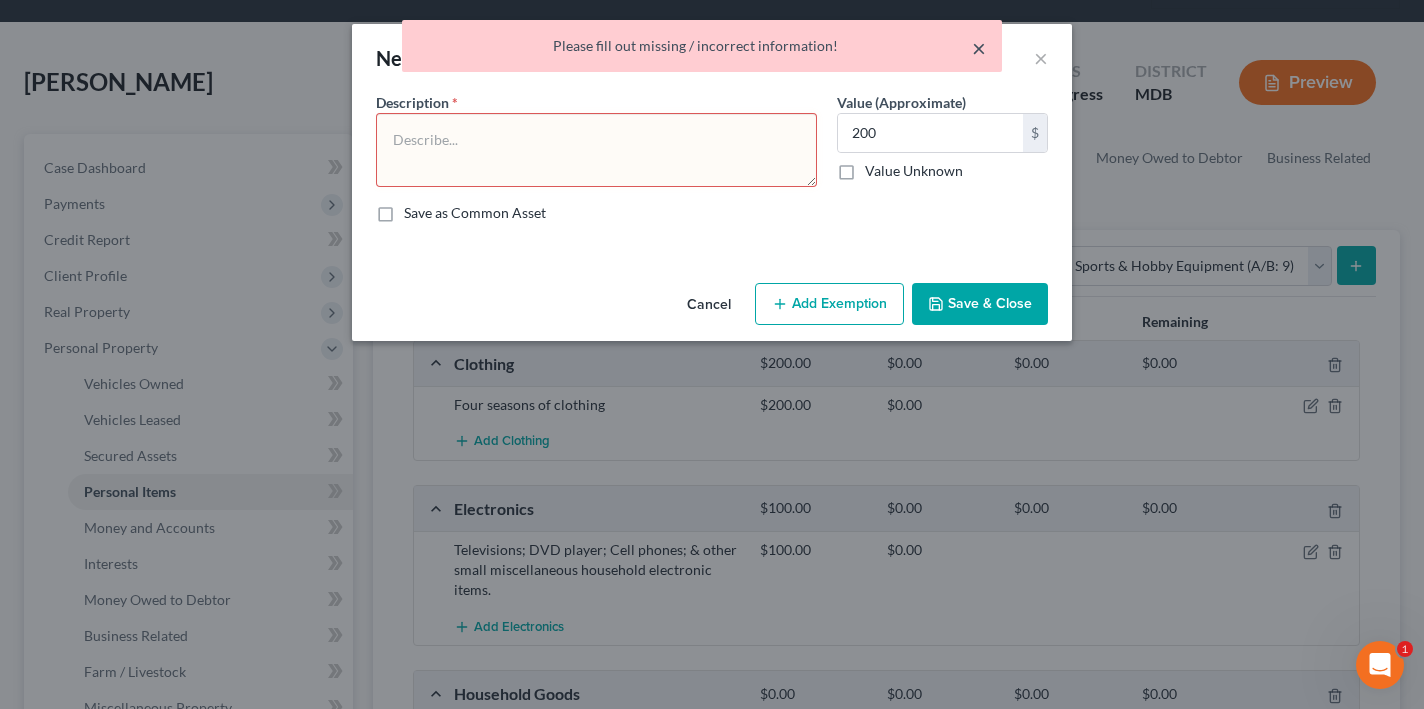 click on "×" at bounding box center [979, 48] 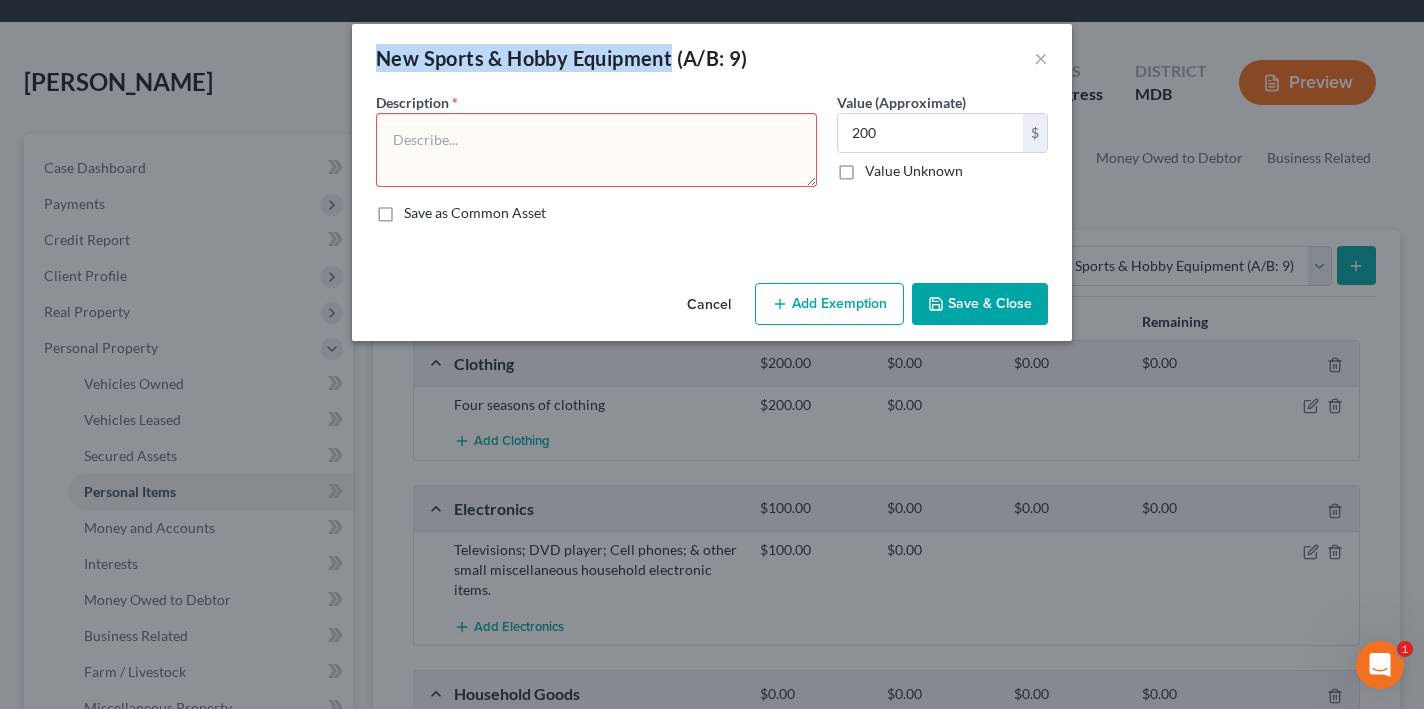 drag, startPoint x: 382, startPoint y: 56, endPoint x: 670, endPoint y: 65, distance: 288.1406 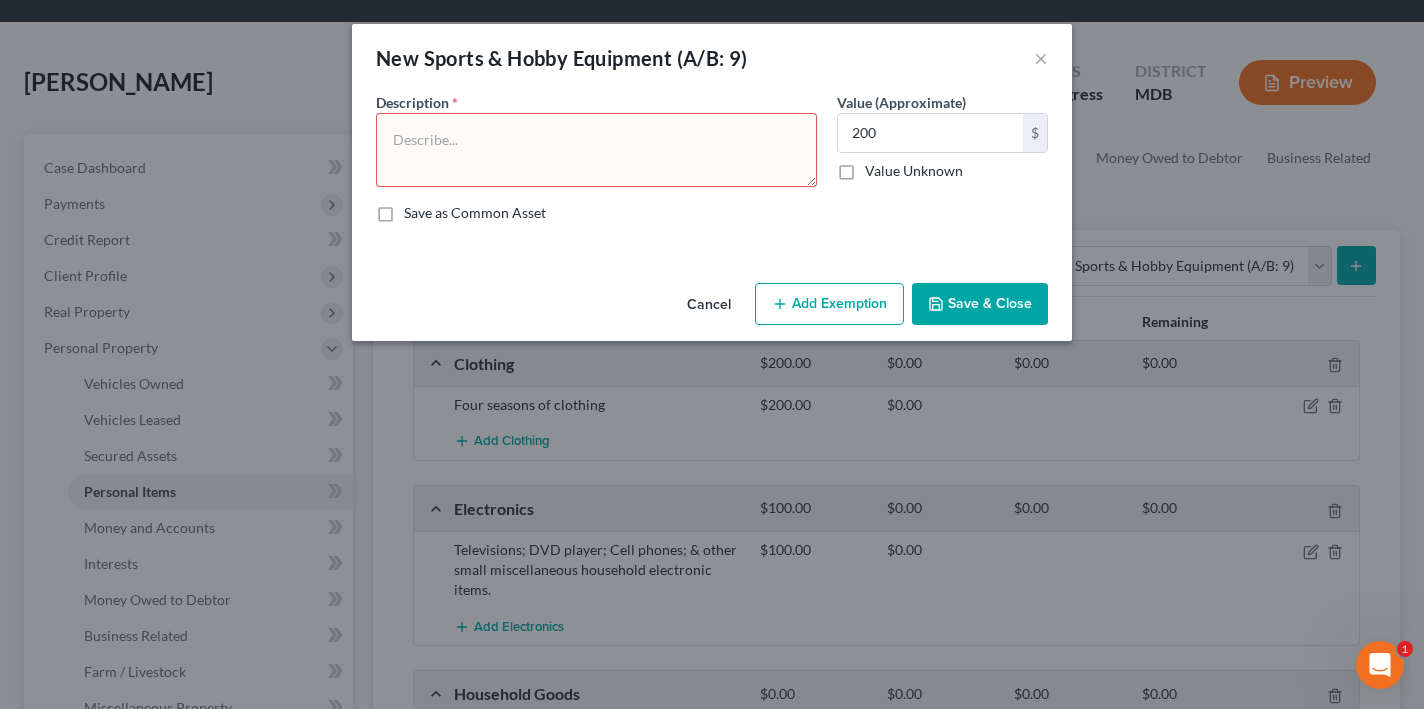 click at bounding box center [596, 150] 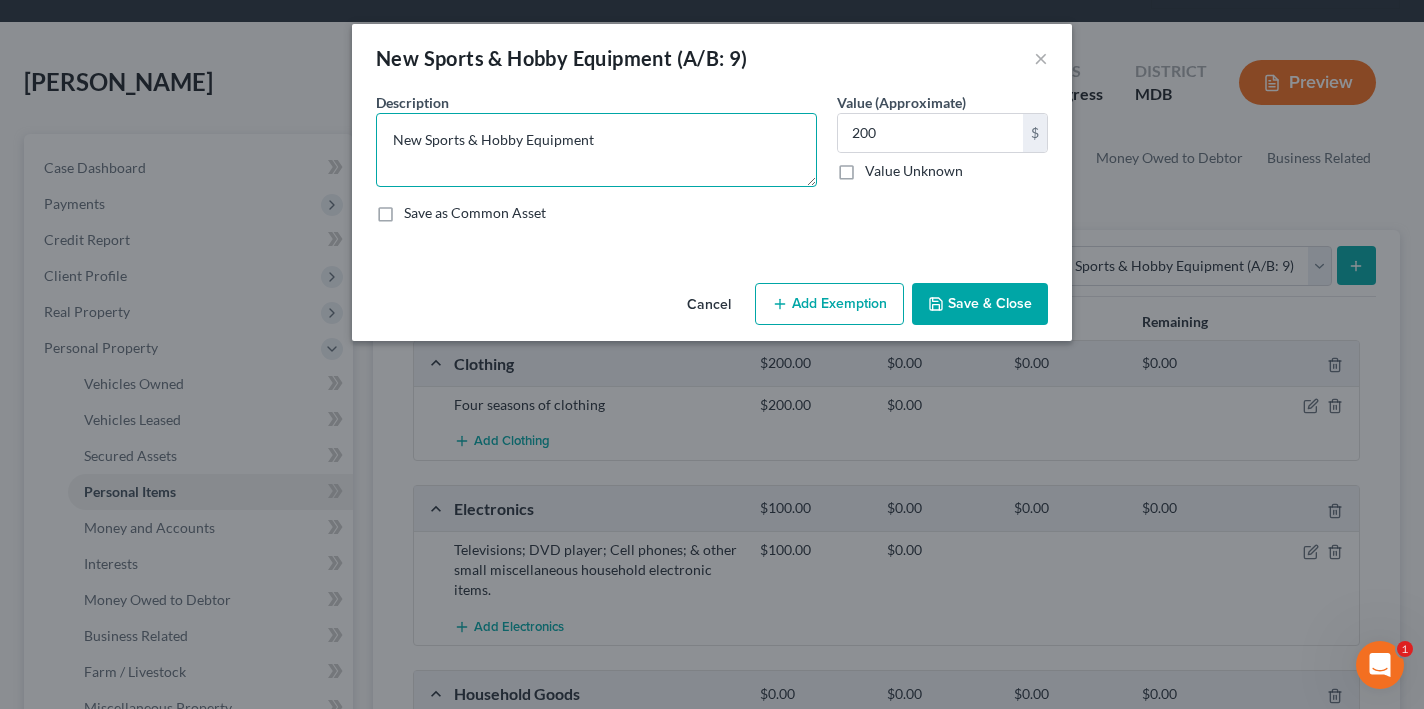 type on "New Sports & Hobby Equipment" 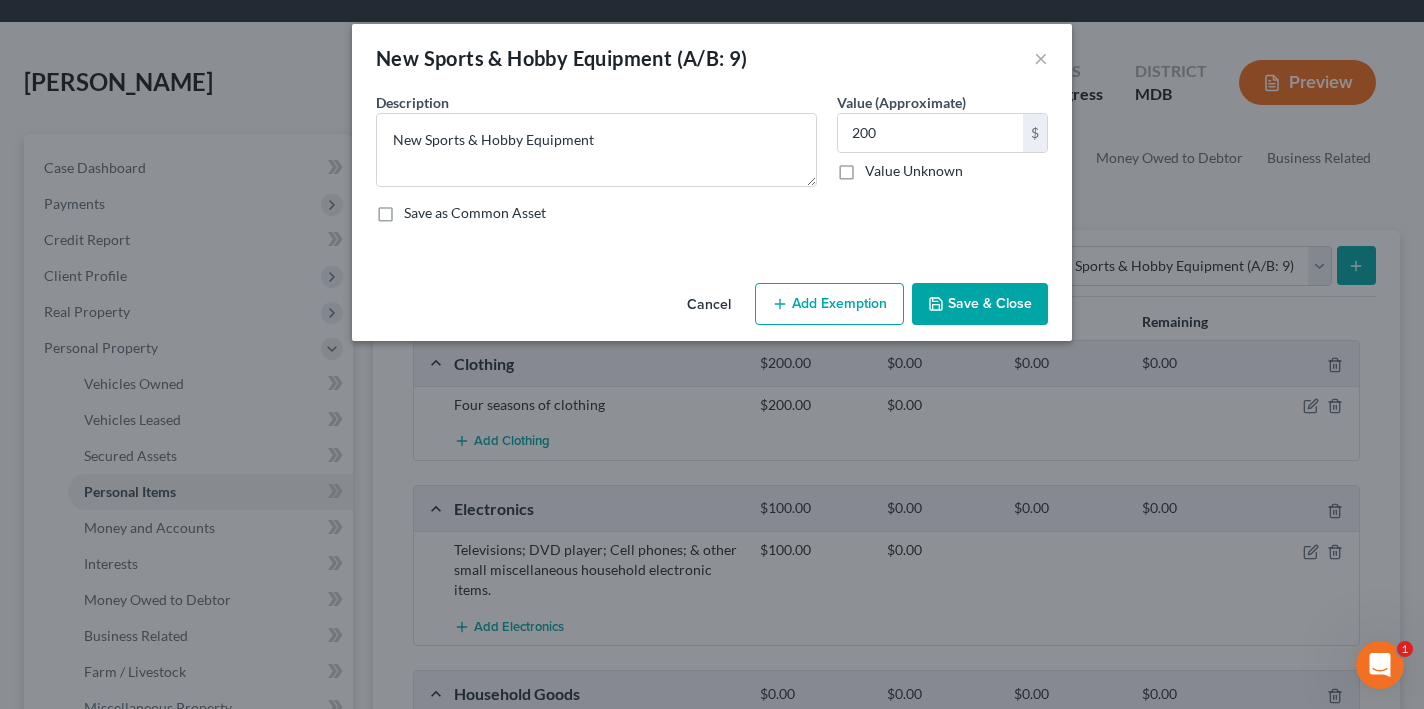 click on "Save & Close" at bounding box center [980, 304] 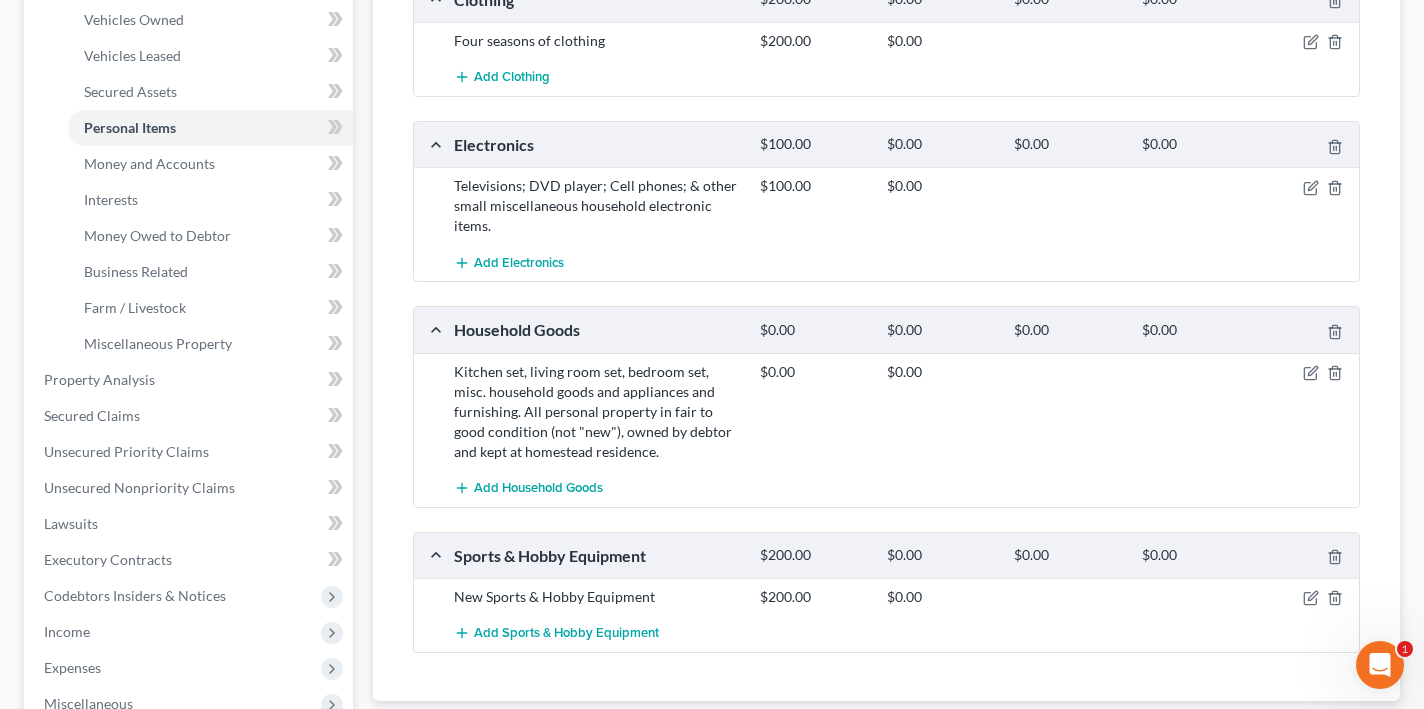 scroll, scrollTop: 464, scrollLeft: 0, axis: vertical 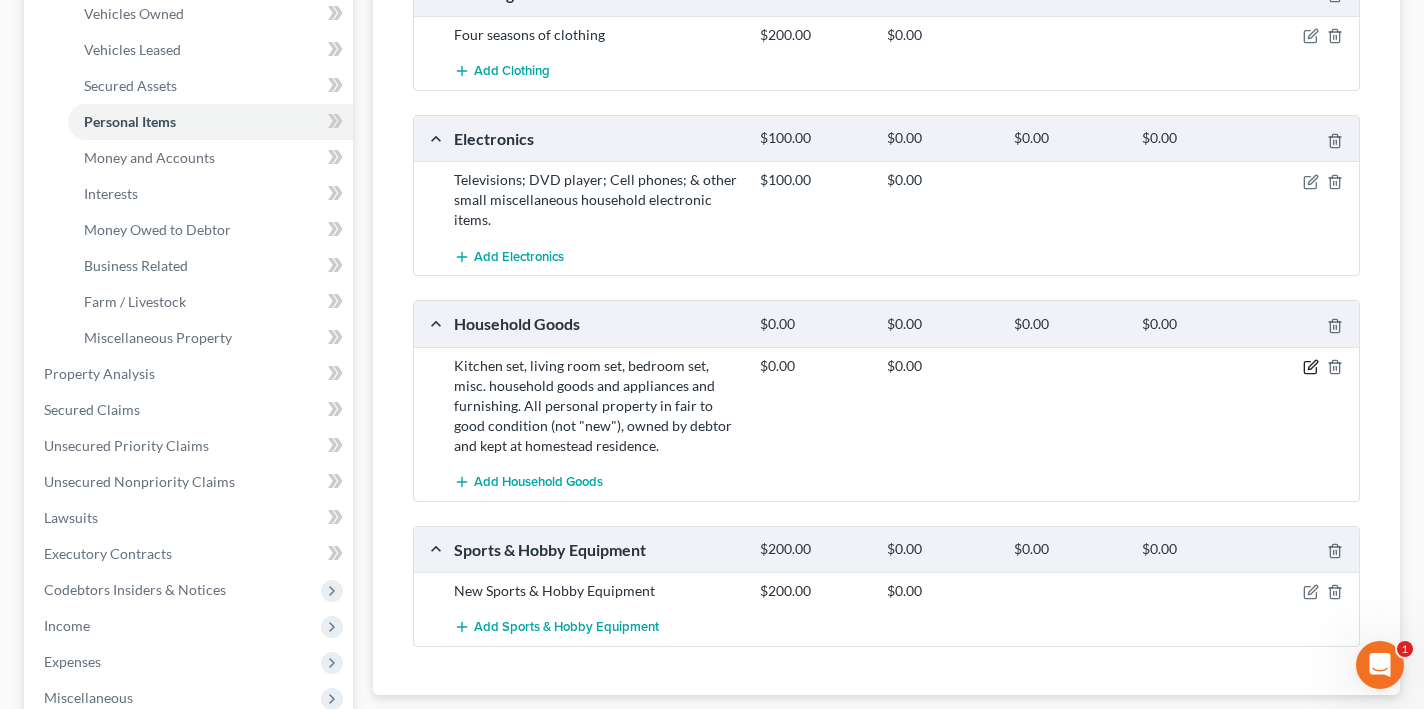 click 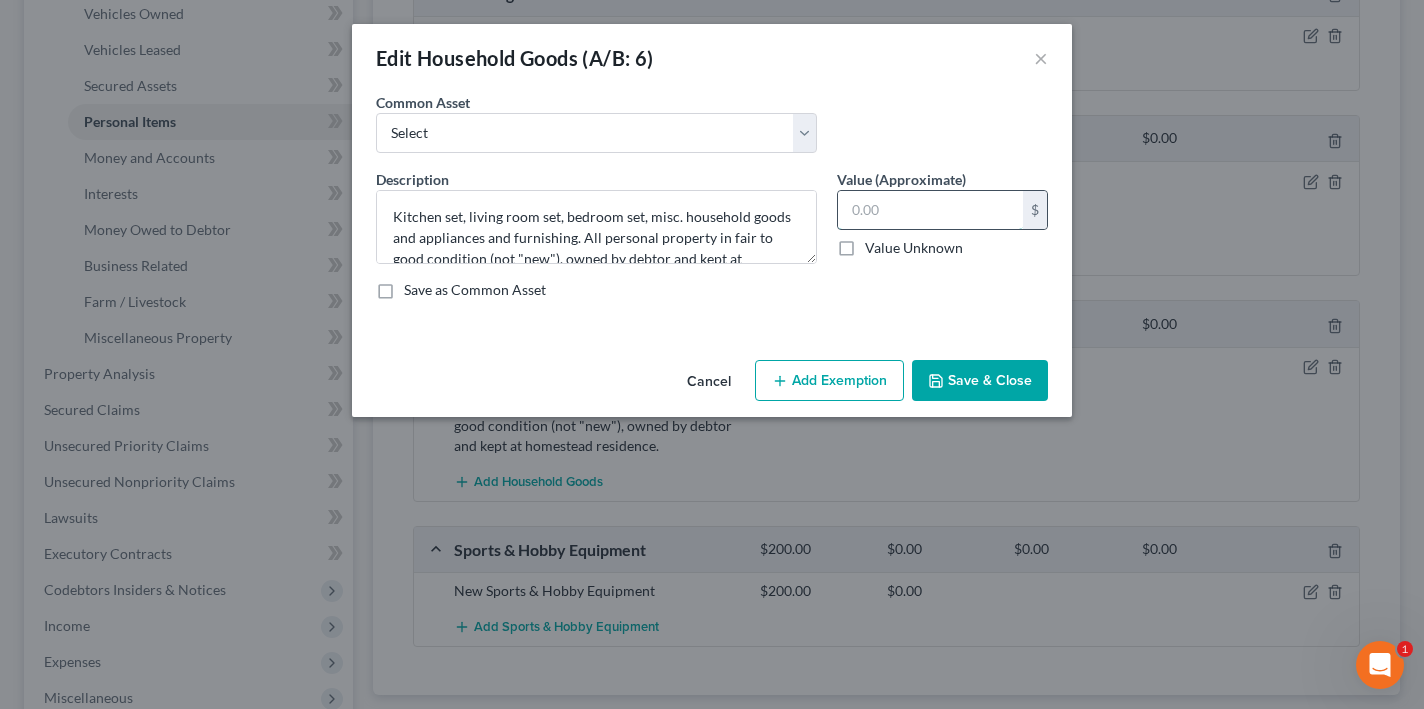 click at bounding box center (930, 210) 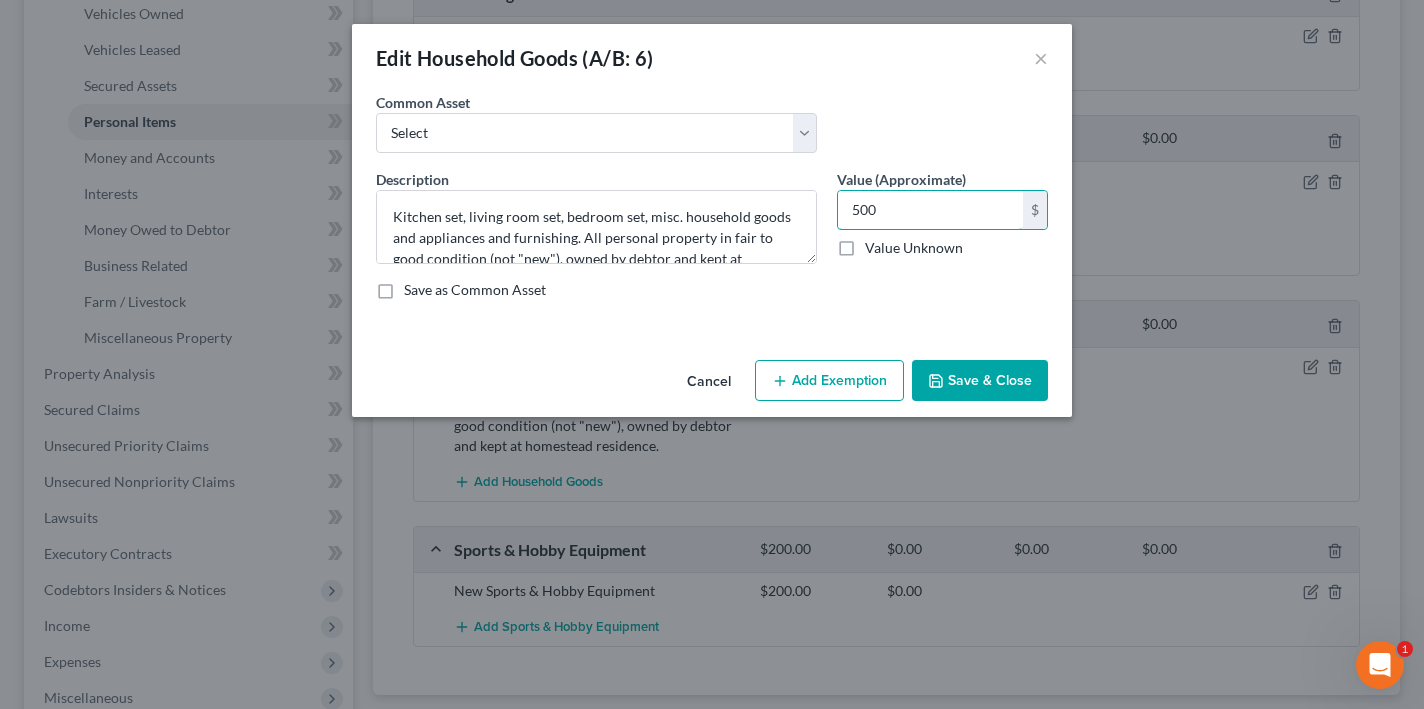 type on "500" 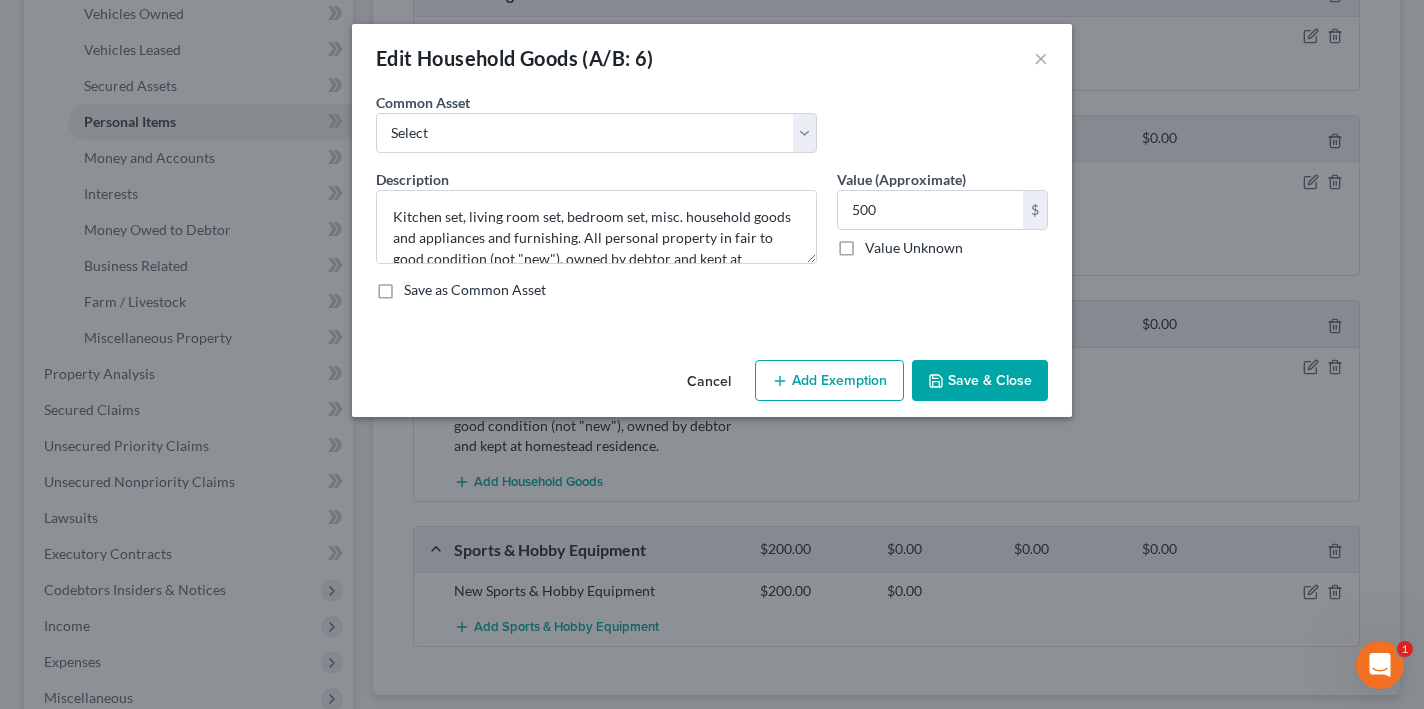 click on "Save & Close" at bounding box center [980, 381] 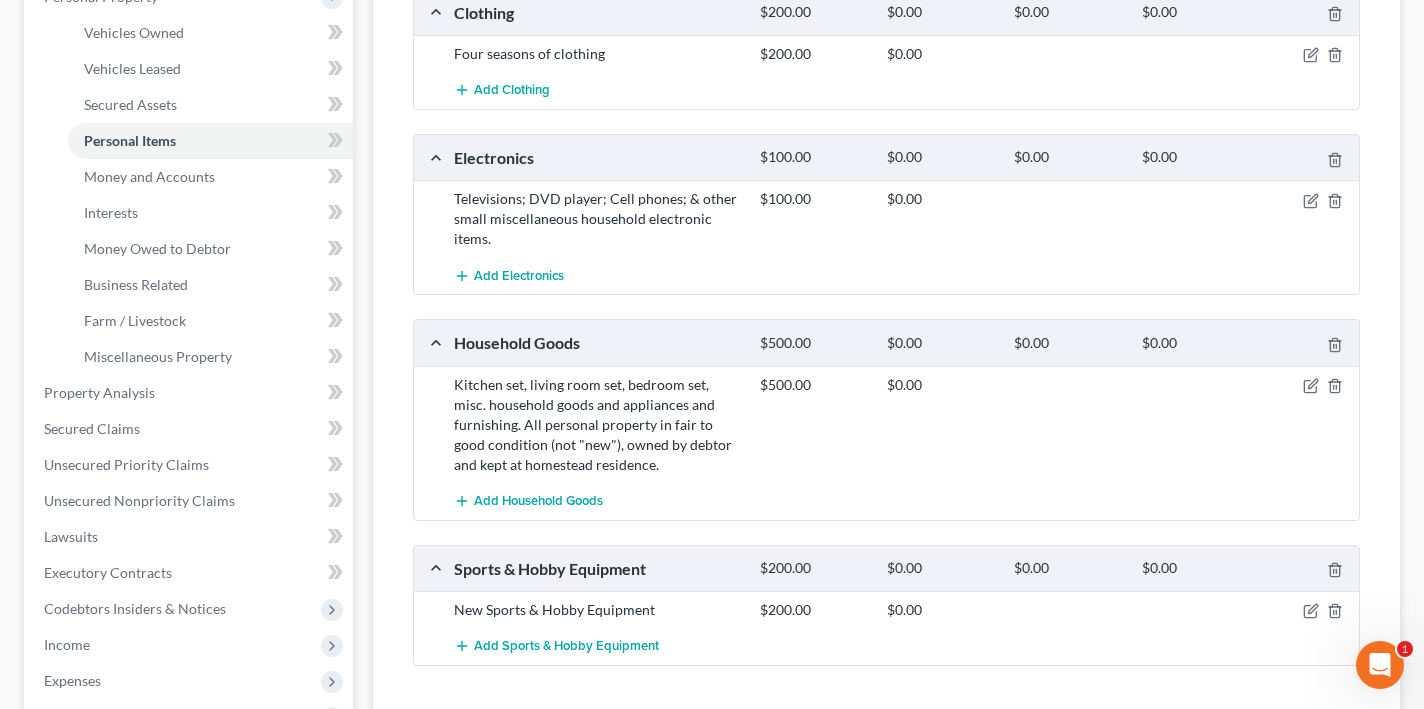 scroll, scrollTop: 450, scrollLeft: 0, axis: vertical 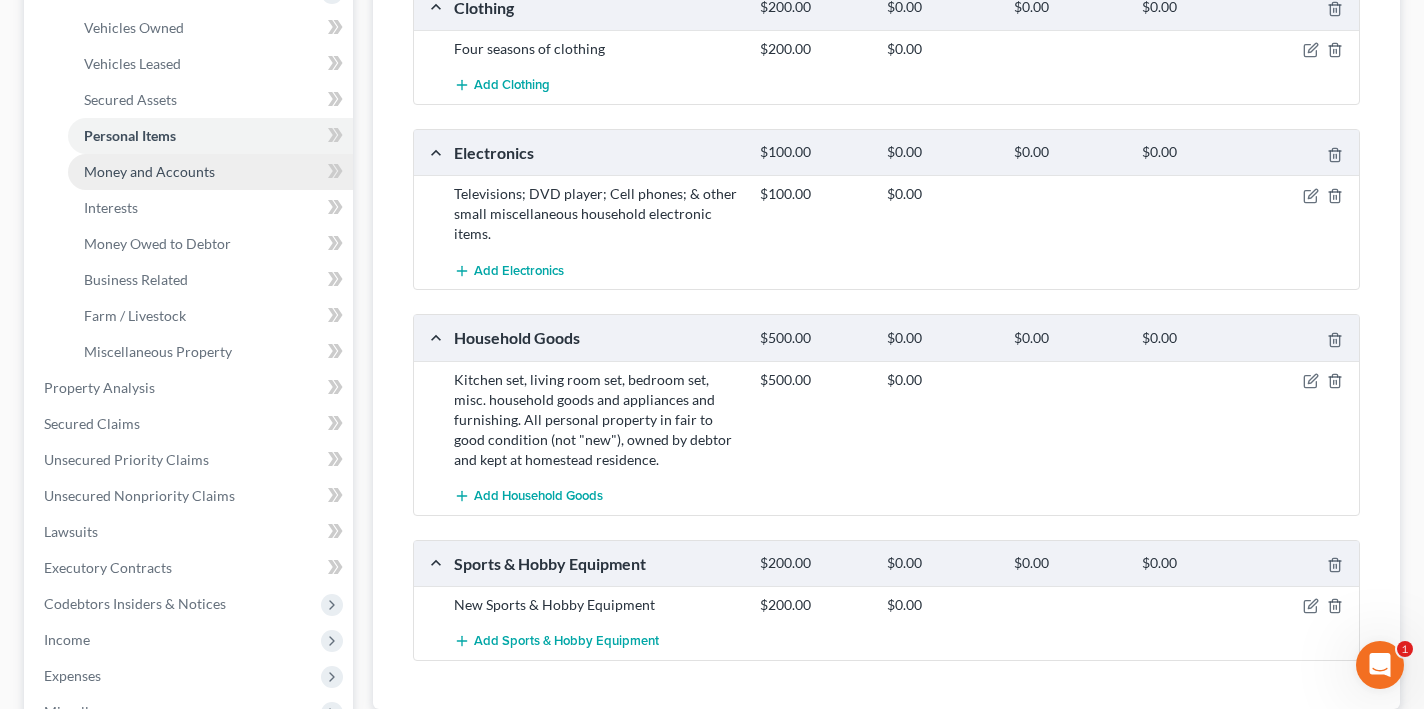 click on "Money and Accounts" at bounding box center (210, 172) 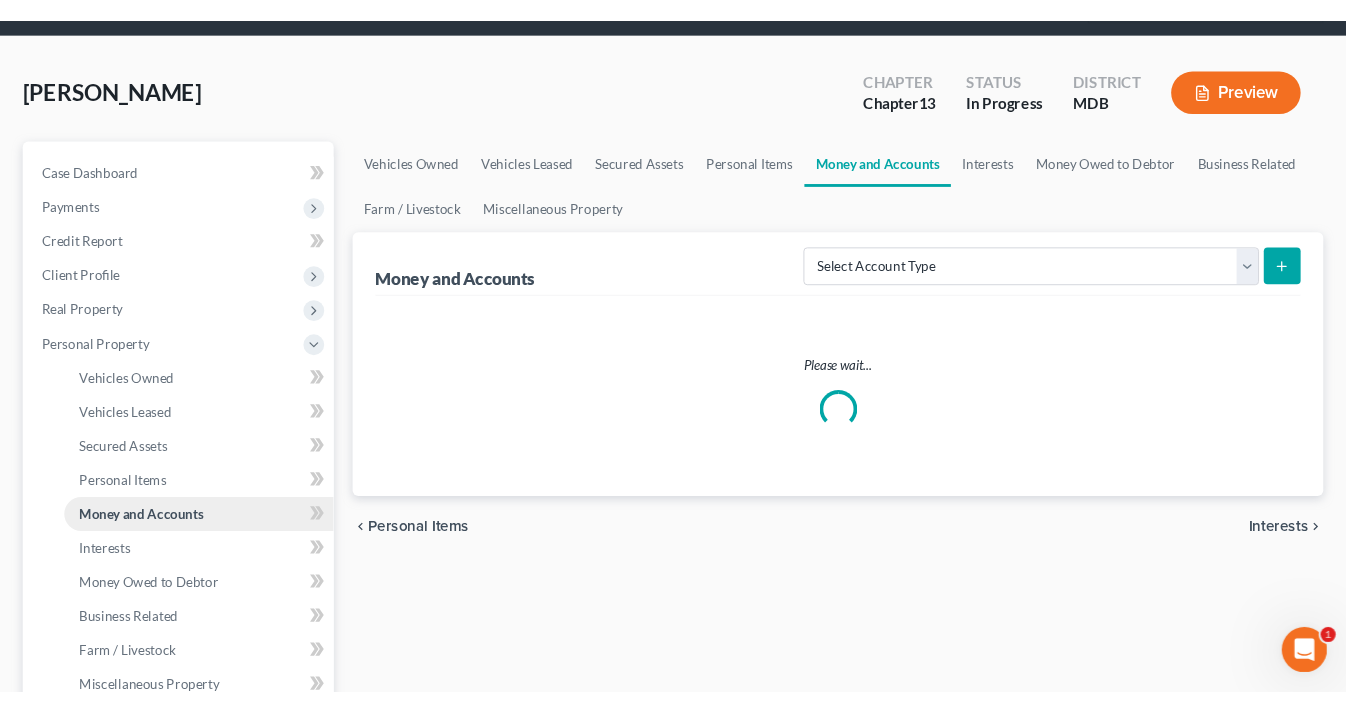 scroll, scrollTop: 0, scrollLeft: 0, axis: both 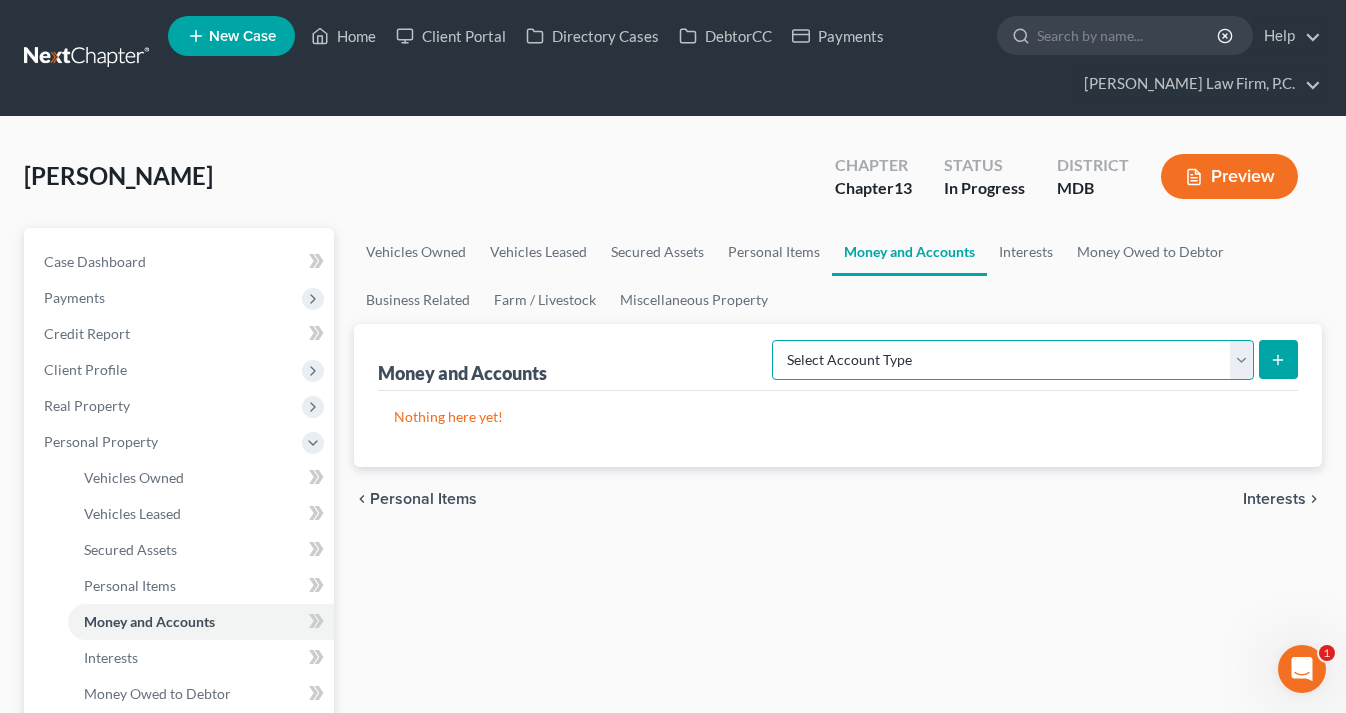 select on "cash_on_hand" 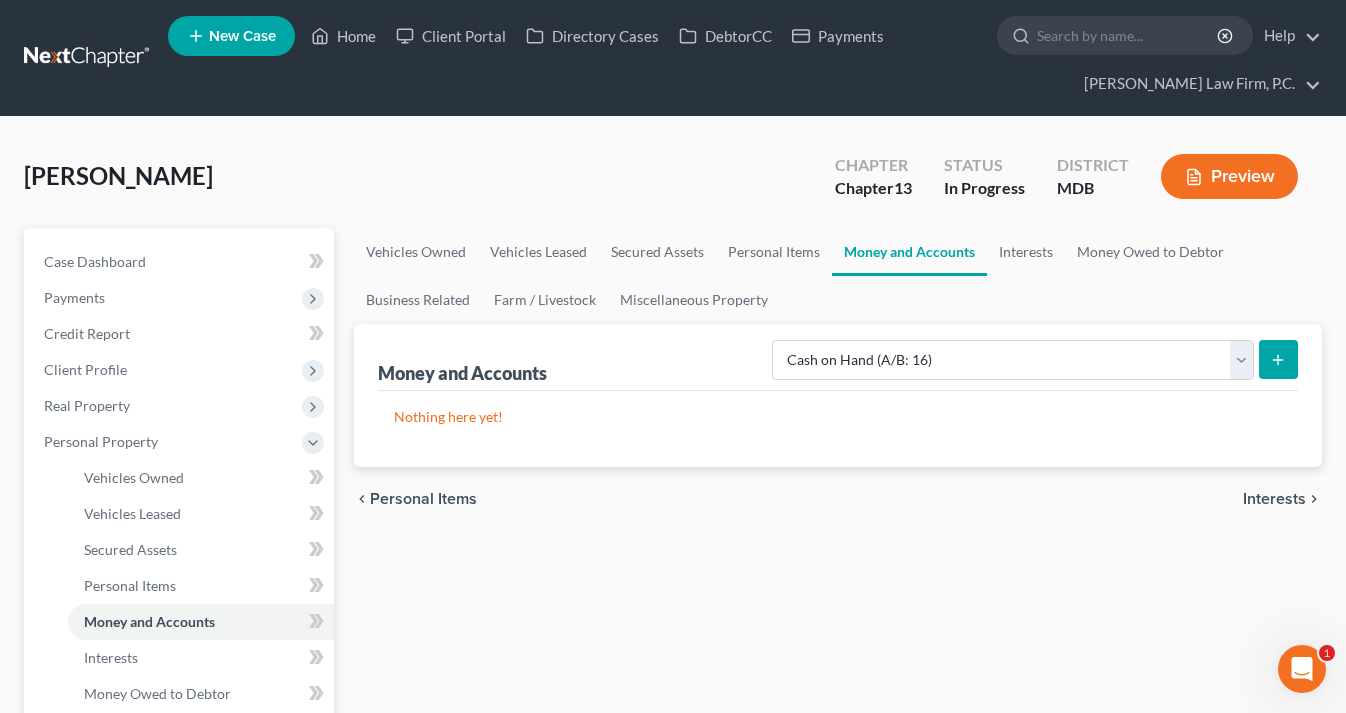 click at bounding box center [1278, 359] 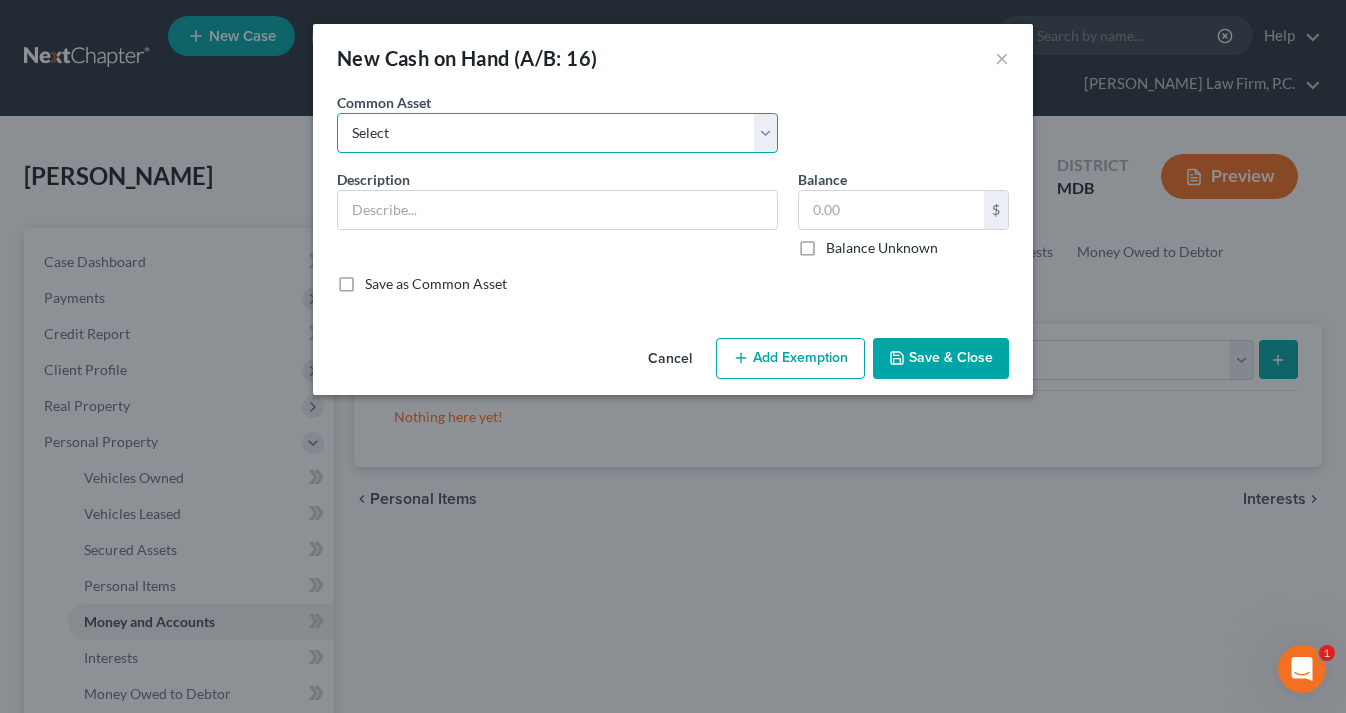 select on "0" 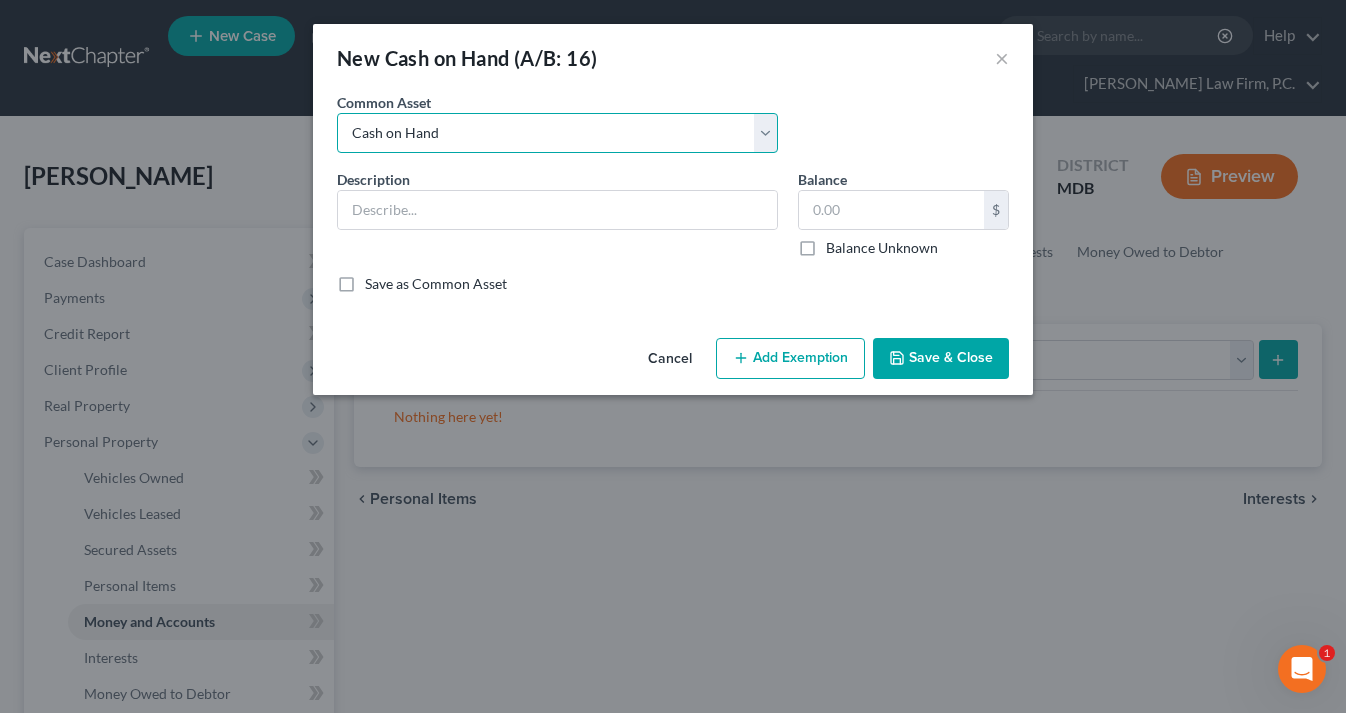 type on "Cash on Hand" 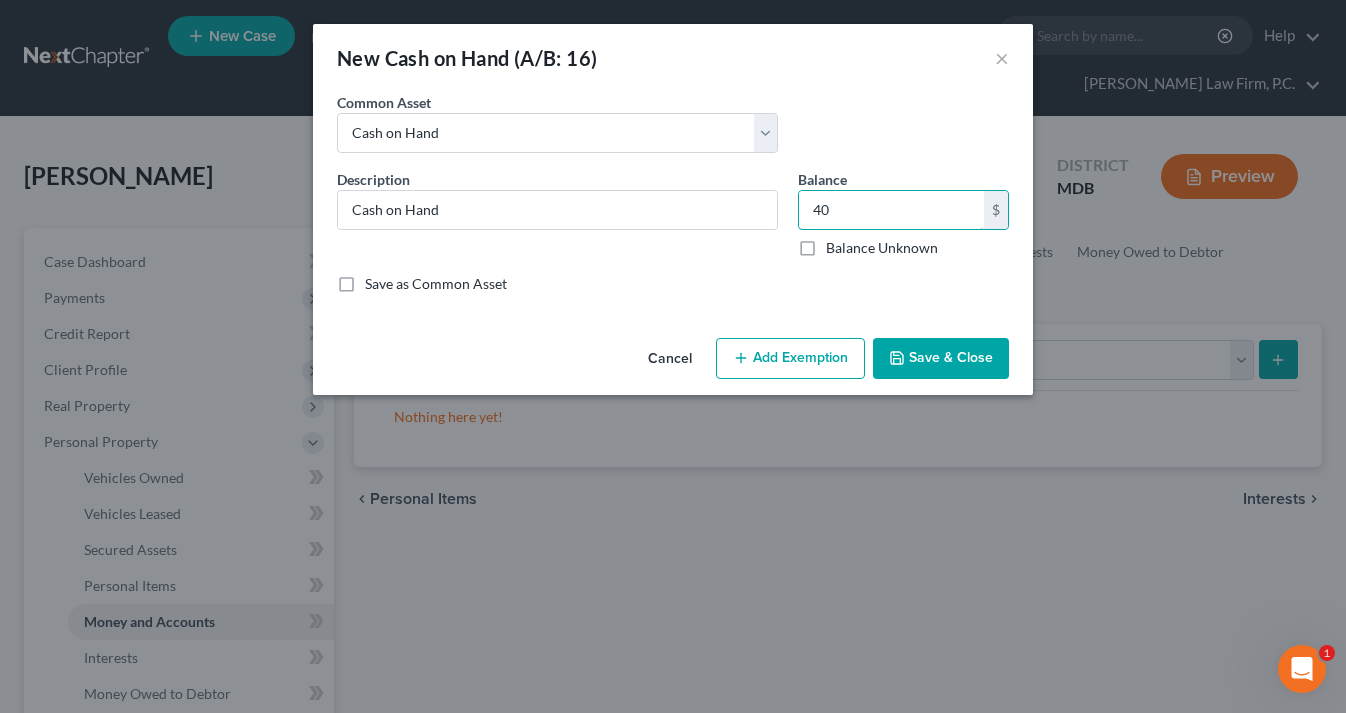 type on "40" 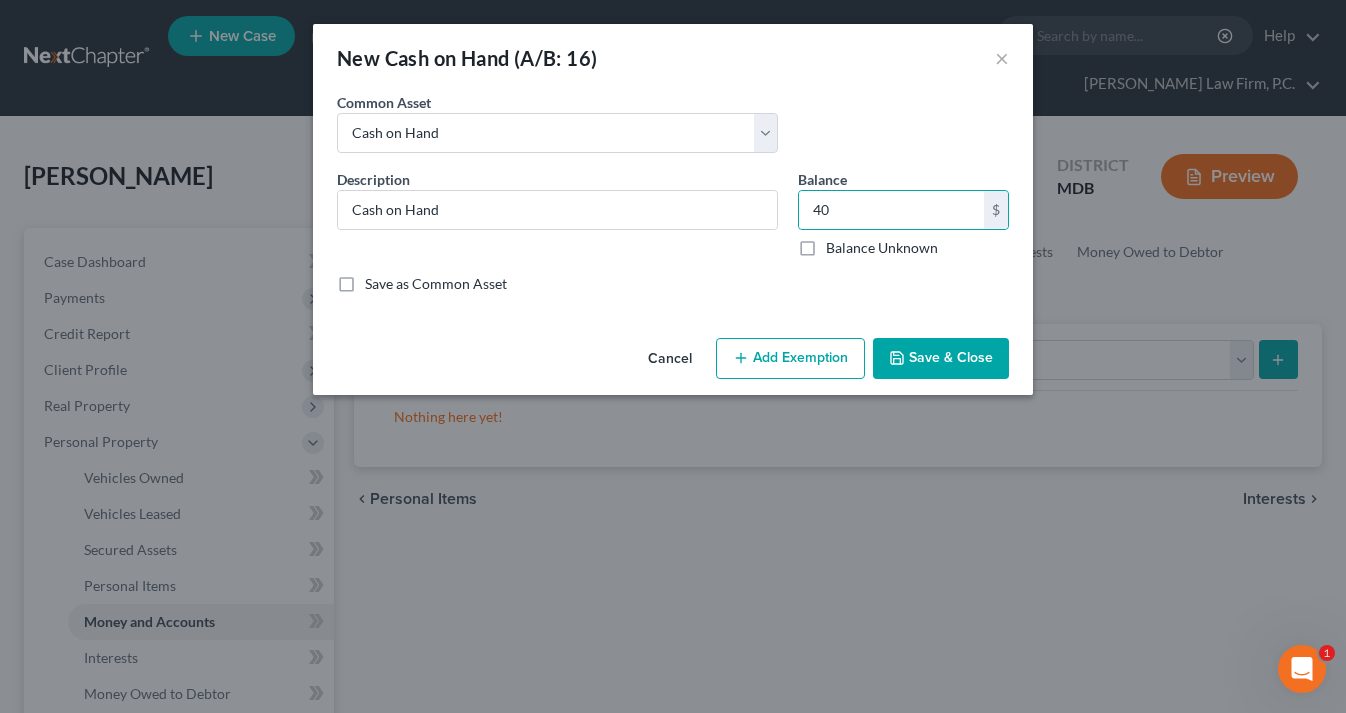 click on "Save & Close" at bounding box center (941, 359) 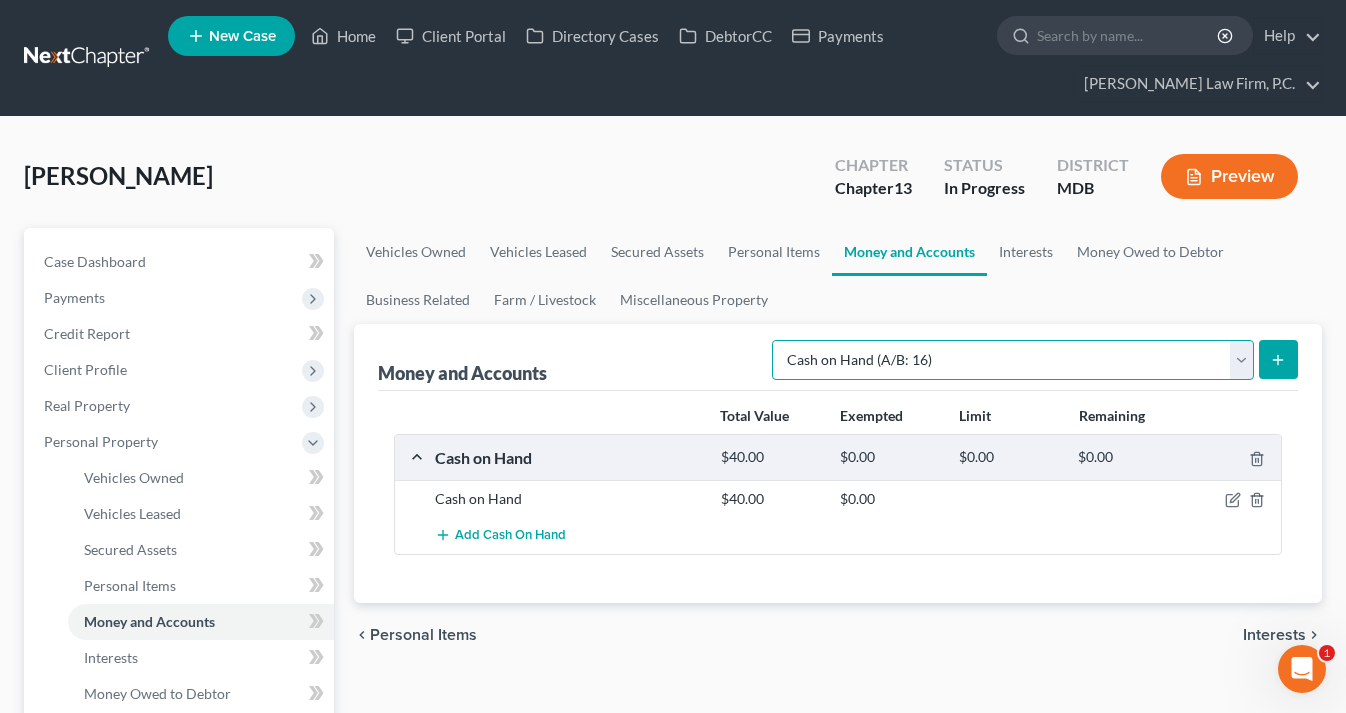 select on "checking" 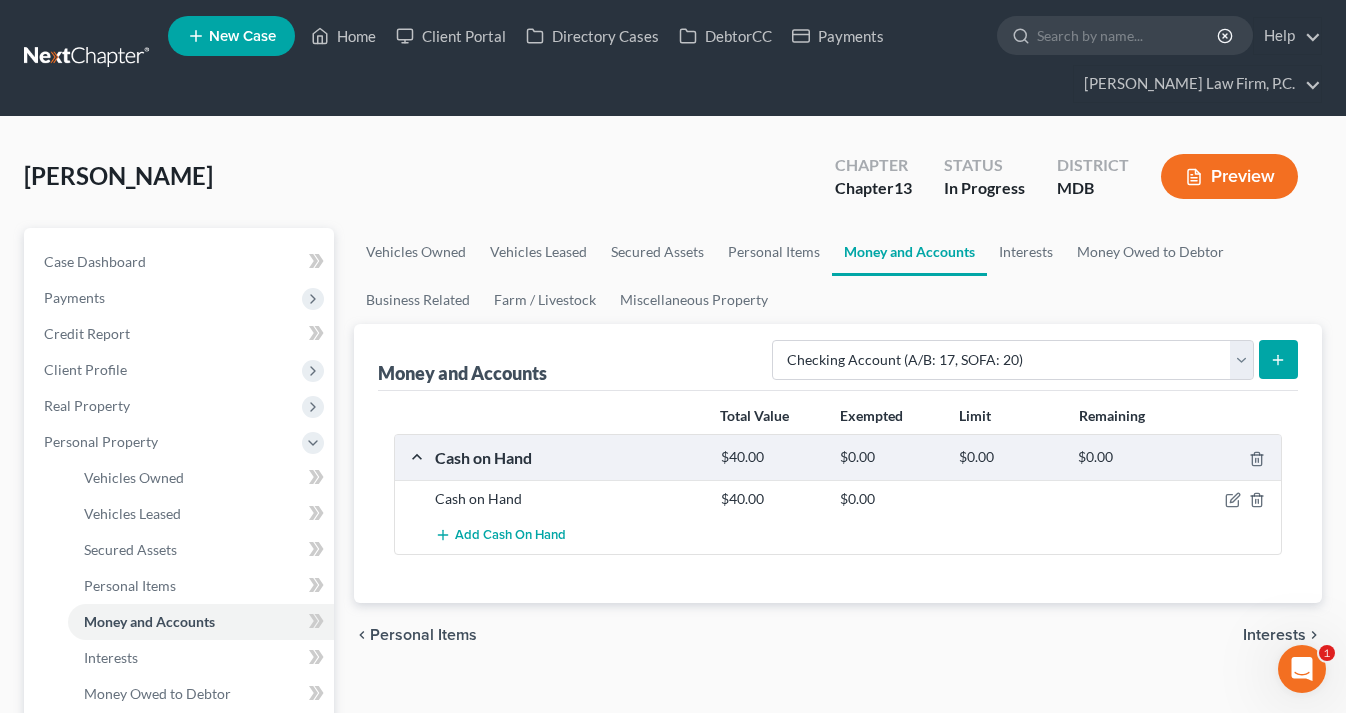 click 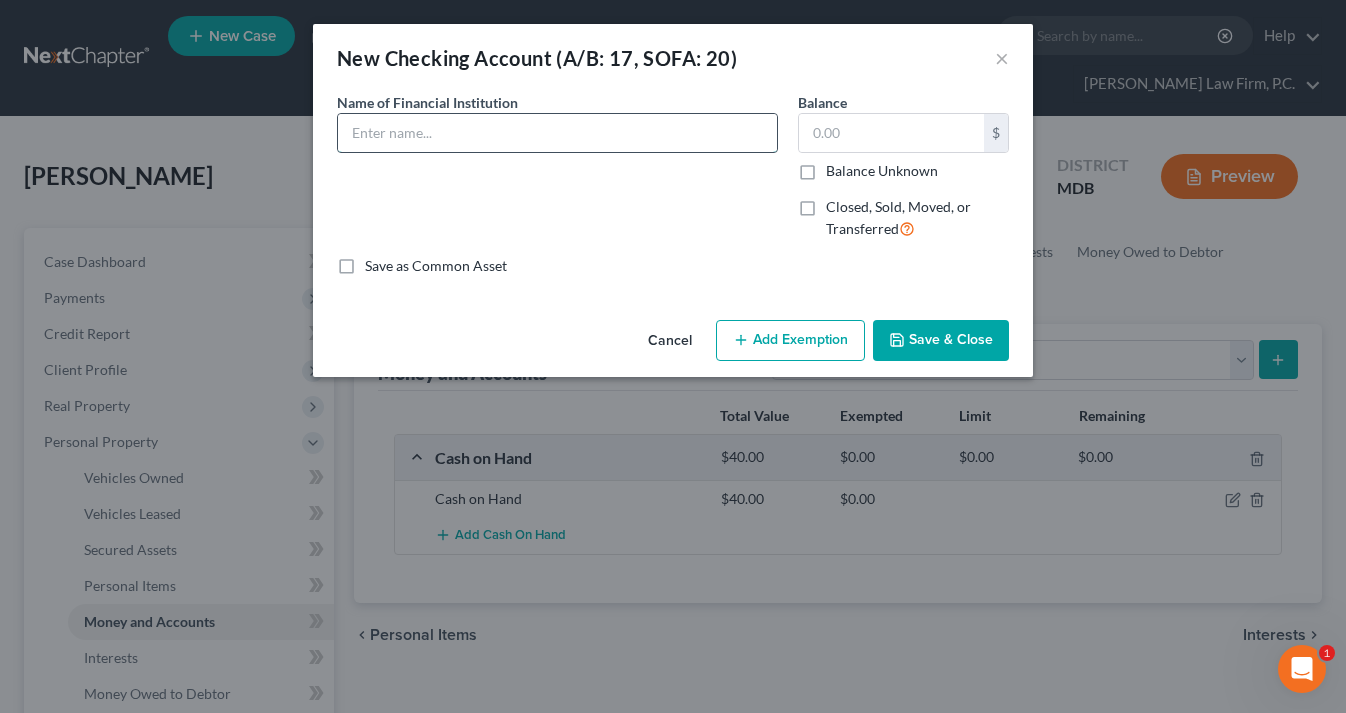 click at bounding box center (557, 133) 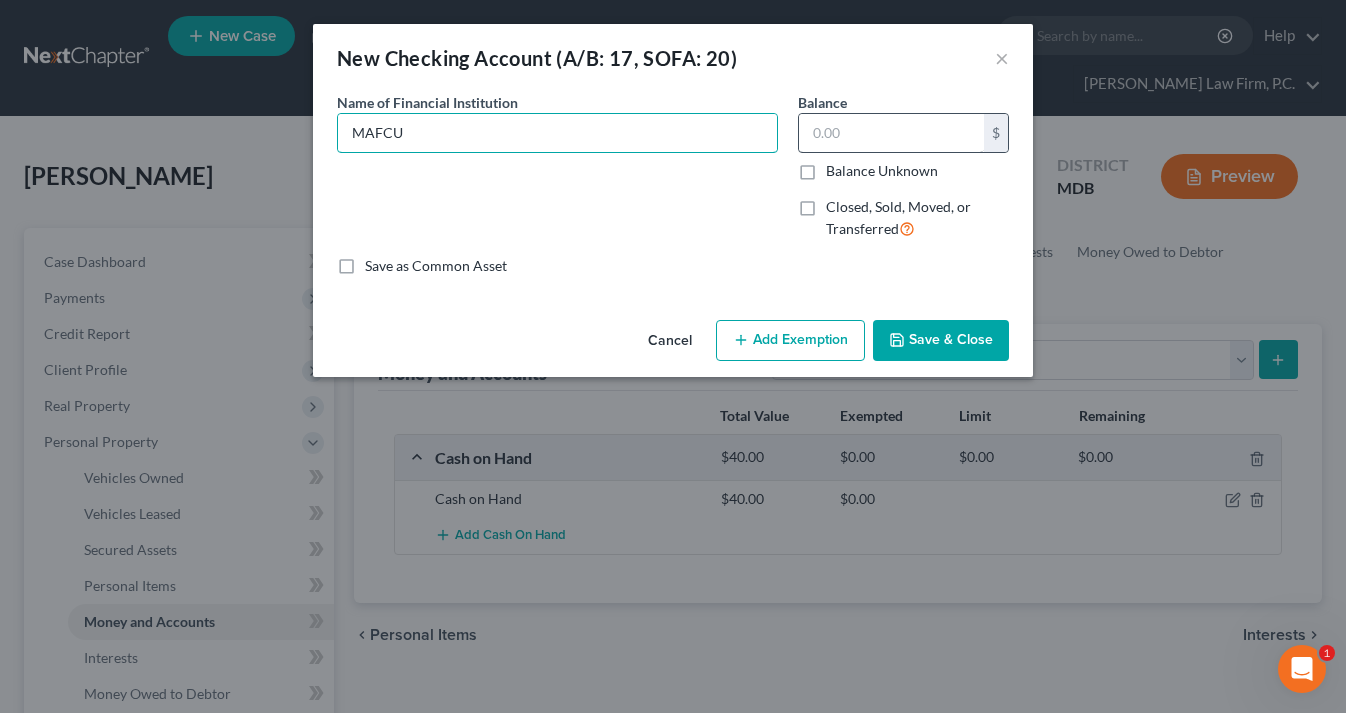 type on "MAFCU" 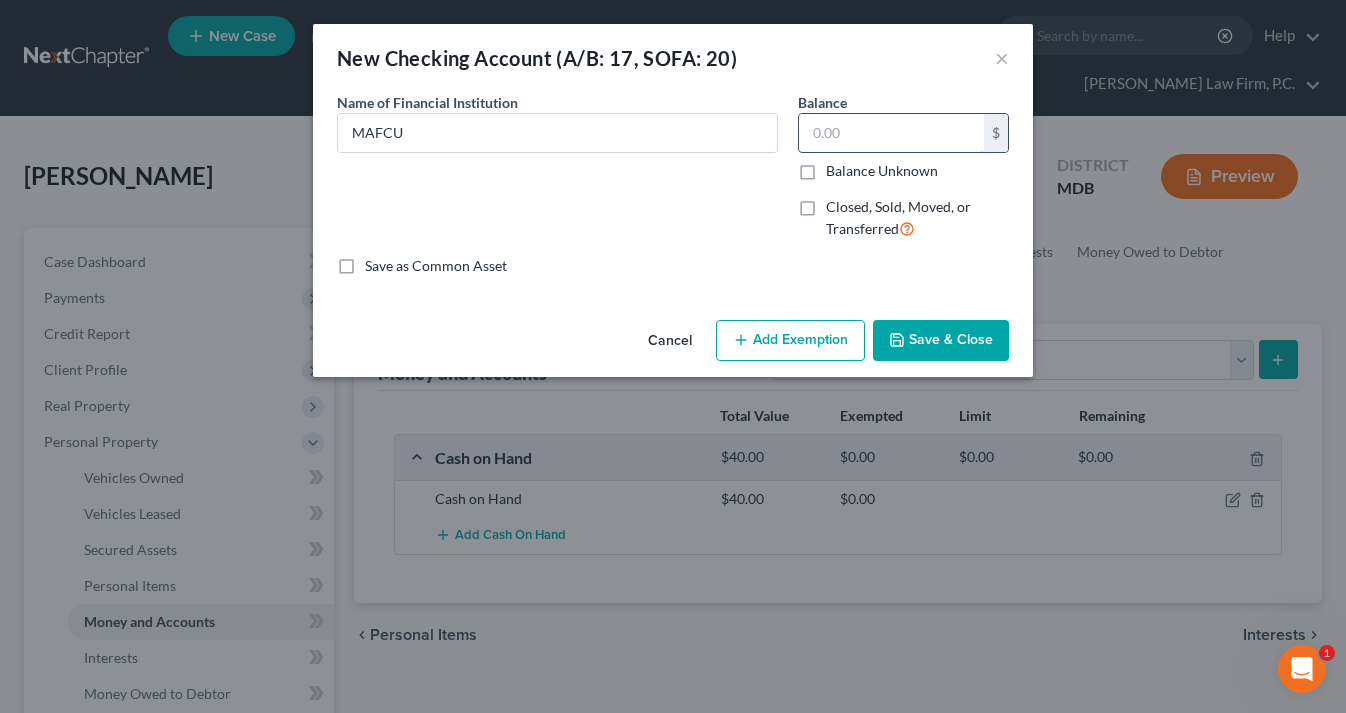 click at bounding box center [891, 133] 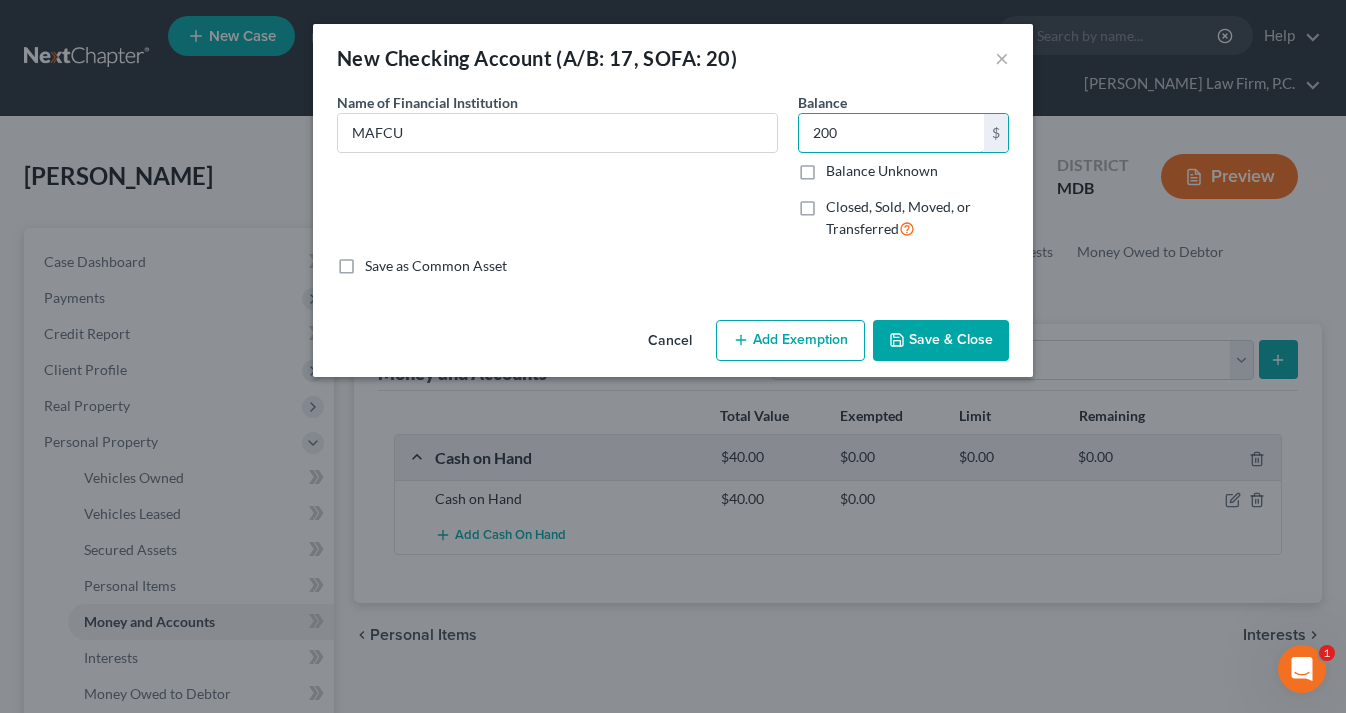 type on "200" 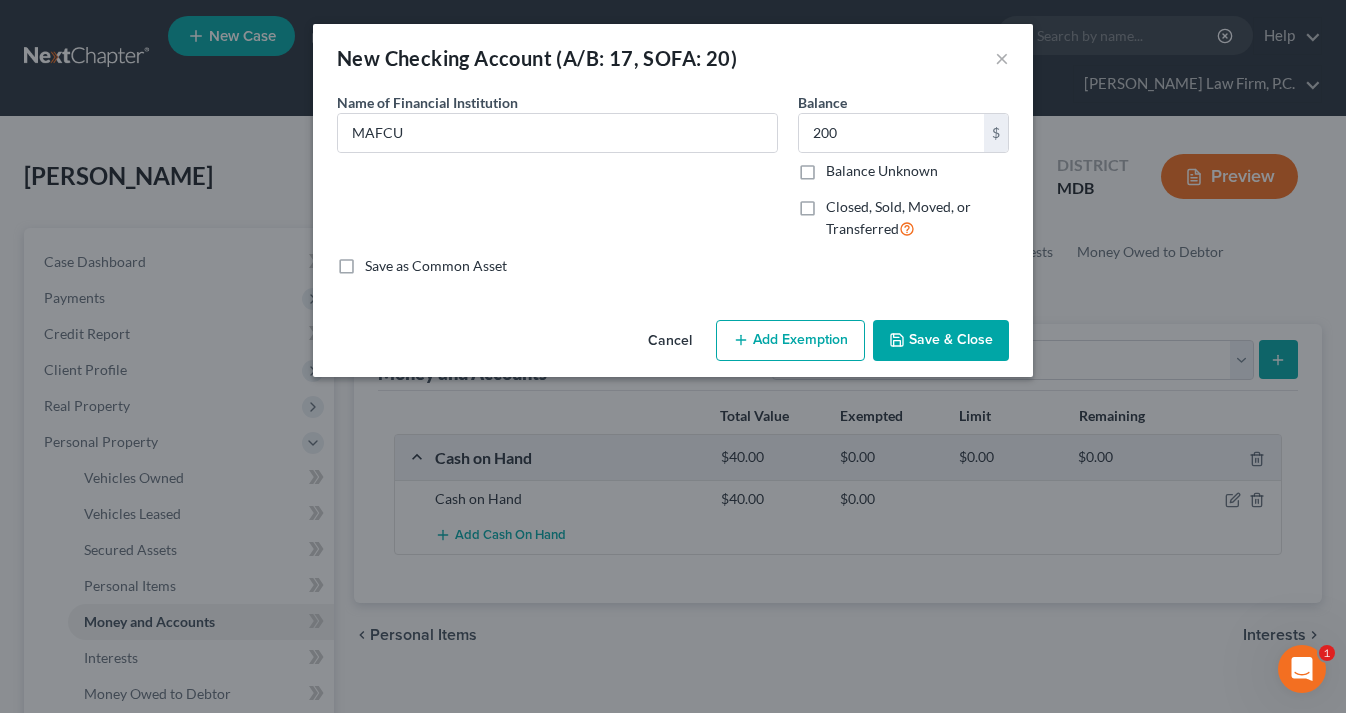 click on "Save & Close" at bounding box center (941, 341) 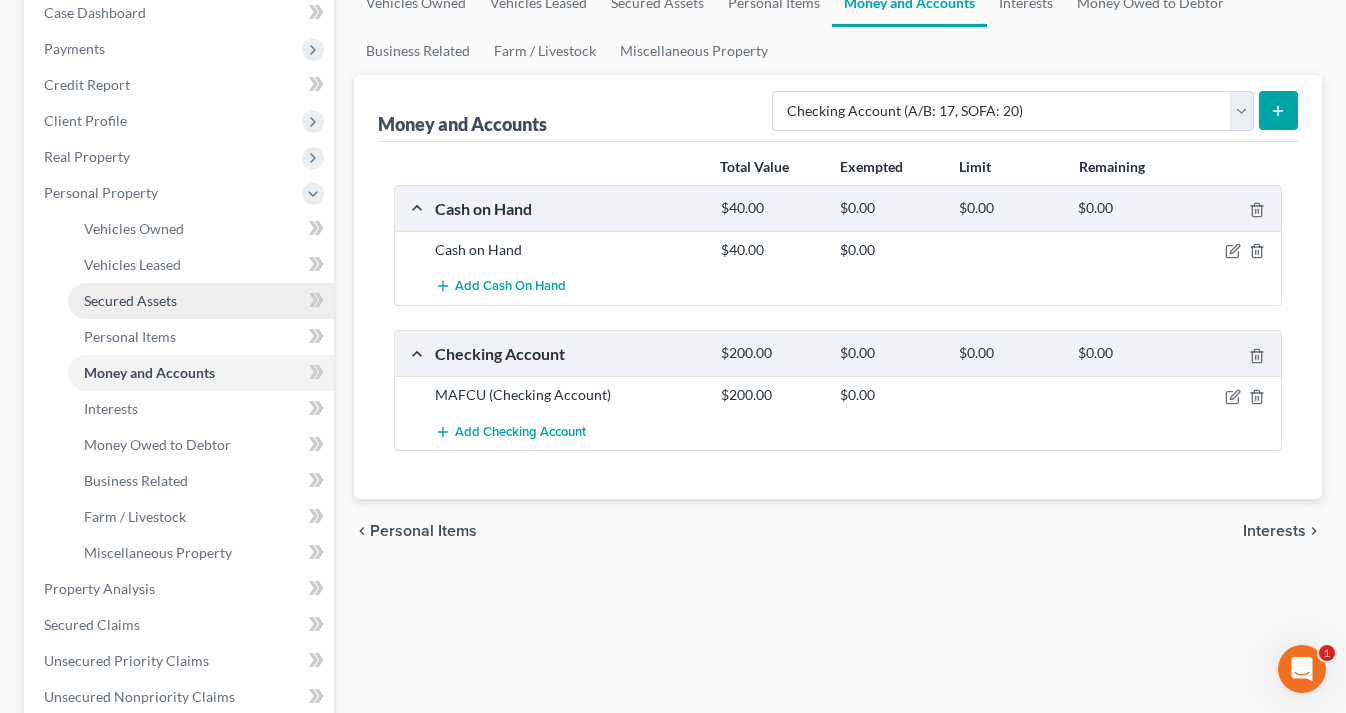 scroll, scrollTop: 265, scrollLeft: 0, axis: vertical 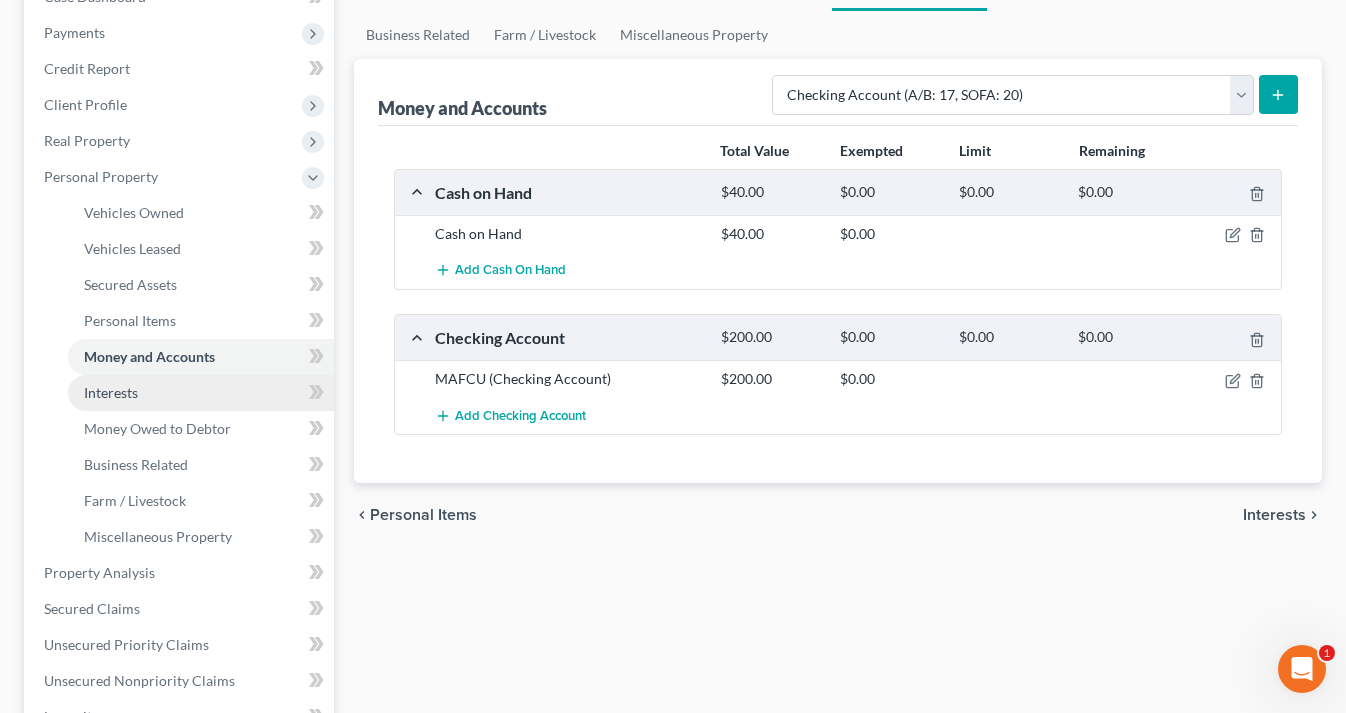 click on "Interests" at bounding box center (201, 393) 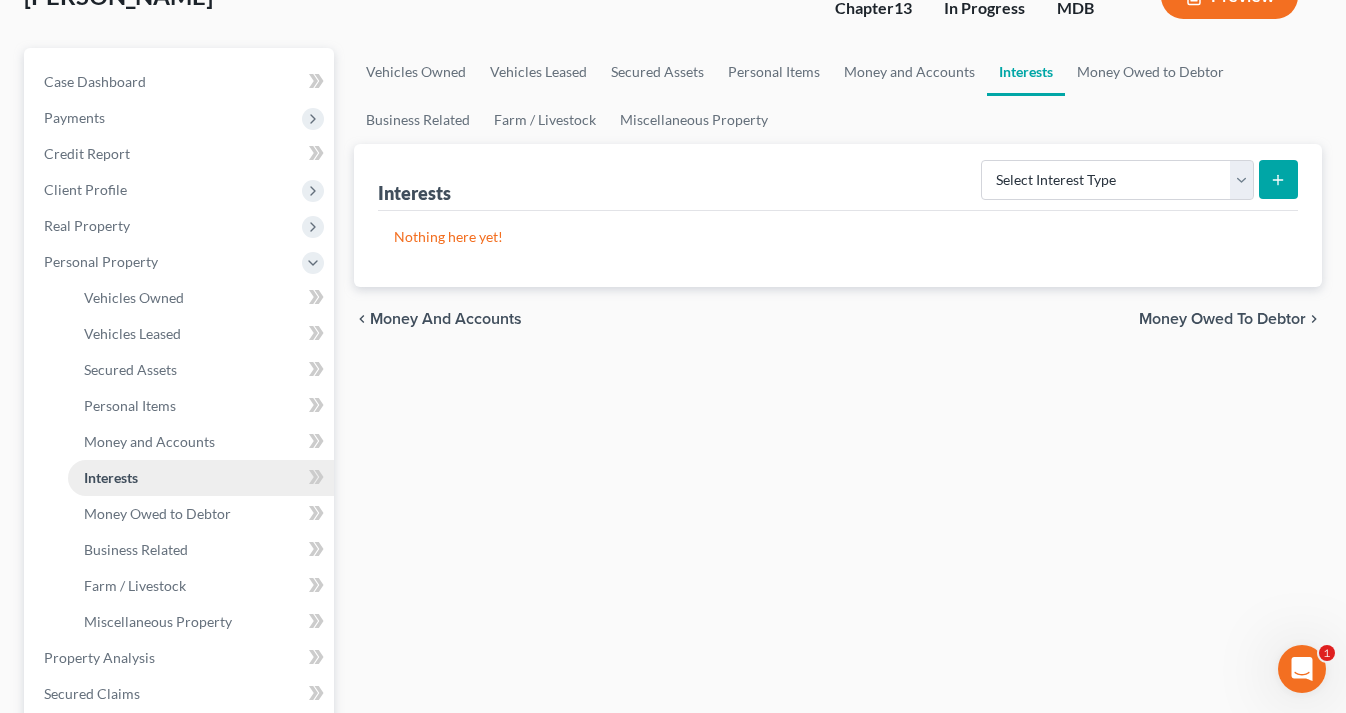 scroll, scrollTop: 203, scrollLeft: 0, axis: vertical 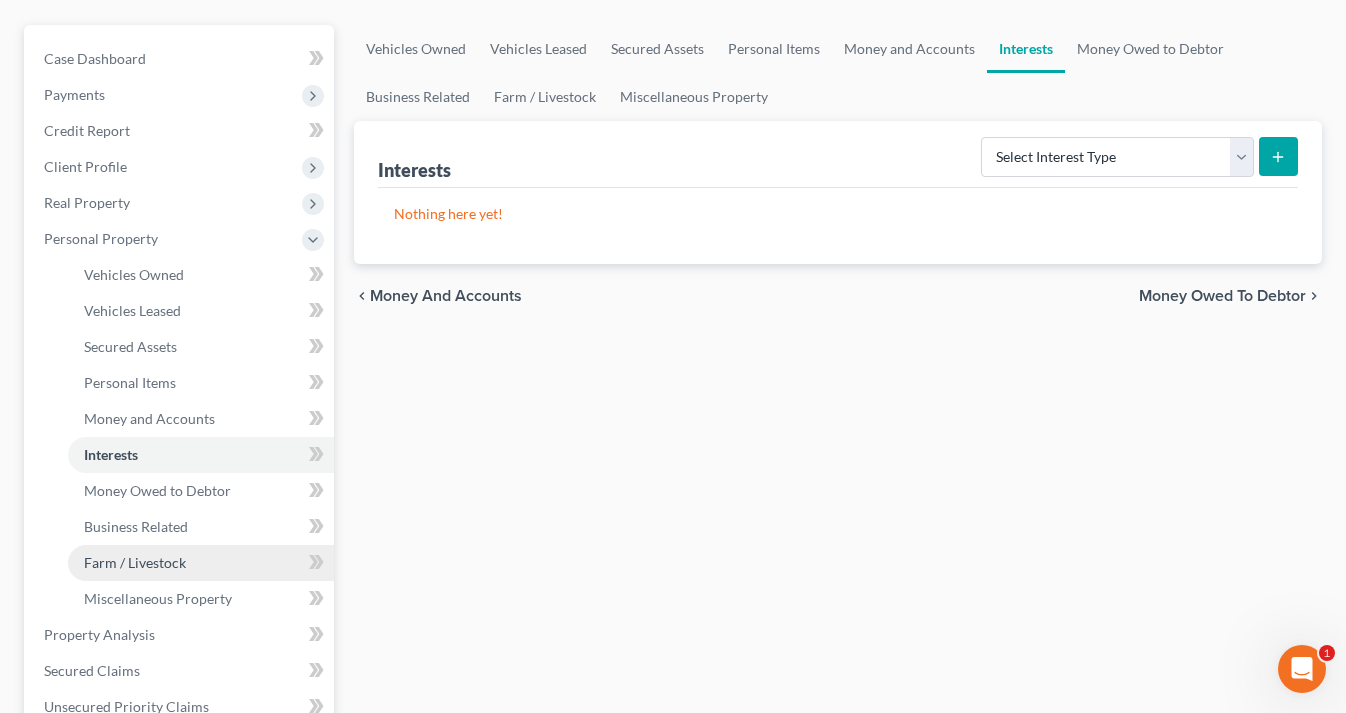click on "Farm / Livestock" at bounding box center [201, 563] 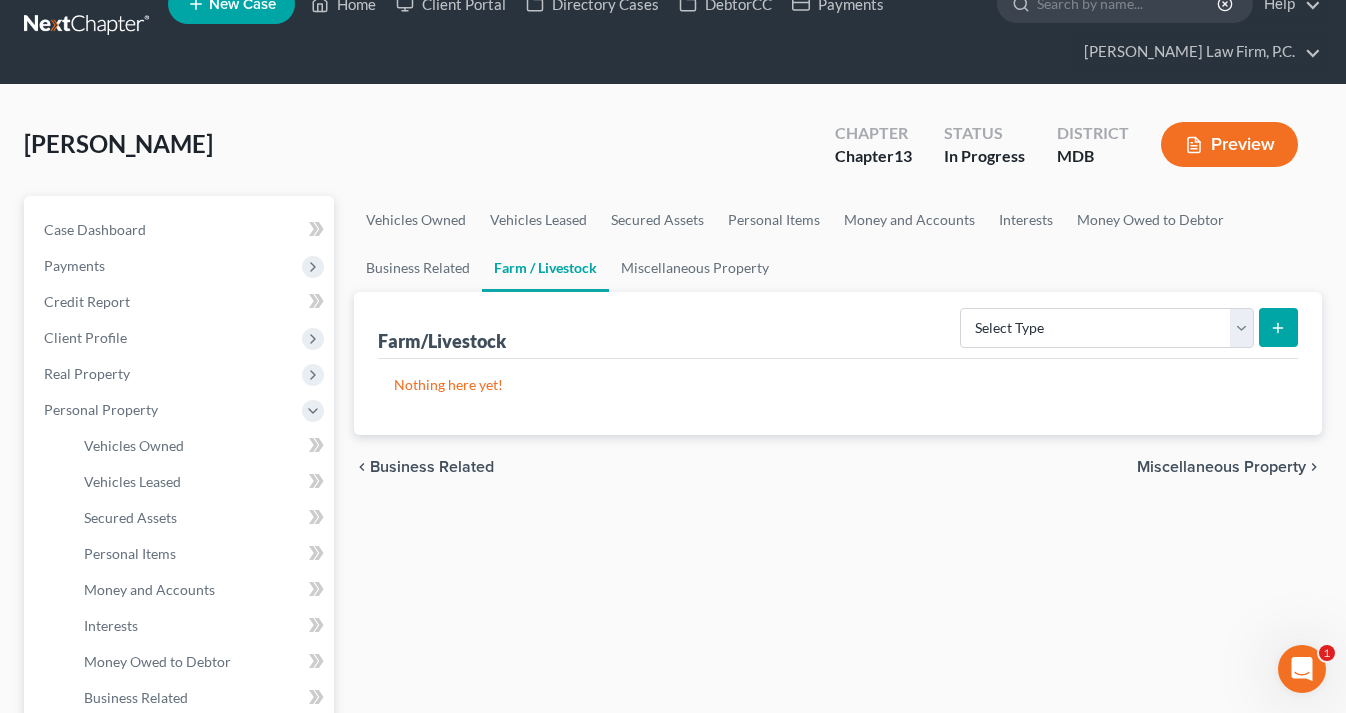 scroll, scrollTop: 0, scrollLeft: 0, axis: both 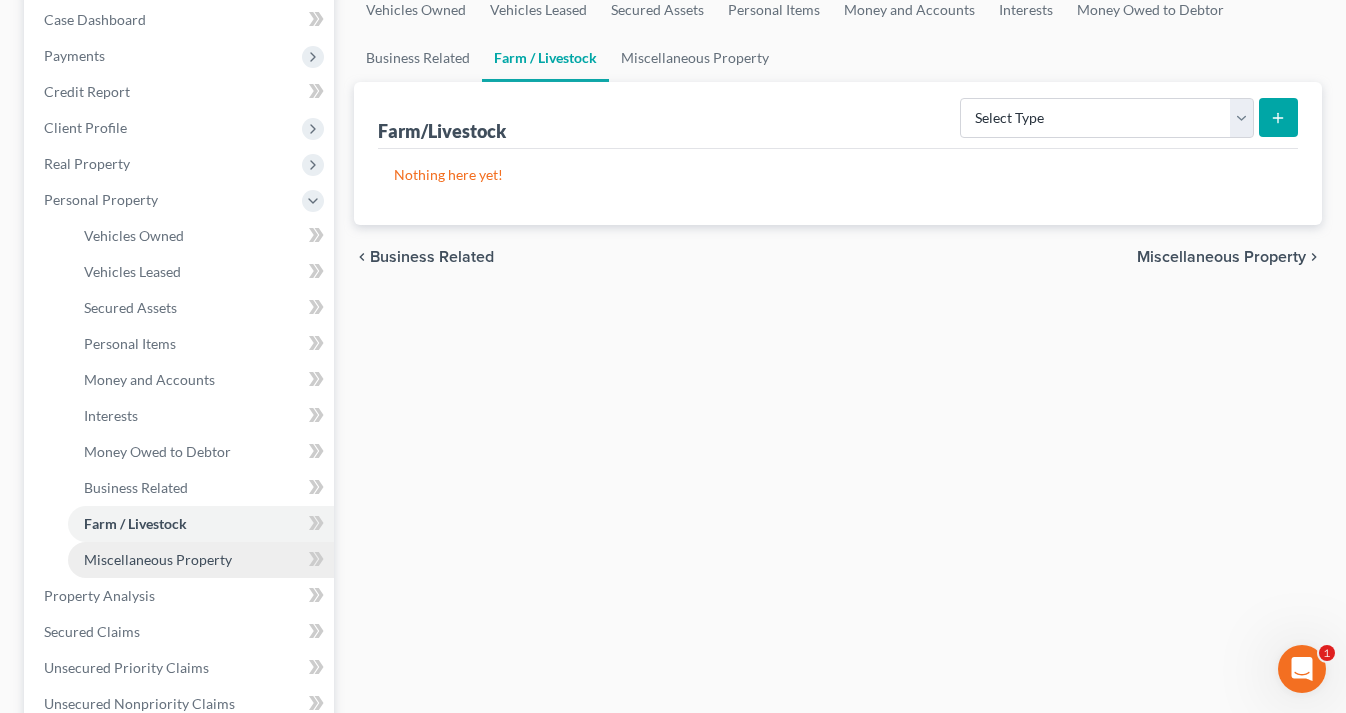 click on "Miscellaneous Property" at bounding box center [158, 559] 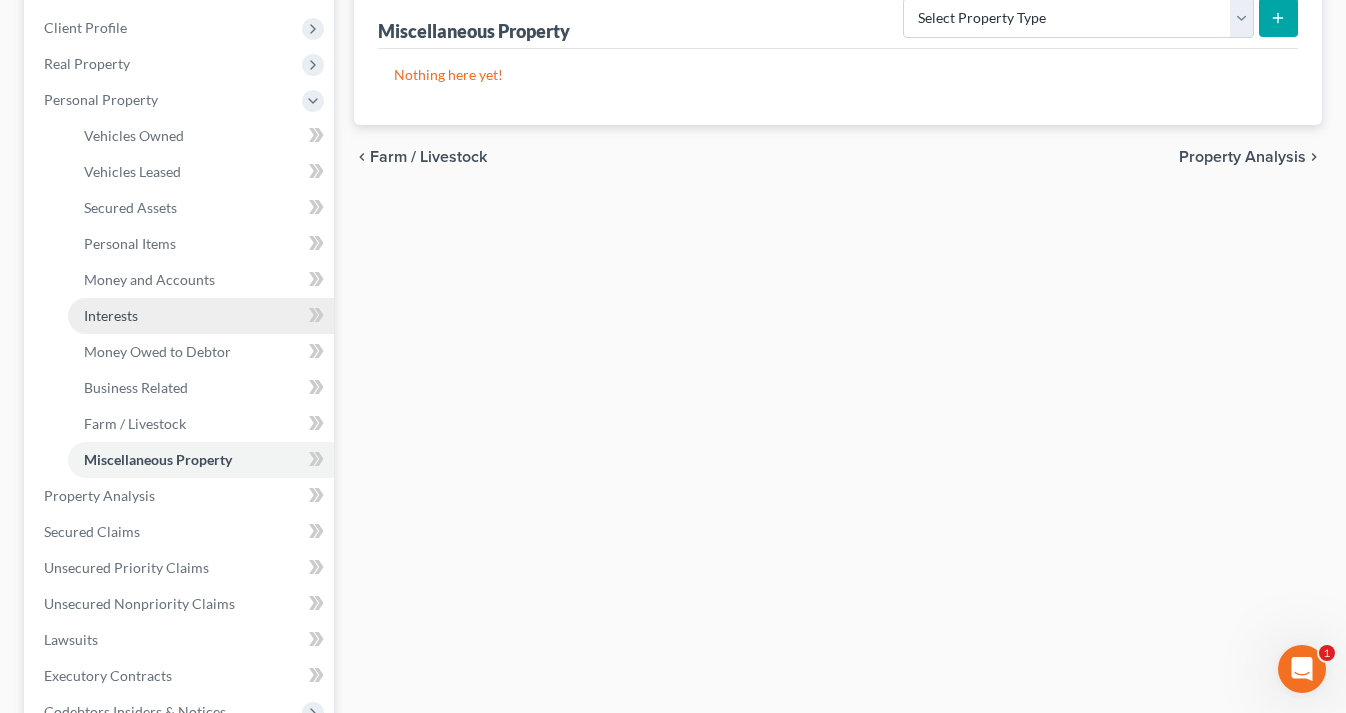 scroll, scrollTop: 337, scrollLeft: 0, axis: vertical 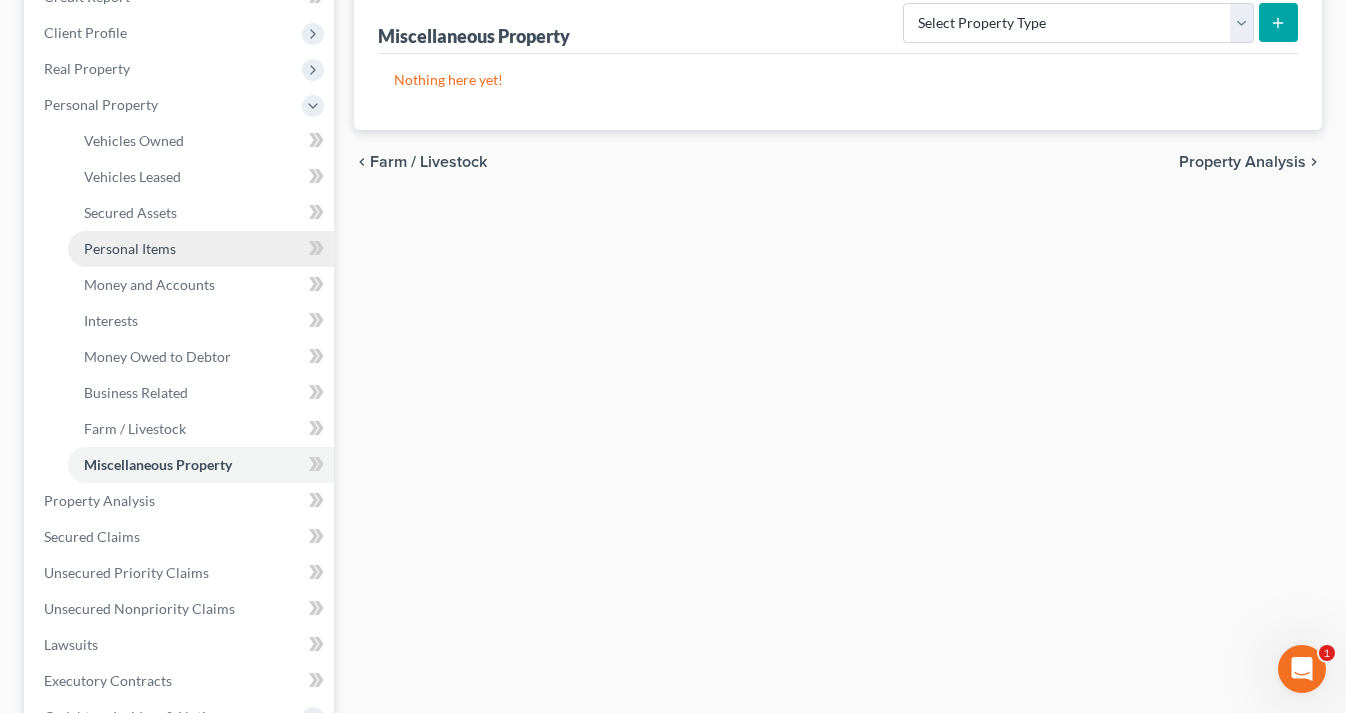 click on "Personal Items" at bounding box center (130, 248) 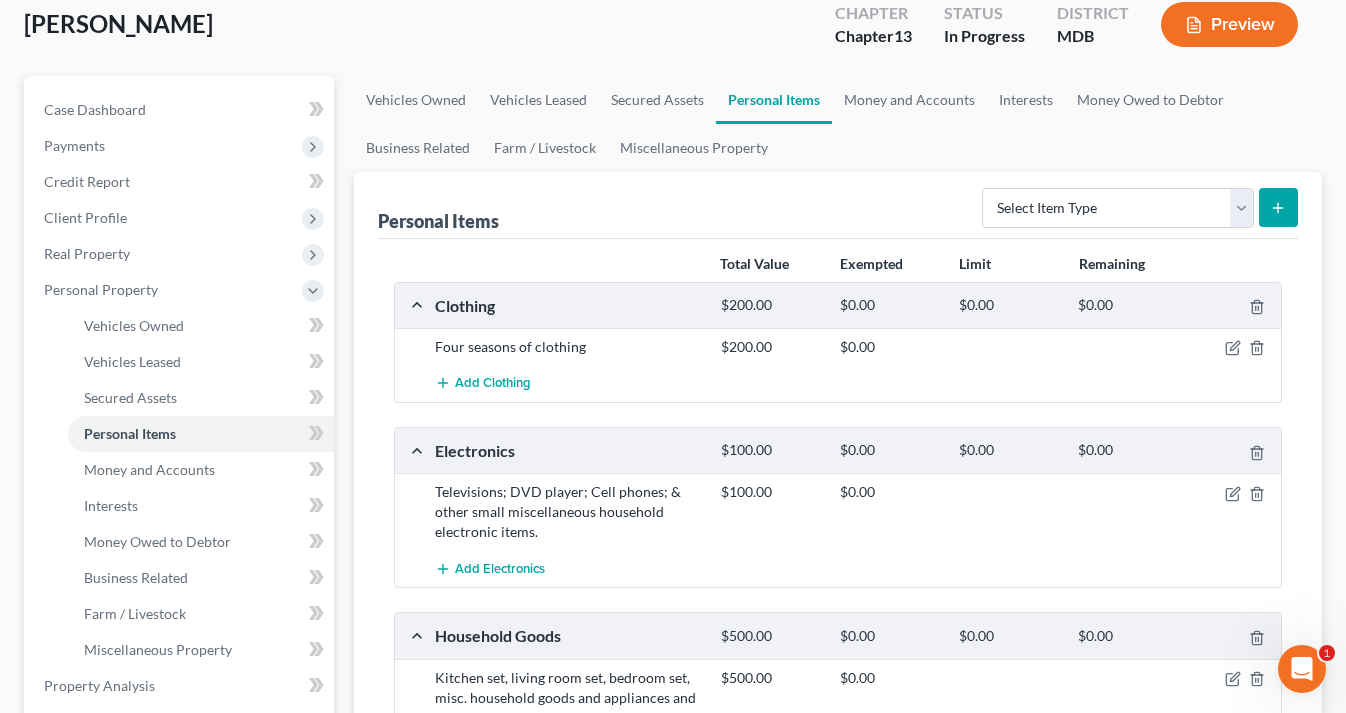 scroll, scrollTop: 163, scrollLeft: 0, axis: vertical 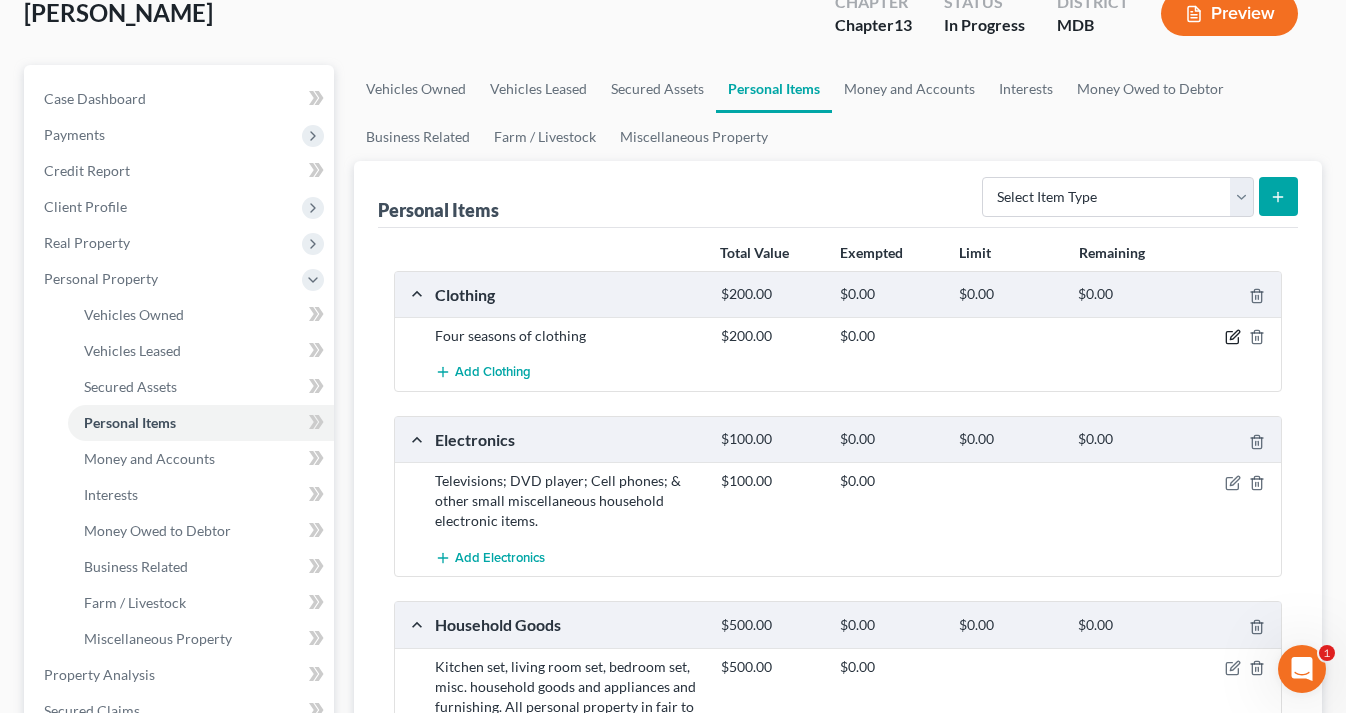 click 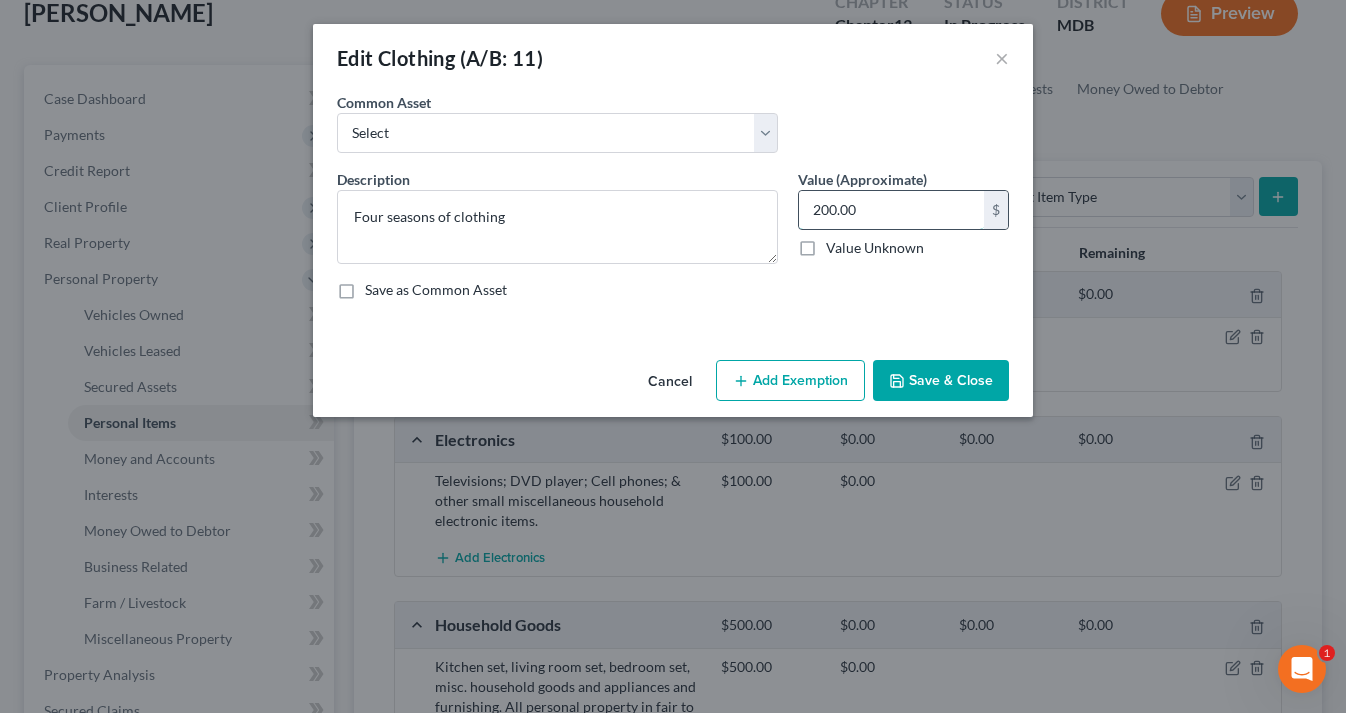 drag, startPoint x: 820, startPoint y: 211, endPoint x: 805, endPoint y: 211, distance: 15 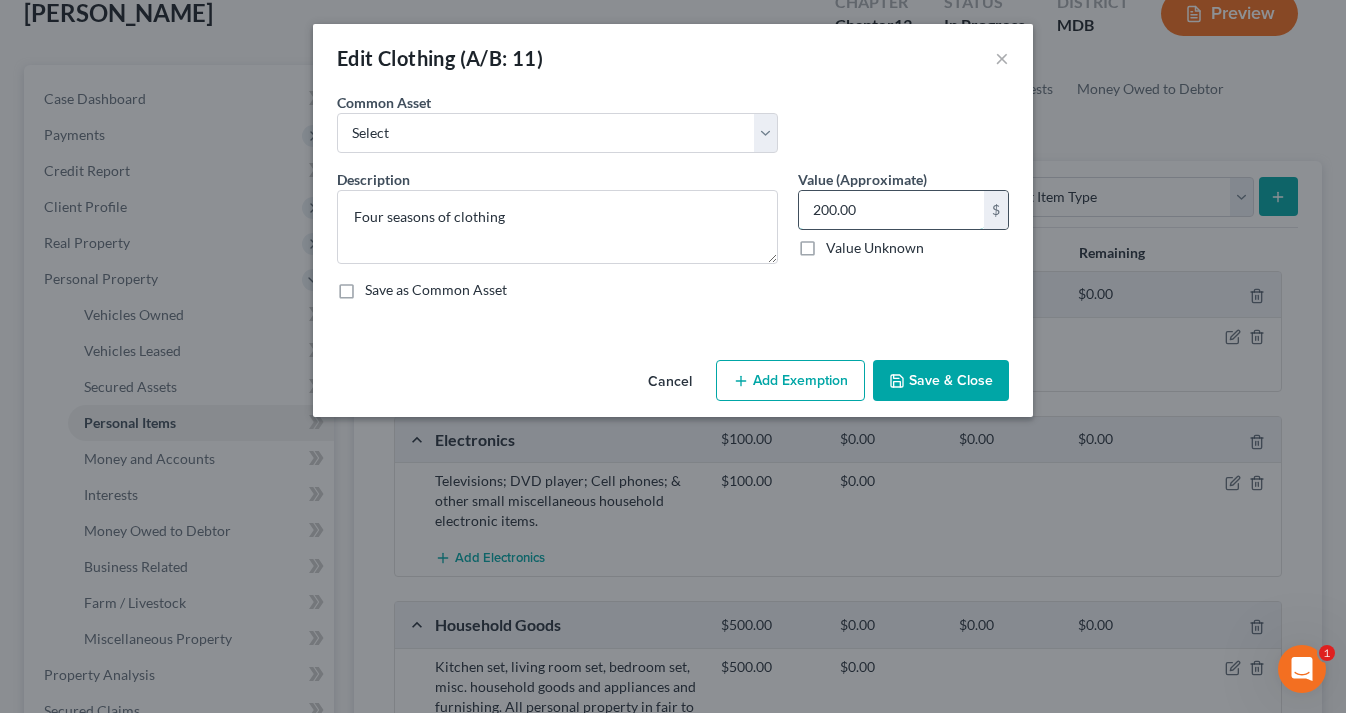 click on "200.00" at bounding box center (891, 210) 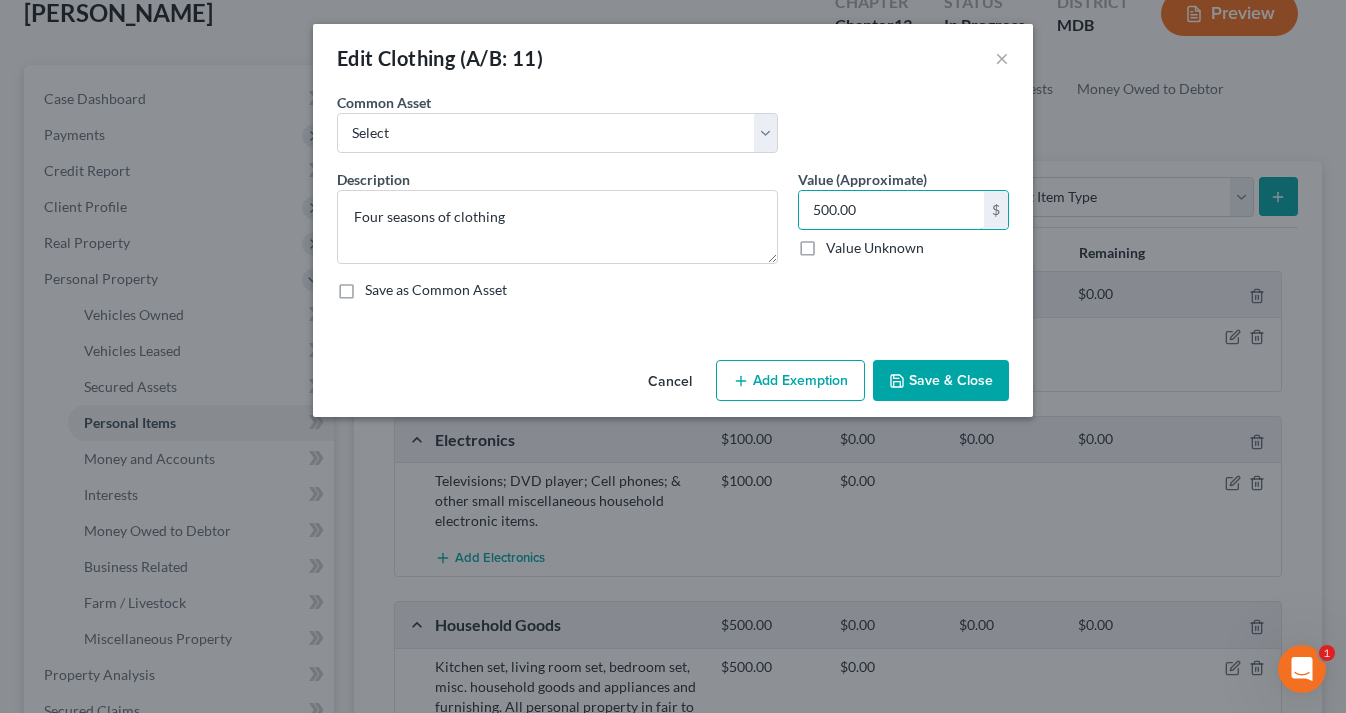 type on "500.00" 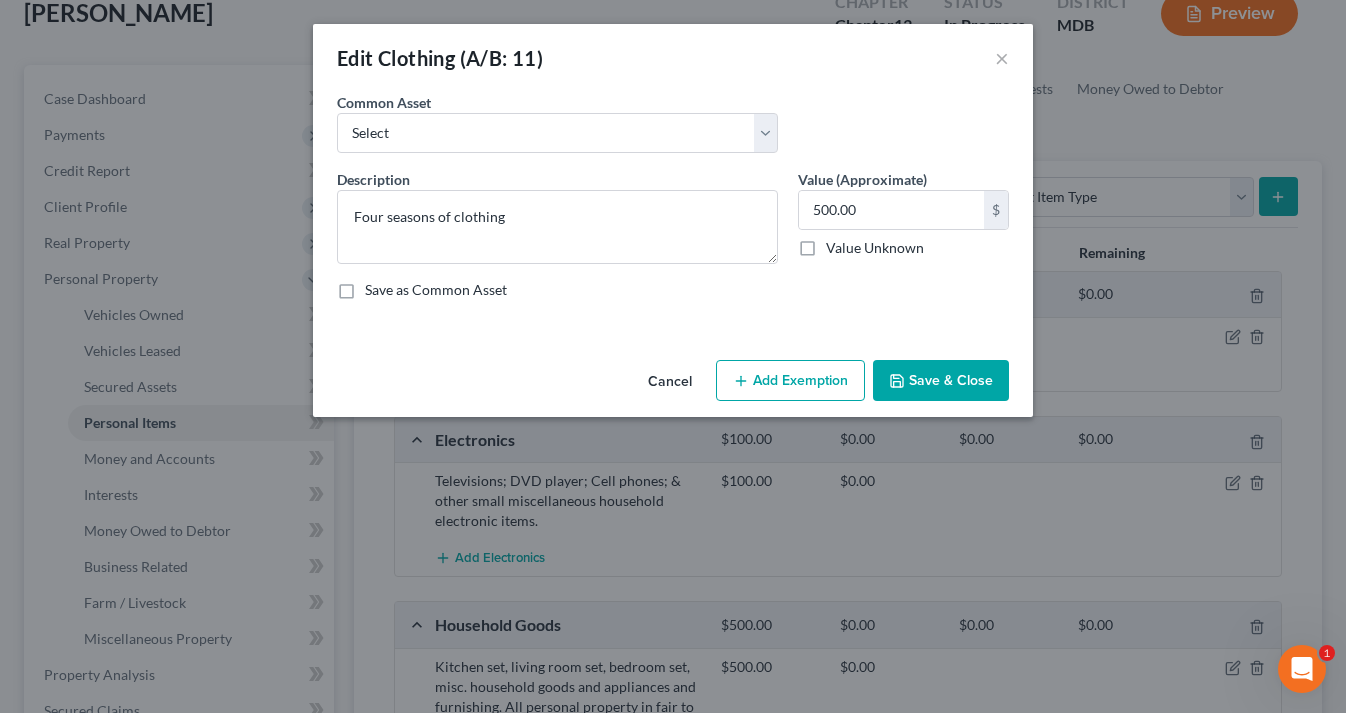 click on "Save & Close" at bounding box center [941, 381] 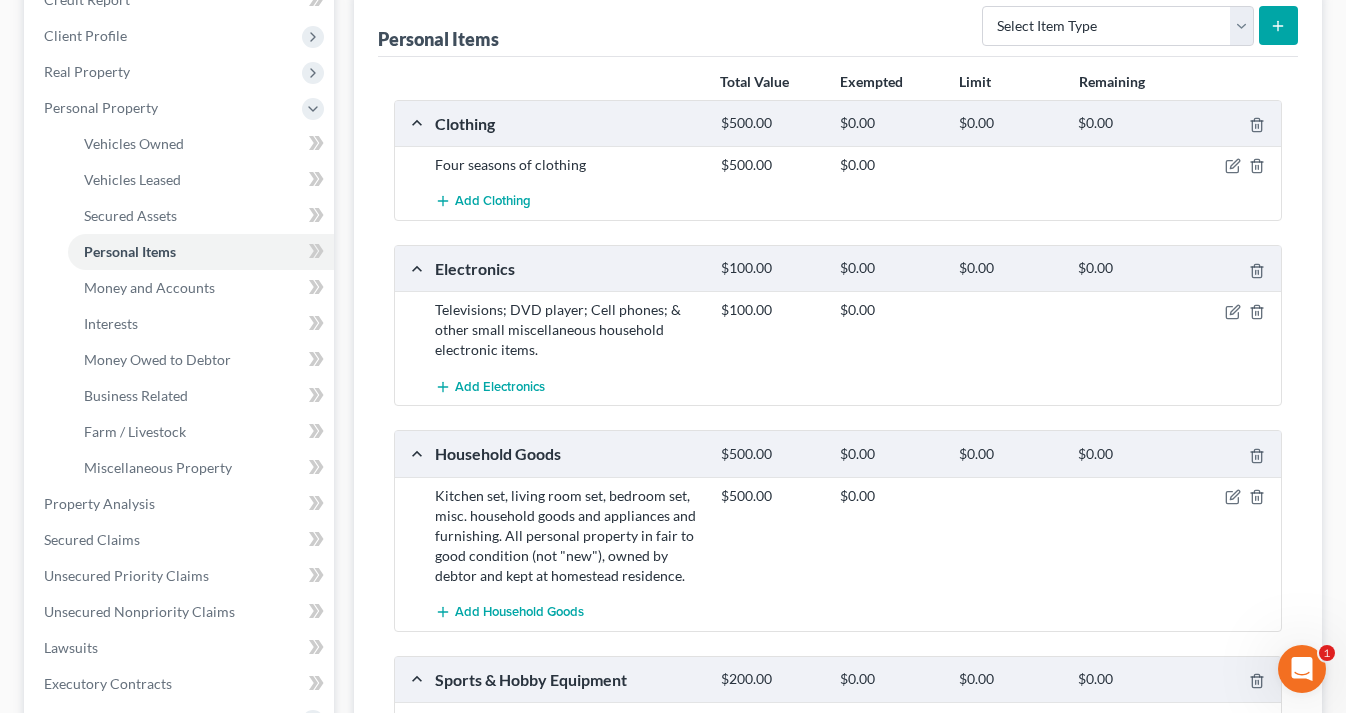scroll, scrollTop: 319, scrollLeft: 0, axis: vertical 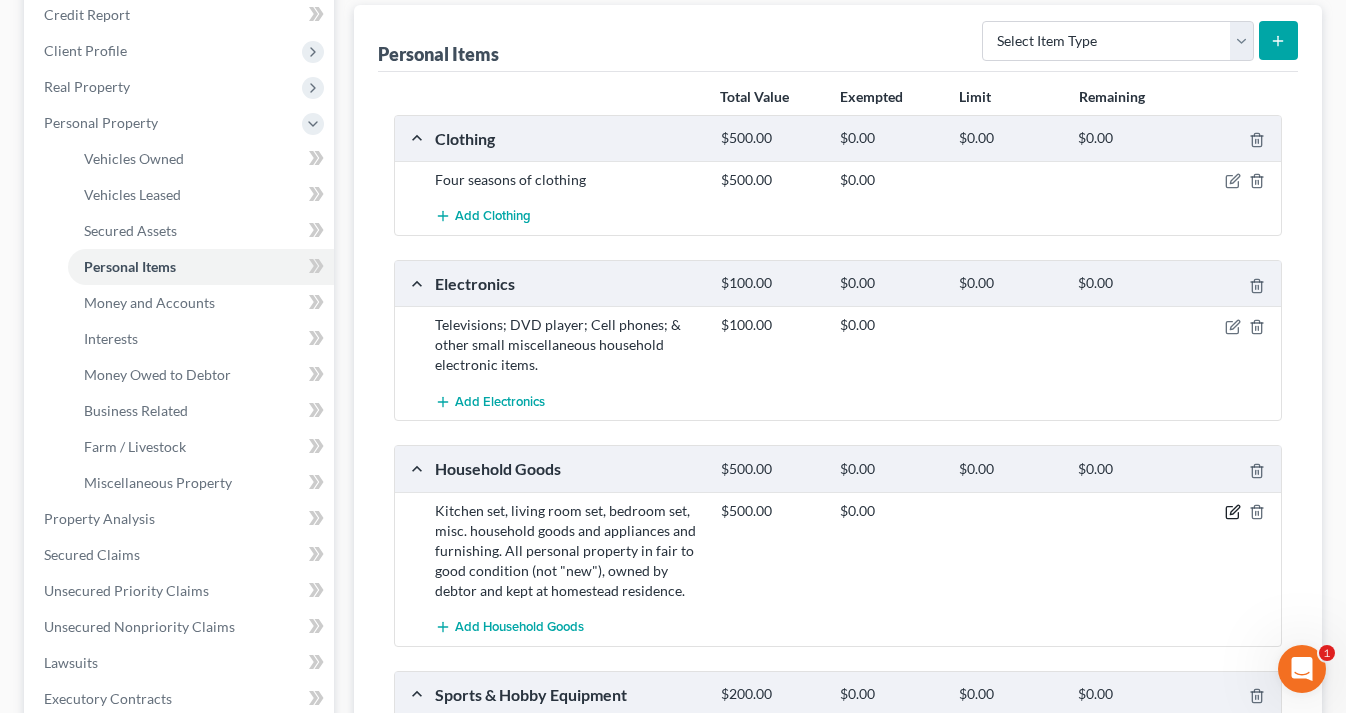 click 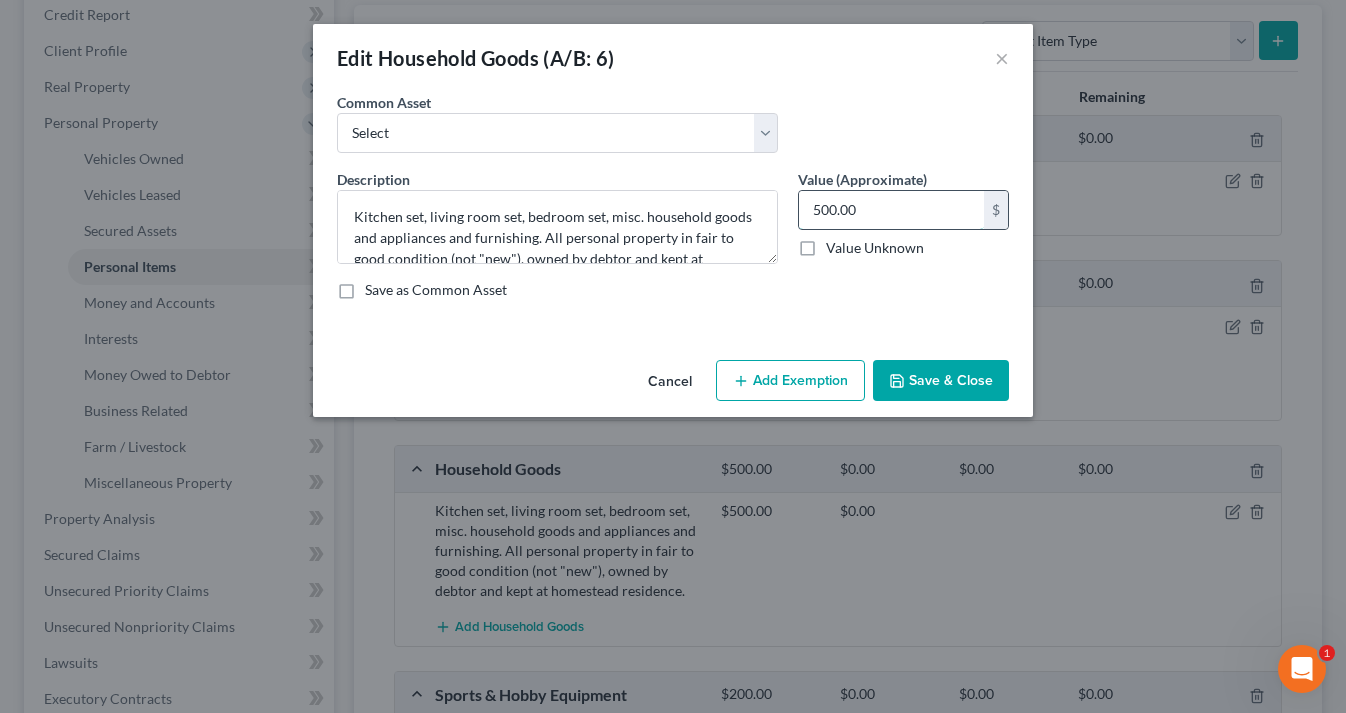 drag, startPoint x: 882, startPoint y: 199, endPoint x: 898, endPoint y: 212, distance: 20.615528 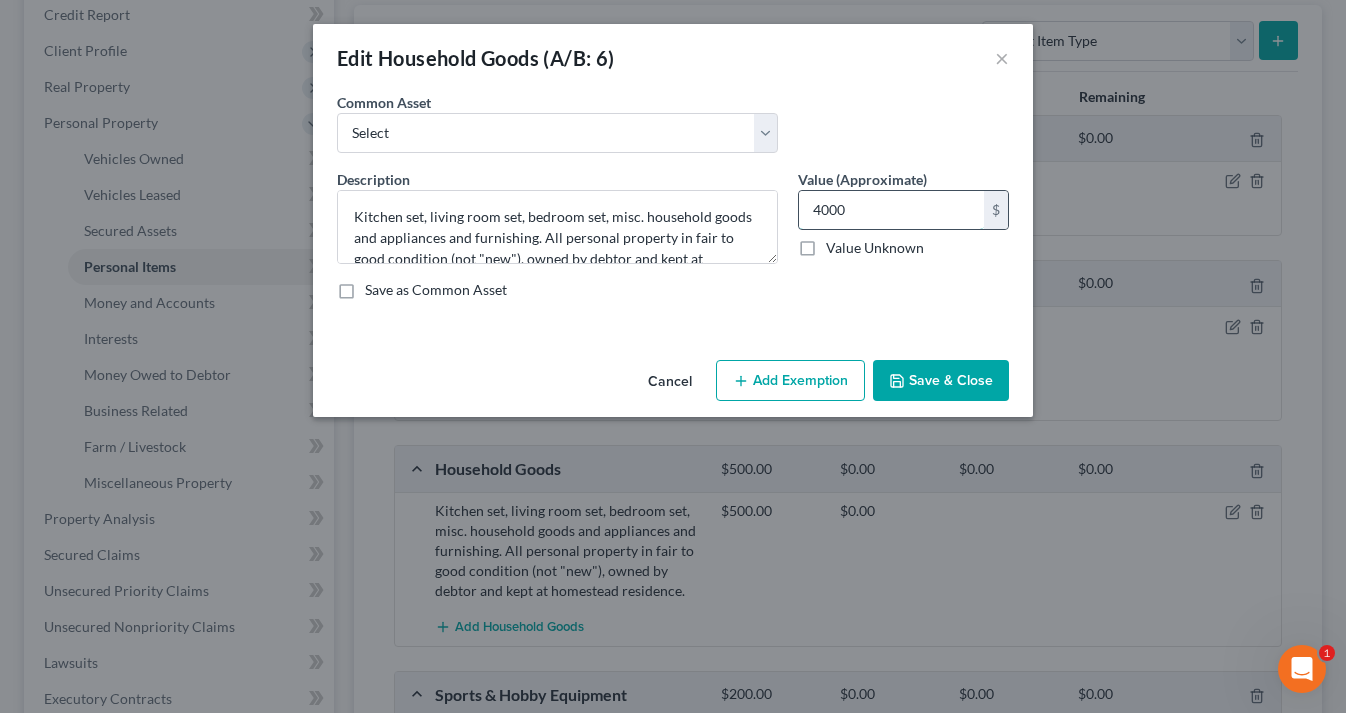type on "4,000" 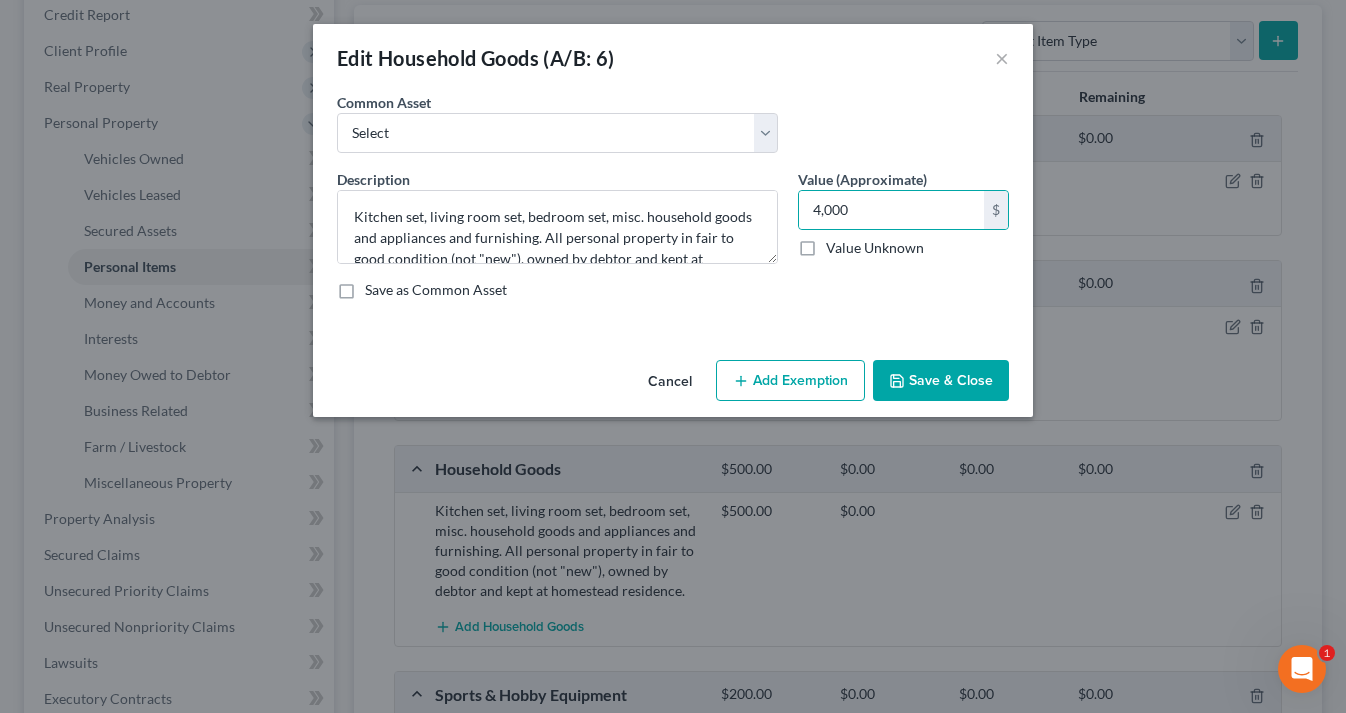 click on "Save & Close" at bounding box center (941, 381) 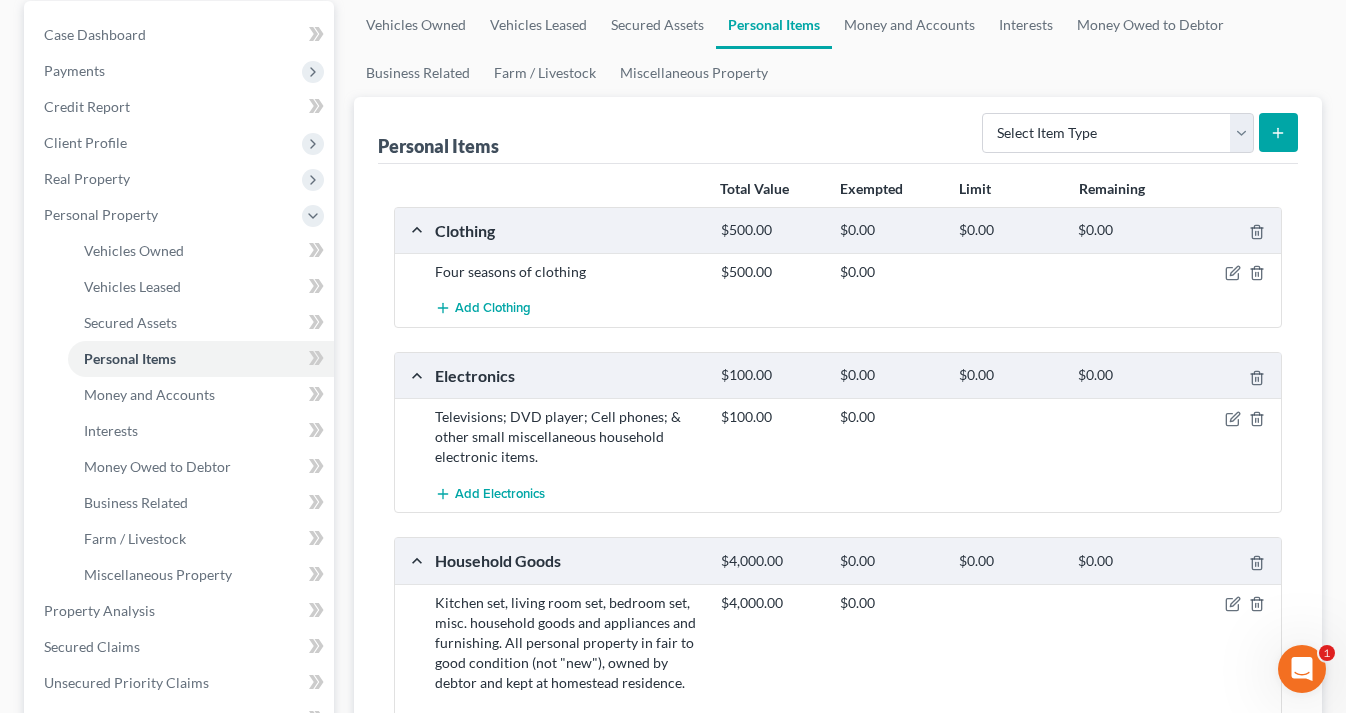 scroll, scrollTop: 213, scrollLeft: 0, axis: vertical 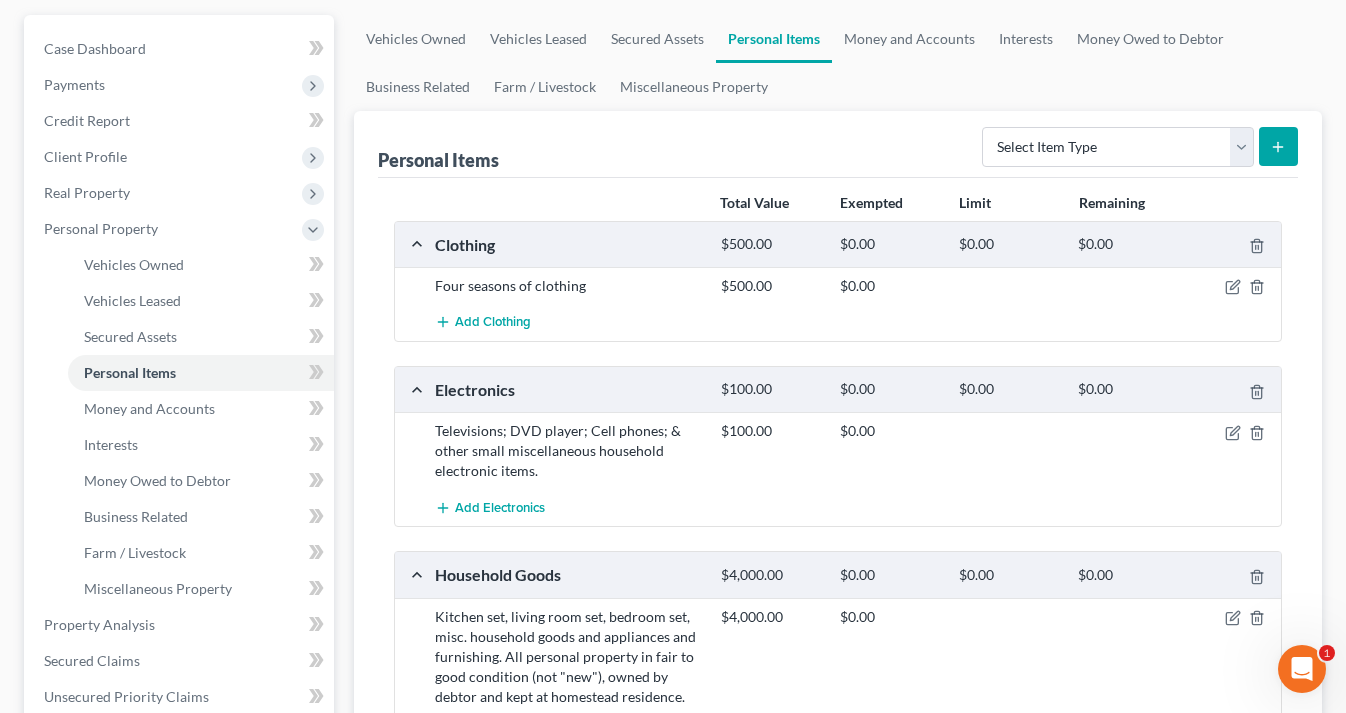 click on "Select Item Type Clothing (A/B: 11) Collectibles Of Value (A/B: 8) Electronics (A/B: 7) Firearms (A/B: 10) Household Goods (A/B: 6) Jewelry (A/B: 12) Other (A/B: 14) Pet(s) (A/B: 13) Sports & Hobby Equipment (A/B: 9)" at bounding box center [1136, 145] 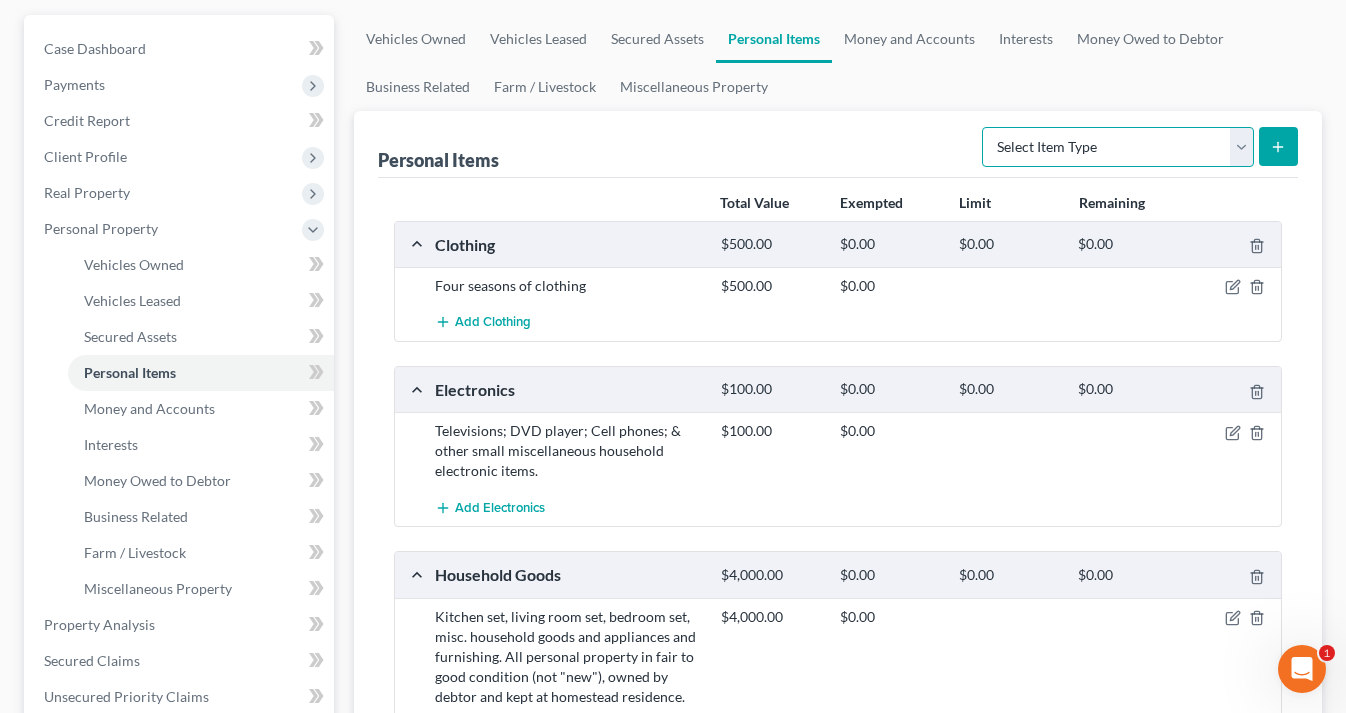 select on "jewelry" 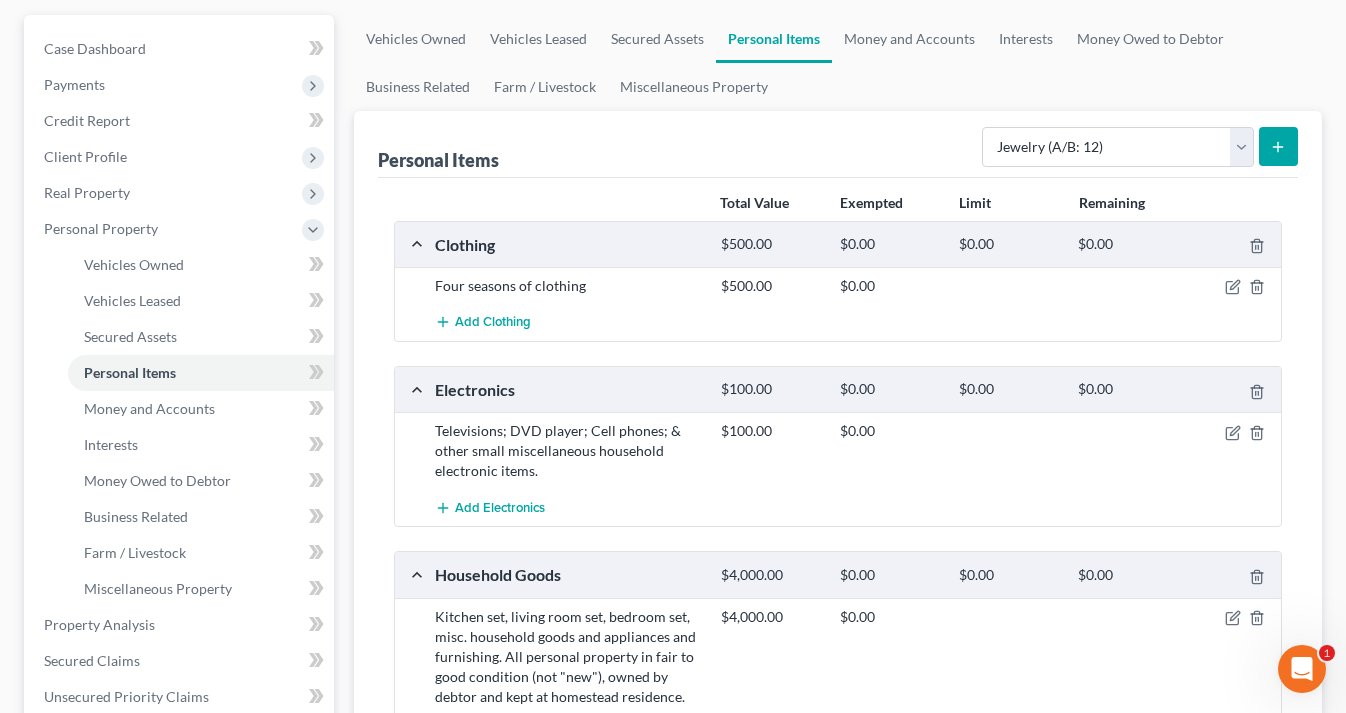 click at bounding box center [1278, 146] 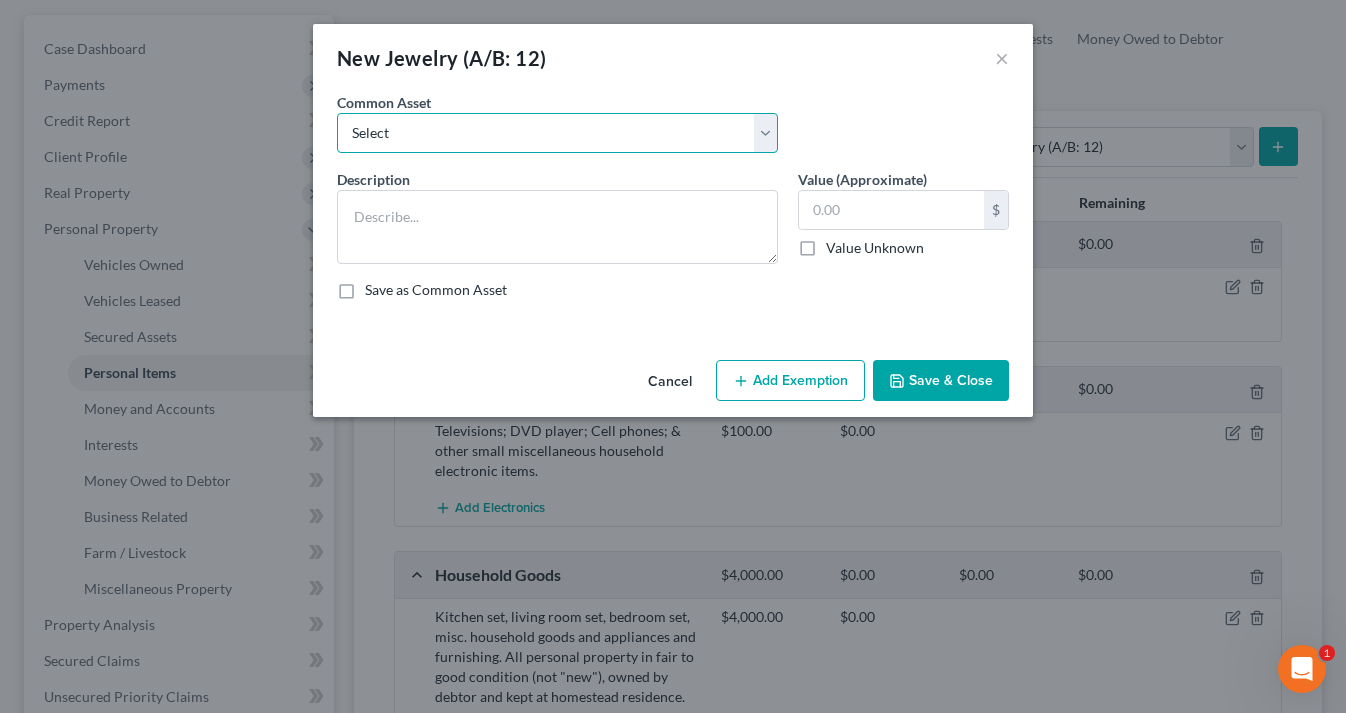 select on "0" 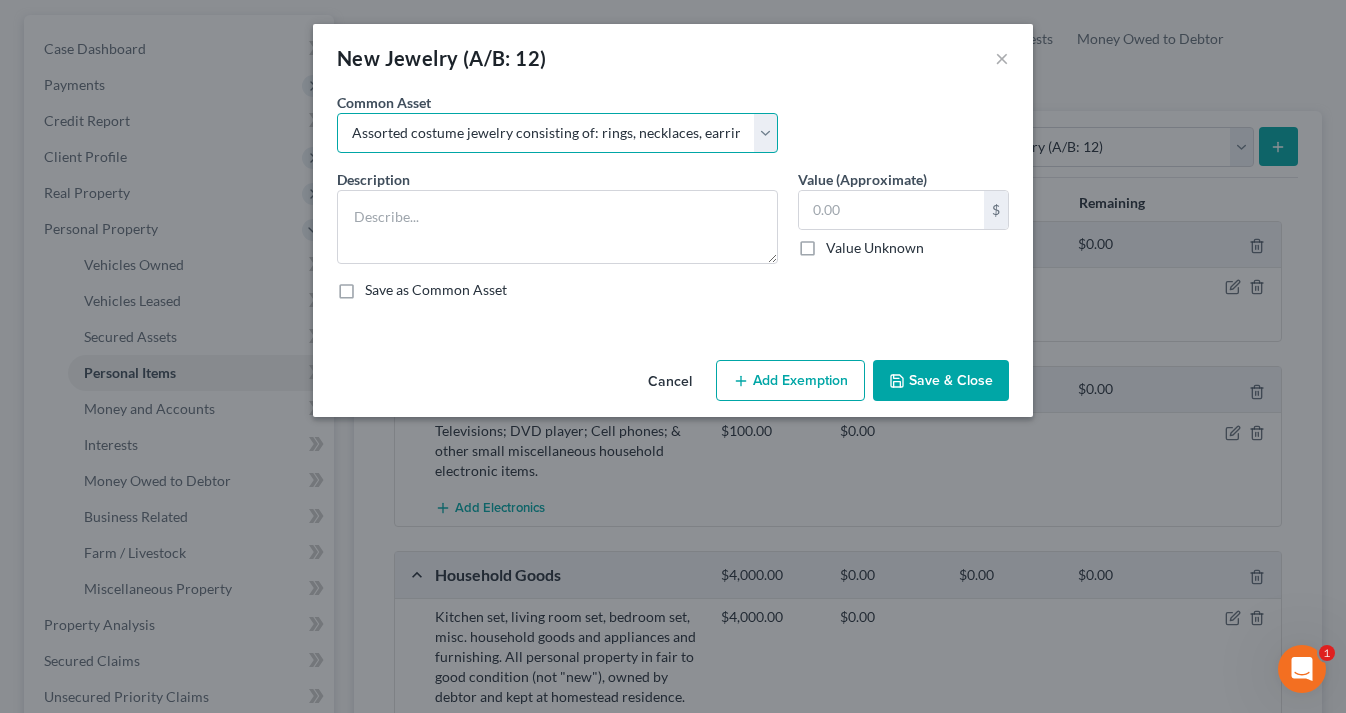 type on "Assorted costume jewelry consisting of: rings, necklaces, earrings, bracelets, men's & women's watches - all of no significant monetary value" 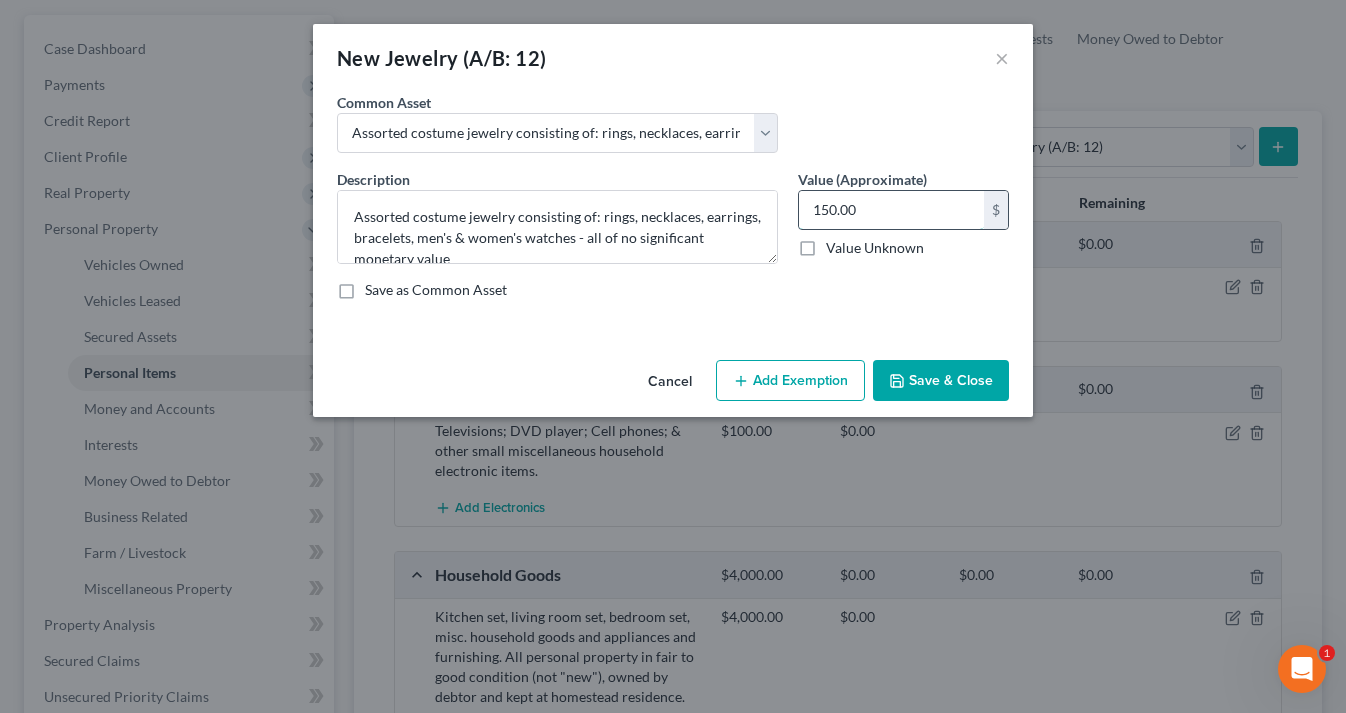 drag, startPoint x: 833, startPoint y: 213, endPoint x: 803, endPoint y: 213, distance: 30 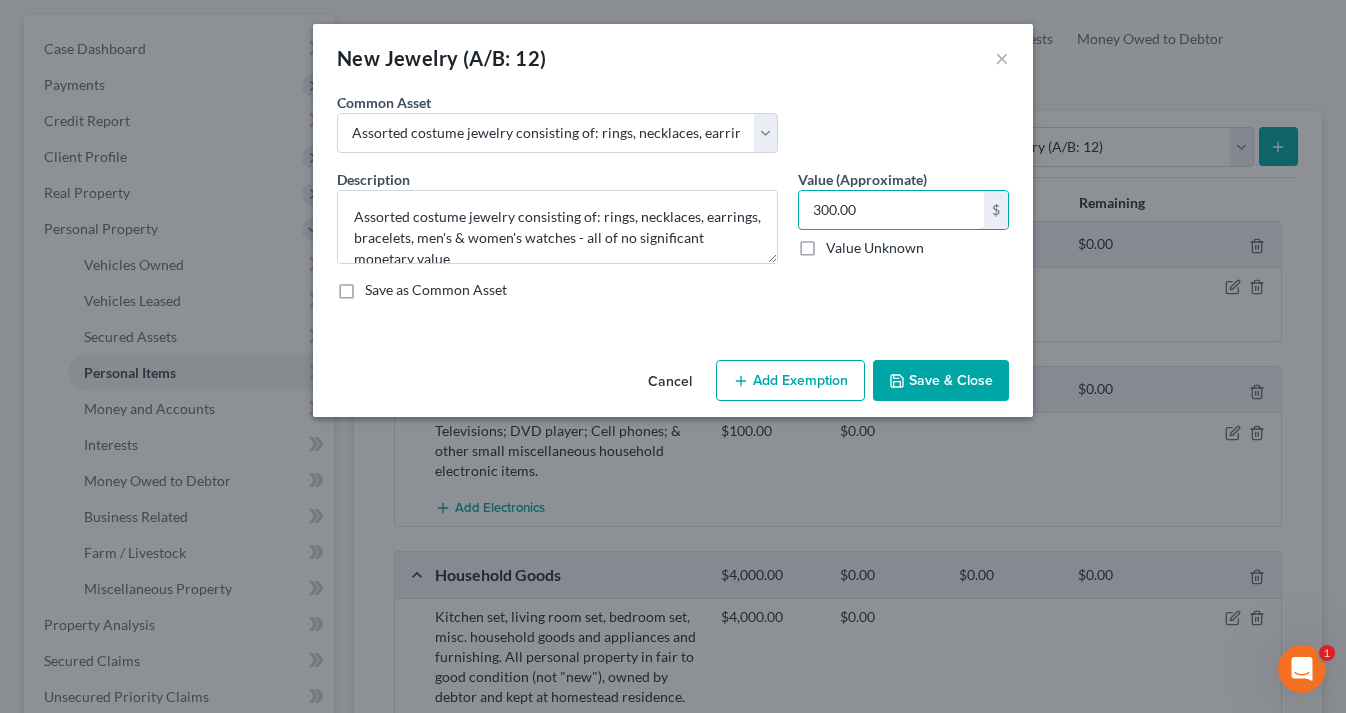 type on "300.00" 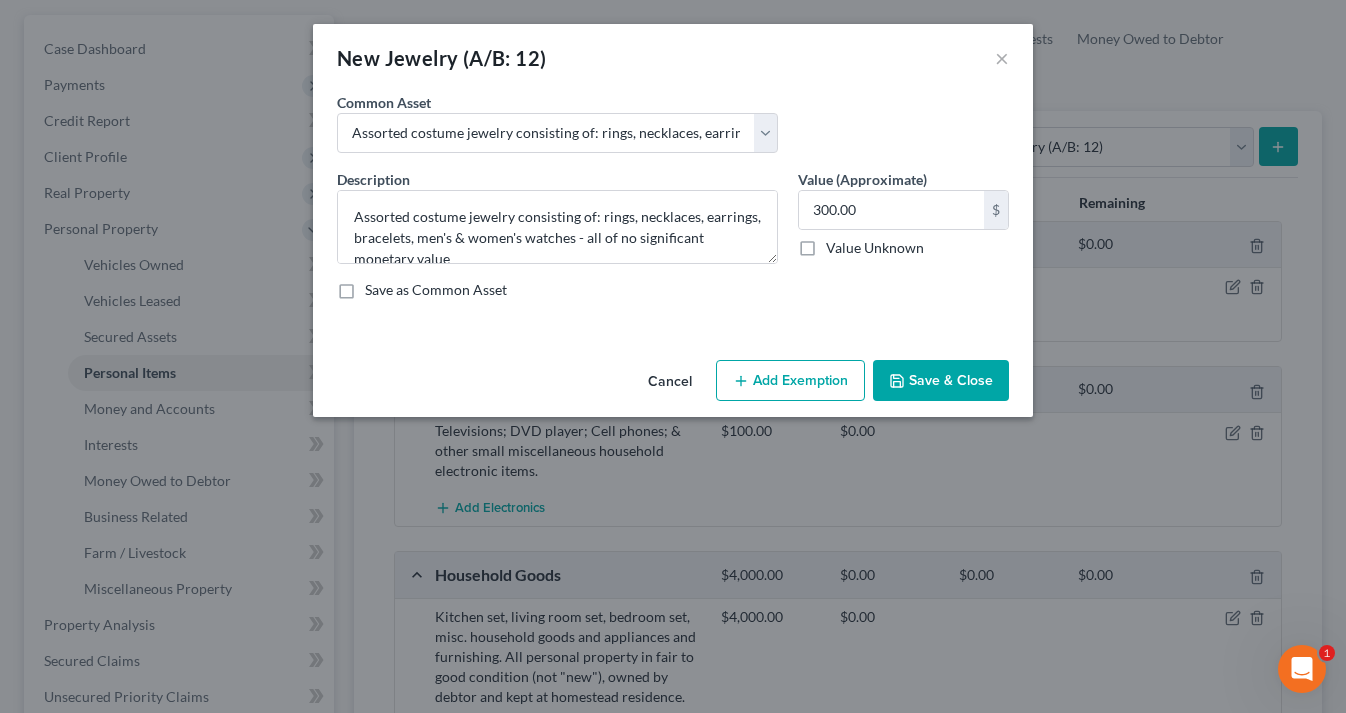 click on "Save & Close" at bounding box center (941, 381) 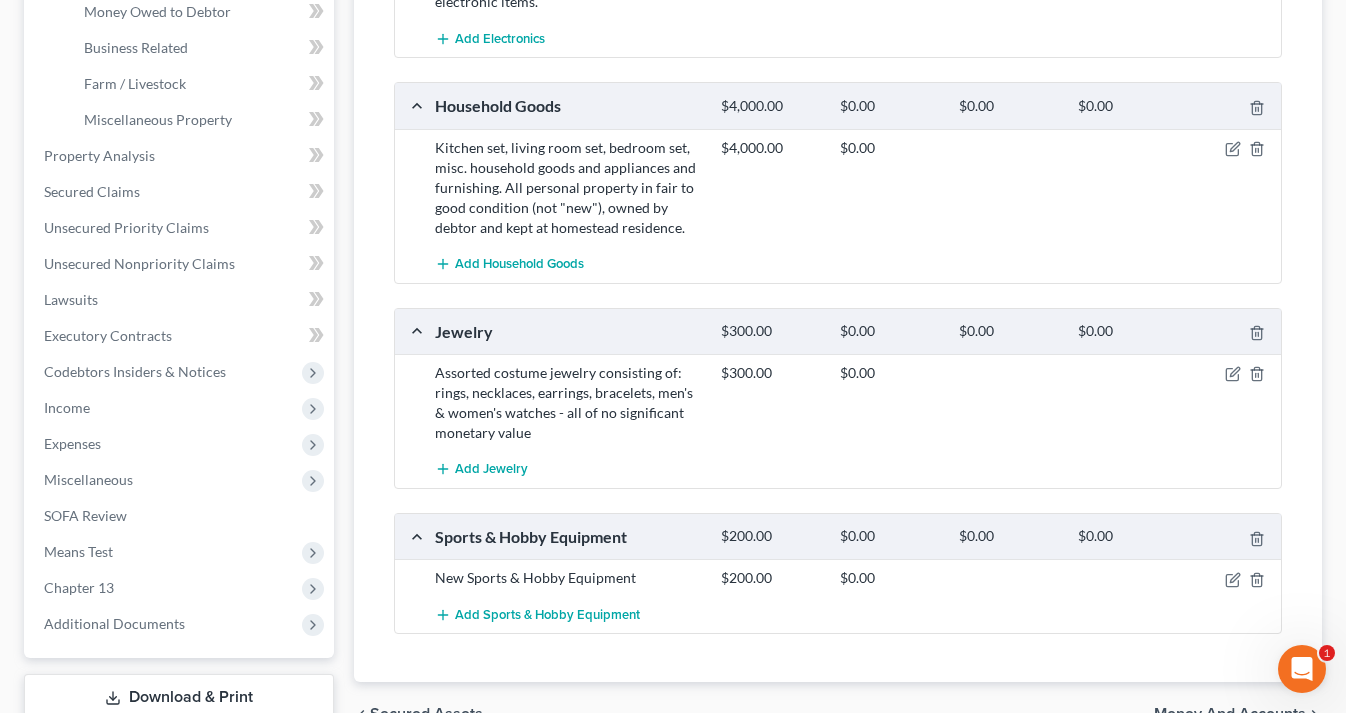 scroll, scrollTop: 726, scrollLeft: 0, axis: vertical 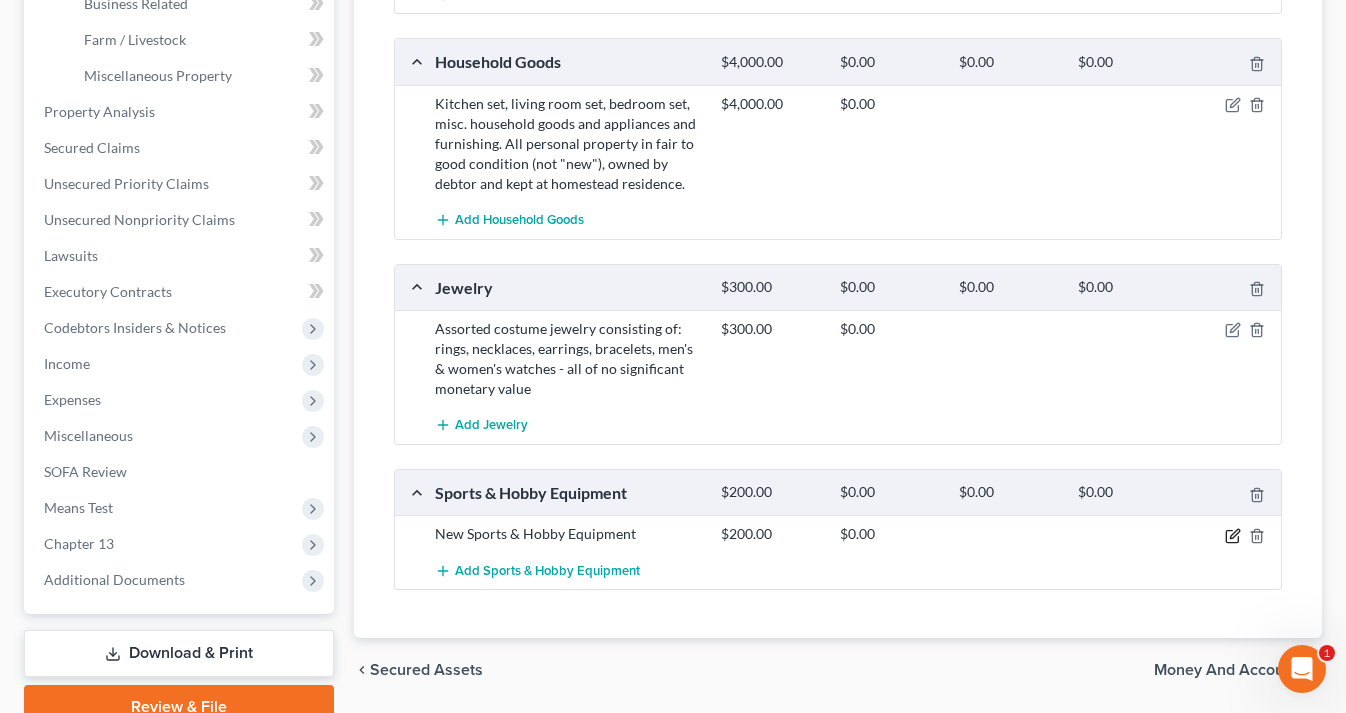 click 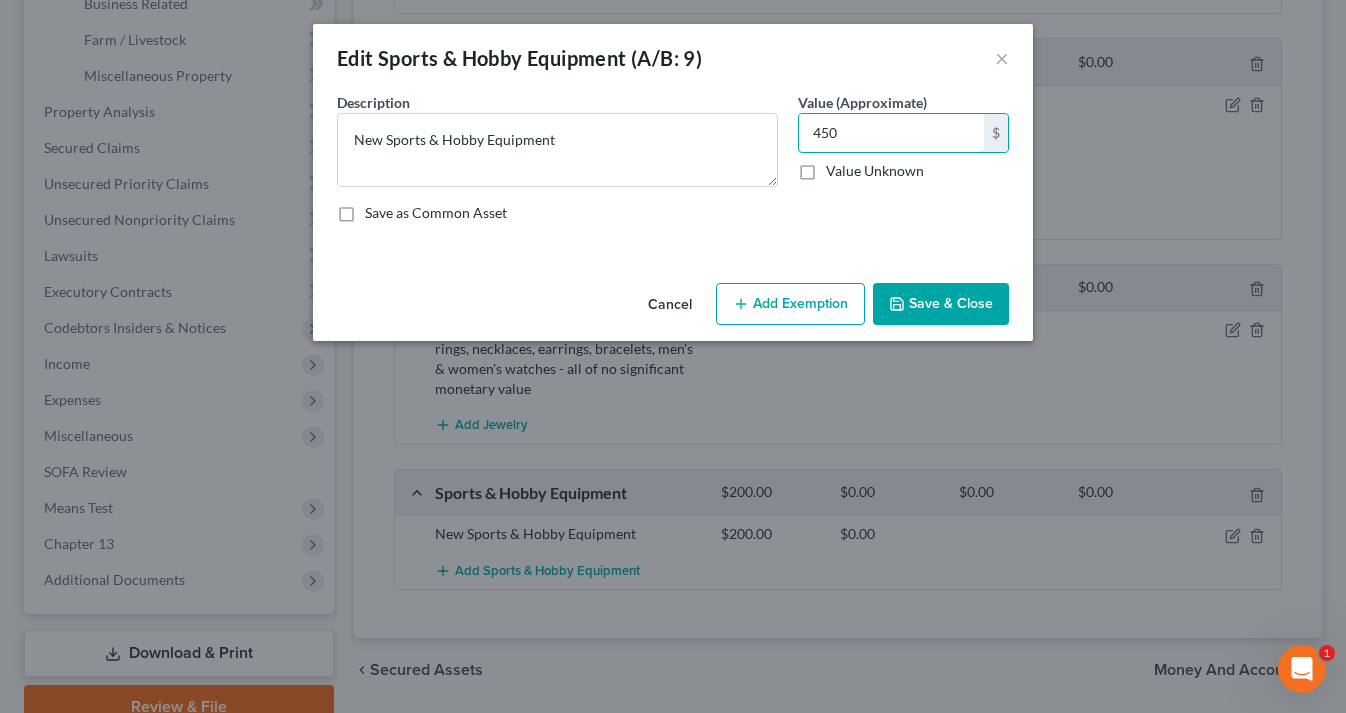 type on "450" 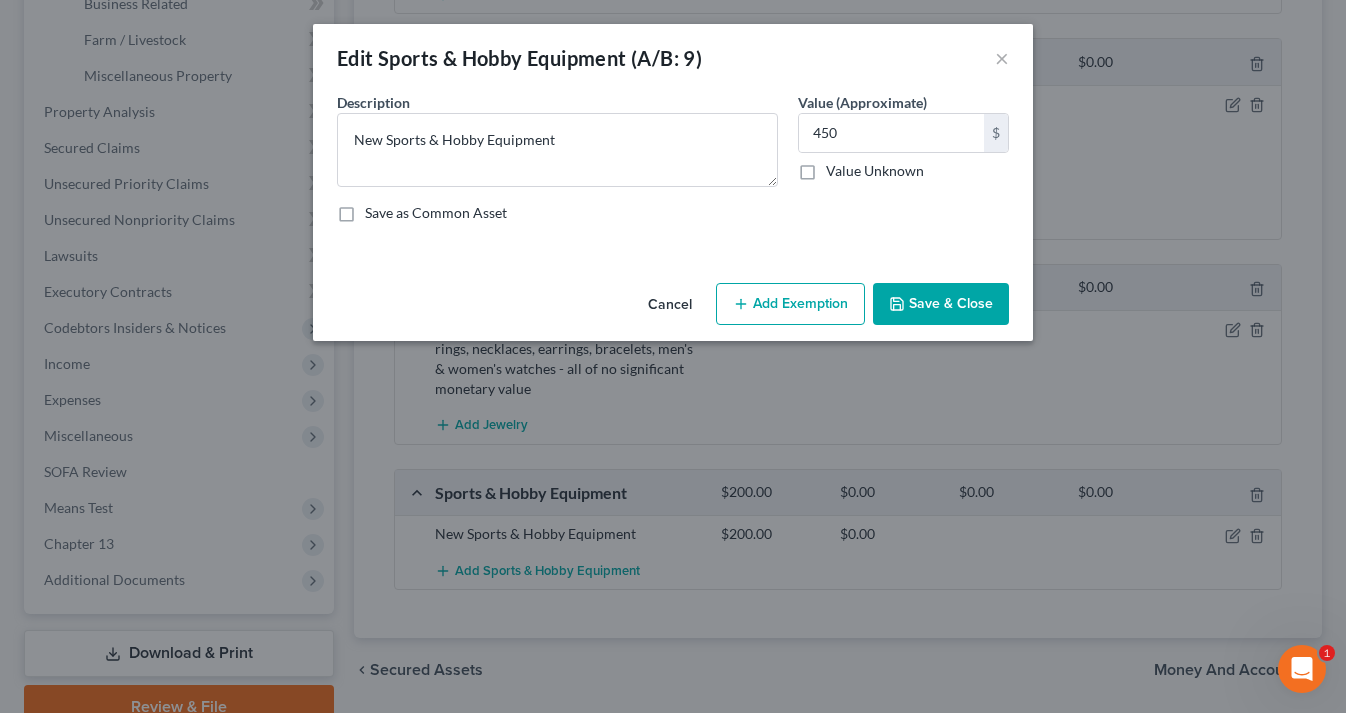 click on "Save & Close" at bounding box center [941, 304] 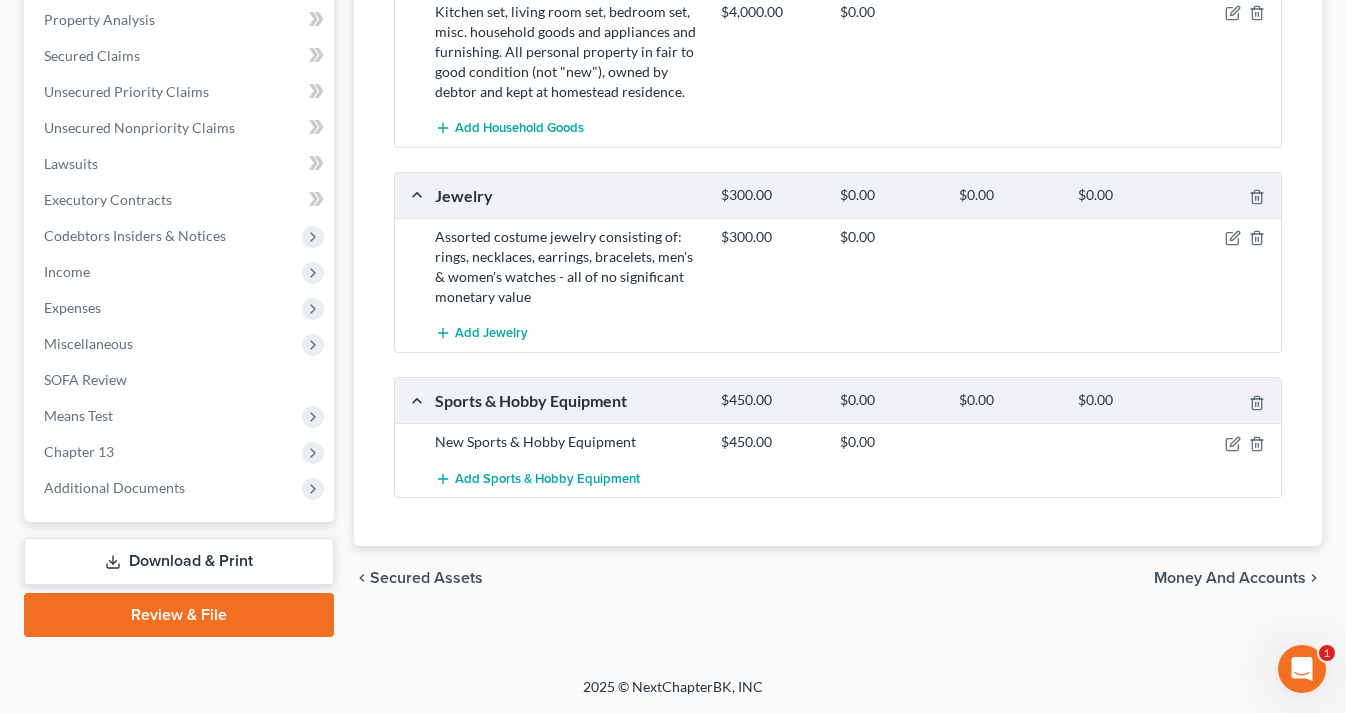 scroll, scrollTop: 818, scrollLeft: 0, axis: vertical 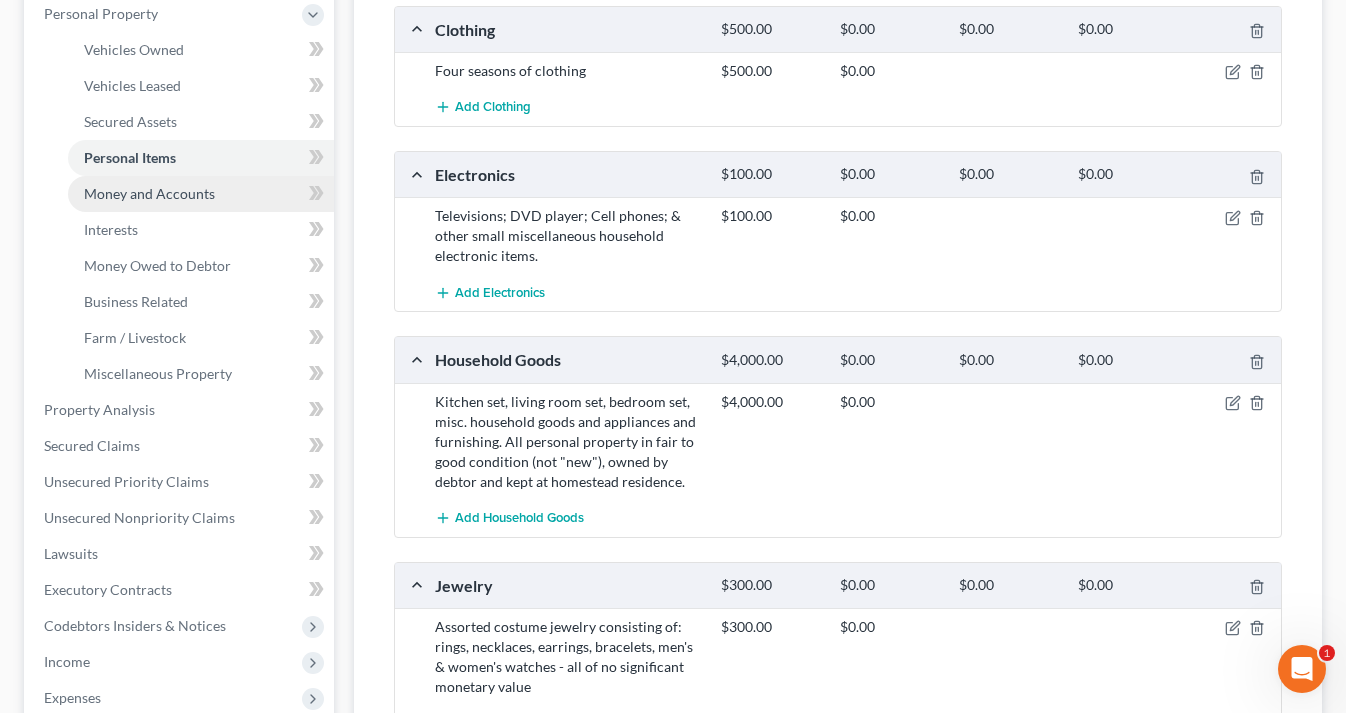 click on "Money and Accounts" at bounding box center (149, 193) 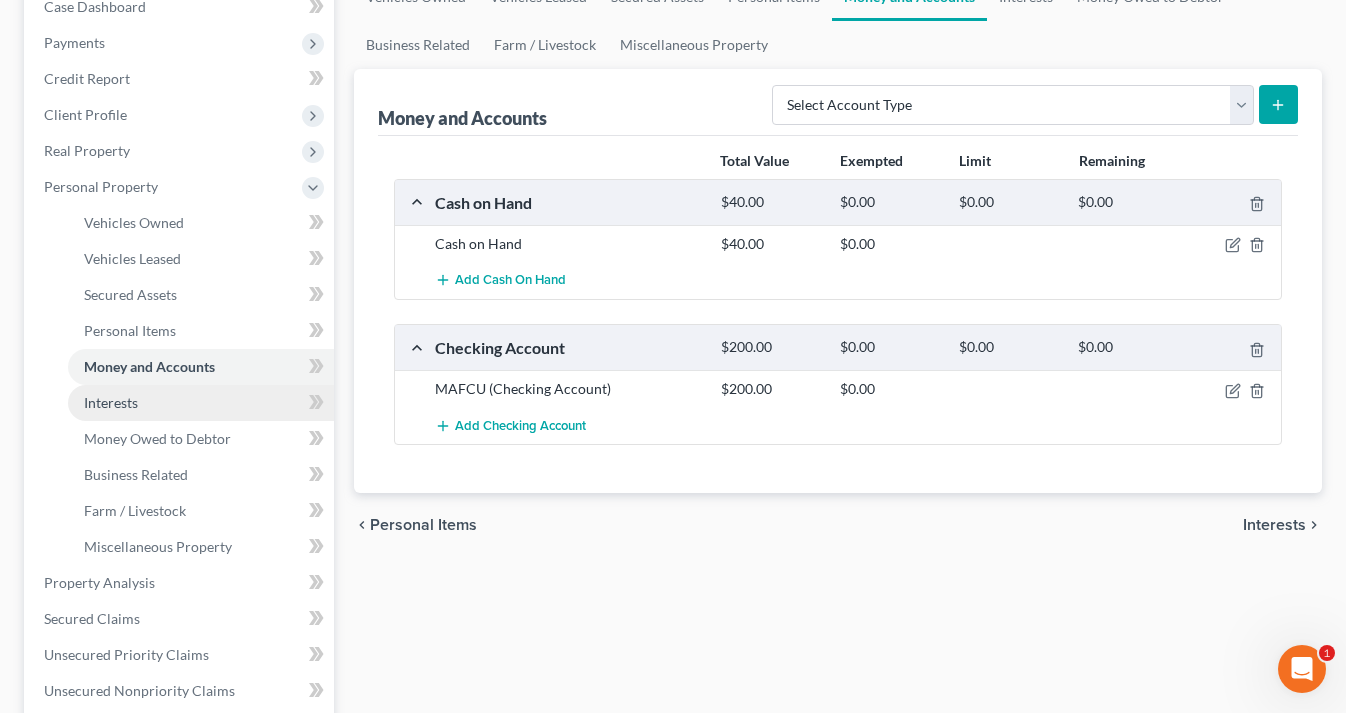 scroll, scrollTop: 260, scrollLeft: 0, axis: vertical 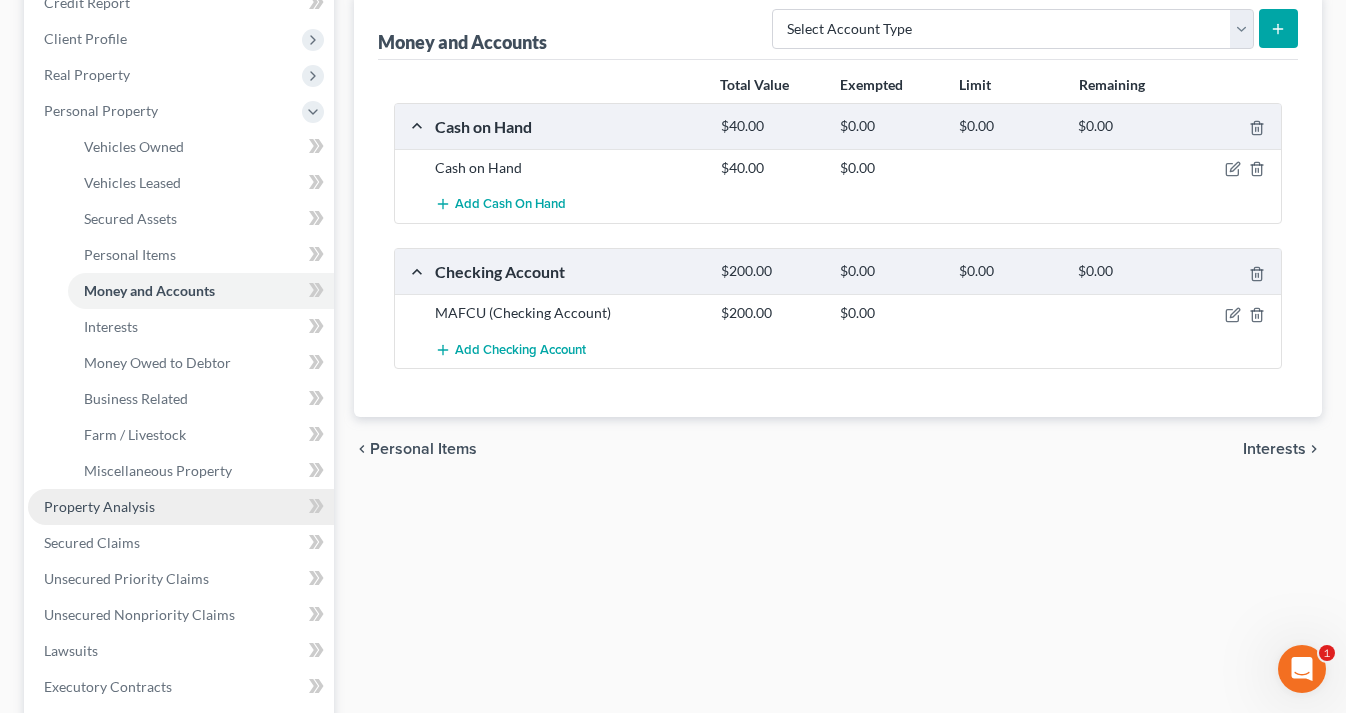 click on "Property Analysis" at bounding box center [181, 507] 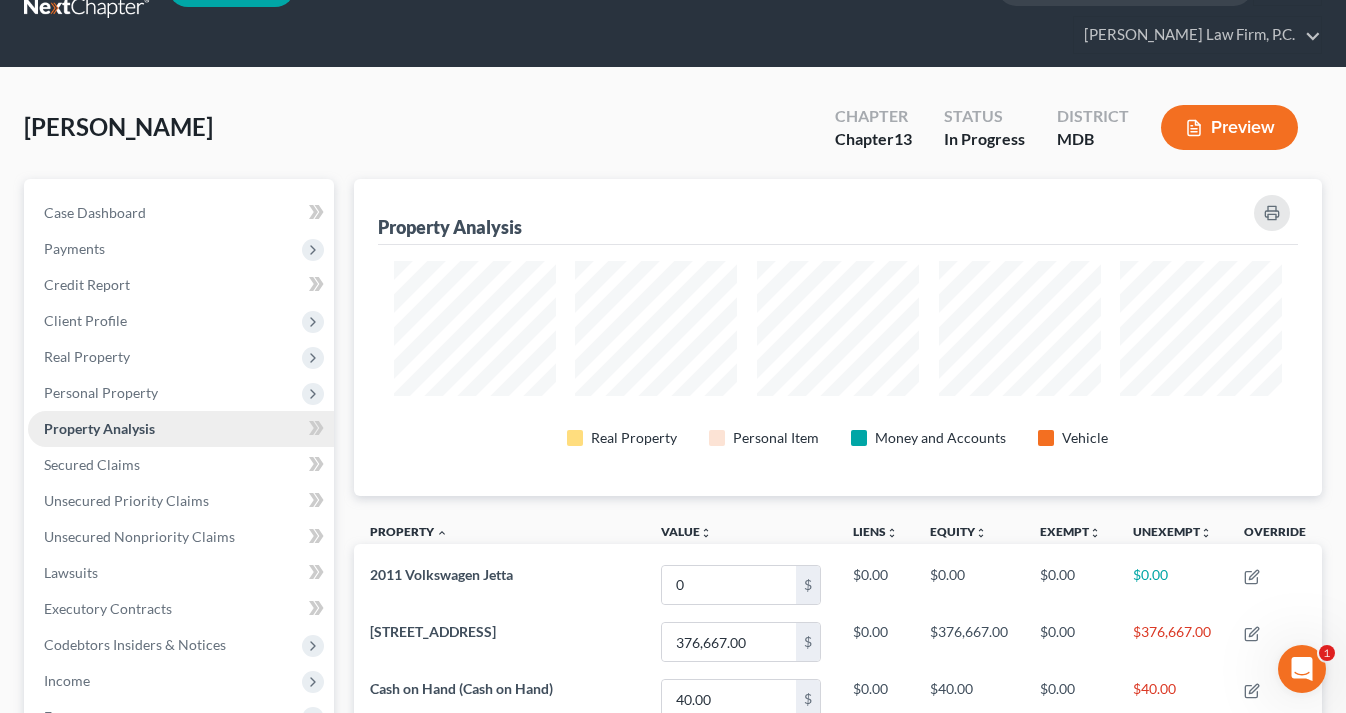 scroll, scrollTop: 0, scrollLeft: 0, axis: both 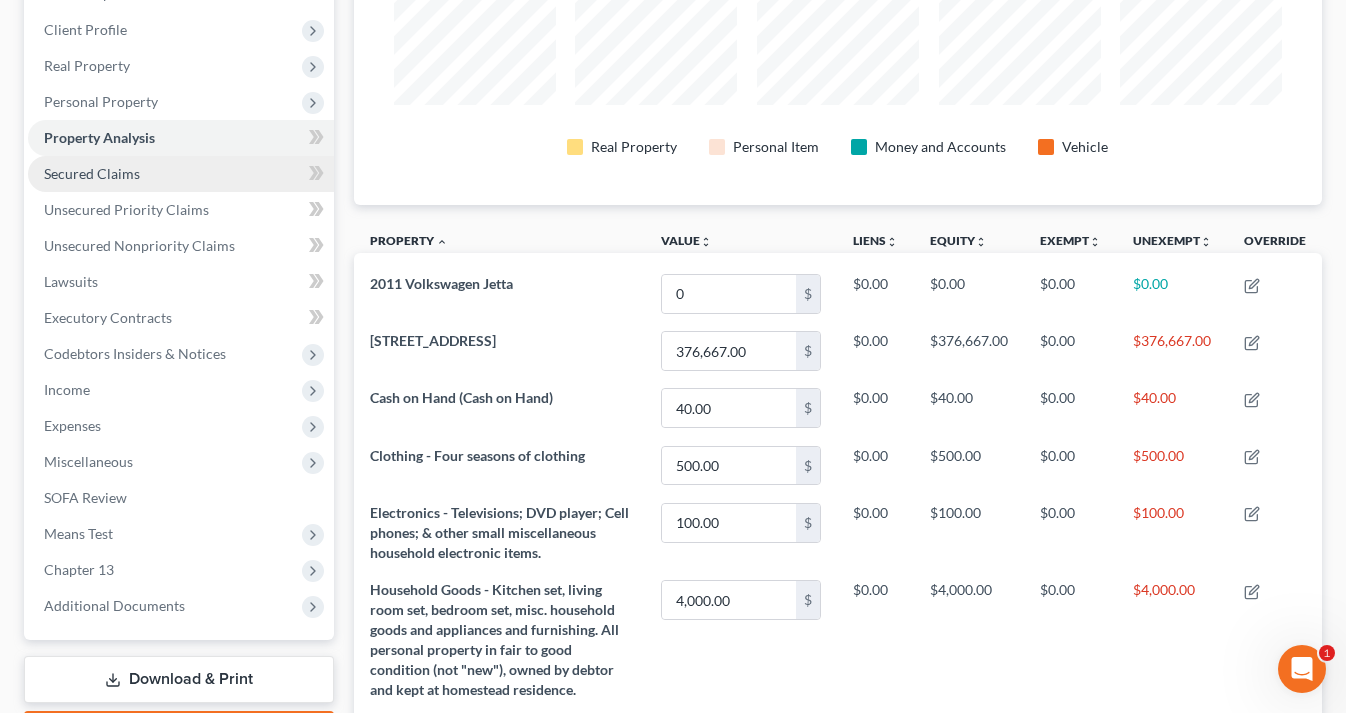 click on "Secured Claims" at bounding box center (181, 174) 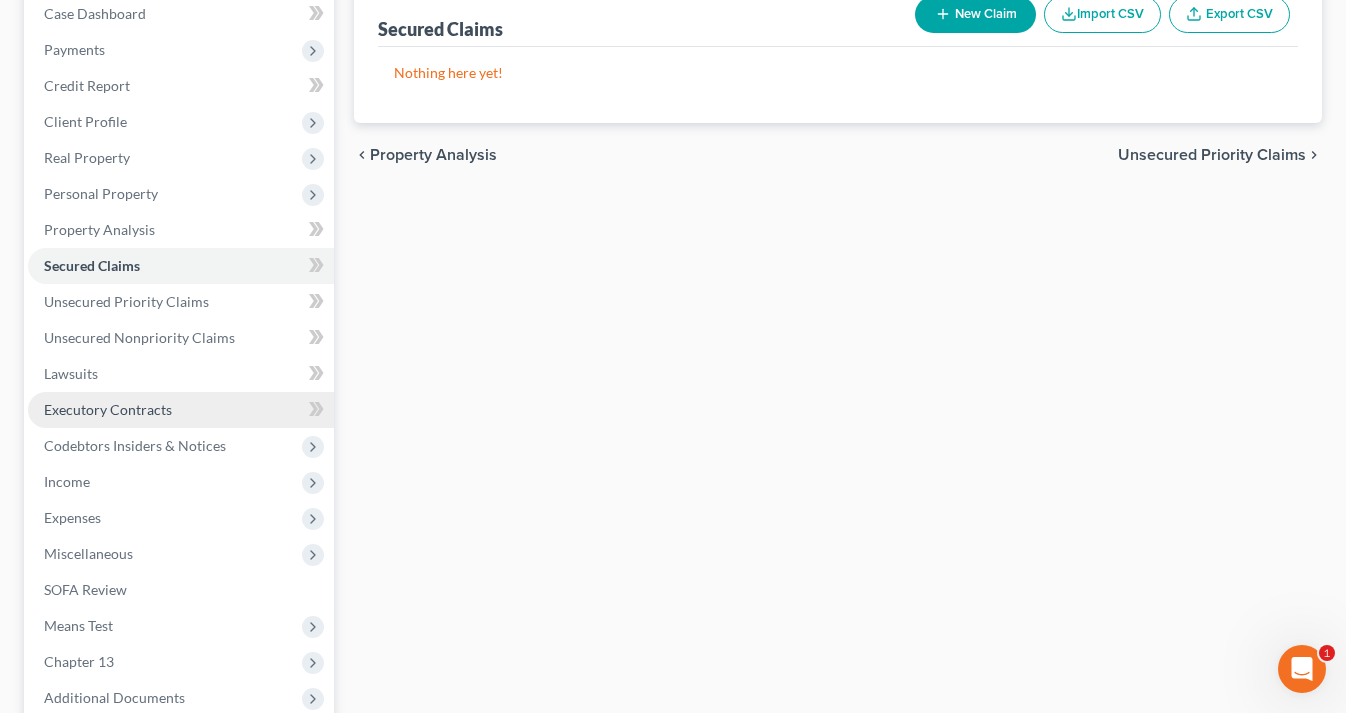 scroll, scrollTop: 252, scrollLeft: 0, axis: vertical 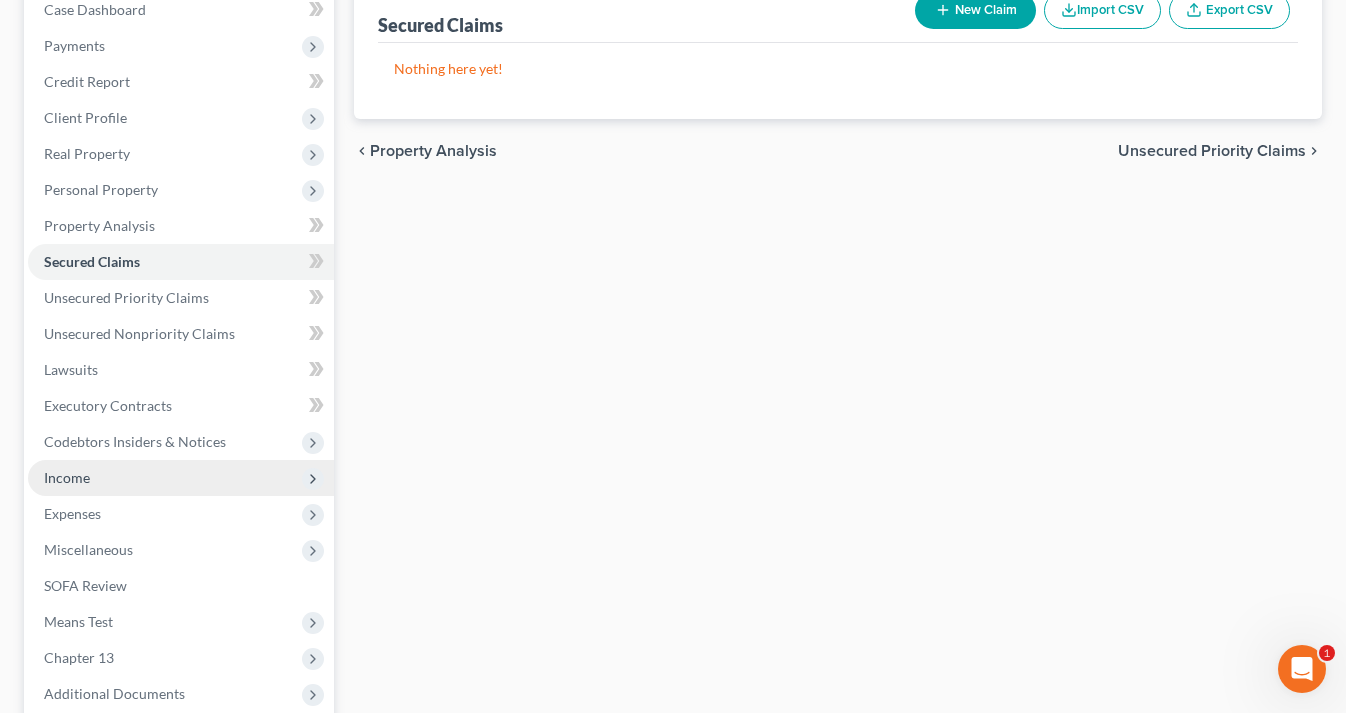 click on "Income" at bounding box center [181, 478] 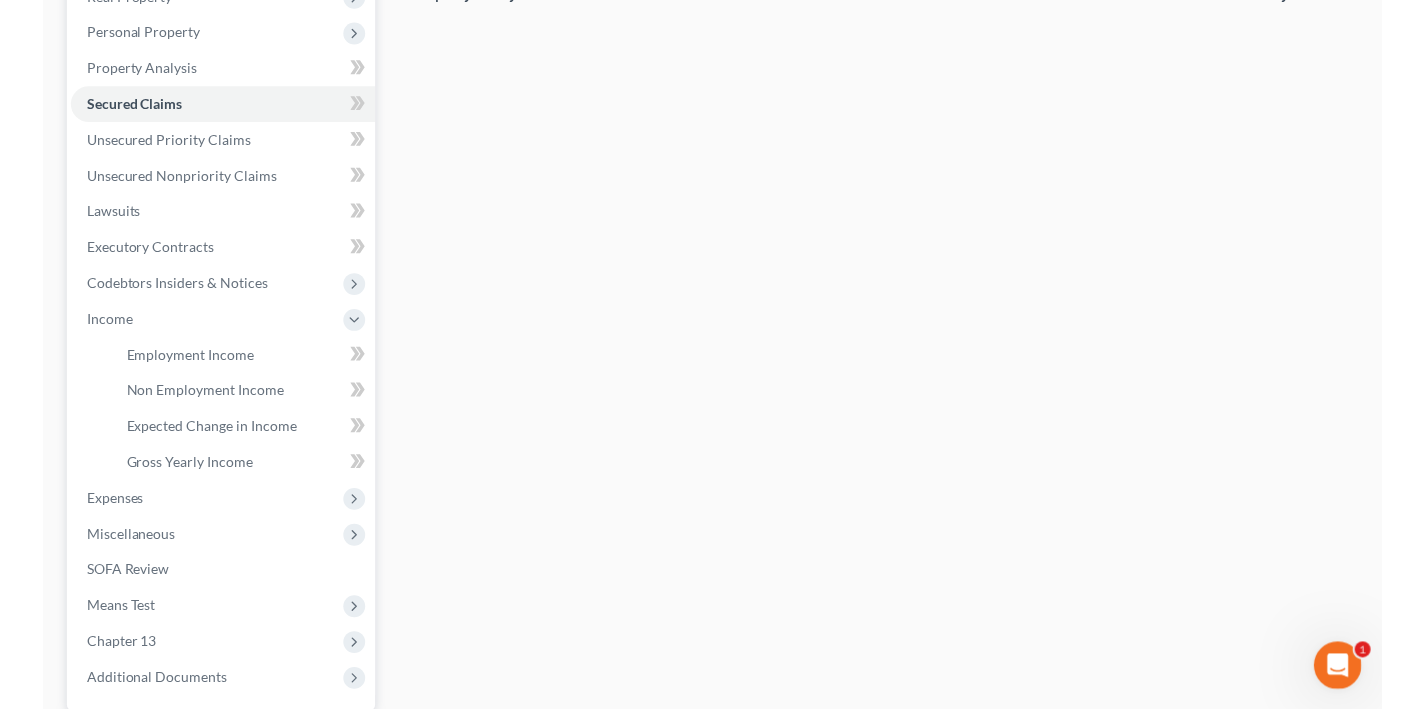 scroll, scrollTop: 415, scrollLeft: 0, axis: vertical 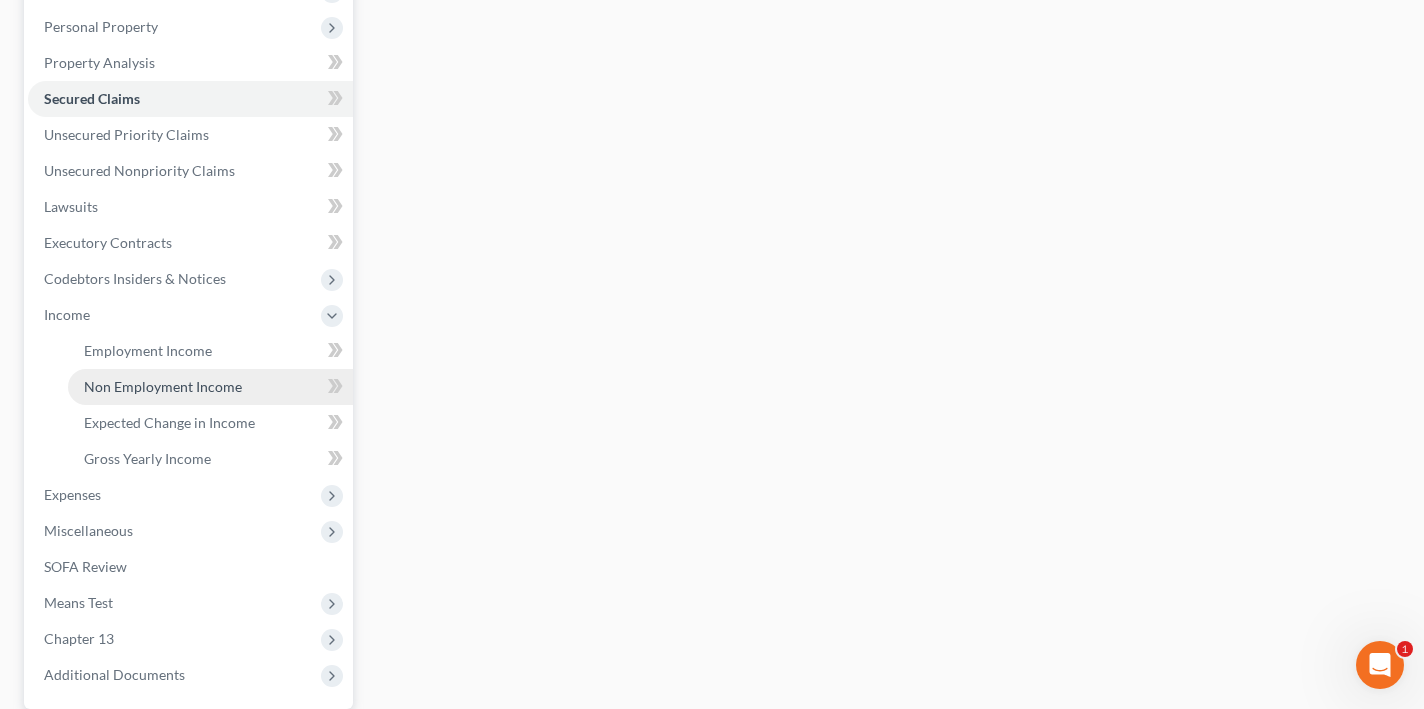 click on "Non Employment Income" at bounding box center (210, 387) 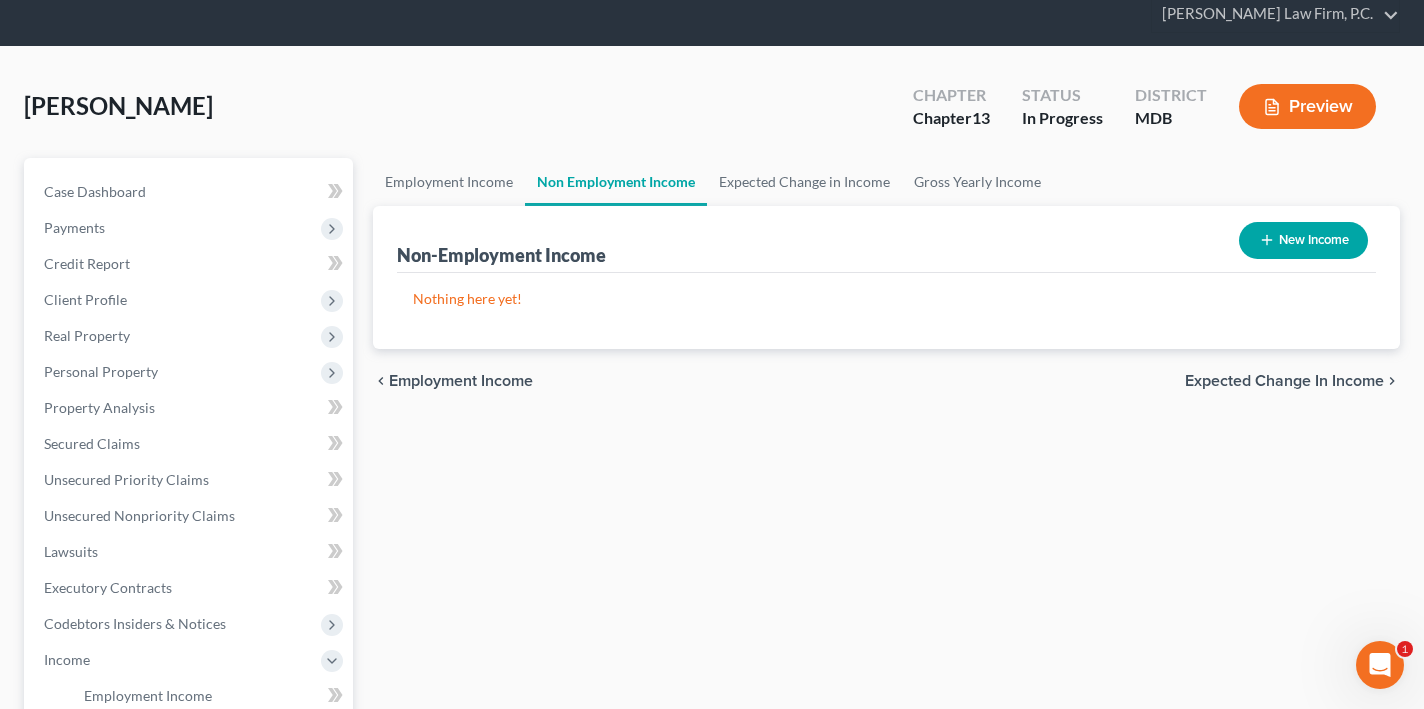 scroll, scrollTop: 0, scrollLeft: 0, axis: both 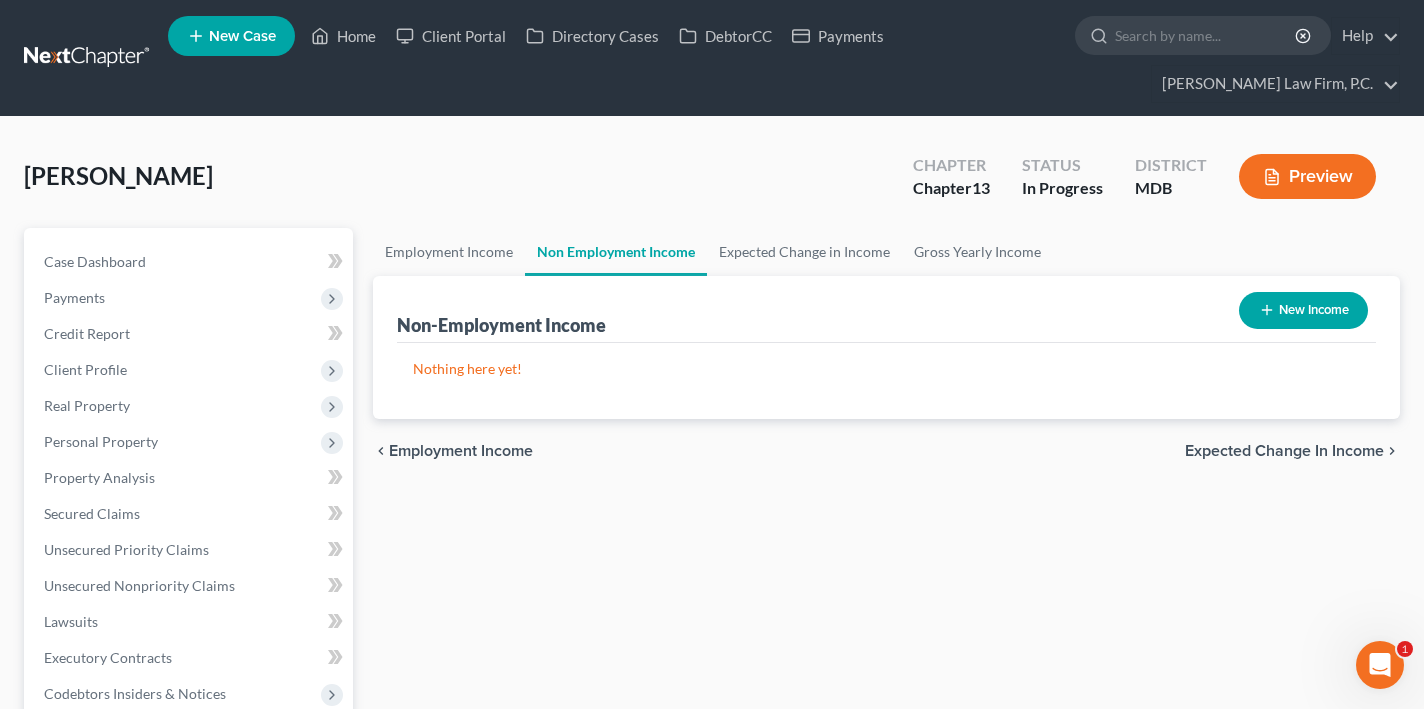 click on "New Income" at bounding box center (1303, 310) 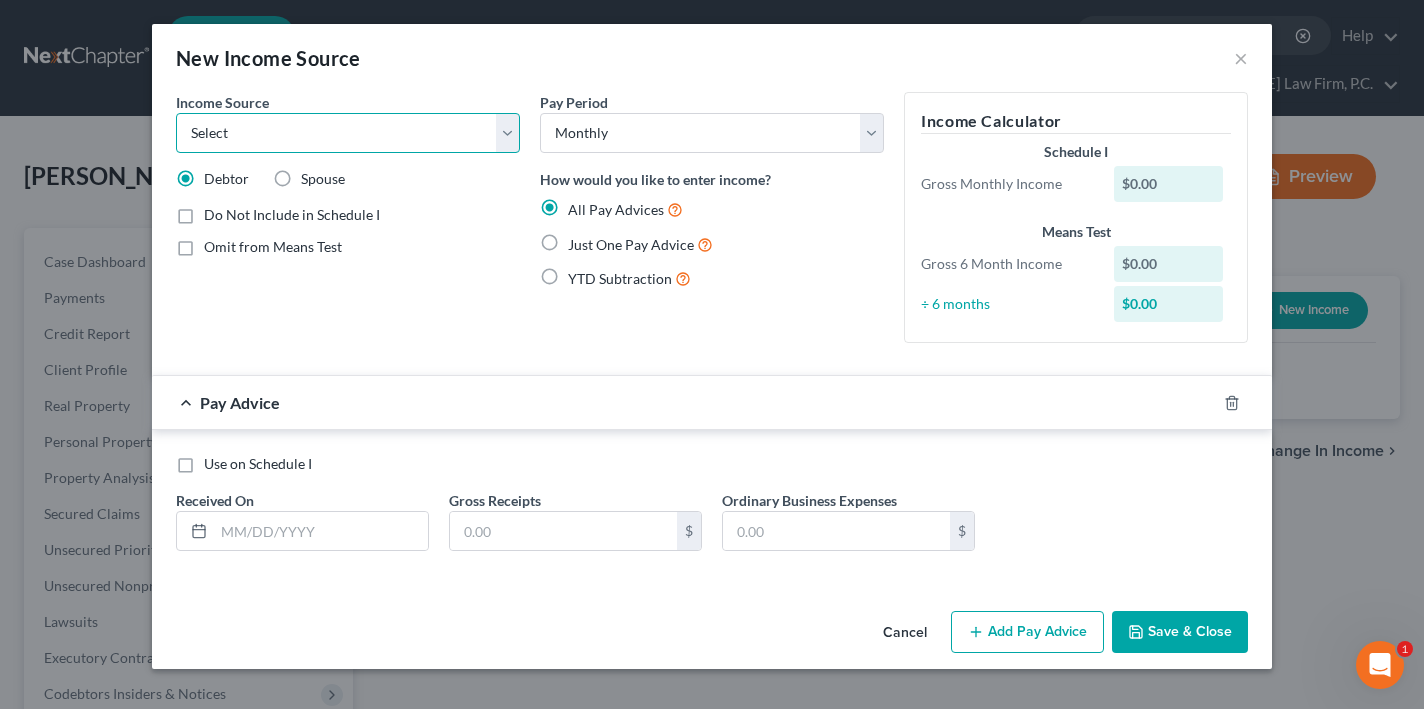 select on "3" 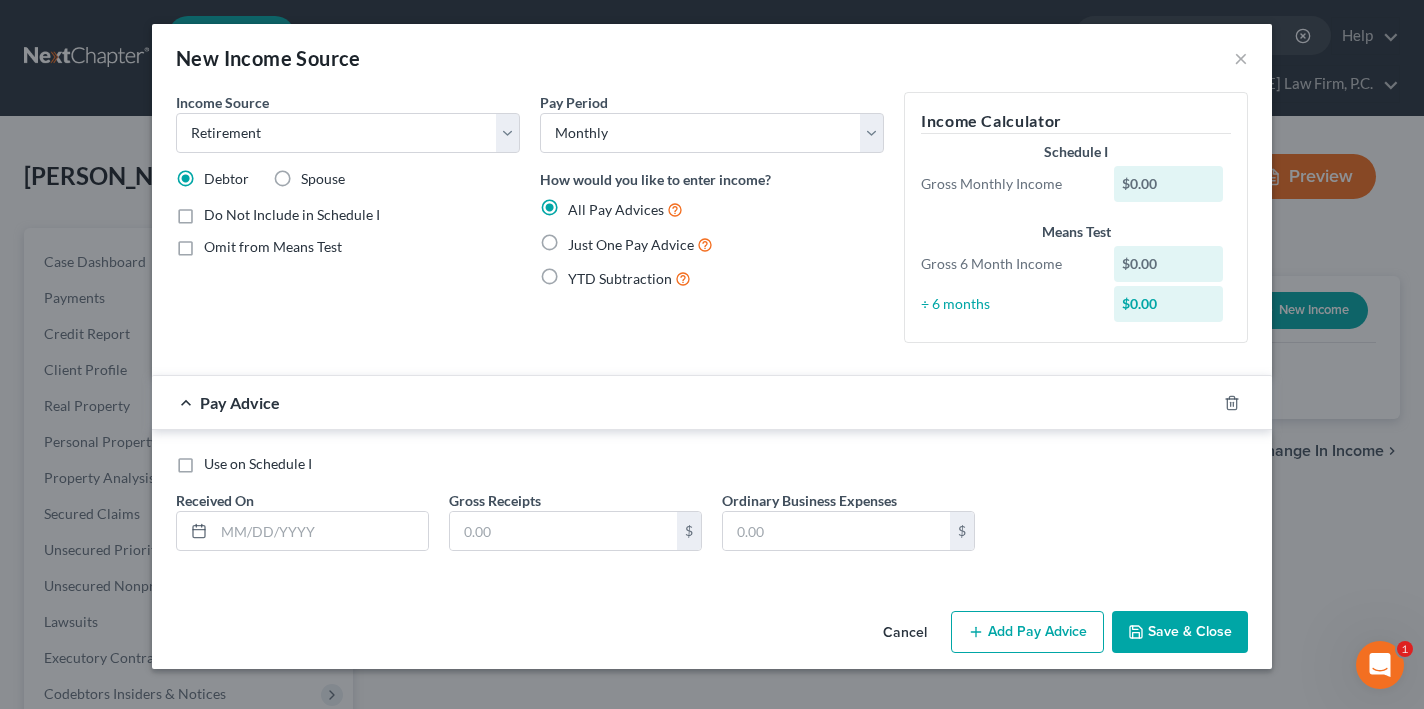 click on "YTD Subtraction" at bounding box center (629, 278) 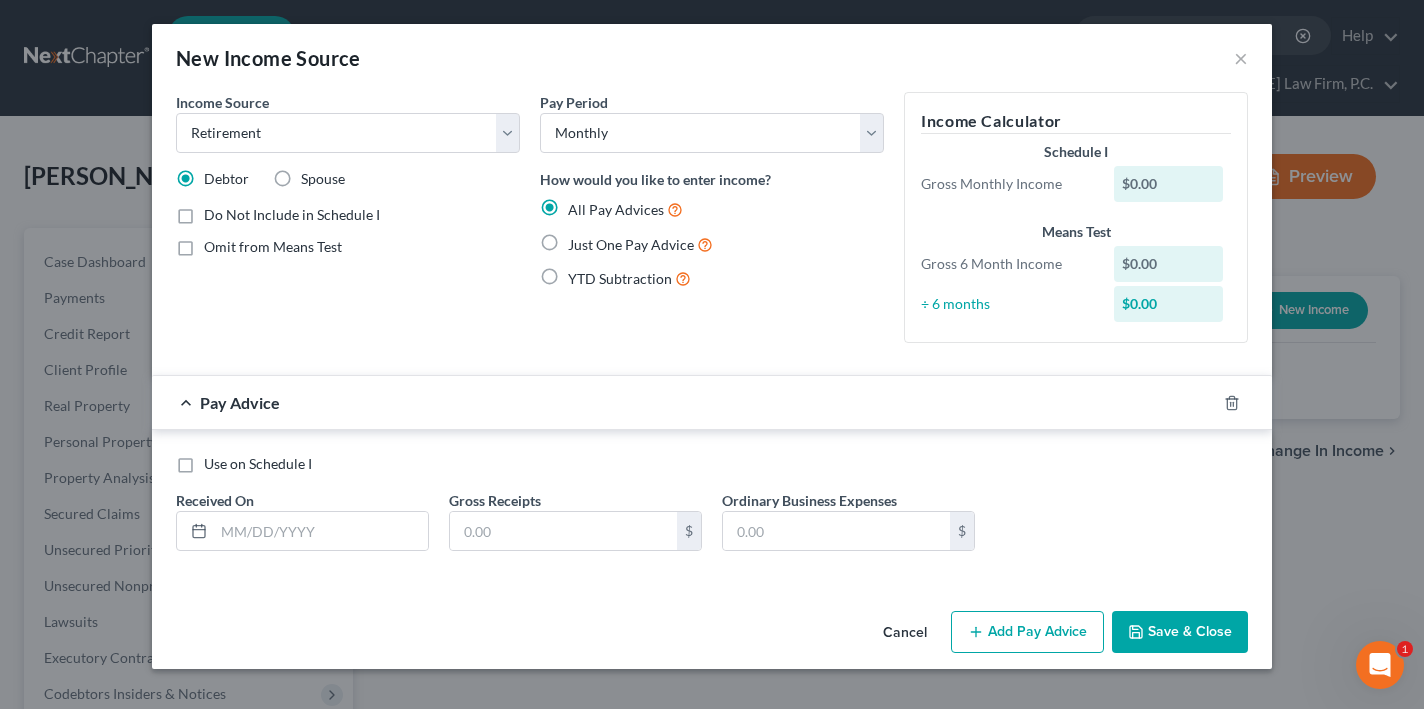 radio on "true" 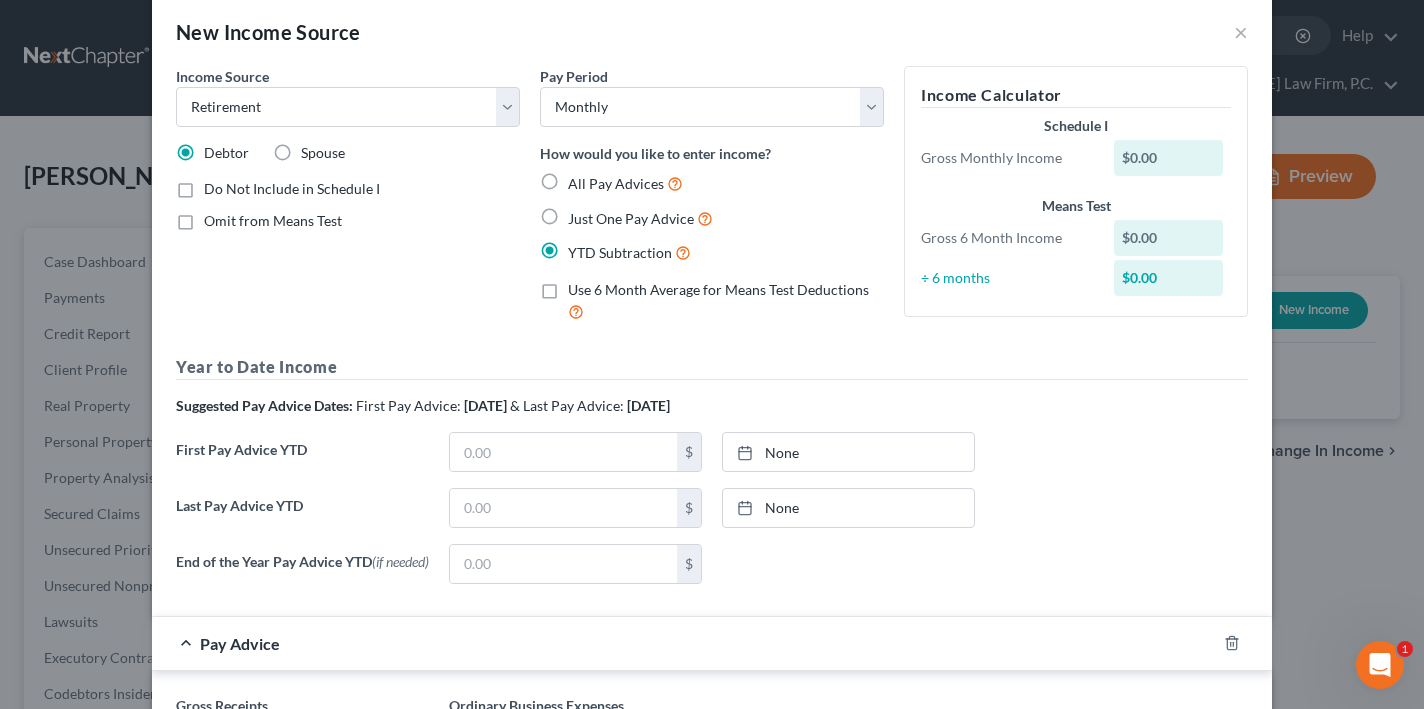 scroll, scrollTop: 22, scrollLeft: 0, axis: vertical 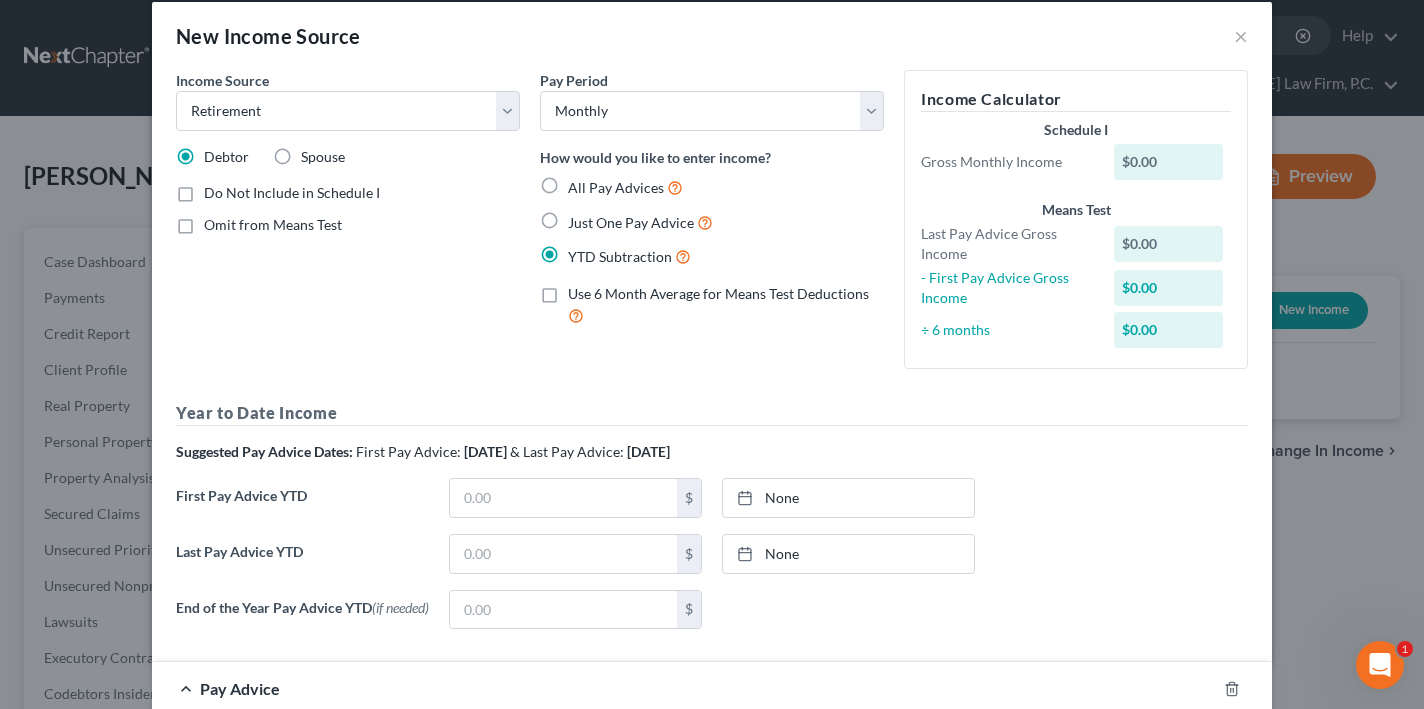 click on "Just One Pay Advice" at bounding box center [640, 222] 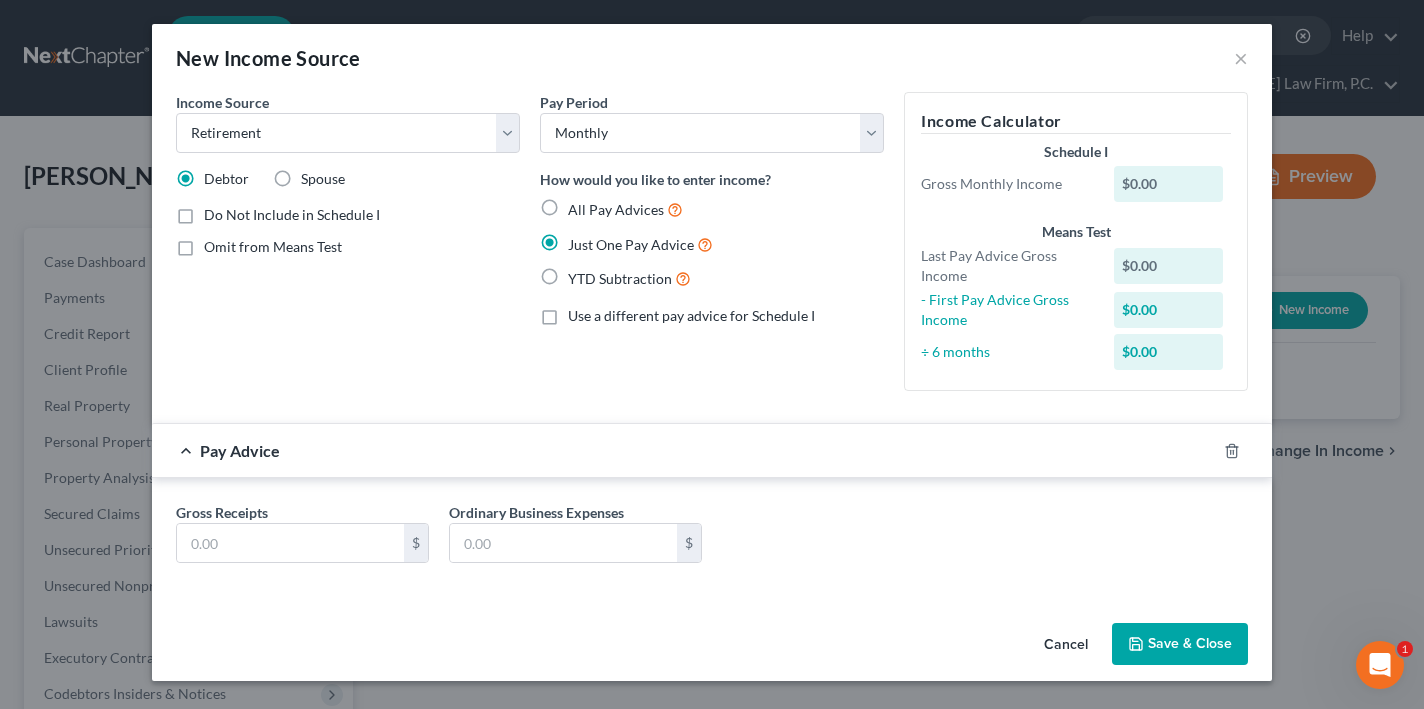 scroll, scrollTop: 0, scrollLeft: 0, axis: both 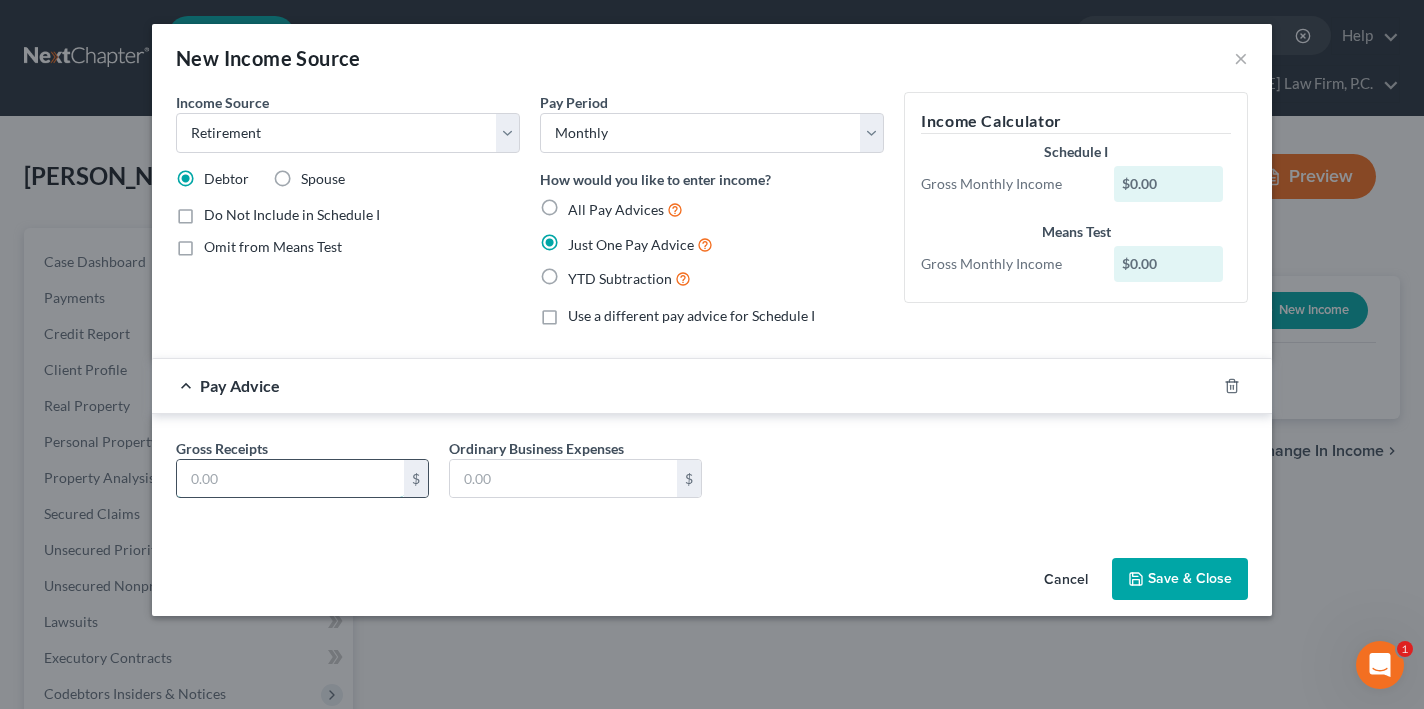 click at bounding box center (290, 479) 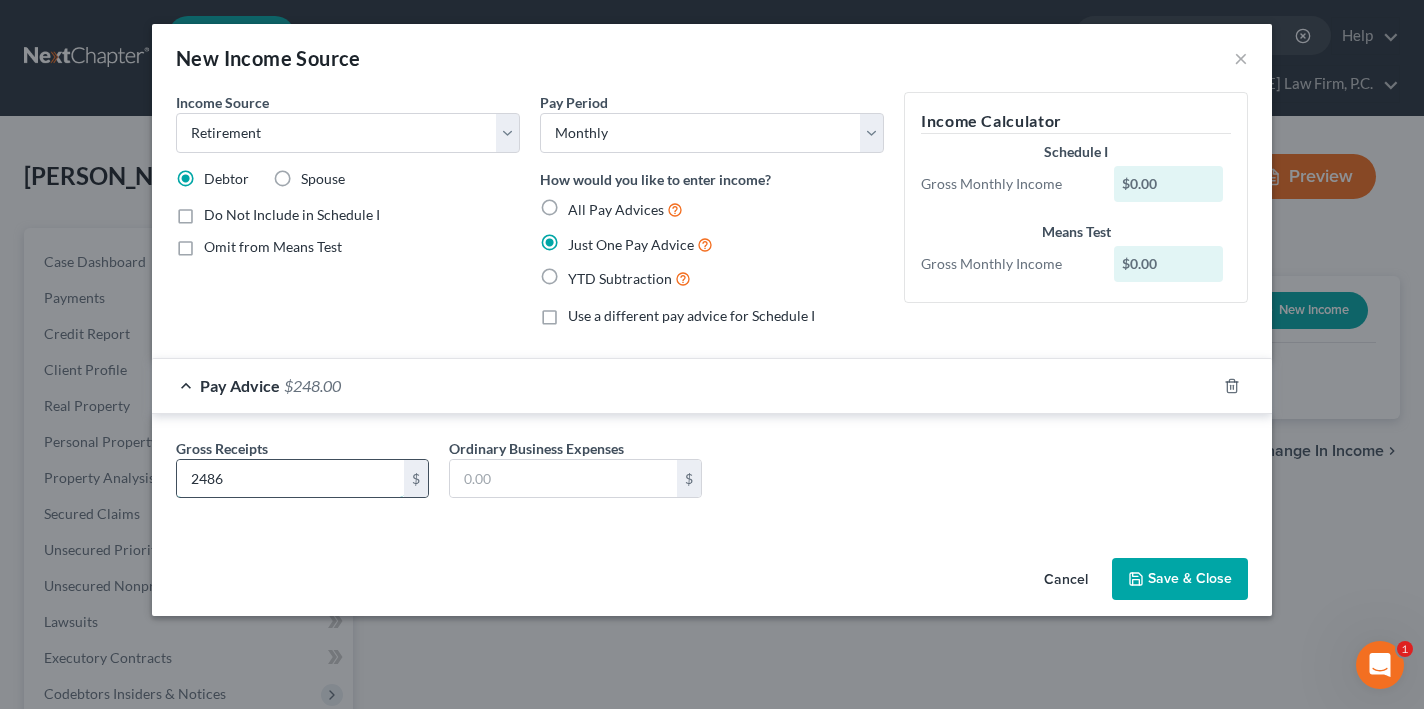 type on "2,486" 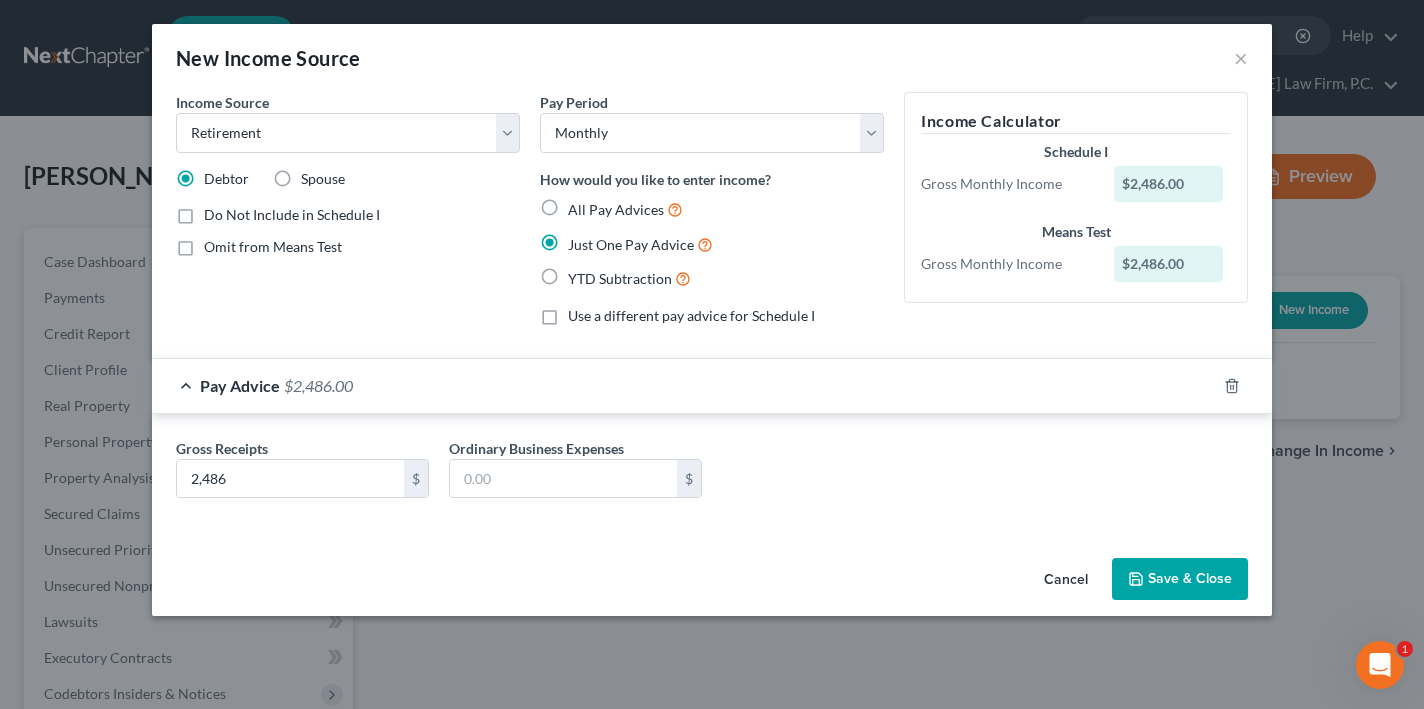 click on "Save & Close" at bounding box center (1180, 579) 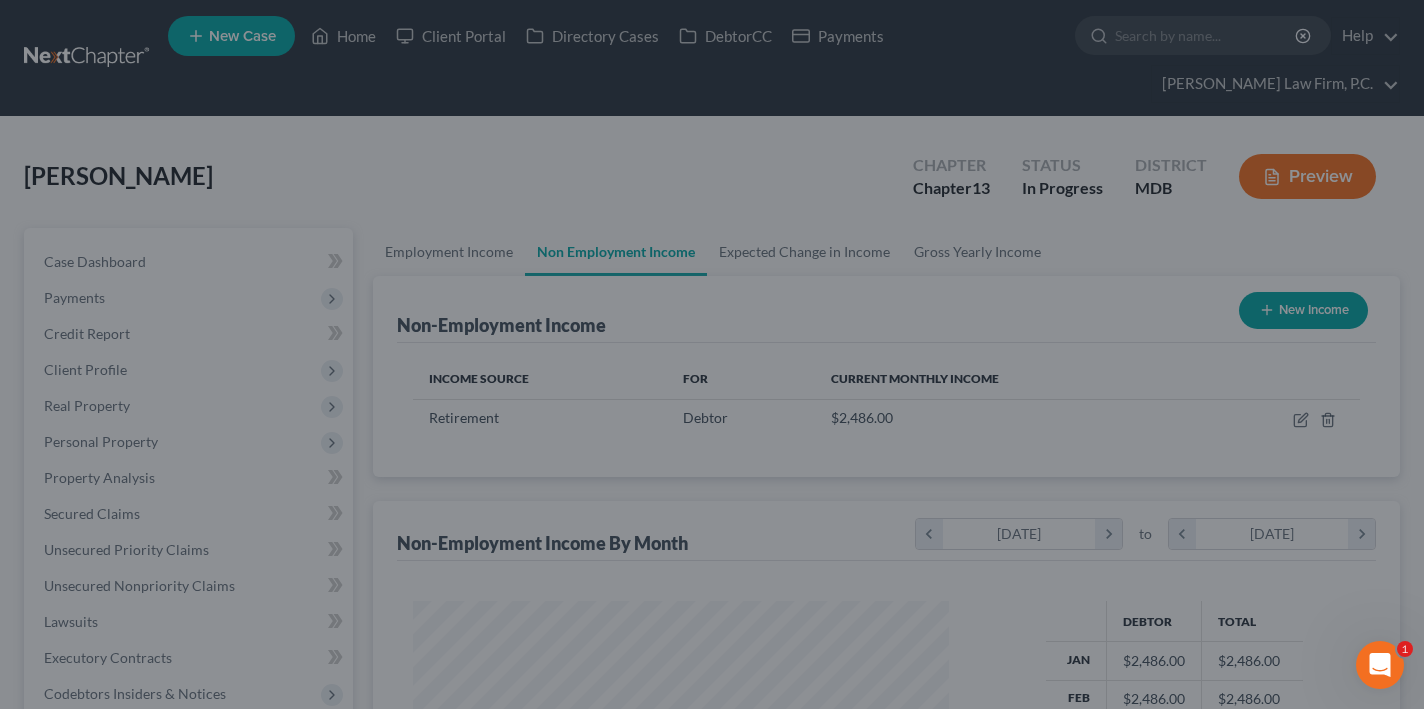 scroll, scrollTop: 999642, scrollLeft: 999424, axis: both 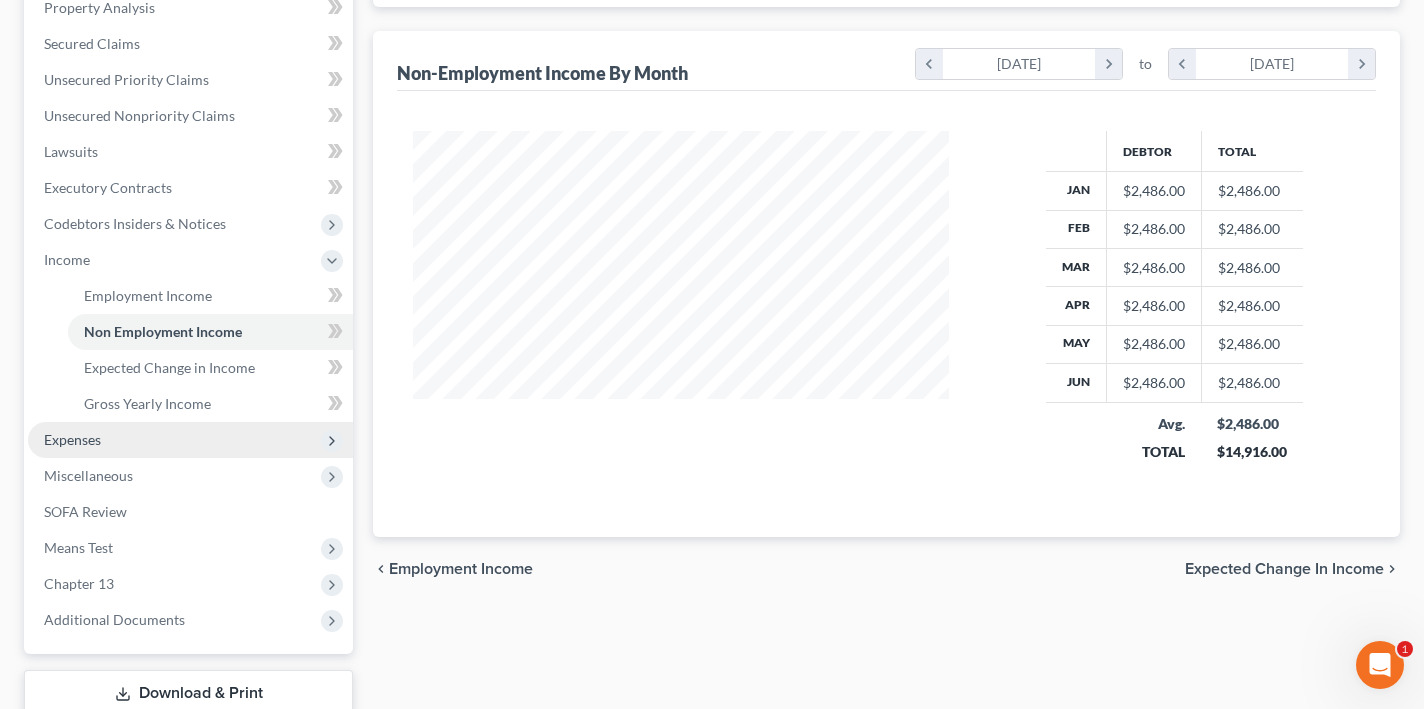 click on "Expenses" at bounding box center (190, 440) 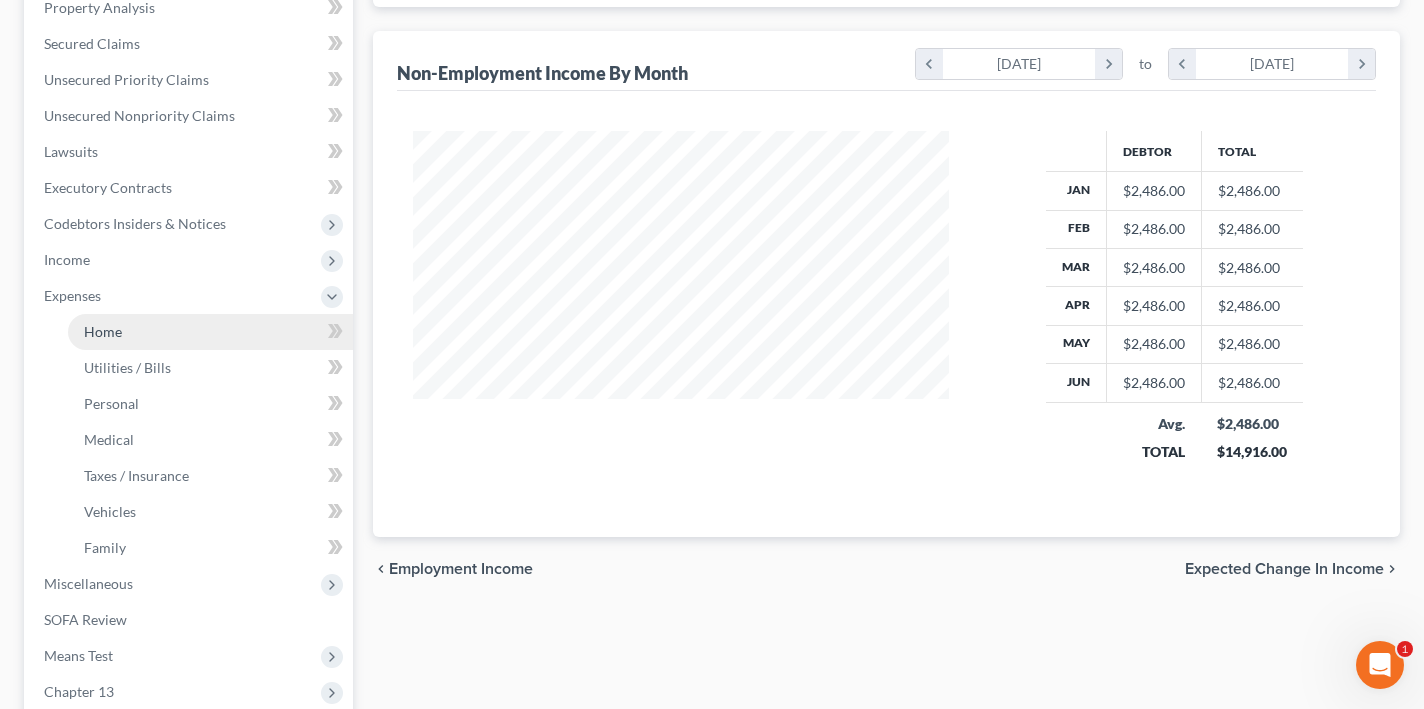 click on "Home" at bounding box center (210, 332) 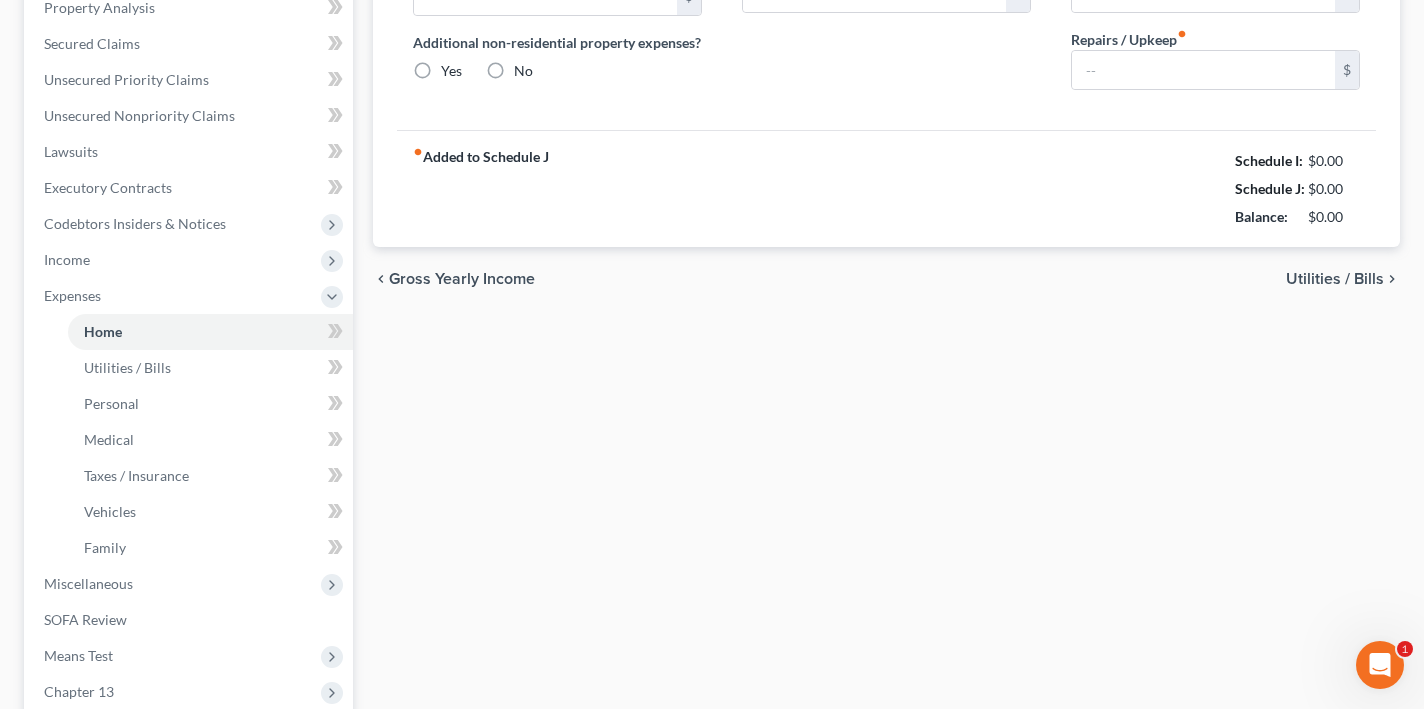 scroll, scrollTop: 389, scrollLeft: 0, axis: vertical 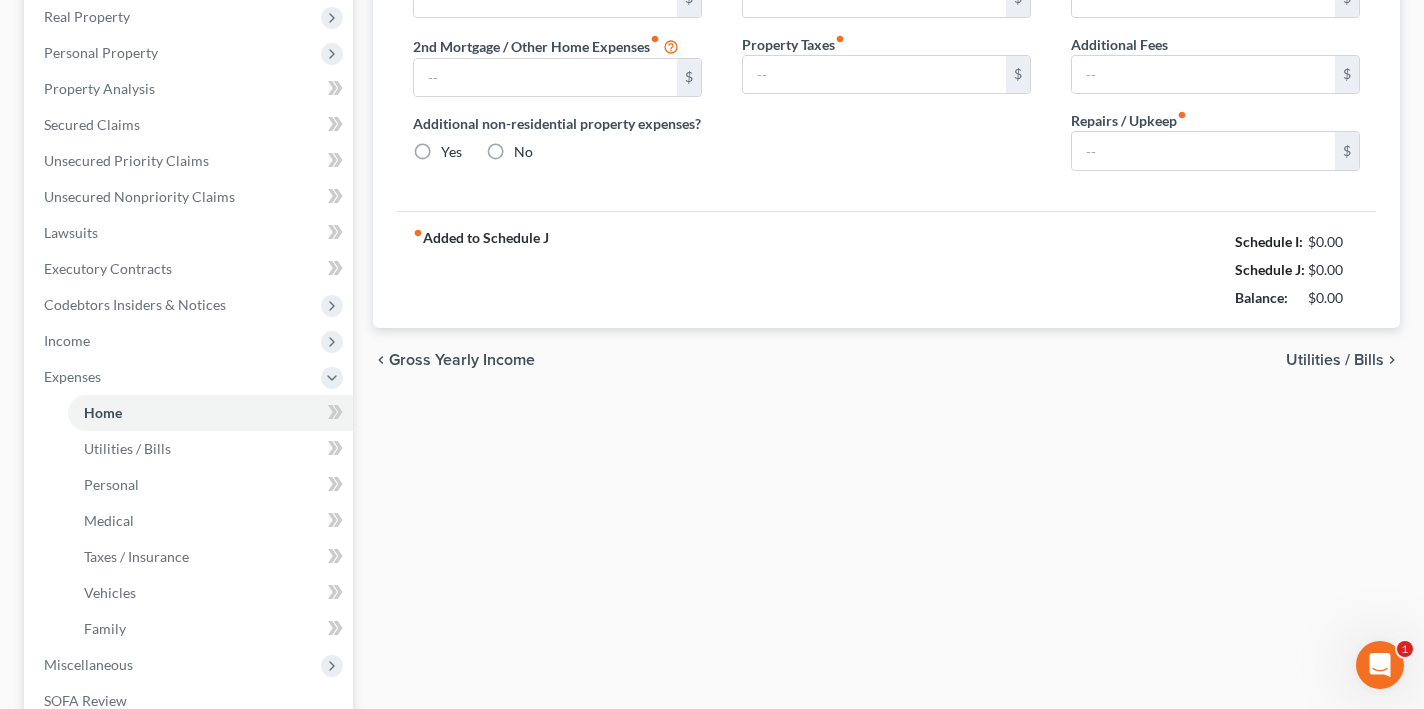 type on "0.00" 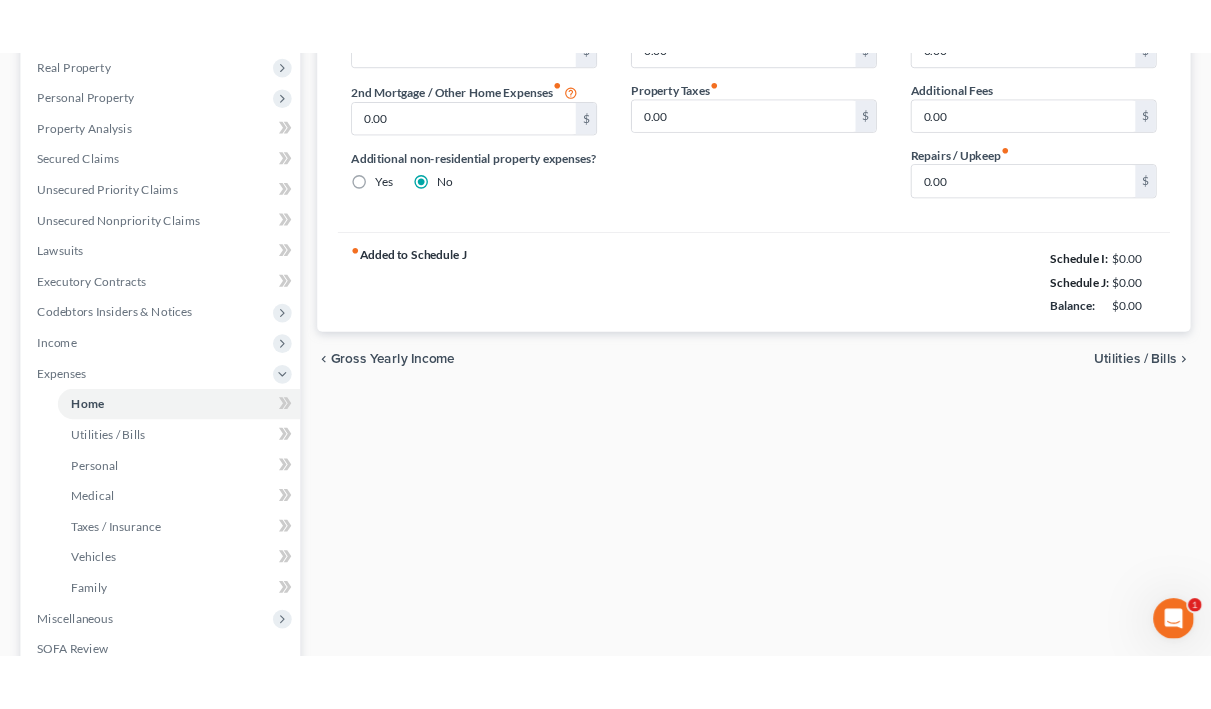 scroll, scrollTop: 0, scrollLeft: 0, axis: both 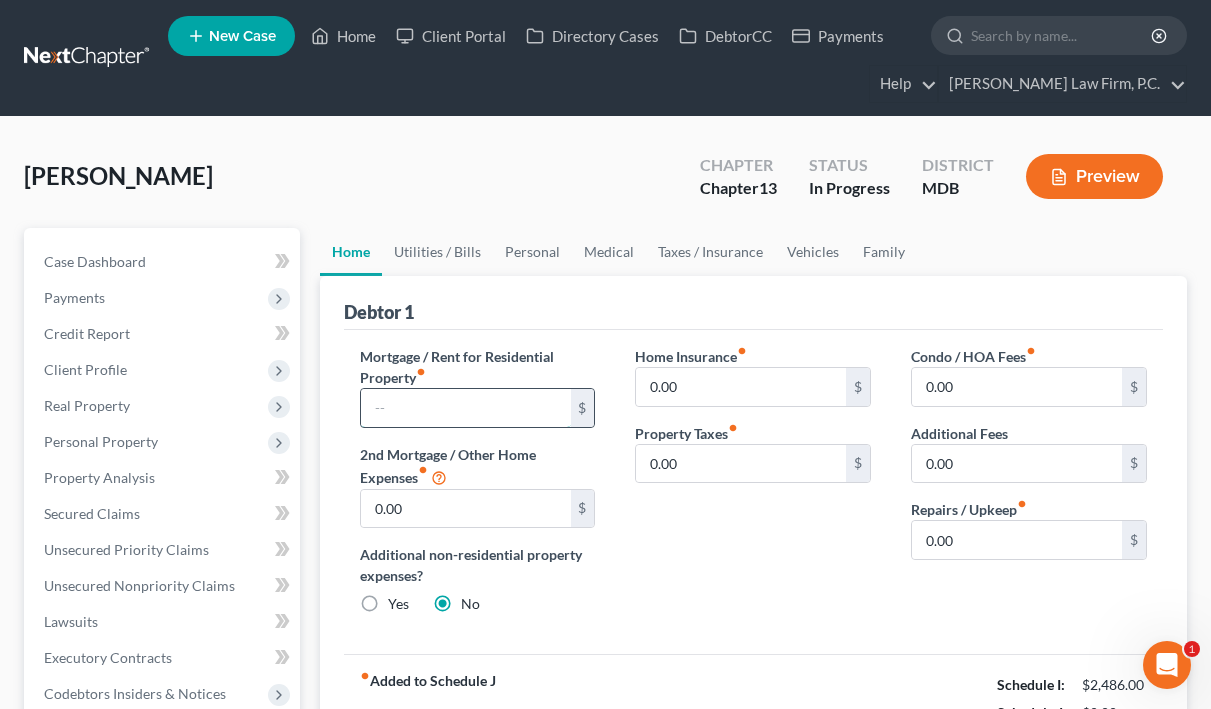 click at bounding box center [466, 408] 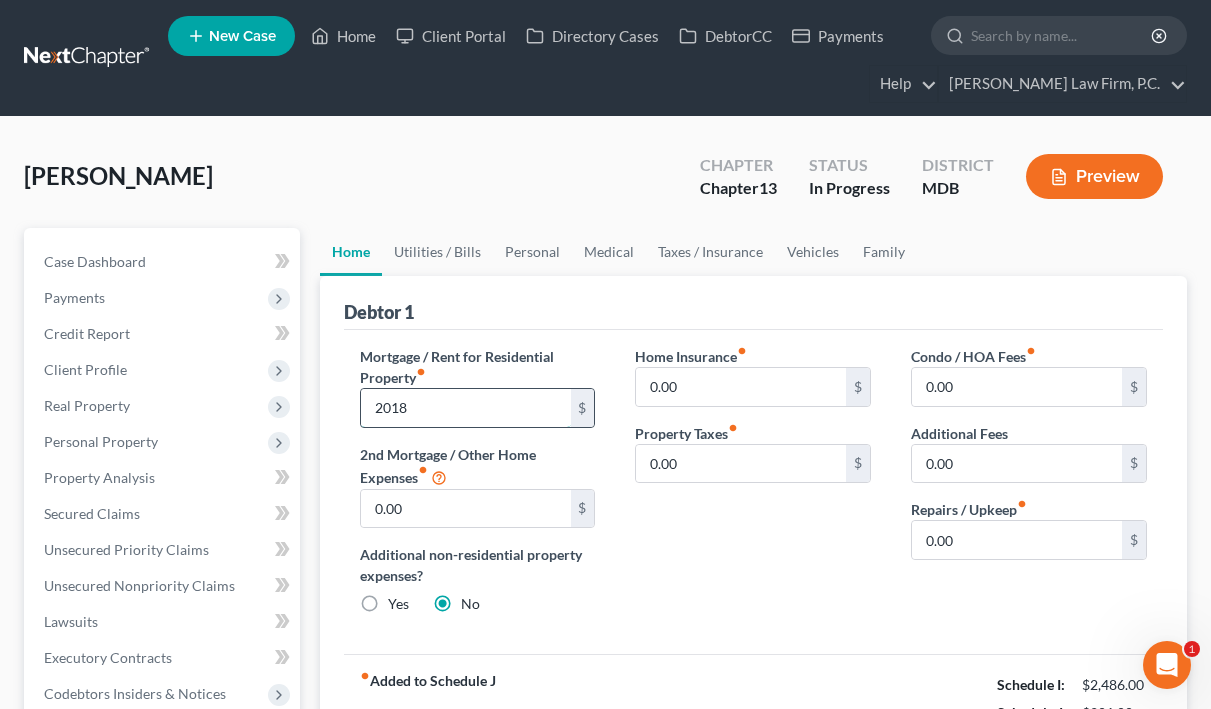 type on "2,018" 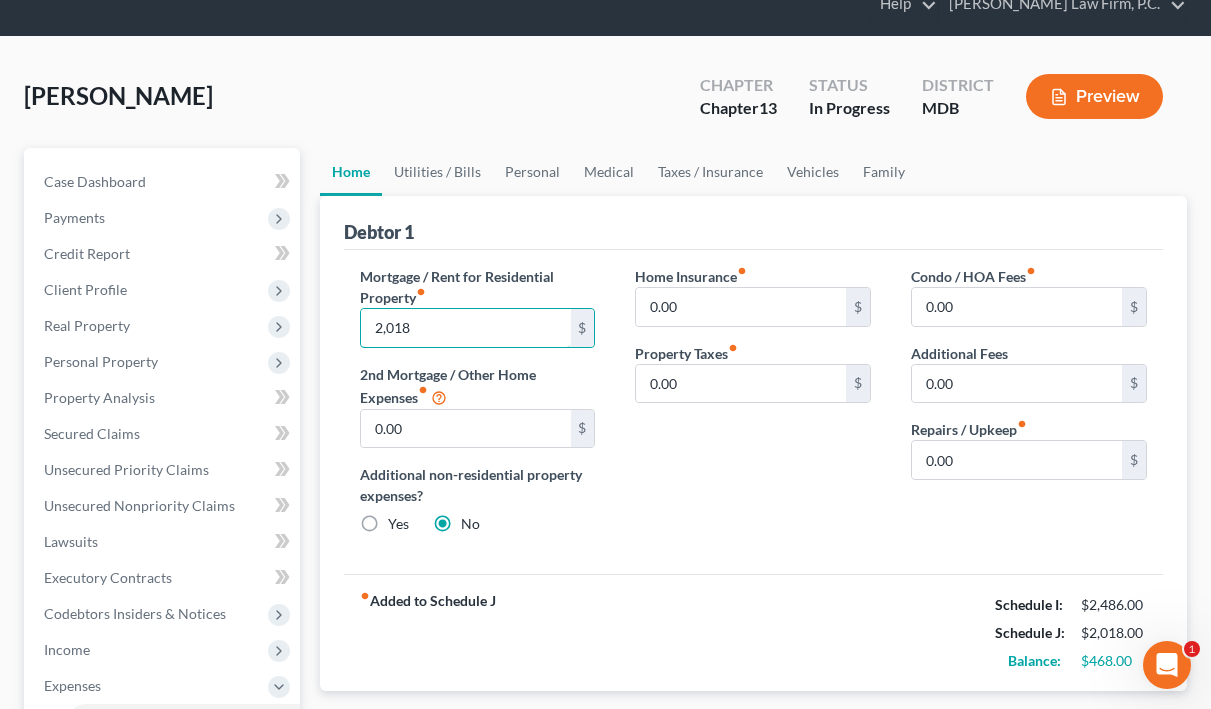 scroll, scrollTop: 86, scrollLeft: 0, axis: vertical 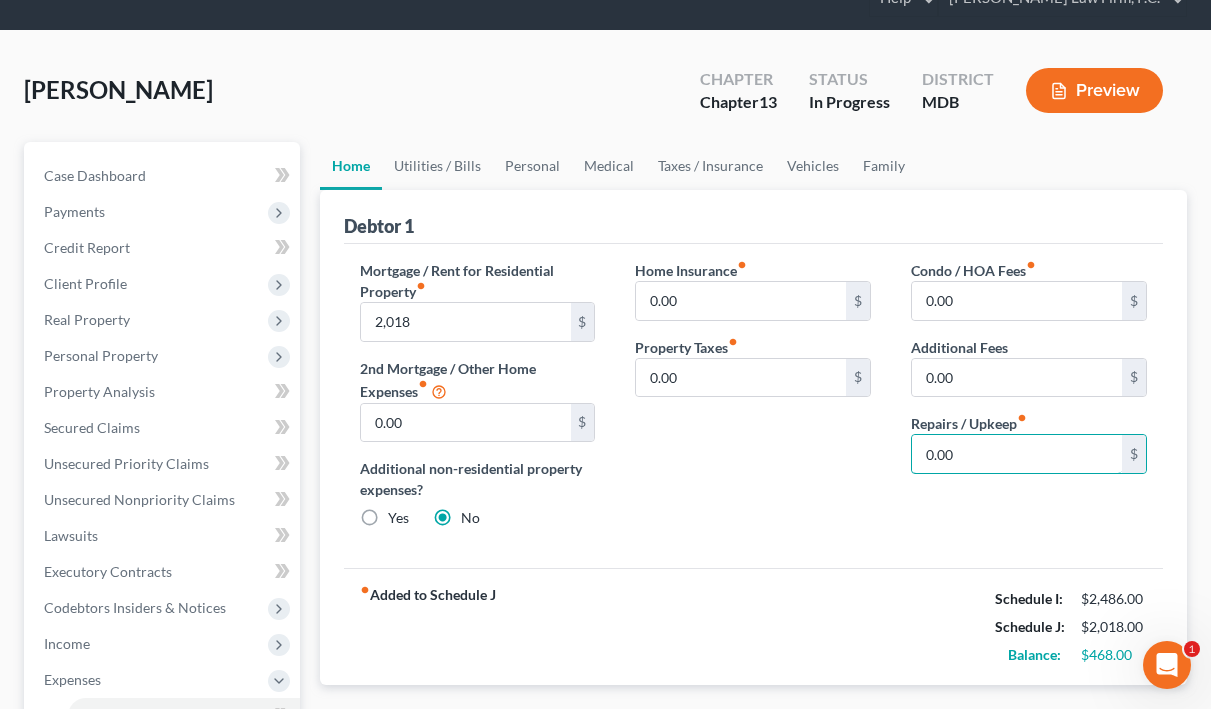 drag, startPoint x: 1005, startPoint y: 464, endPoint x: 848, endPoint y: 461, distance: 157.02866 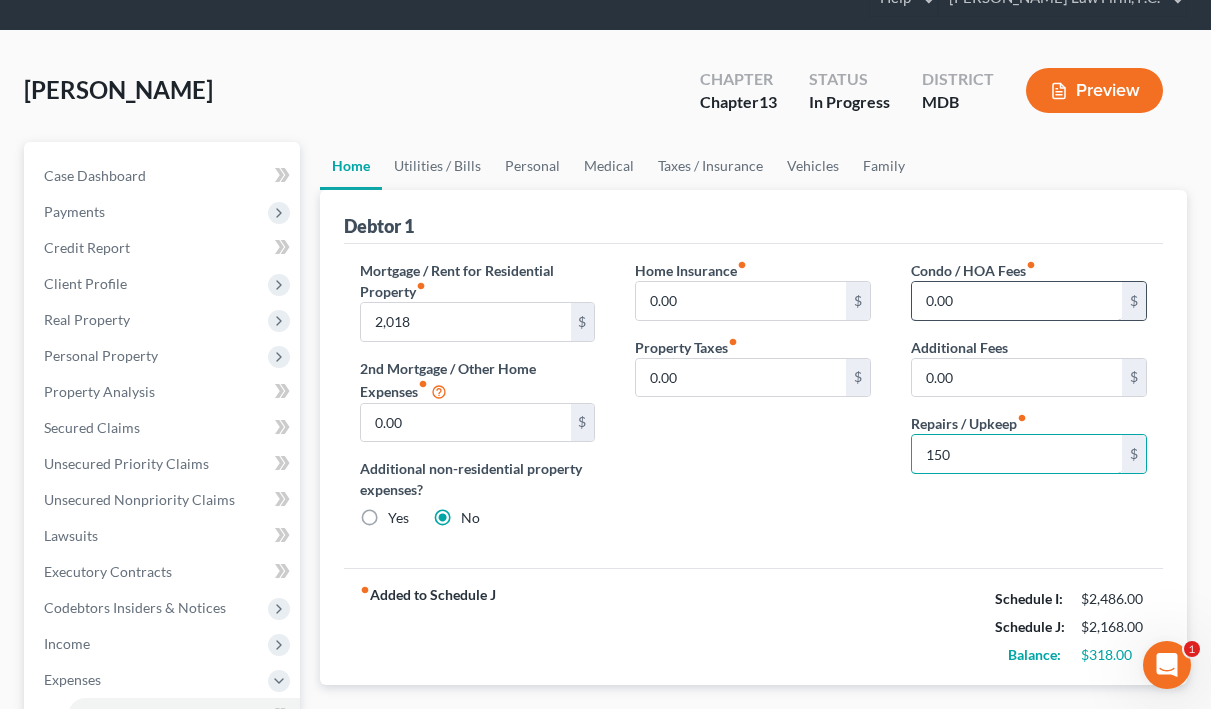 type on "150" 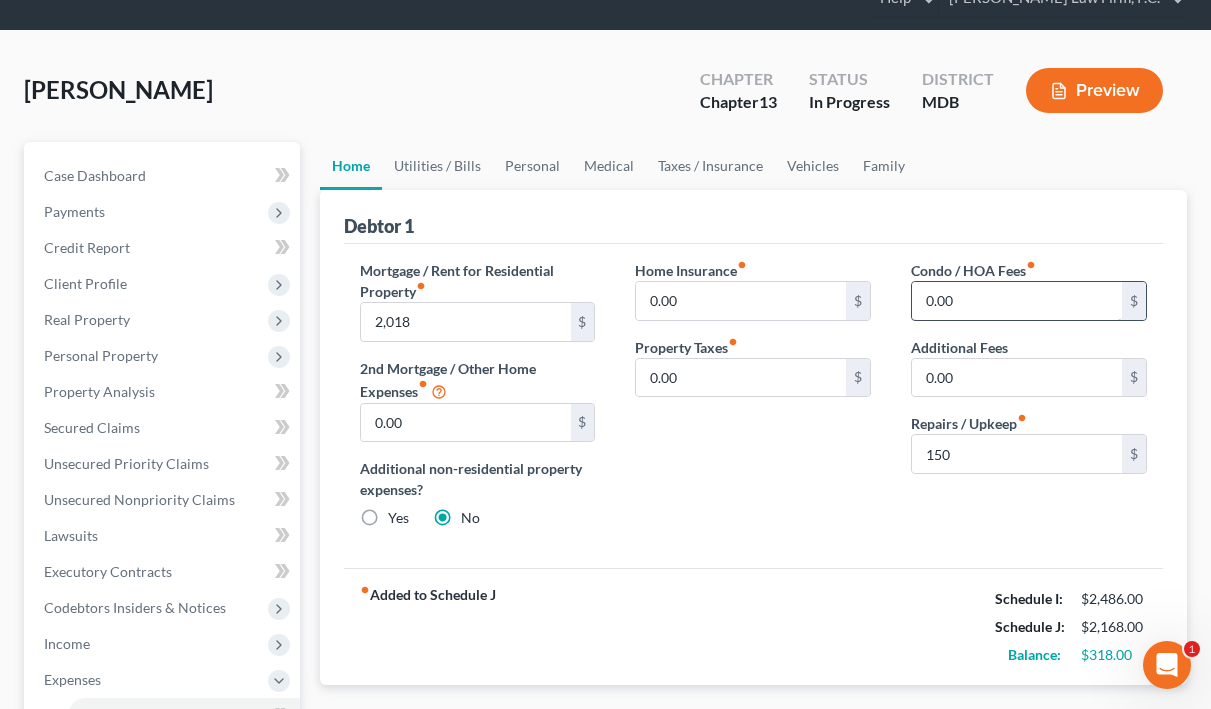 drag, startPoint x: 1002, startPoint y: 294, endPoint x: 914, endPoint y: 300, distance: 88.20431 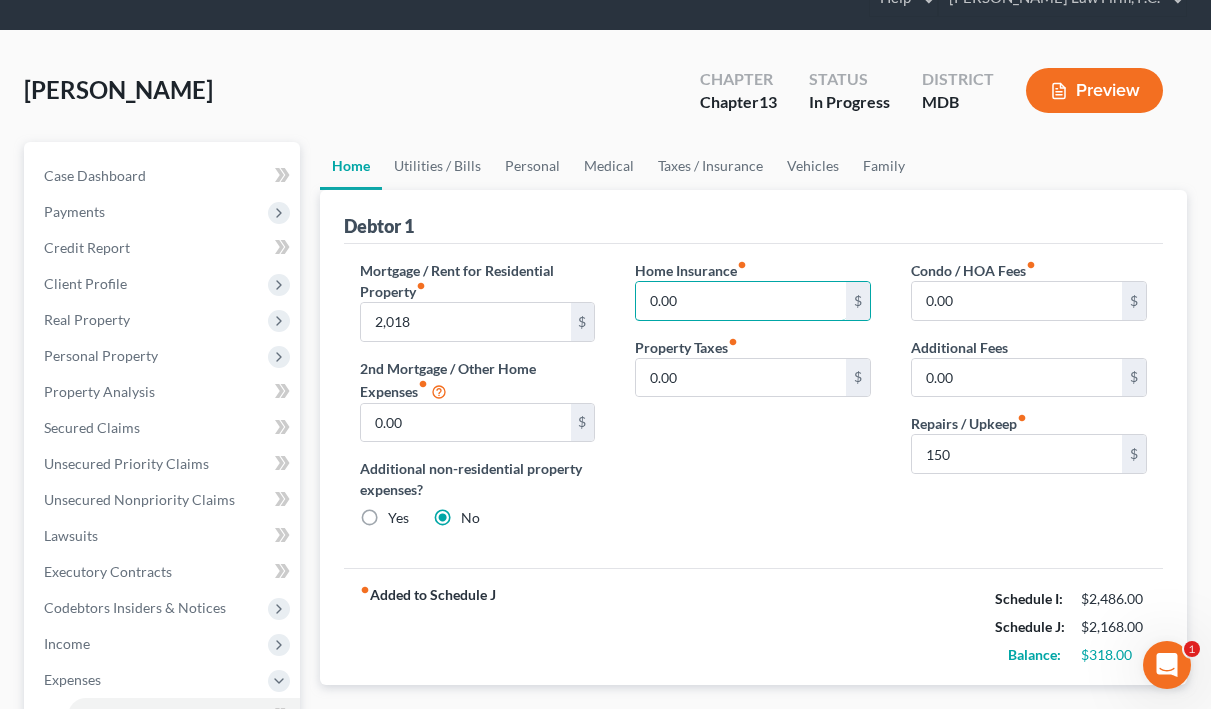 drag, startPoint x: 712, startPoint y: 296, endPoint x: 627, endPoint y: 295, distance: 85.00588 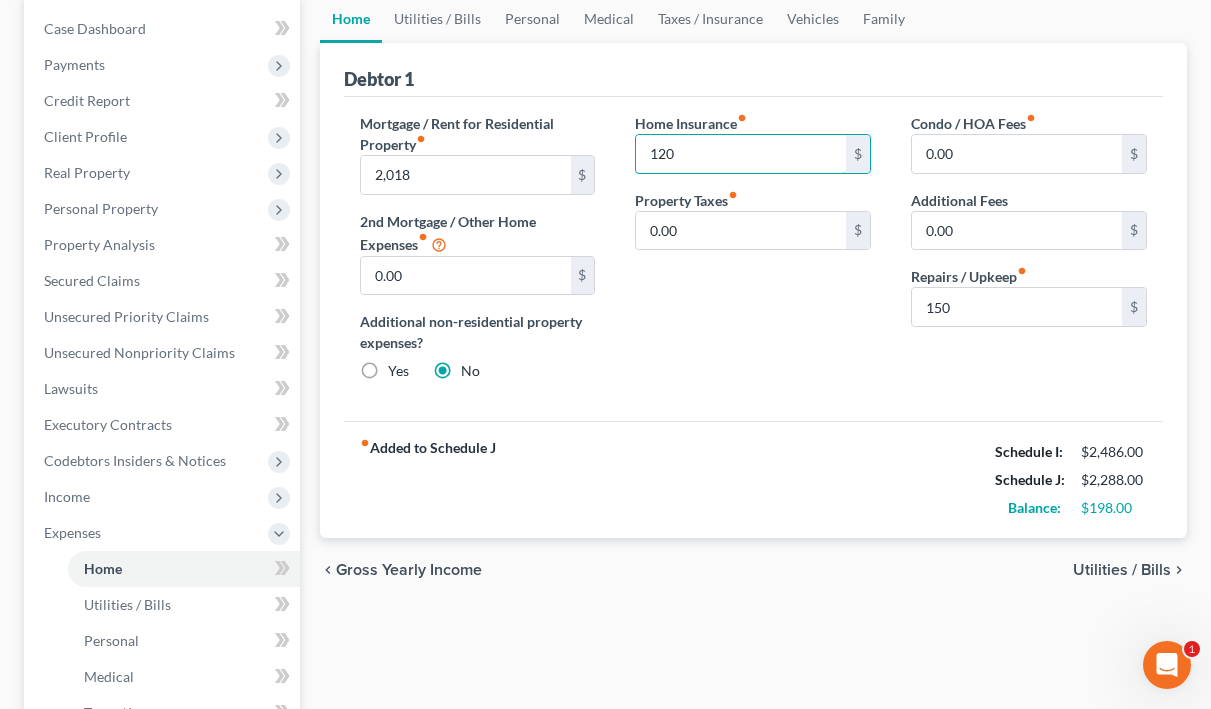 scroll, scrollTop: 242, scrollLeft: 0, axis: vertical 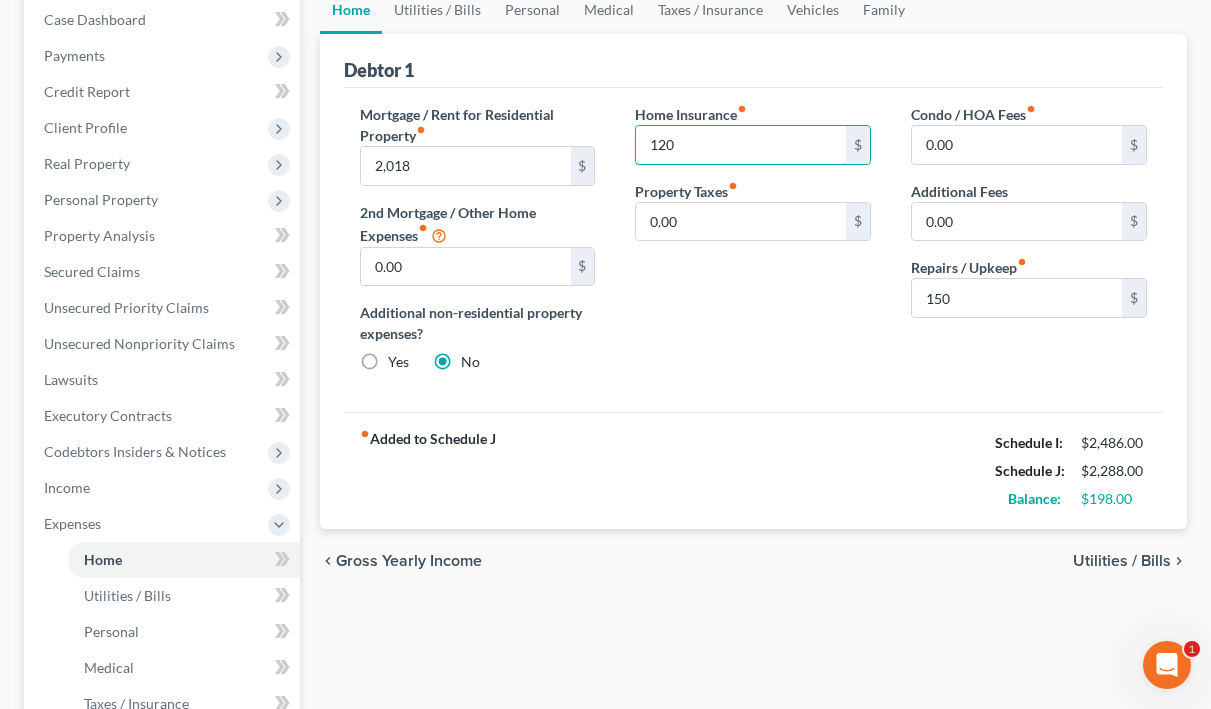type on "120" 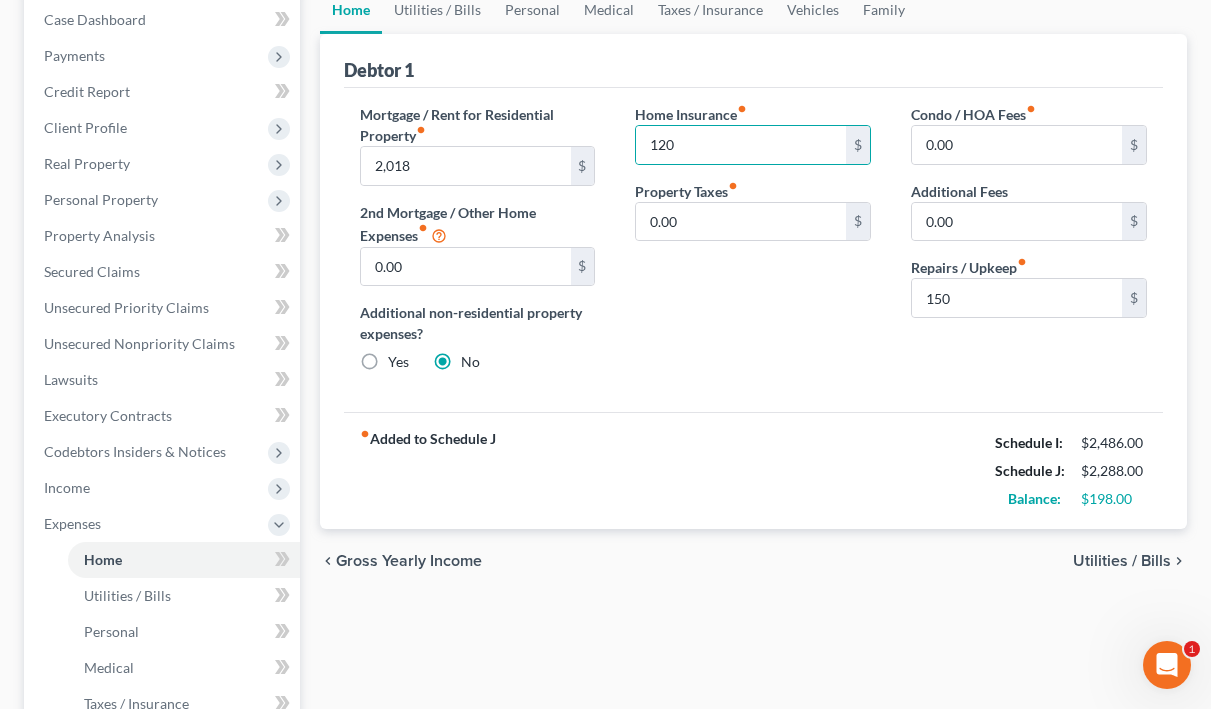 click on "Utilities / Bills" at bounding box center (1122, 561) 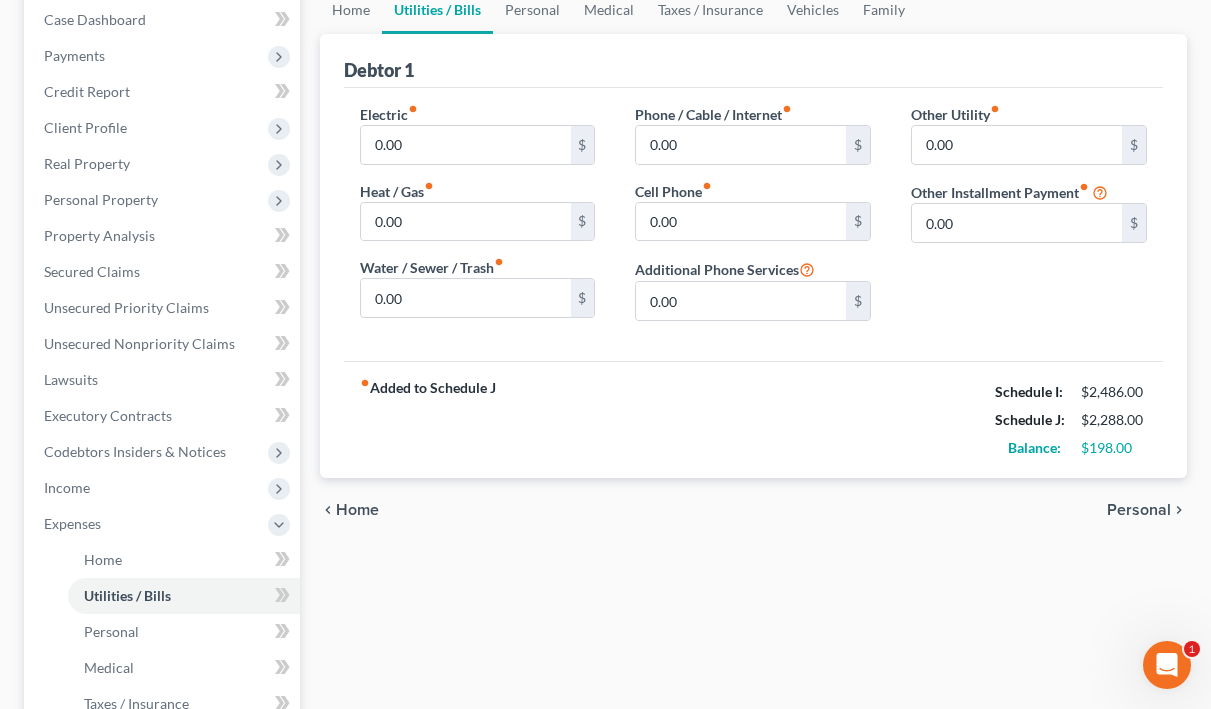 scroll, scrollTop: 0, scrollLeft: 0, axis: both 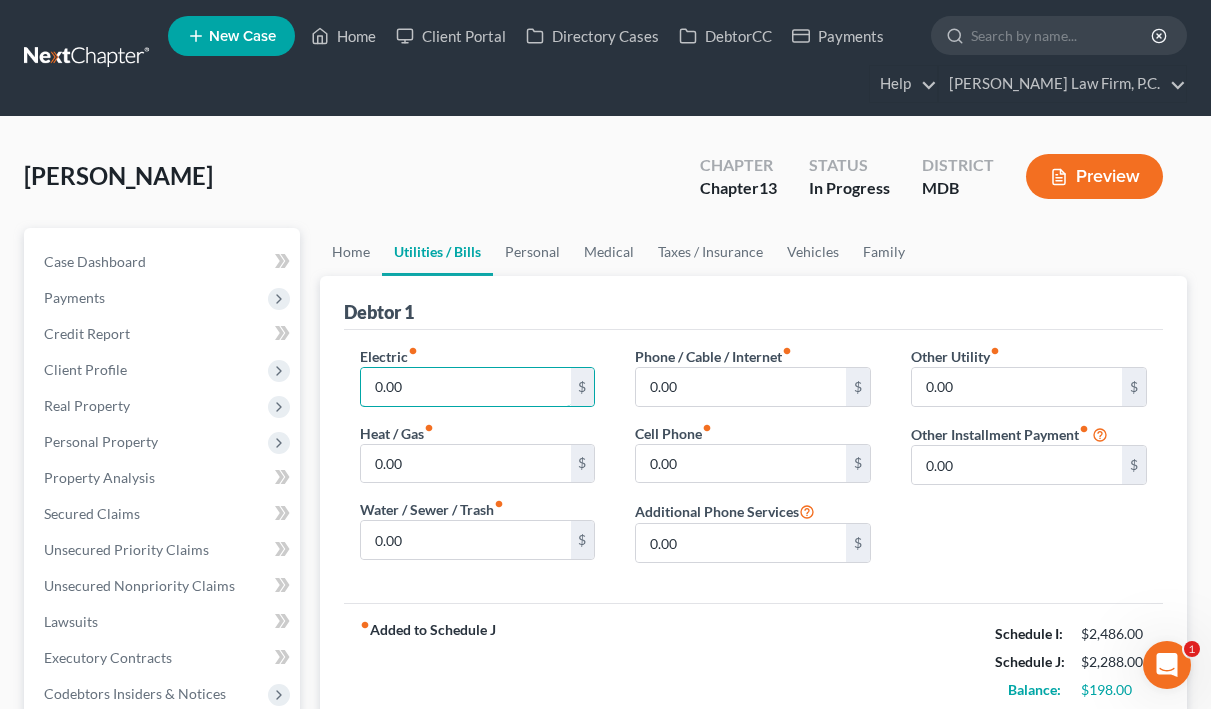 drag, startPoint x: 433, startPoint y: 384, endPoint x: 348, endPoint y: 386, distance: 85.02353 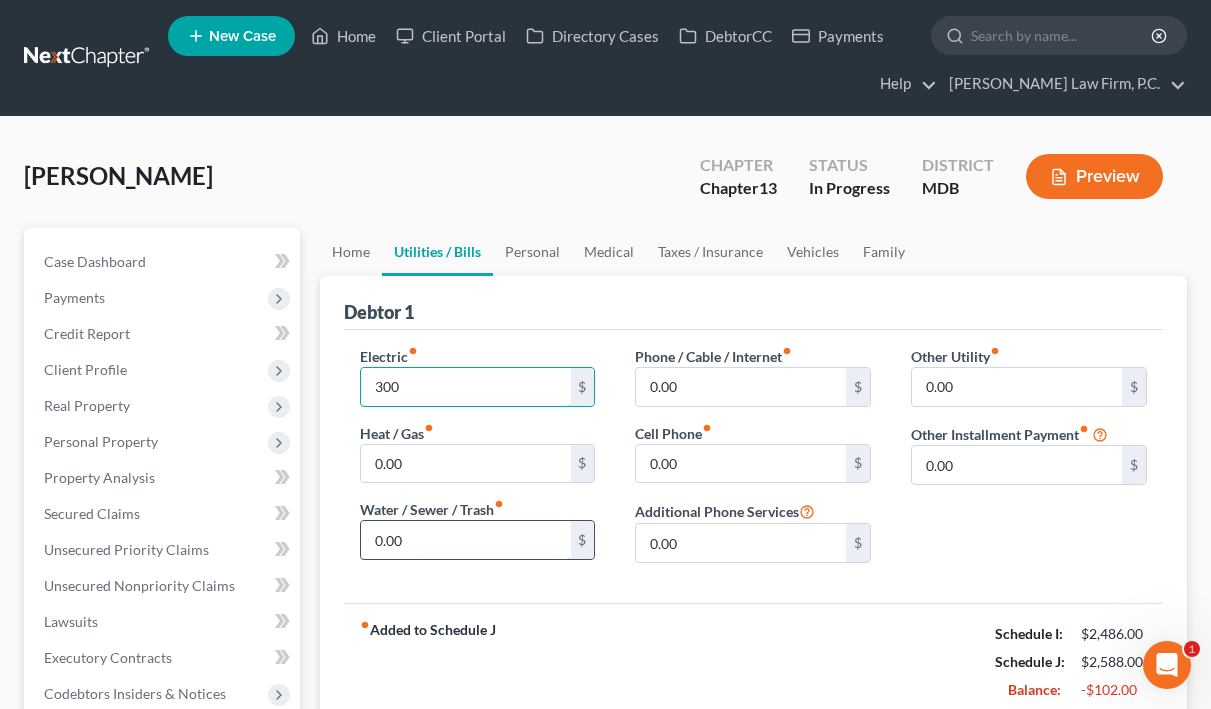 type on "300" 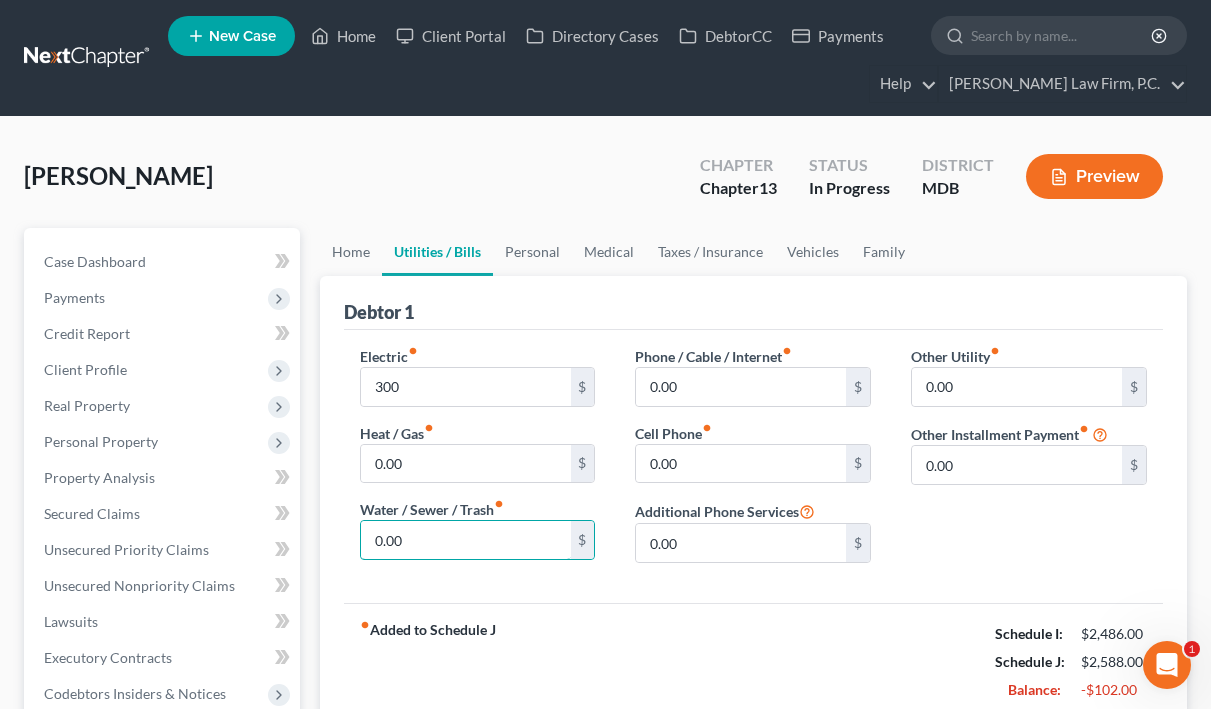 drag, startPoint x: 439, startPoint y: 536, endPoint x: 348, endPoint y: 538, distance: 91.02197 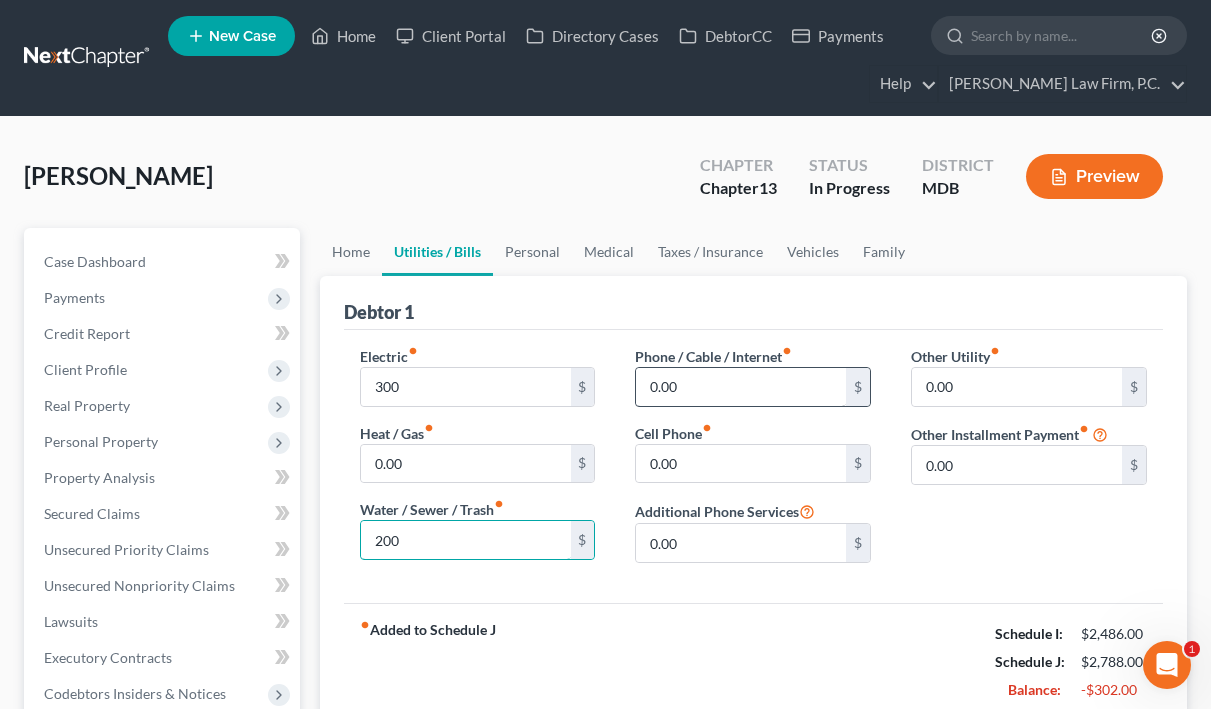 type on "200" 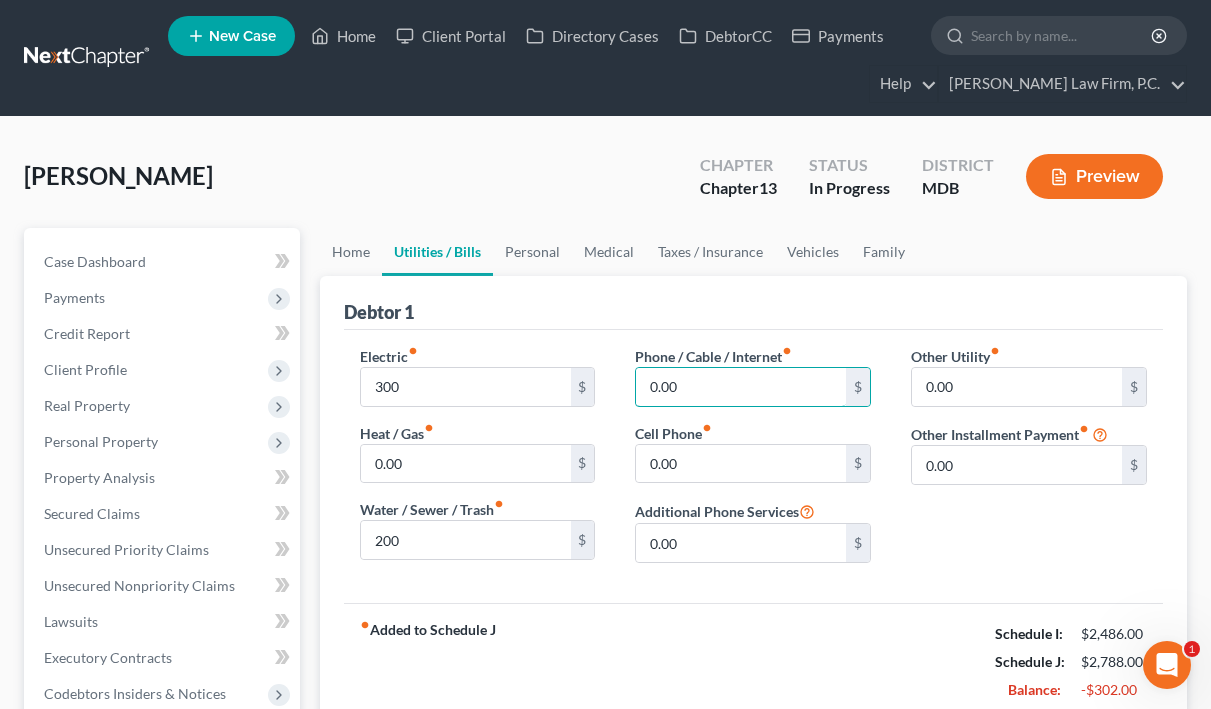 drag, startPoint x: 715, startPoint y: 387, endPoint x: 626, endPoint y: 387, distance: 89 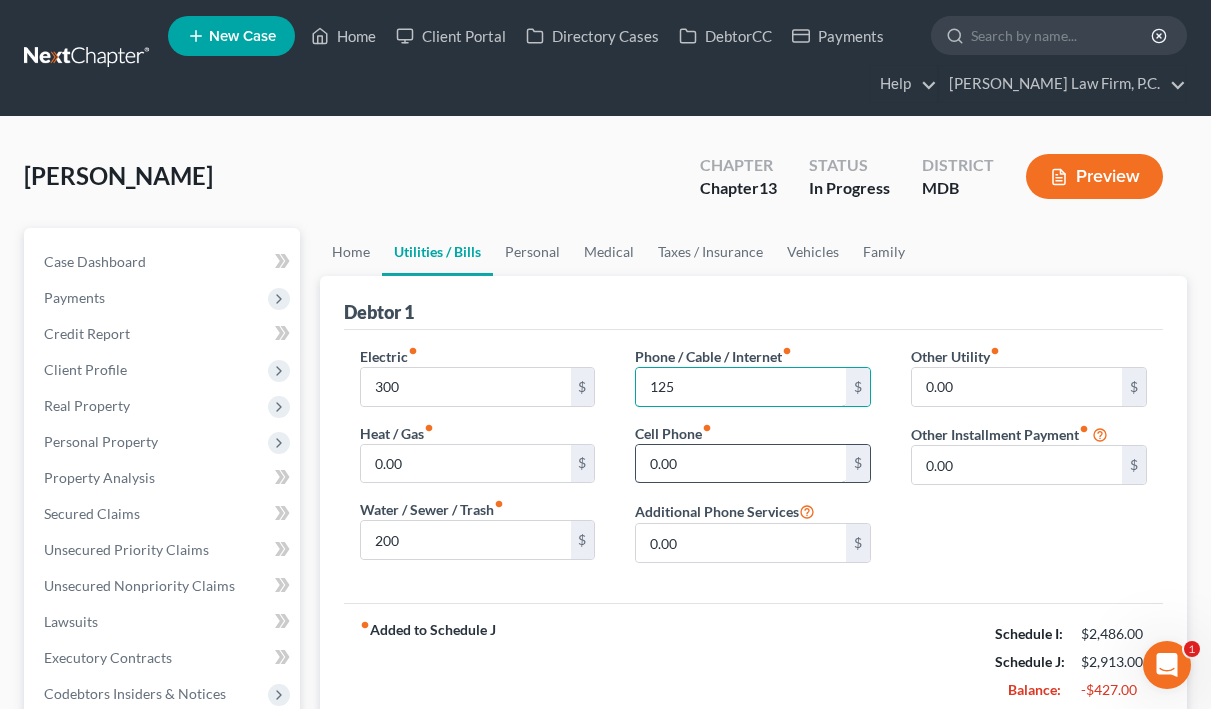 type on "125" 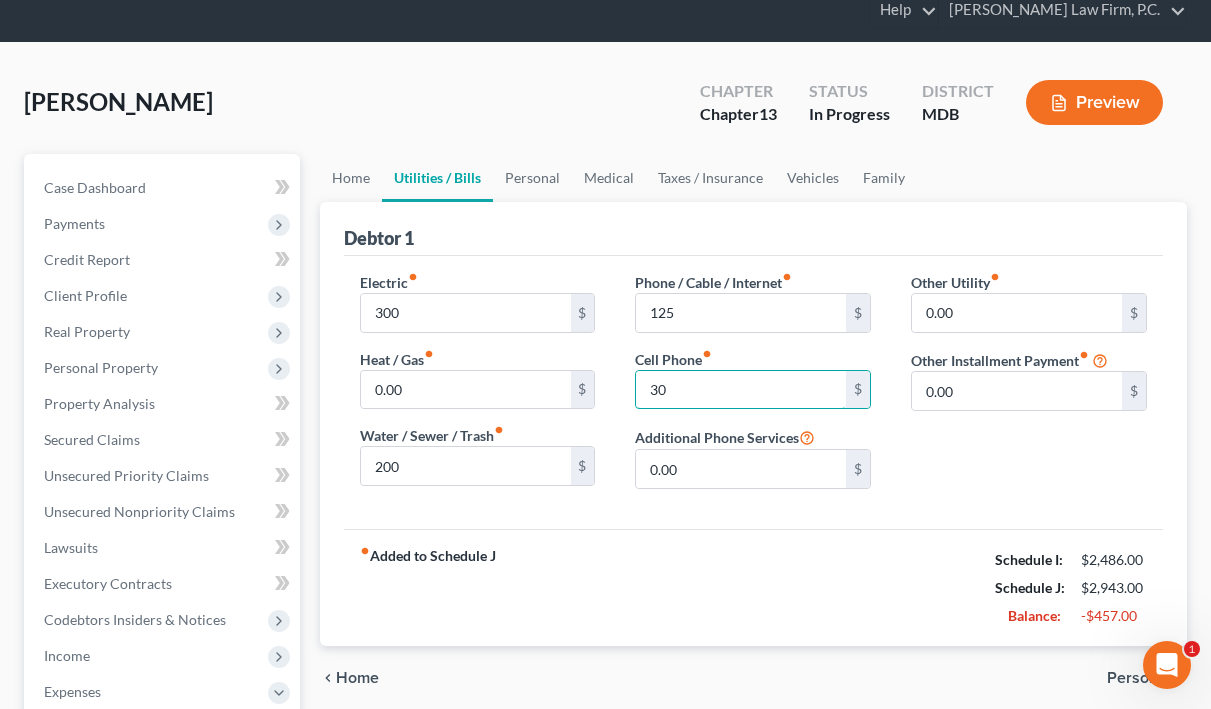 scroll, scrollTop: 92, scrollLeft: 0, axis: vertical 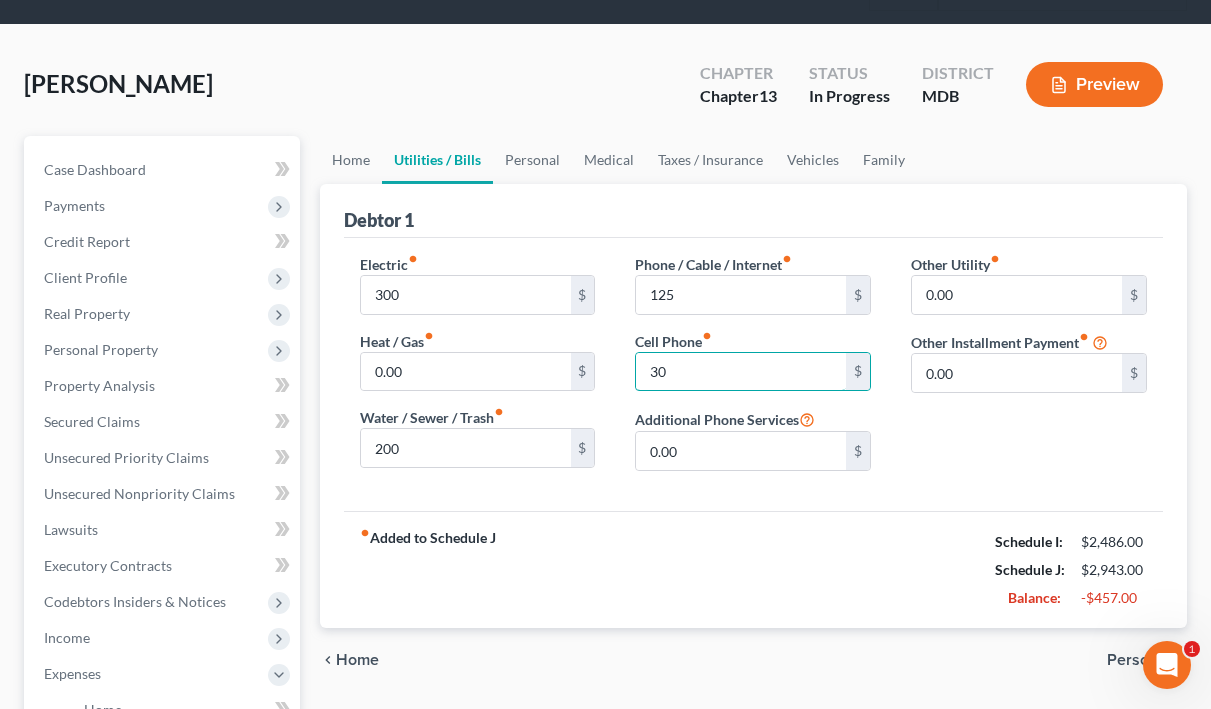 type on "30" 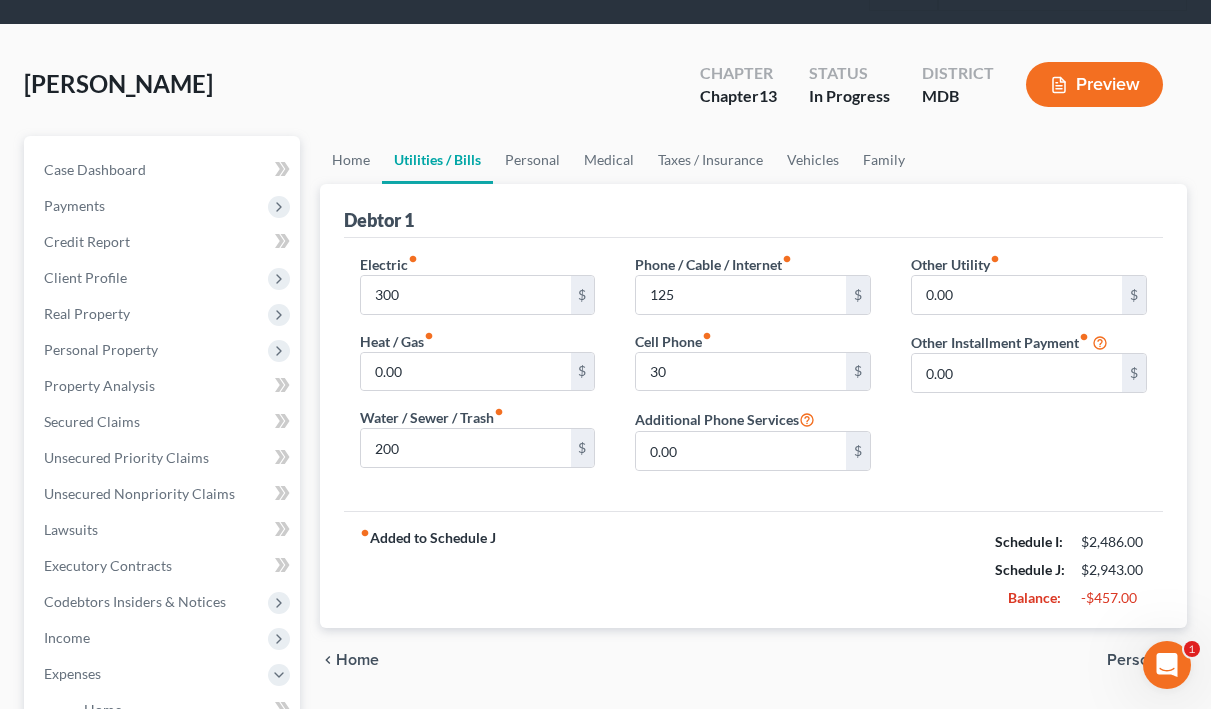 click on "Personal" at bounding box center [1139, 660] 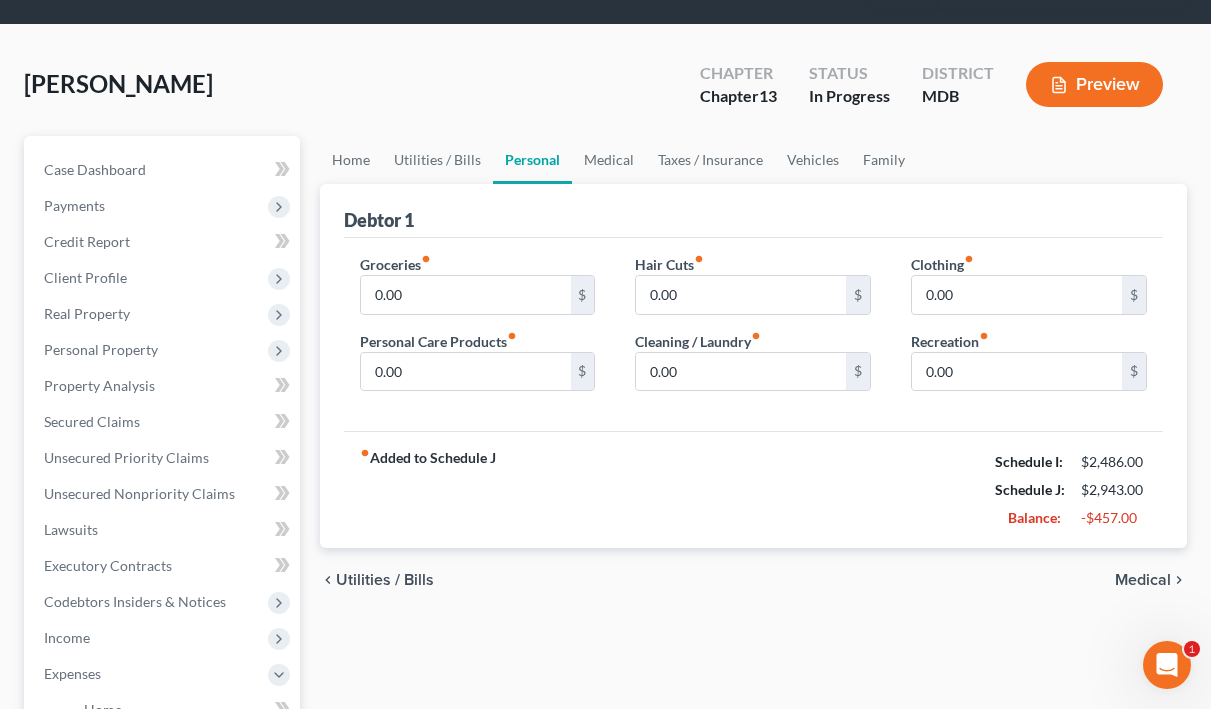 scroll, scrollTop: 0, scrollLeft: 0, axis: both 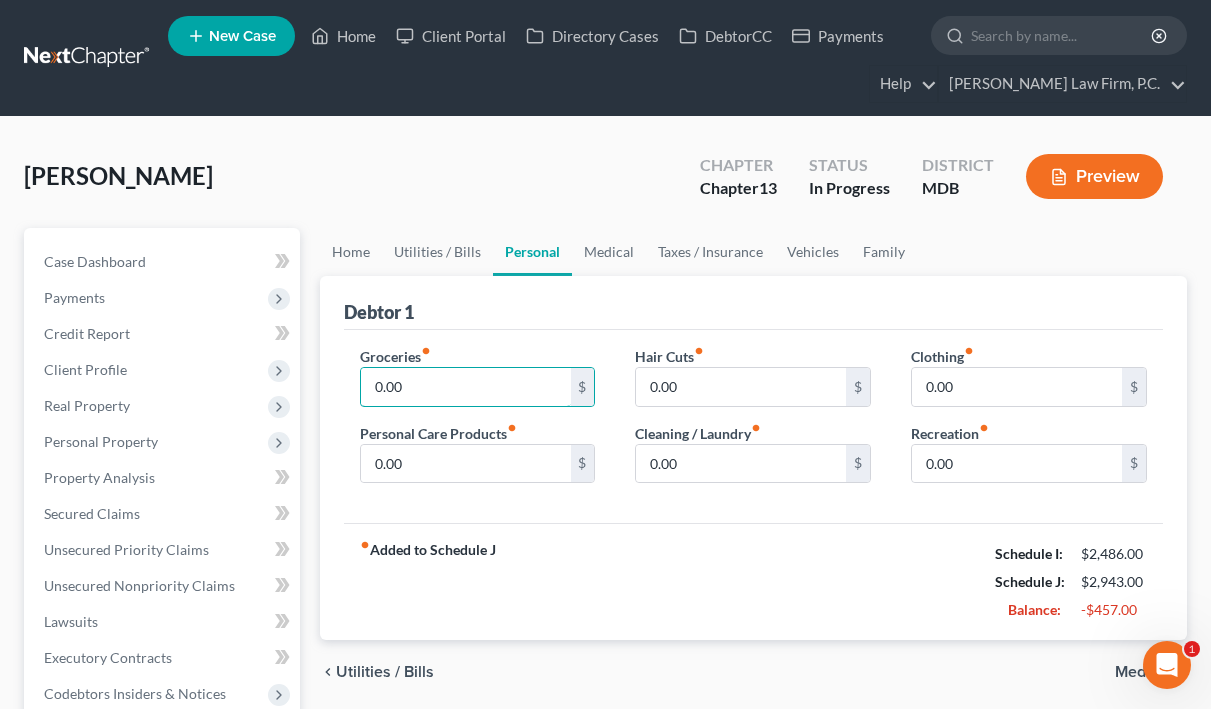 drag, startPoint x: 472, startPoint y: 380, endPoint x: 333, endPoint y: 388, distance: 139.23003 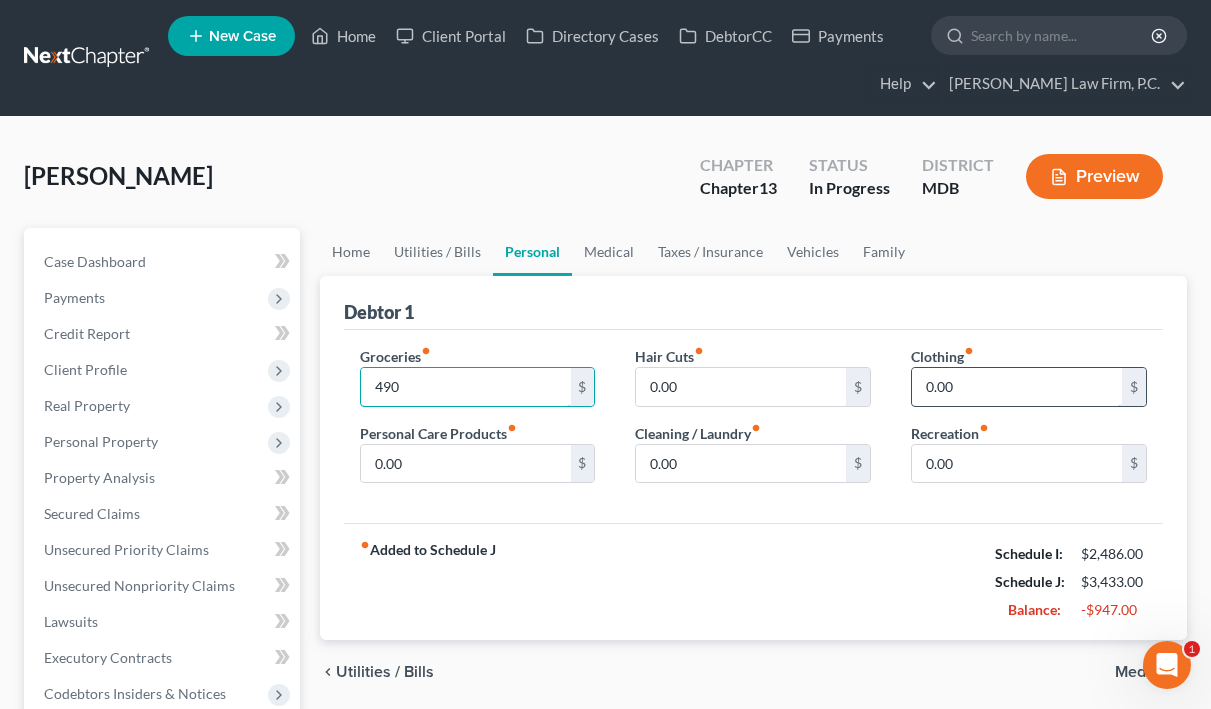 type on "490" 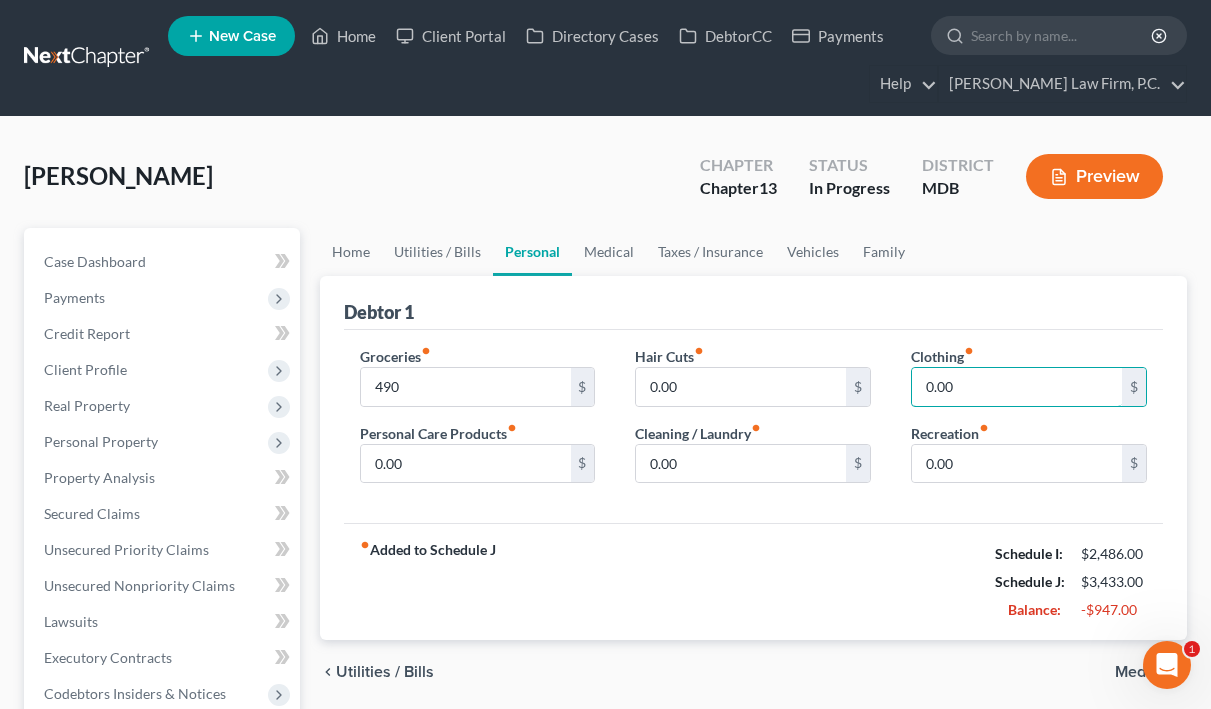drag, startPoint x: 973, startPoint y: 377, endPoint x: 873, endPoint y: 376, distance: 100.005 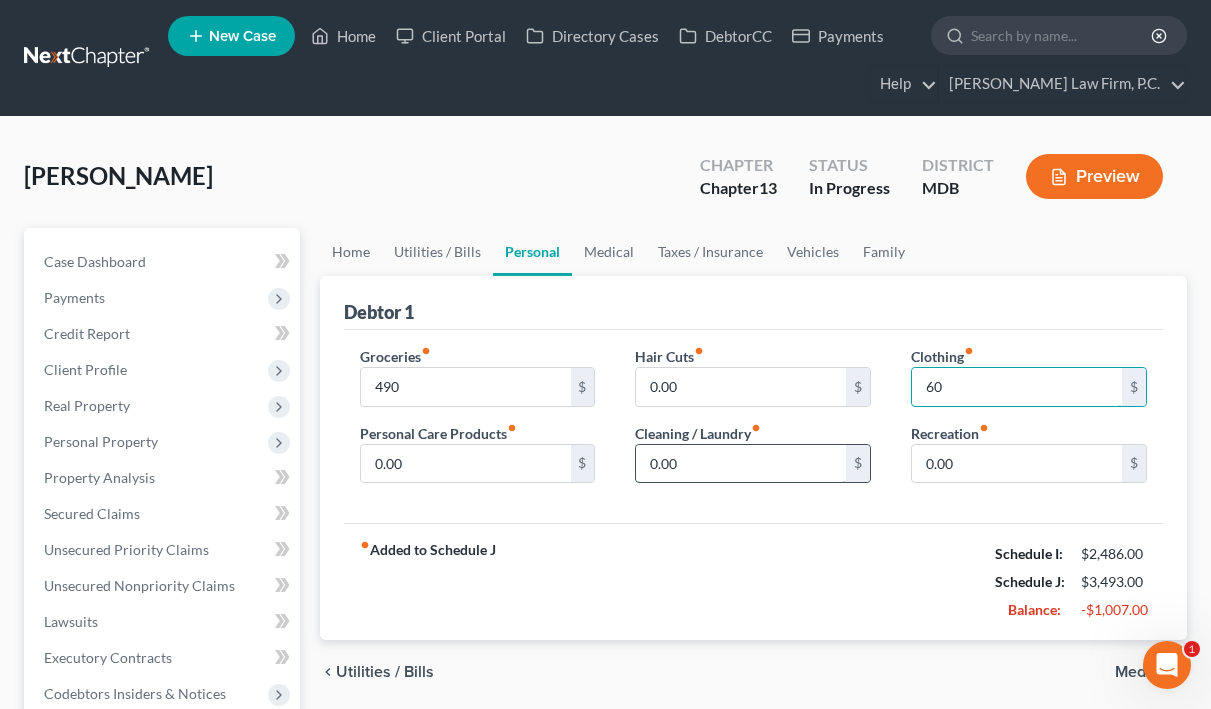 type on "60" 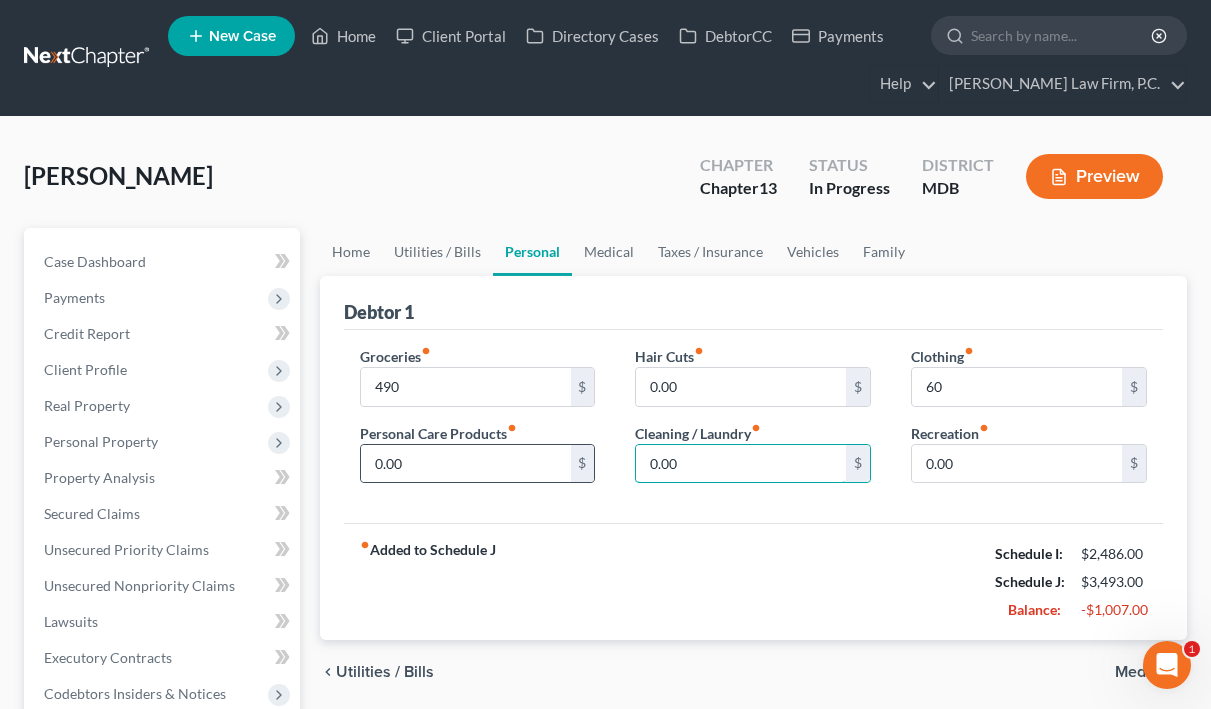 drag, startPoint x: 732, startPoint y: 472, endPoint x: 595, endPoint y: 475, distance: 137.03284 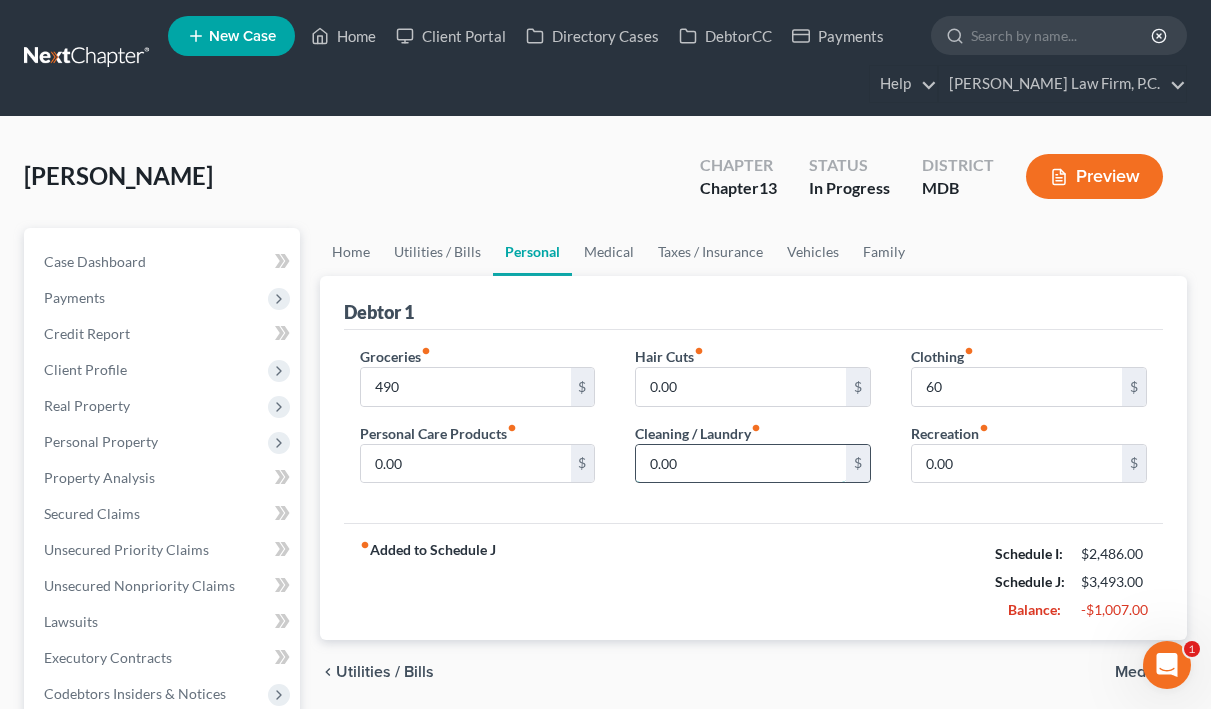 drag, startPoint x: 689, startPoint y: 451, endPoint x: 700, endPoint y: 465, distance: 17.804493 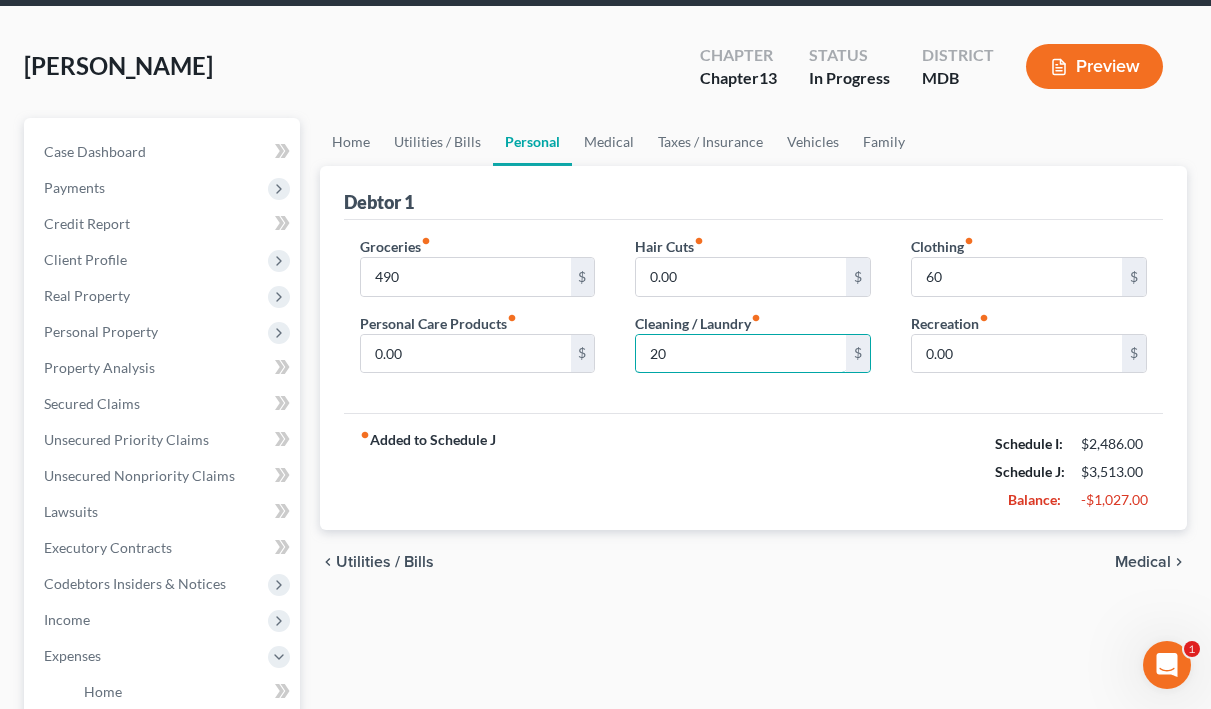 scroll, scrollTop: 112, scrollLeft: 0, axis: vertical 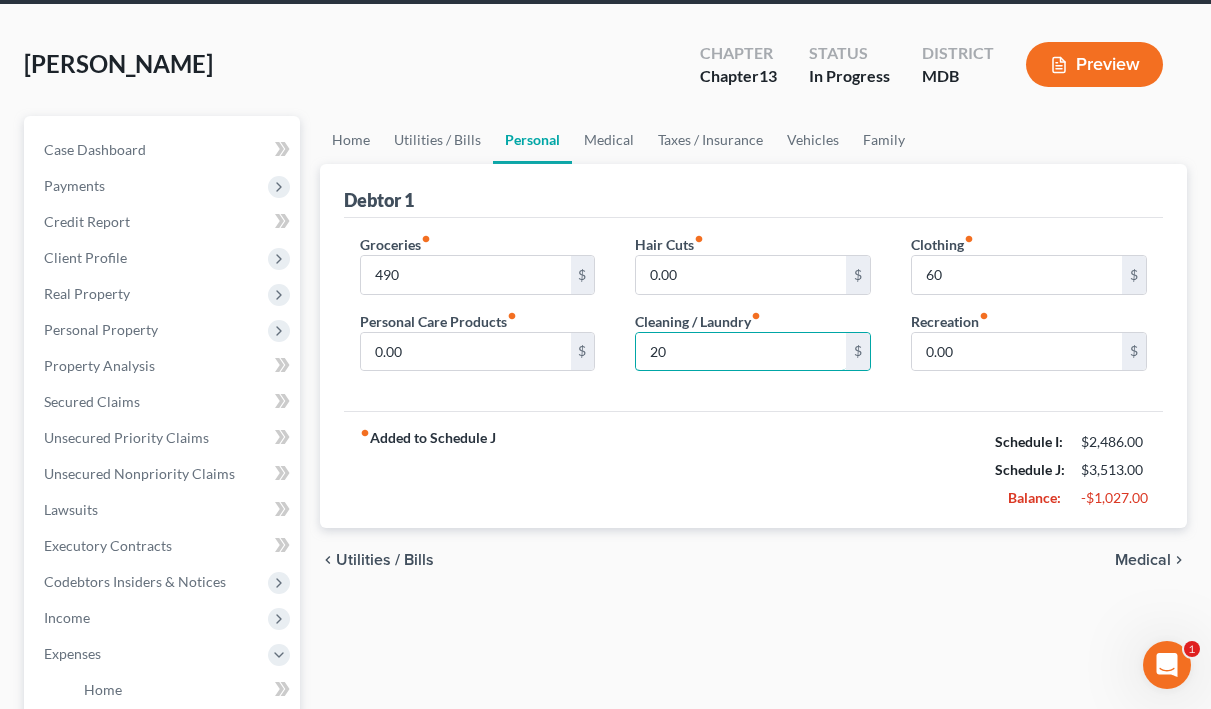 type on "20" 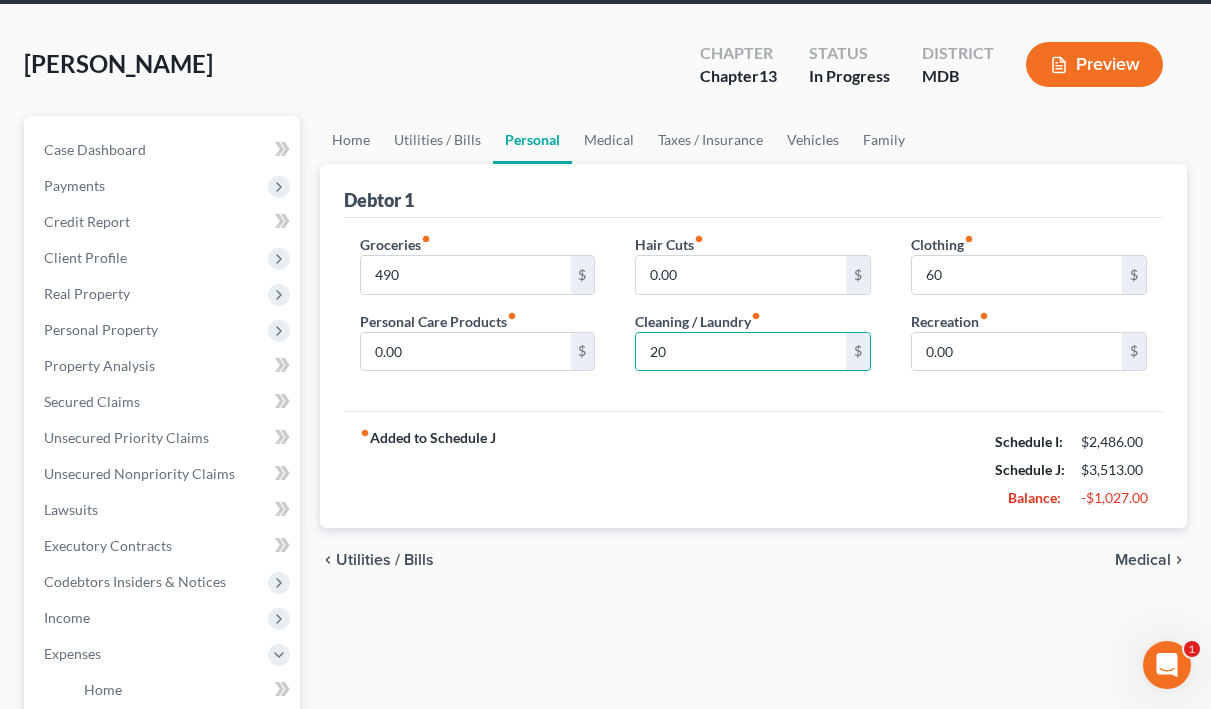 click on "Medical" at bounding box center [1143, 560] 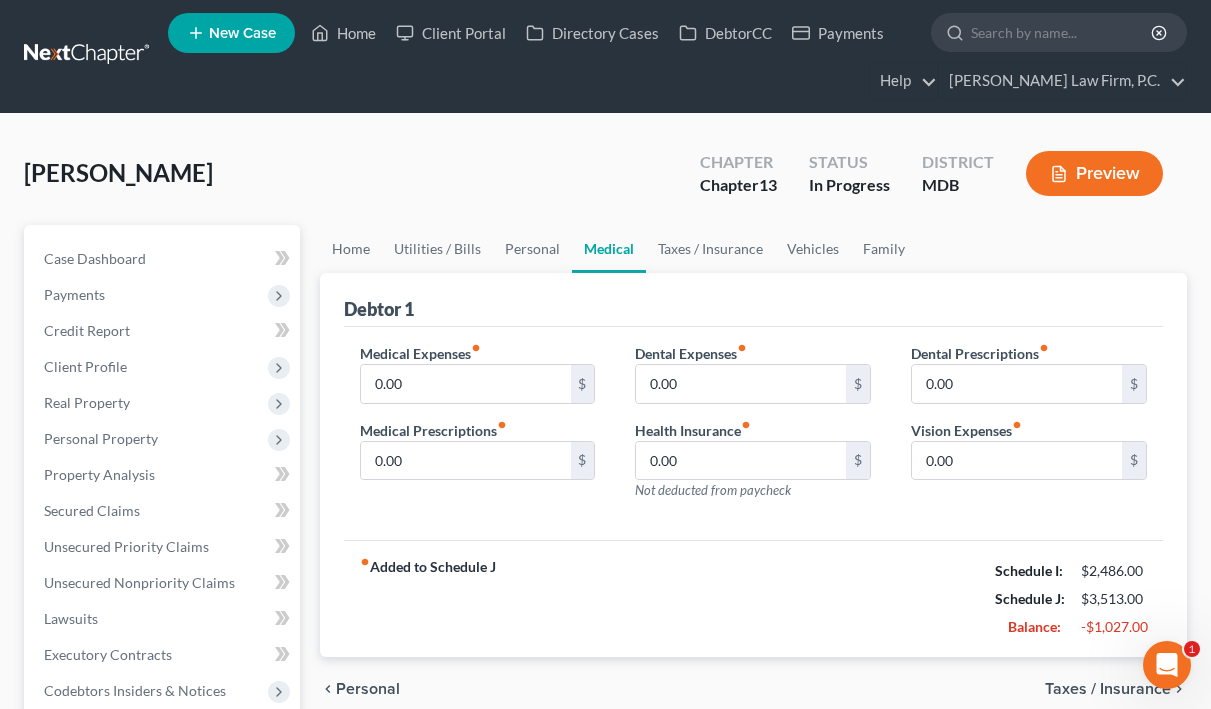 scroll, scrollTop: 0, scrollLeft: 0, axis: both 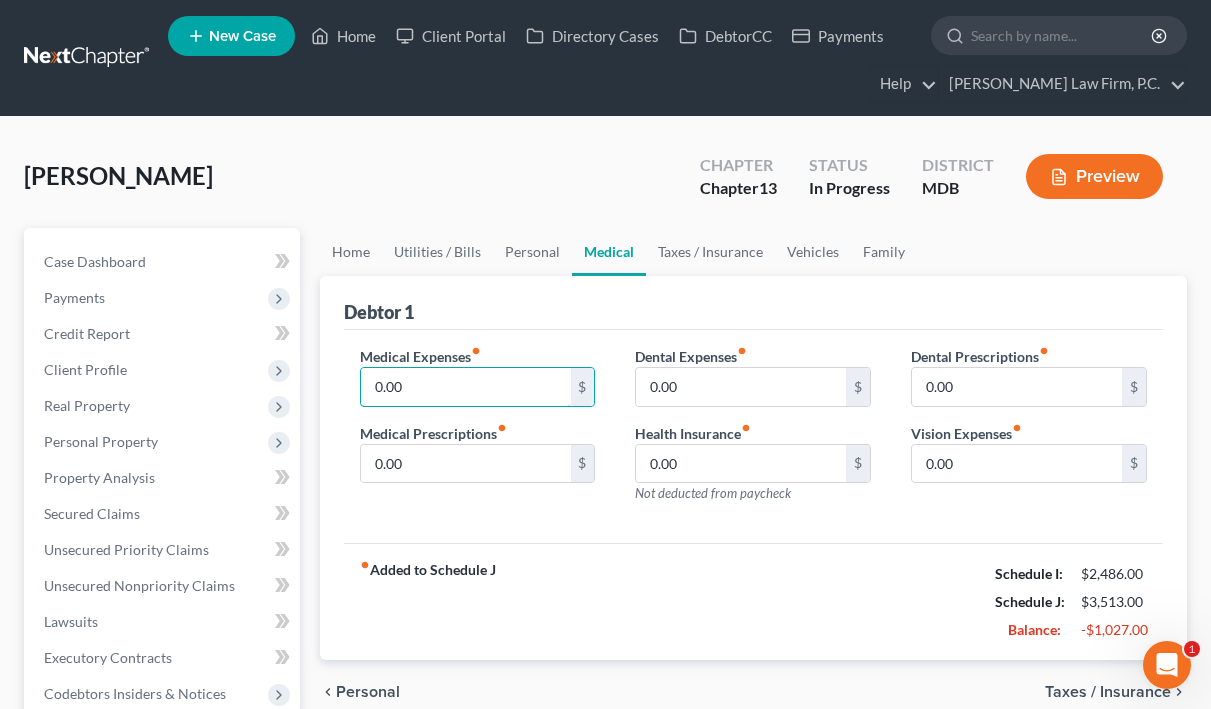 drag, startPoint x: 437, startPoint y: 390, endPoint x: 348, endPoint y: 386, distance: 89.08984 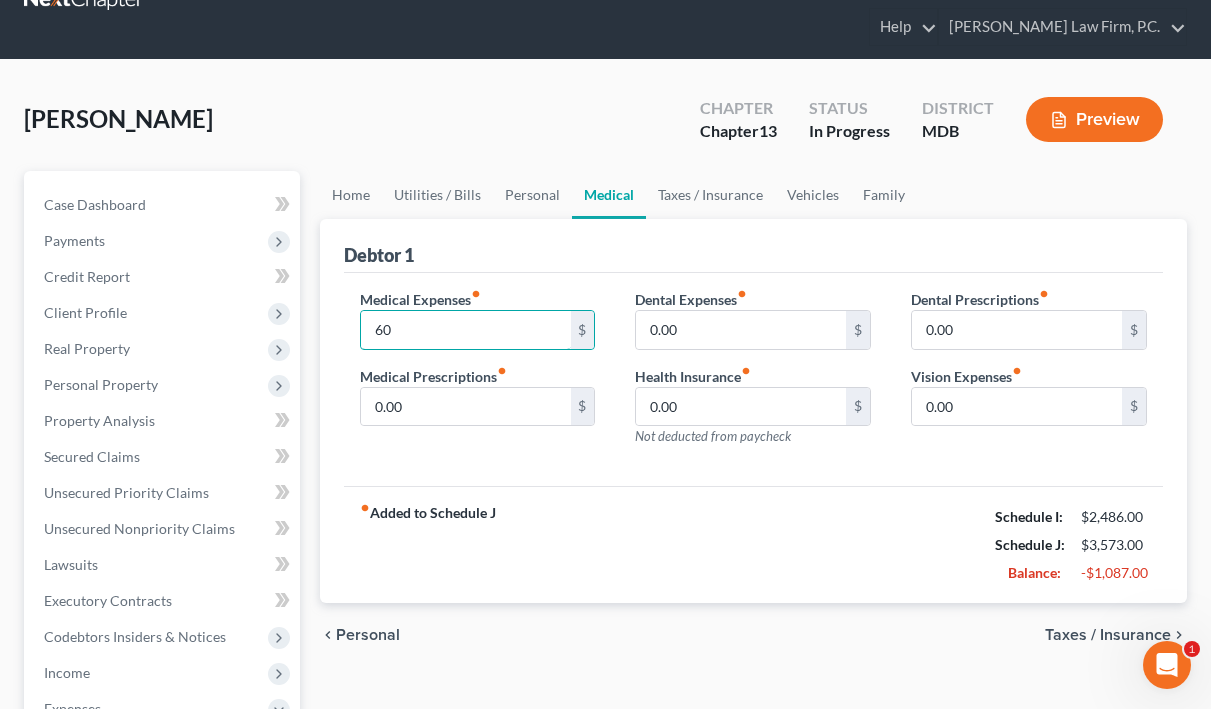 scroll, scrollTop: 73, scrollLeft: 0, axis: vertical 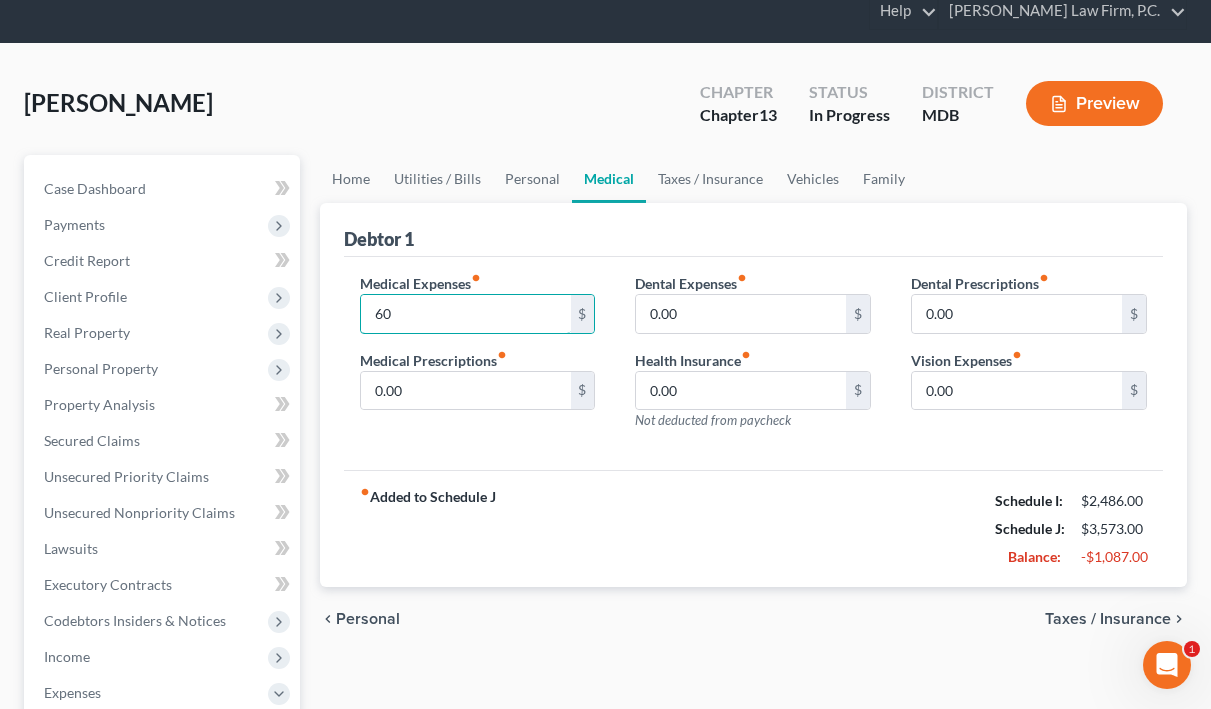type on "60" 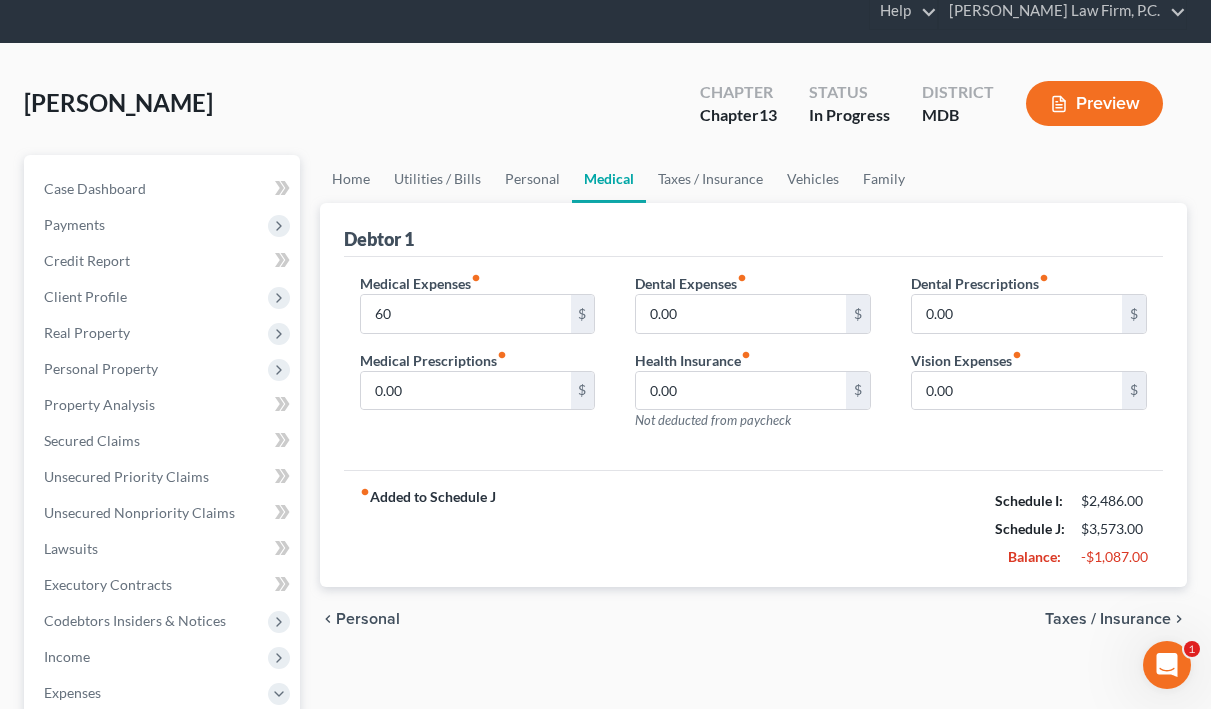 click on "Taxes / Insurance" at bounding box center (1108, 619) 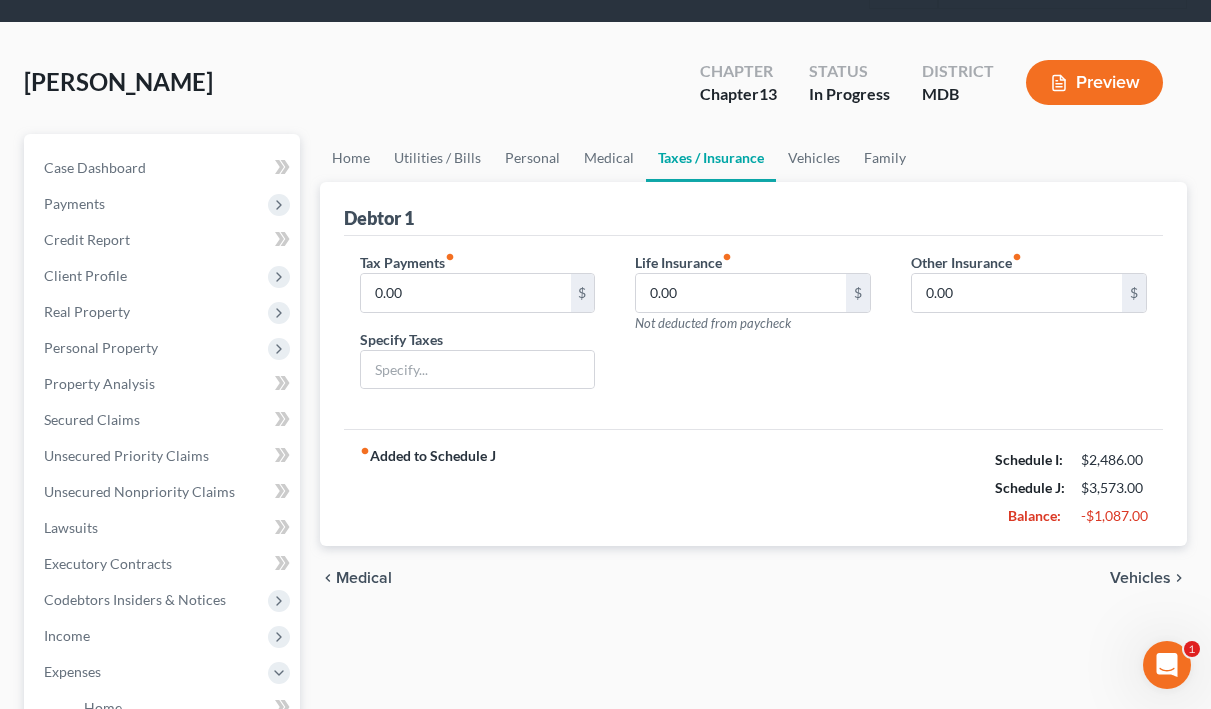 scroll, scrollTop: 108, scrollLeft: 0, axis: vertical 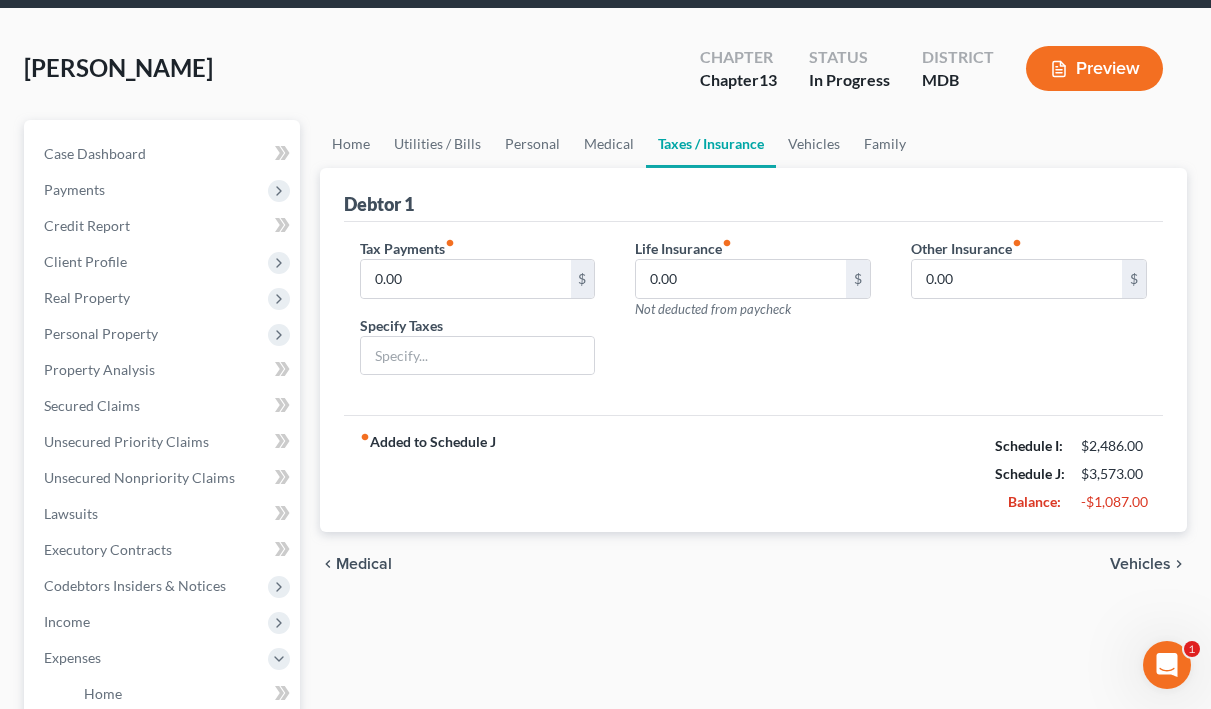 click on "Vehicles" at bounding box center (1140, 564) 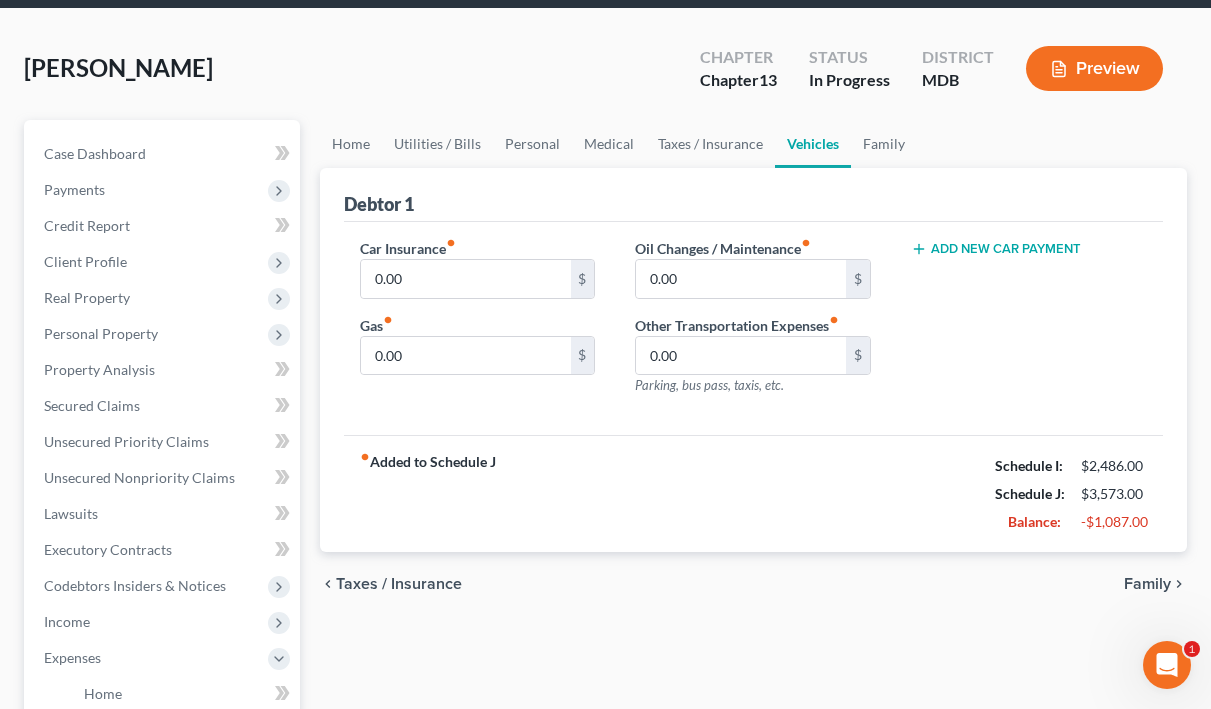 scroll, scrollTop: 0, scrollLeft: 0, axis: both 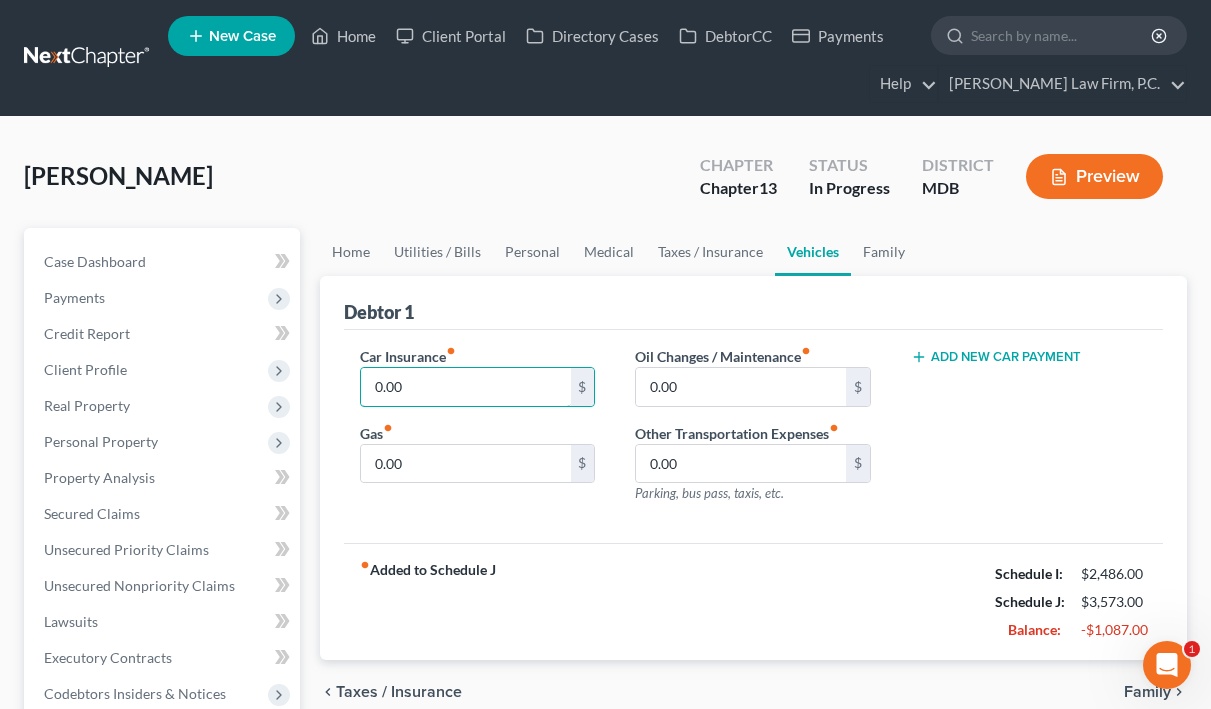 drag, startPoint x: 429, startPoint y: 391, endPoint x: 358, endPoint y: 392, distance: 71.00704 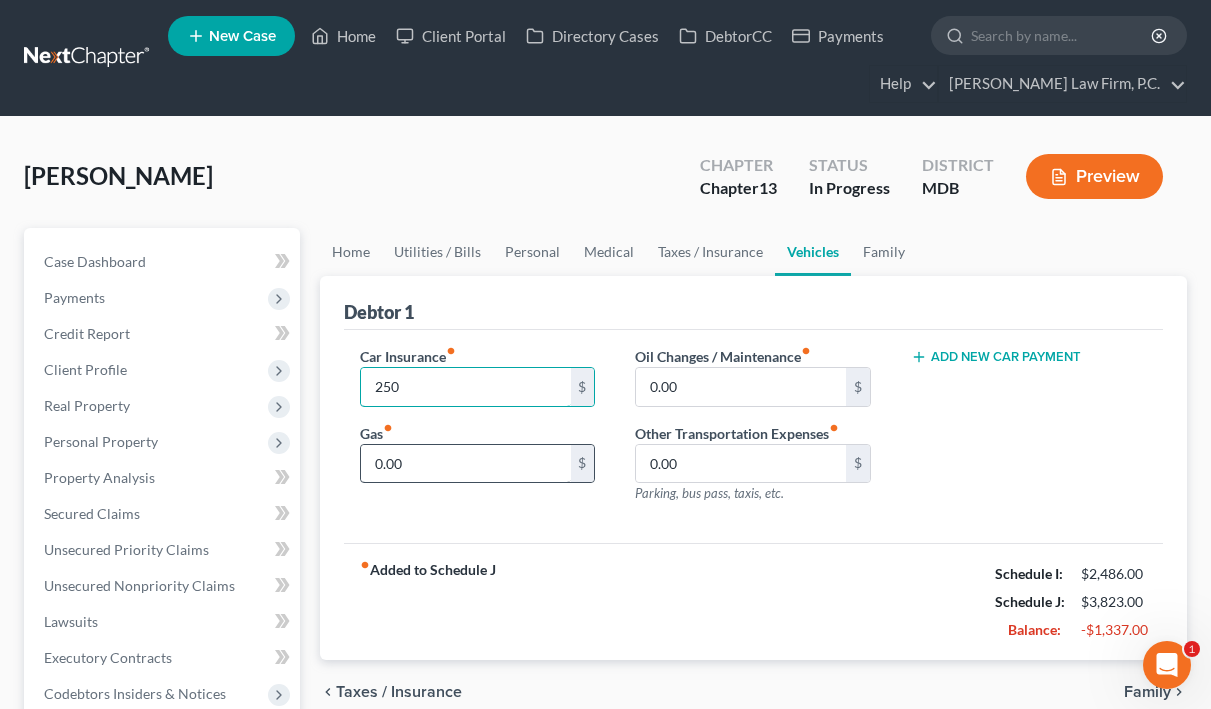 type on "250" 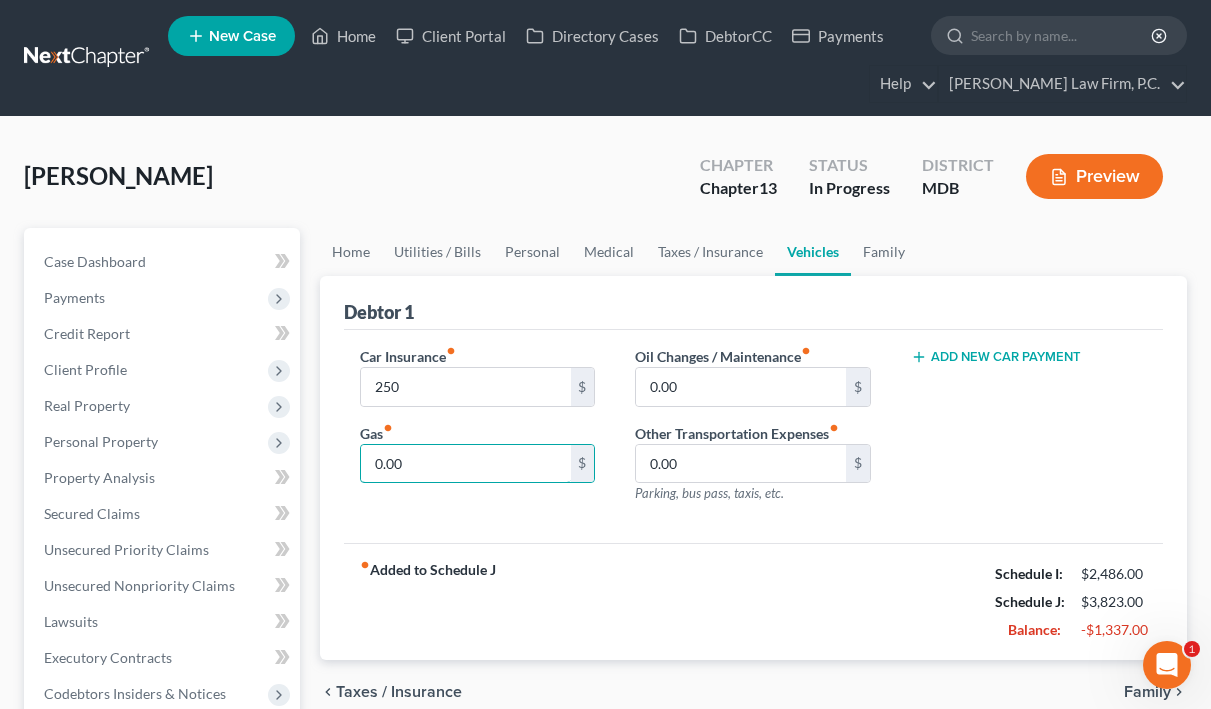 drag, startPoint x: 446, startPoint y: 467, endPoint x: 354, endPoint y: 472, distance: 92.13577 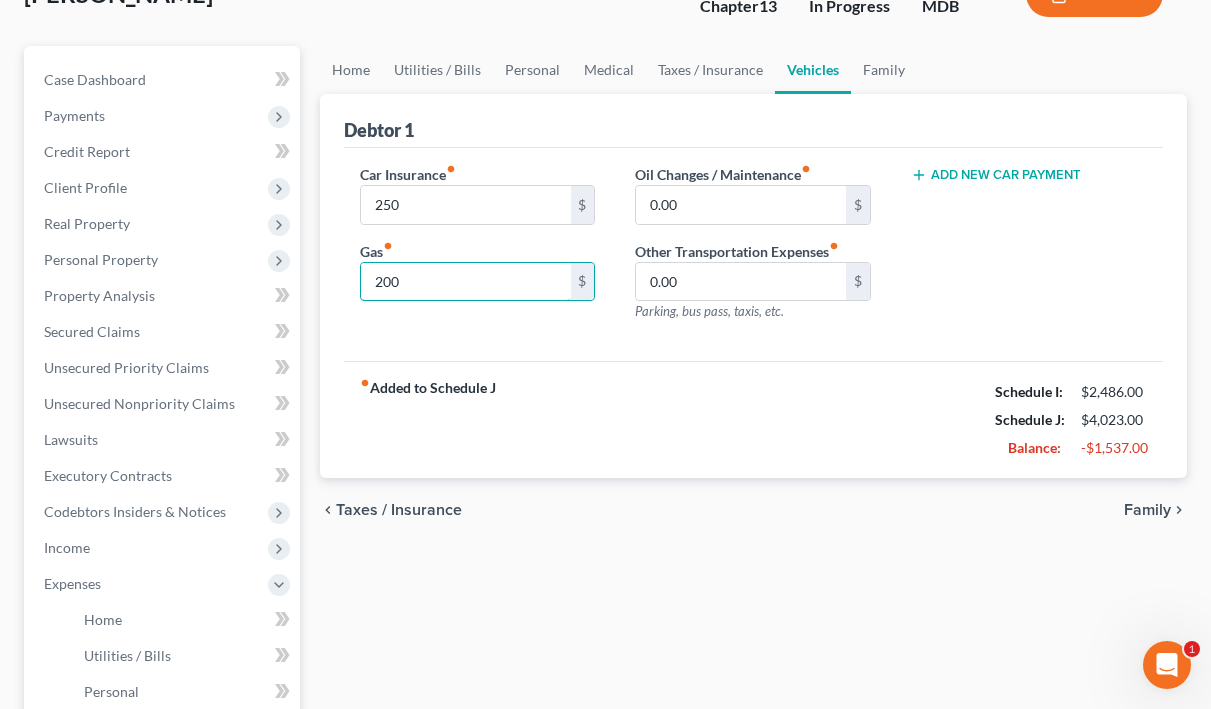 scroll, scrollTop: 202, scrollLeft: 0, axis: vertical 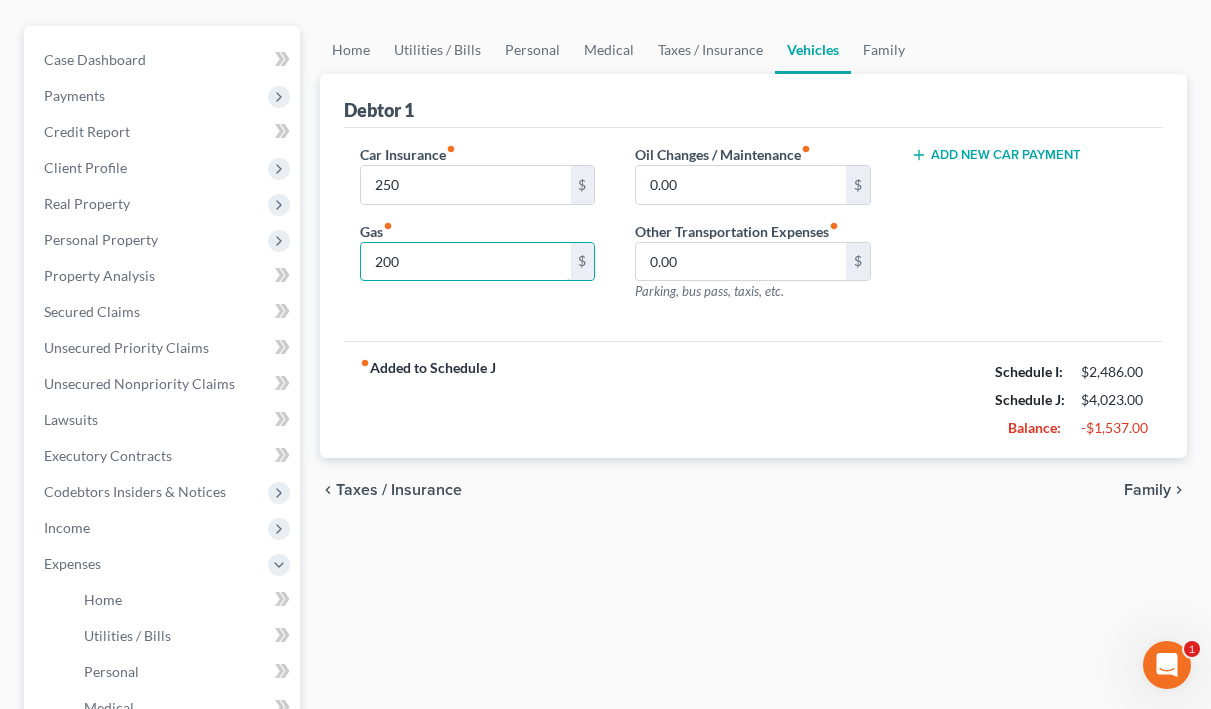 type on "200" 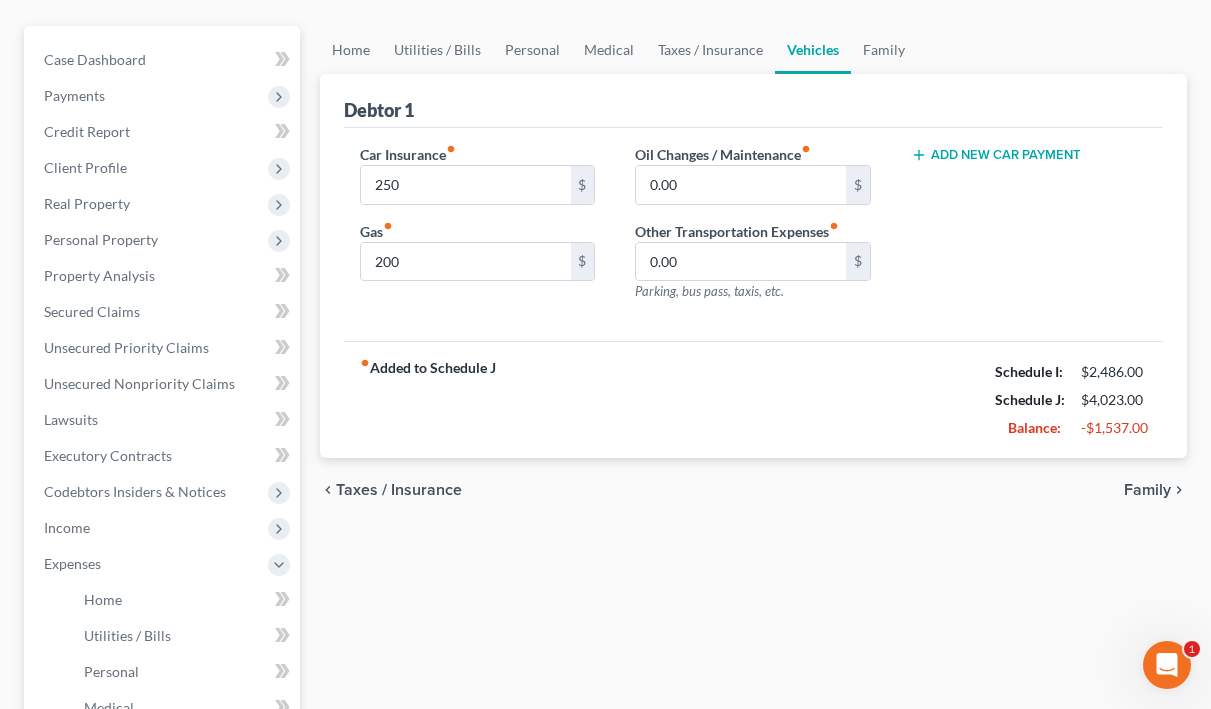 click on "Family" at bounding box center (1147, 490) 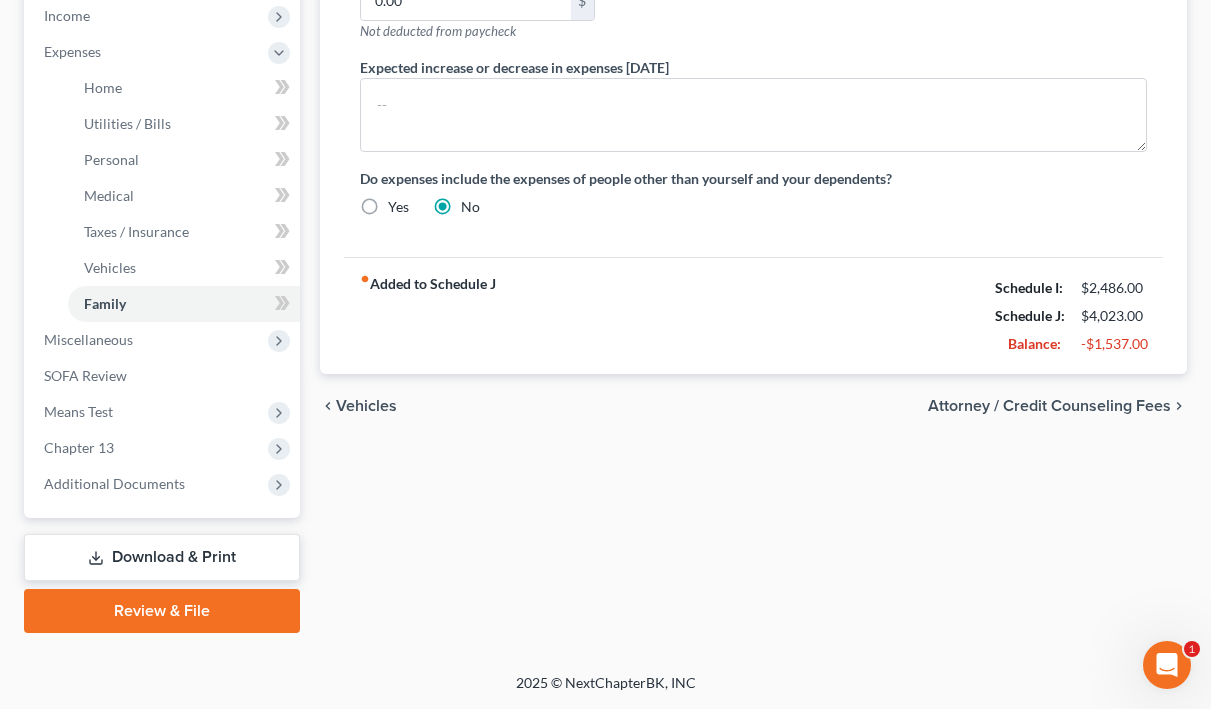 scroll, scrollTop: 714, scrollLeft: 0, axis: vertical 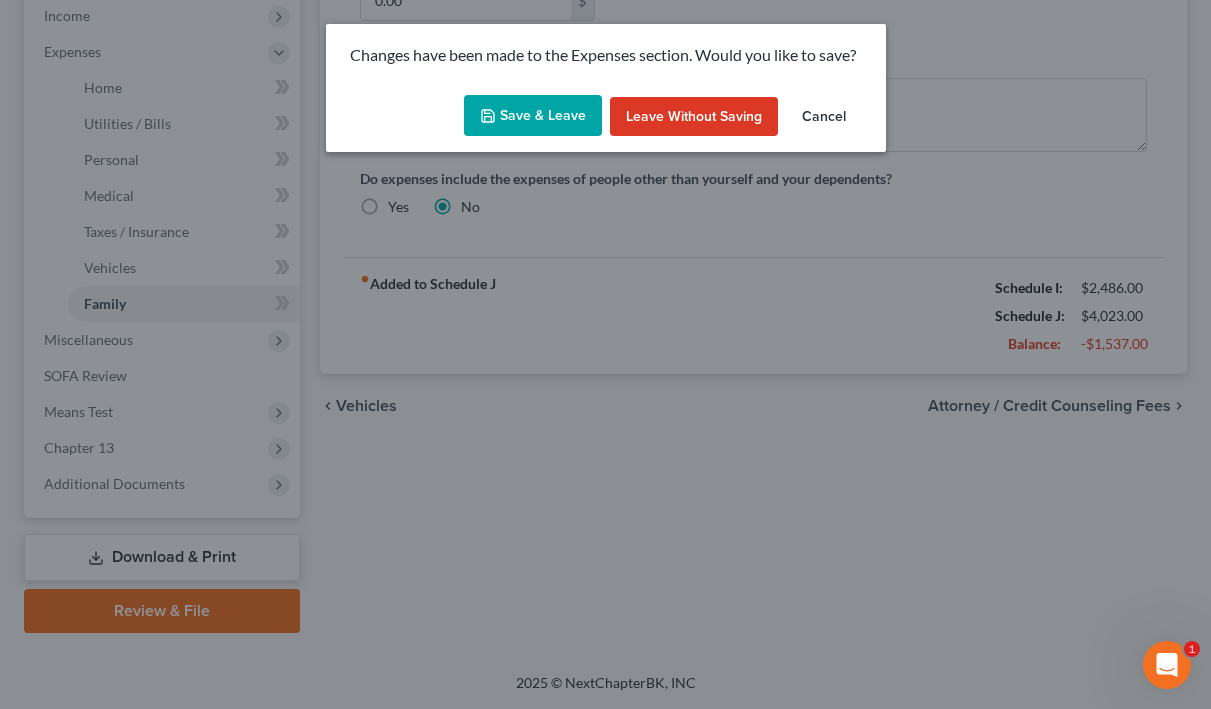 click on "Save & Leave" at bounding box center [533, 116] 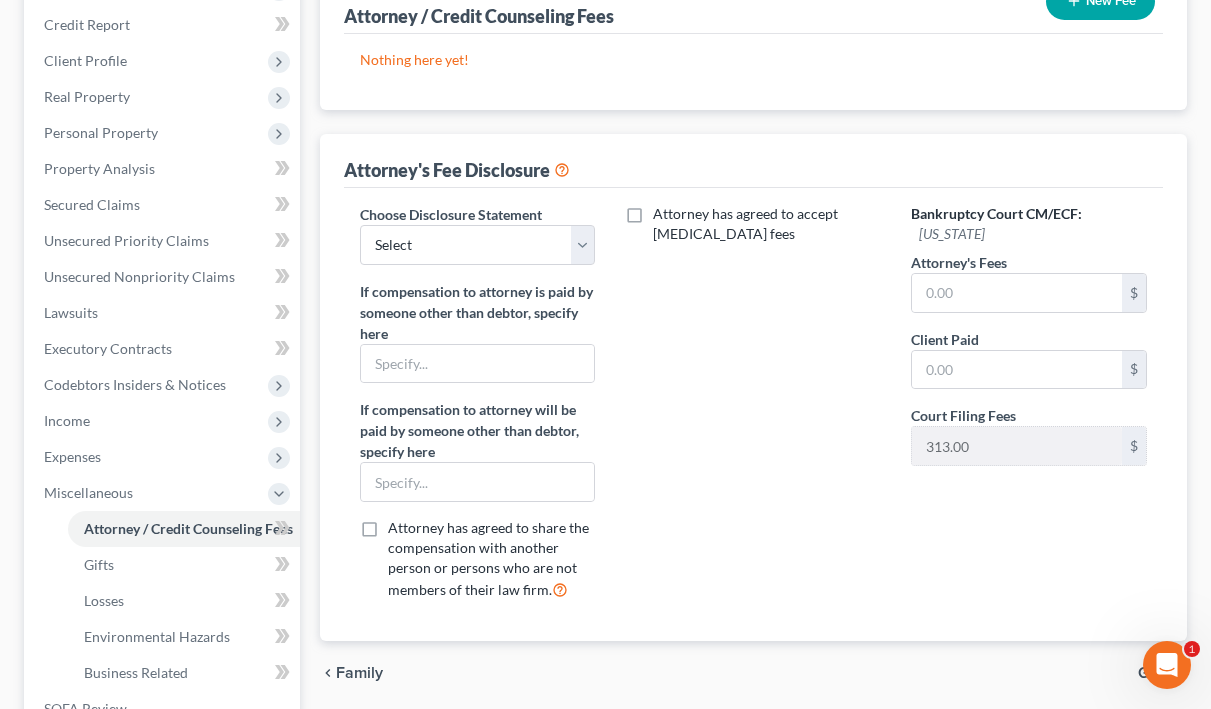 scroll, scrollTop: 323, scrollLeft: 0, axis: vertical 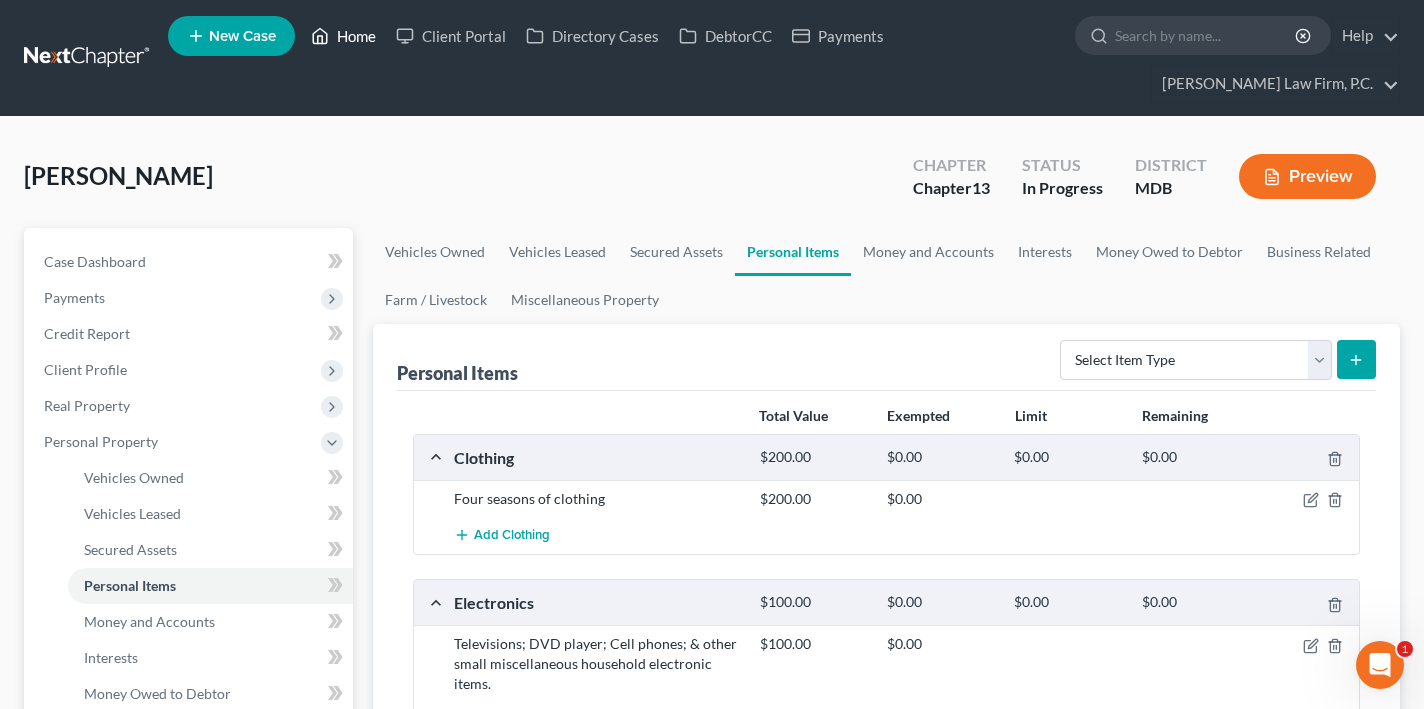 click on "Home" at bounding box center [343, 36] 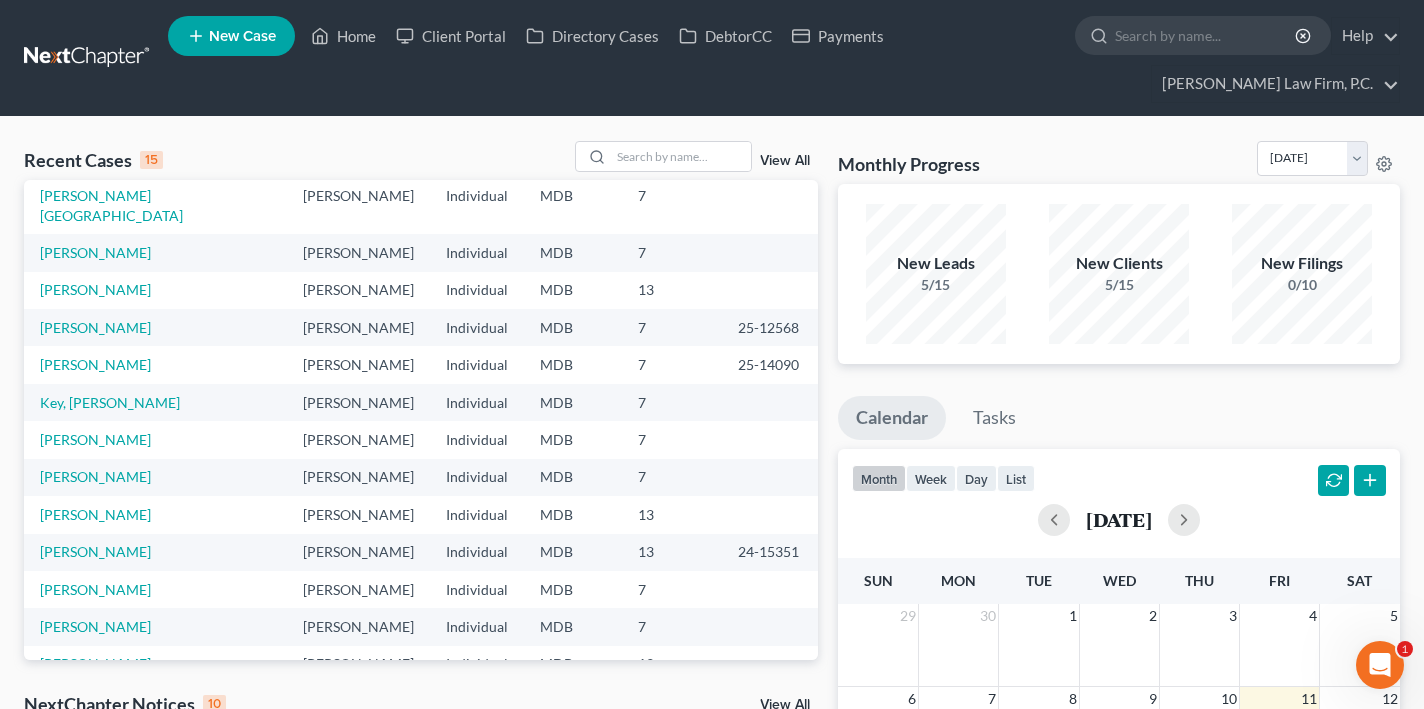 scroll, scrollTop: 82, scrollLeft: 0, axis: vertical 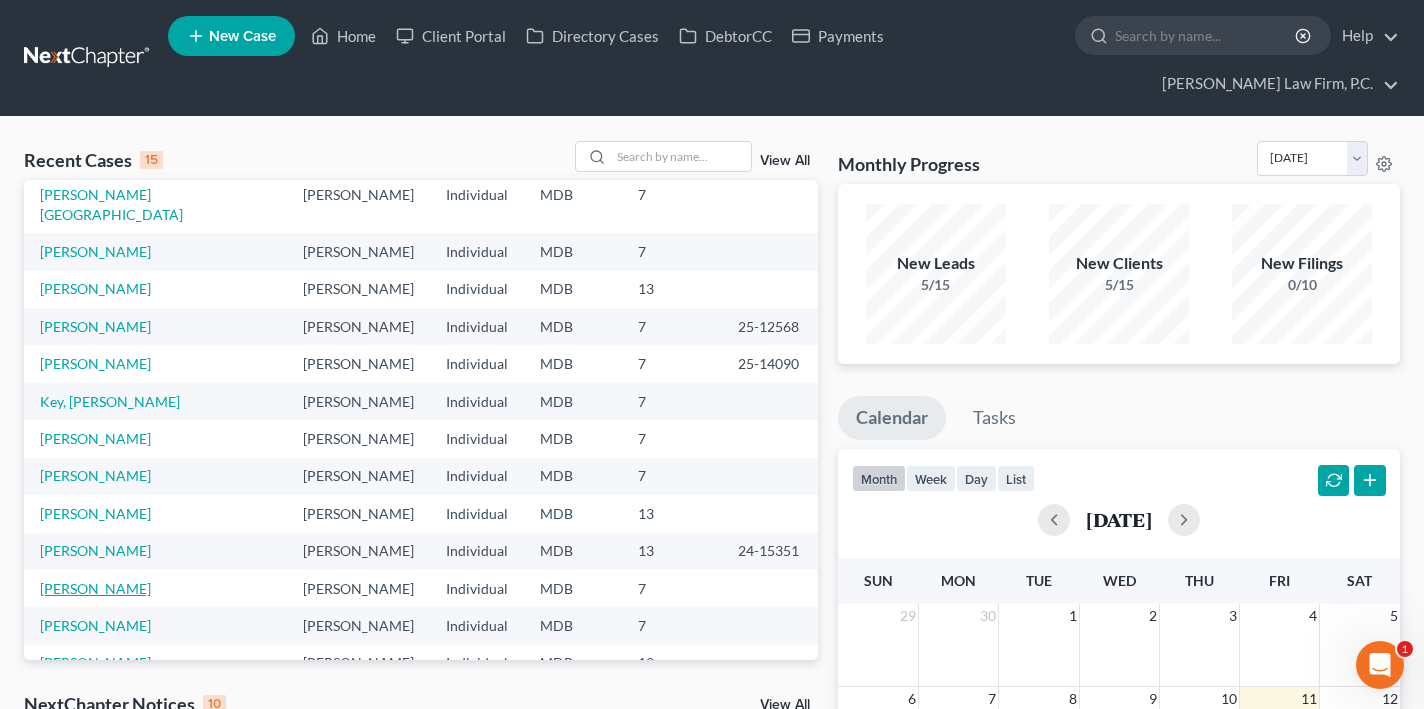 click on "Melo, Monica" at bounding box center [95, 588] 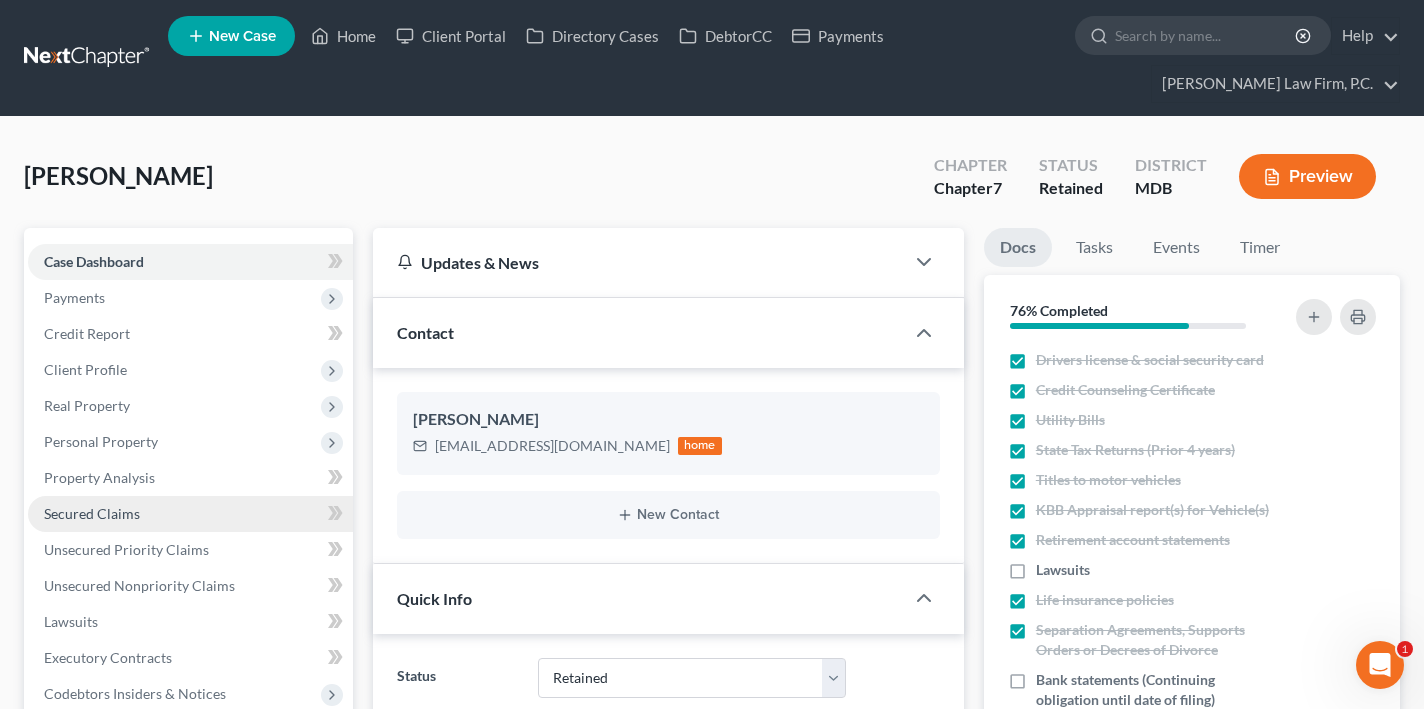 click on "Secured Claims" at bounding box center [92, 513] 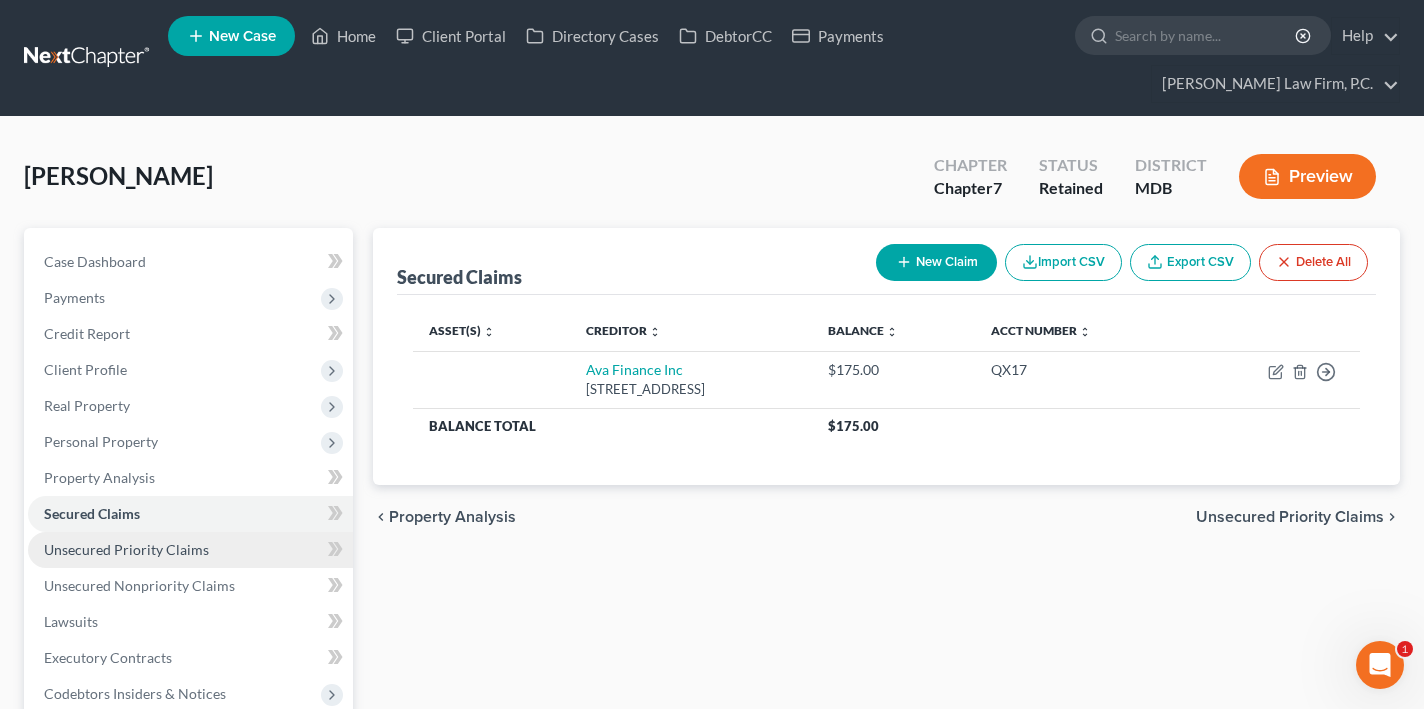 click on "Unsecured Priority Claims" at bounding box center (126, 549) 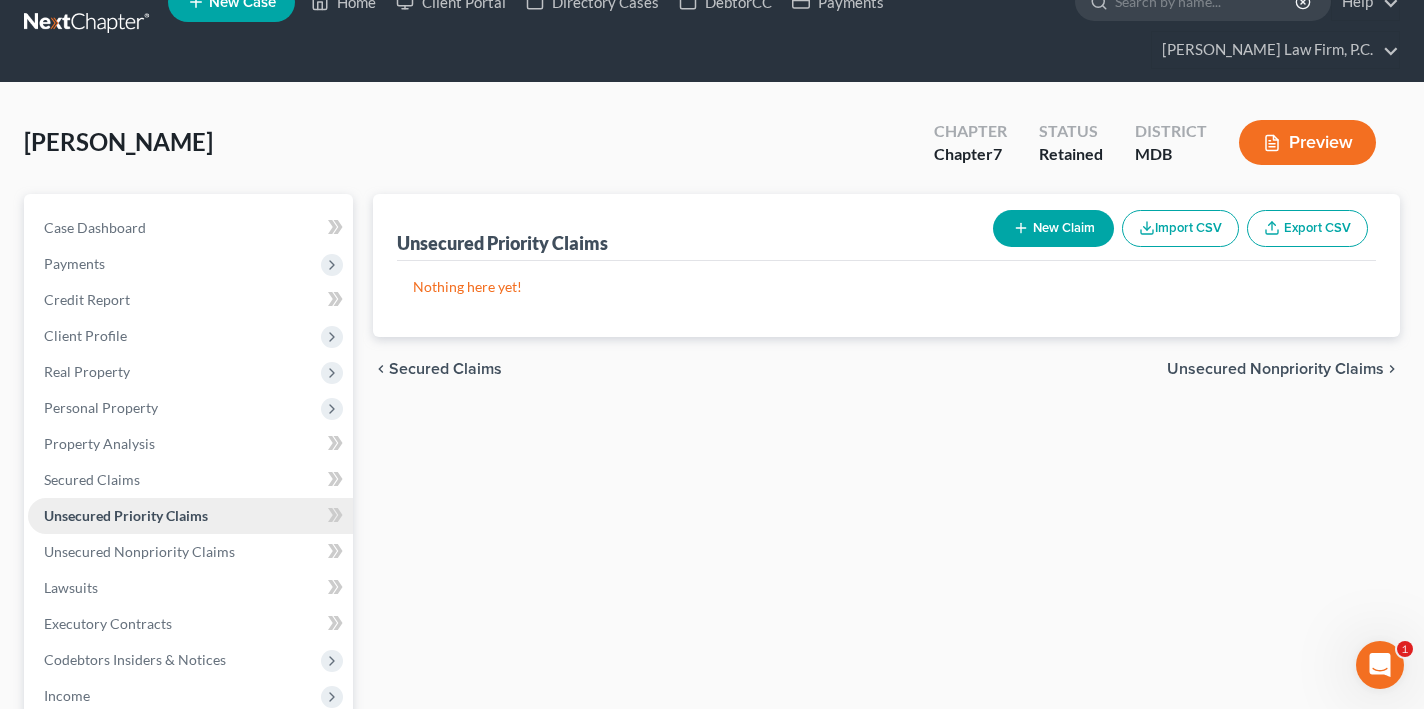 scroll, scrollTop: 35, scrollLeft: 0, axis: vertical 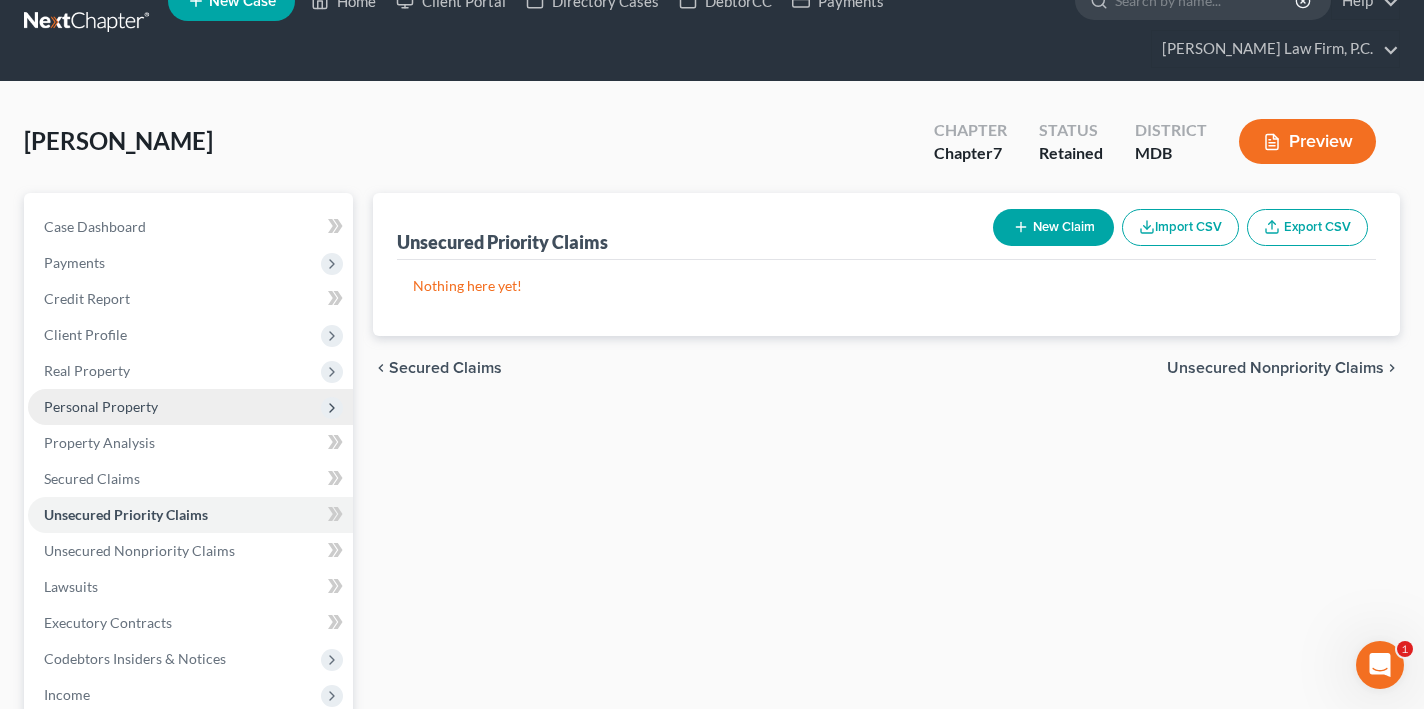 click on "Personal Property" at bounding box center (190, 407) 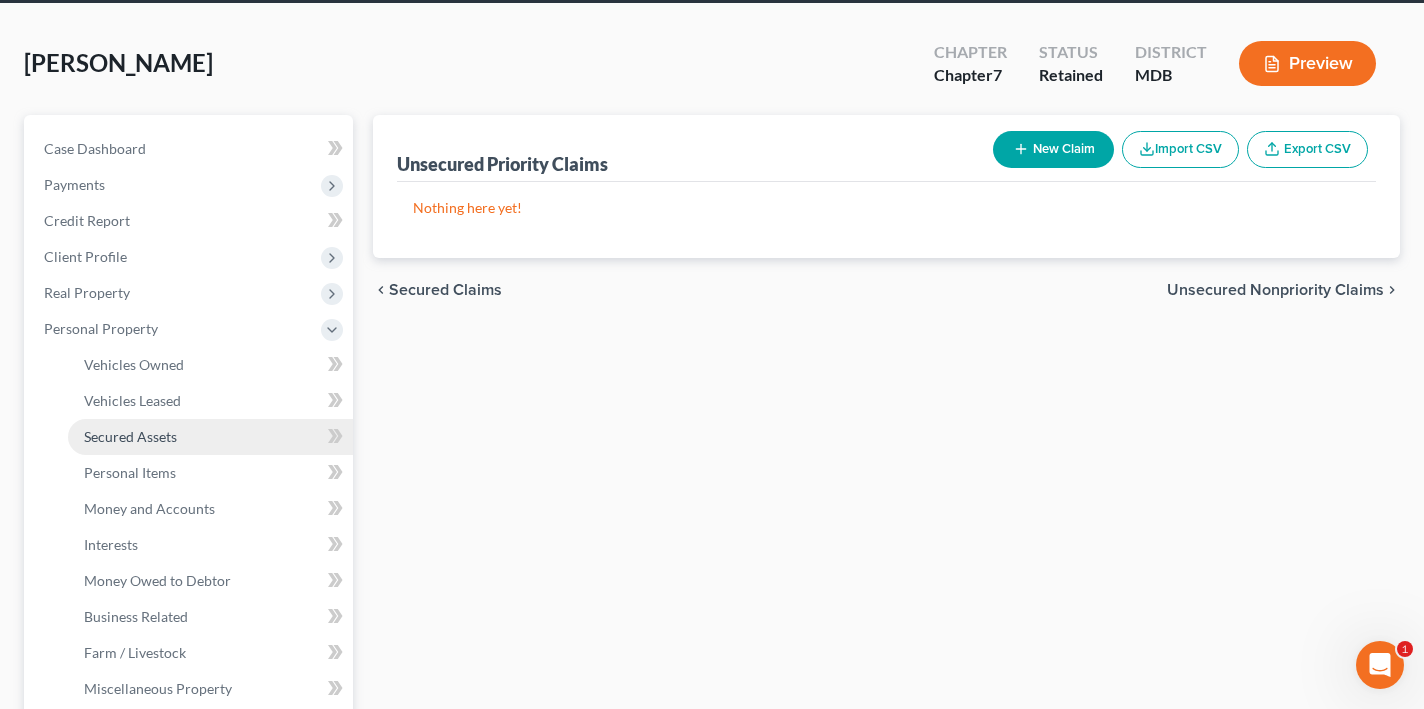 scroll, scrollTop: 121, scrollLeft: 0, axis: vertical 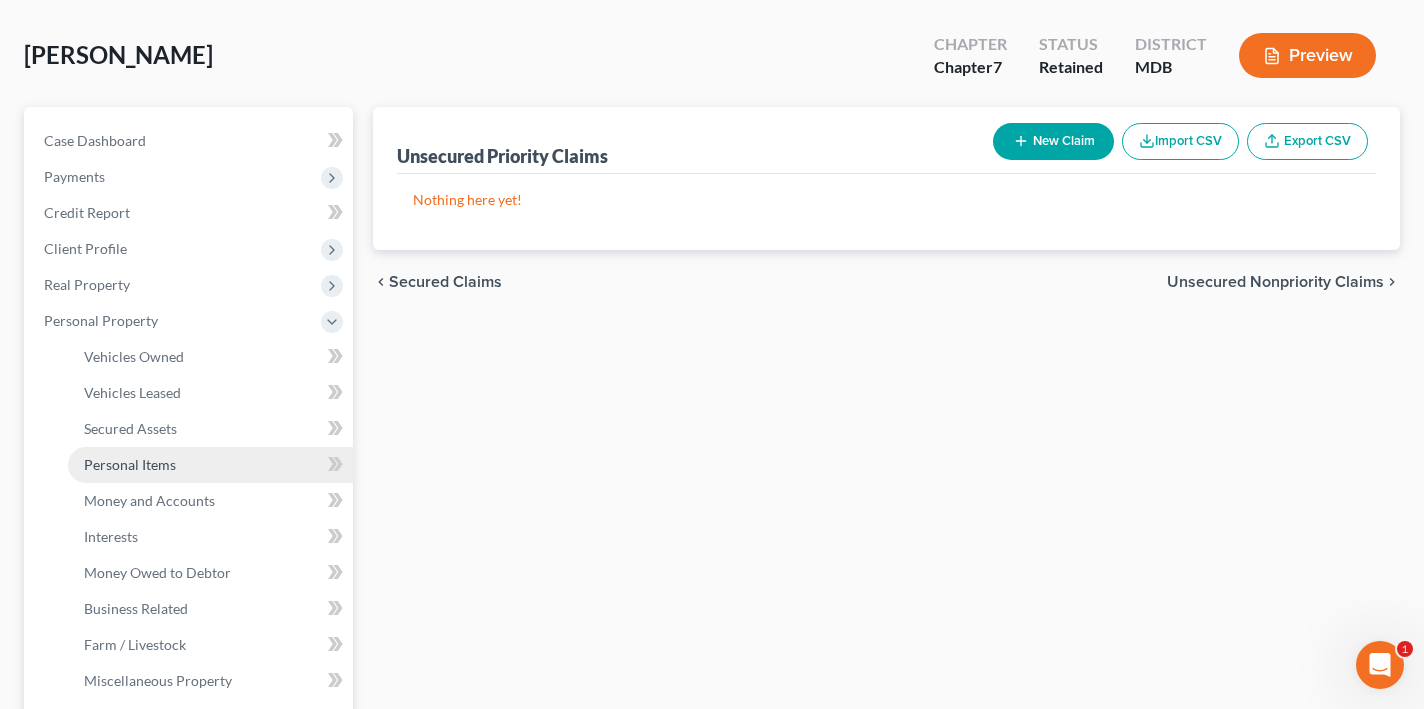 click on "Personal Items" at bounding box center (130, 464) 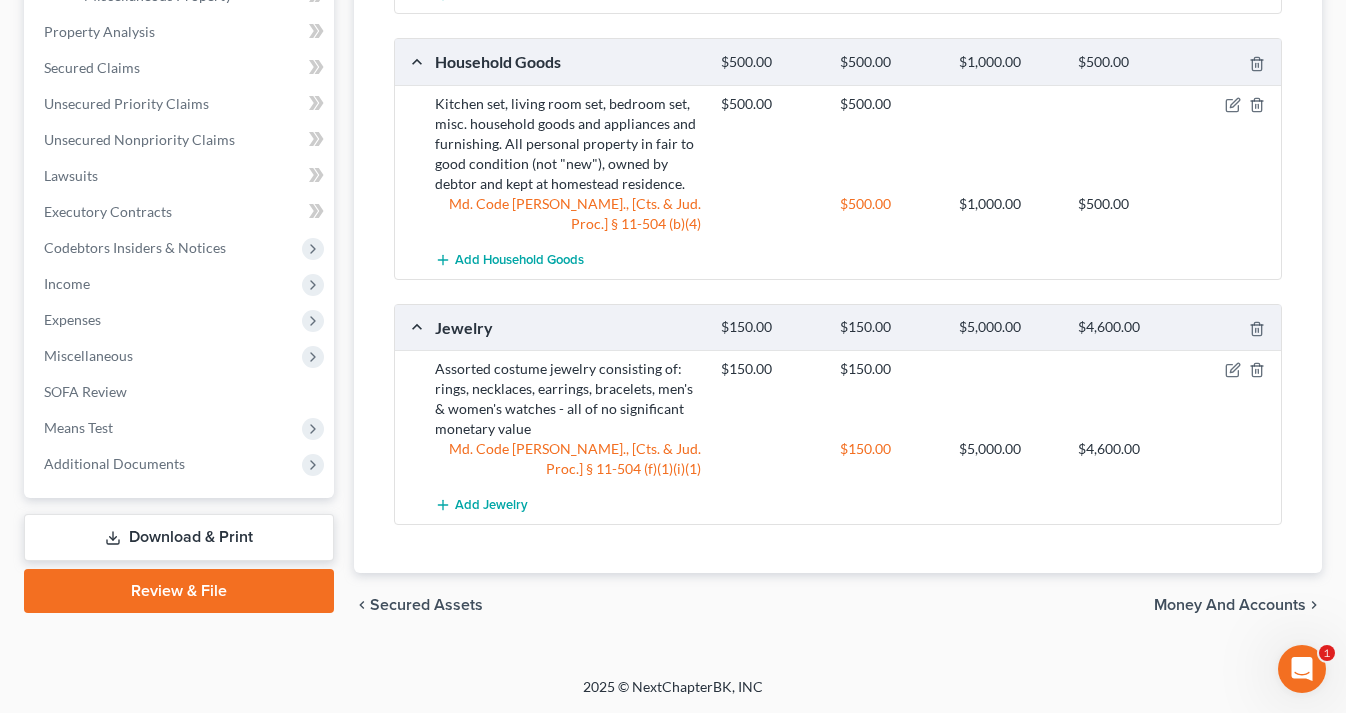 scroll, scrollTop: 805, scrollLeft: 0, axis: vertical 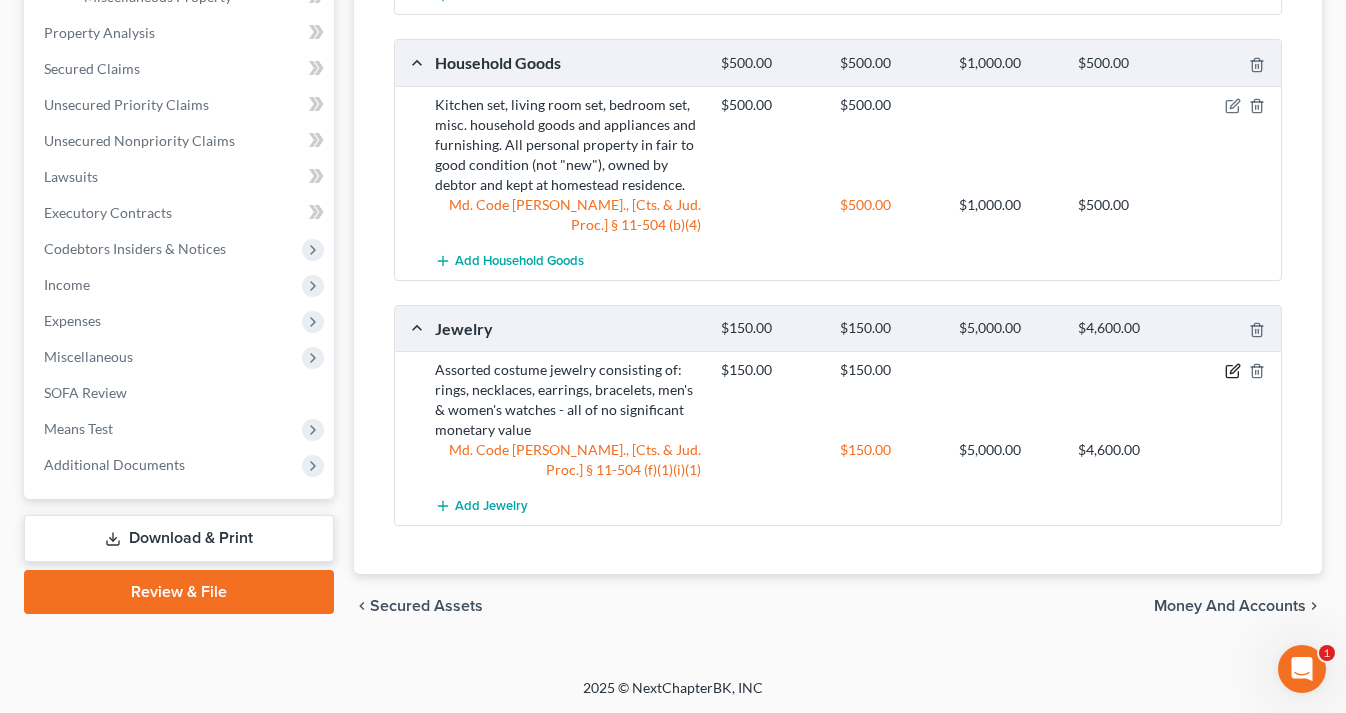 click 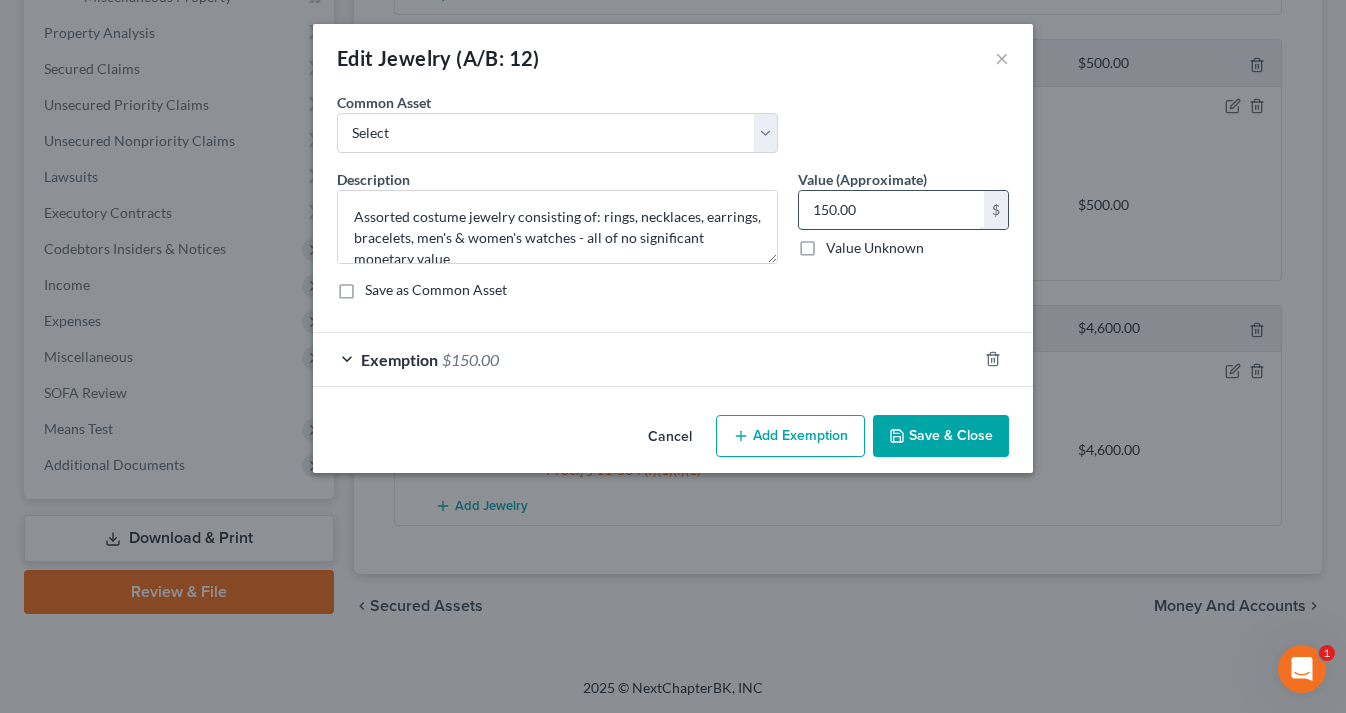 drag, startPoint x: 875, startPoint y: 205, endPoint x: 798, endPoint y: 204, distance: 77.00649 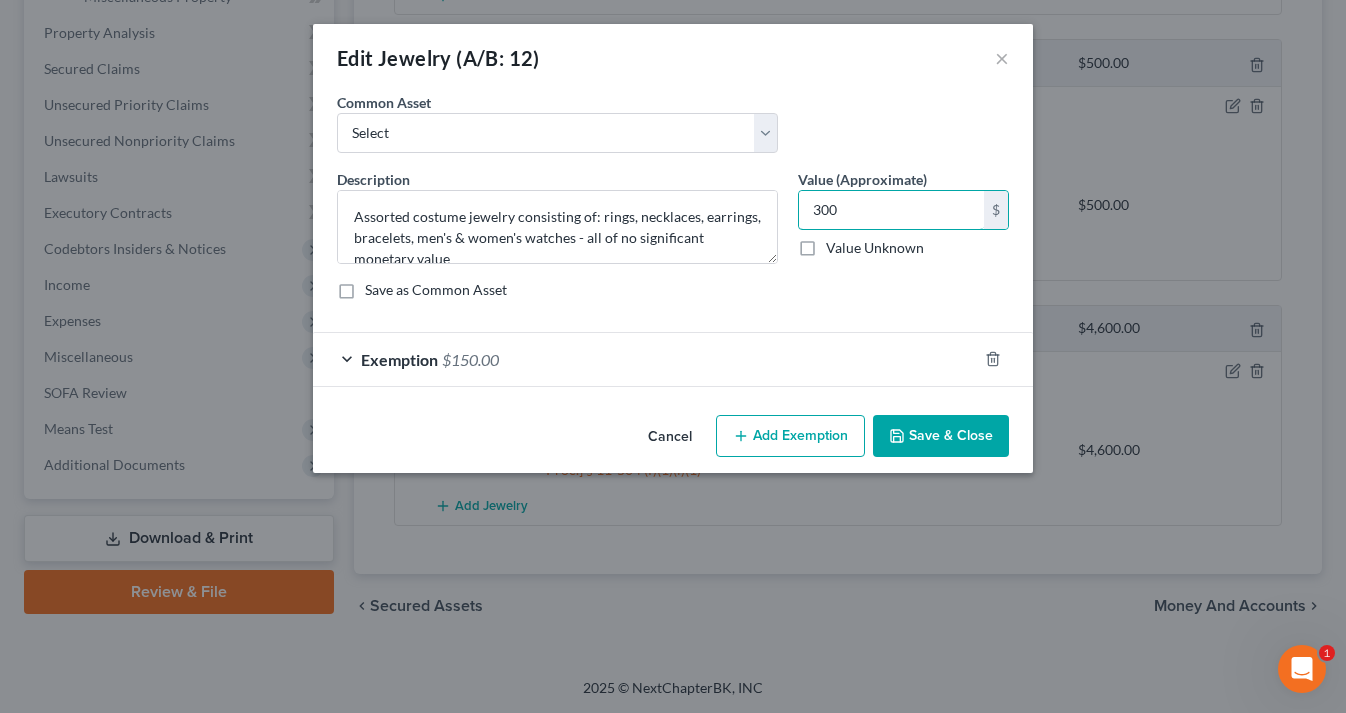 type on "300" 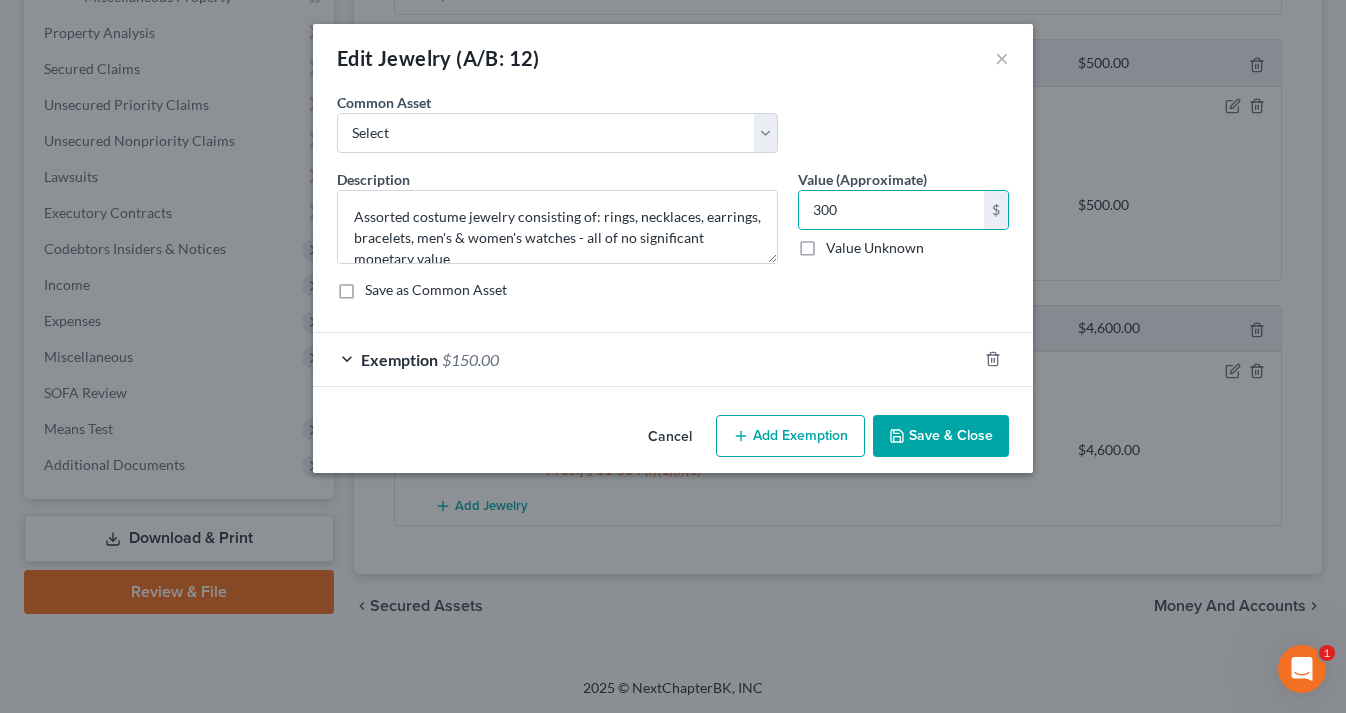 click on "Save & Close" at bounding box center (941, 436) 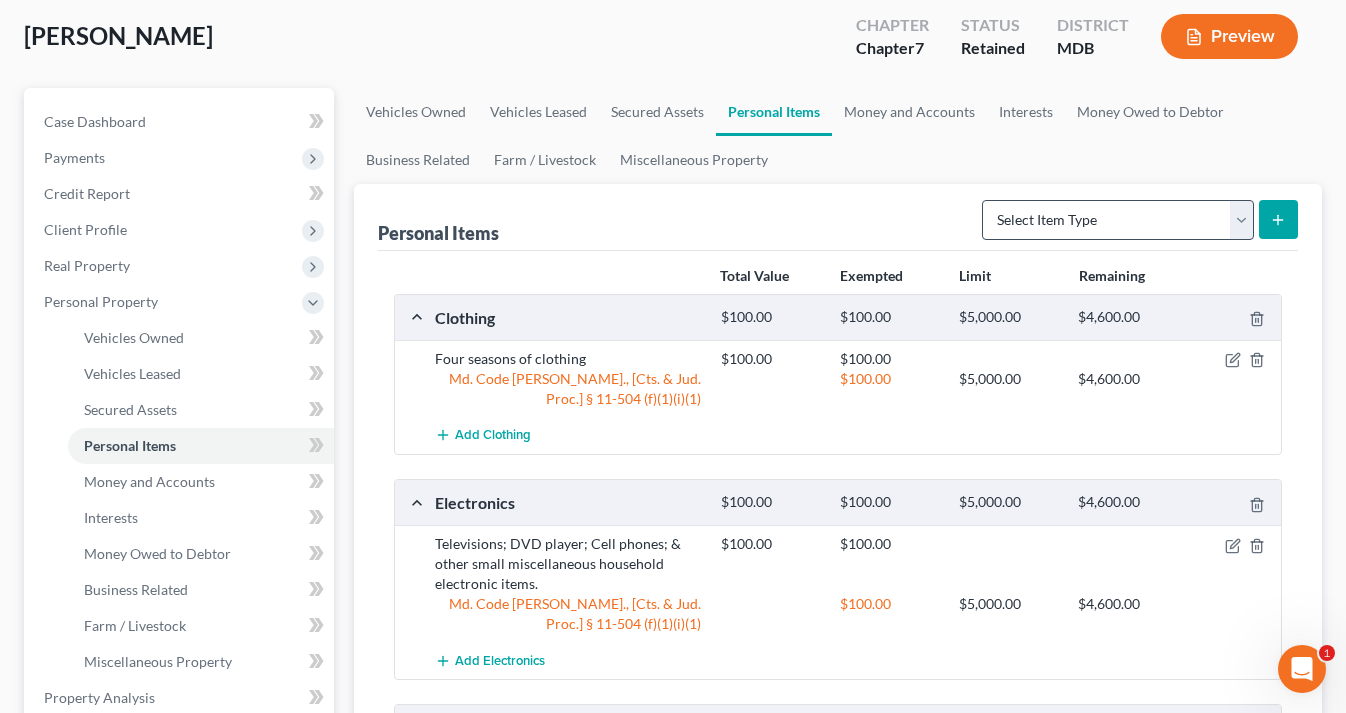scroll, scrollTop: 50, scrollLeft: 0, axis: vertical 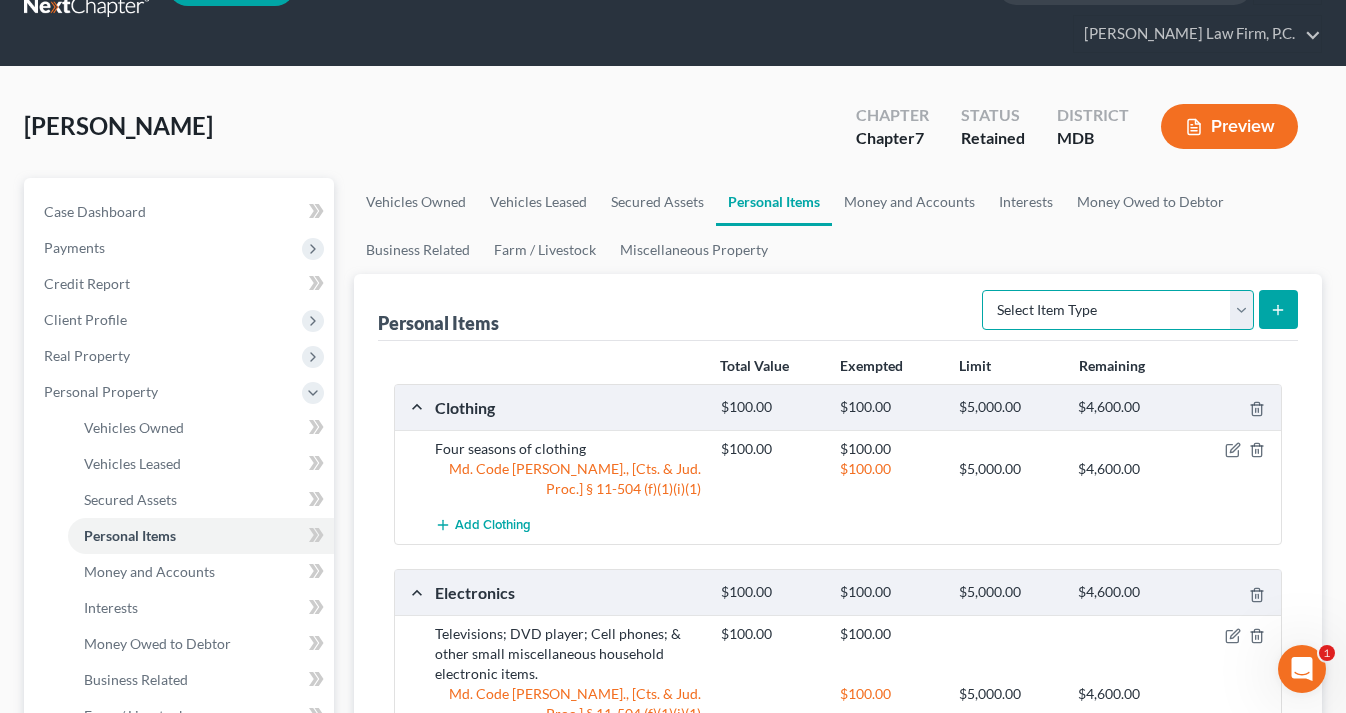 select on "sports_and_hobby_equipment" 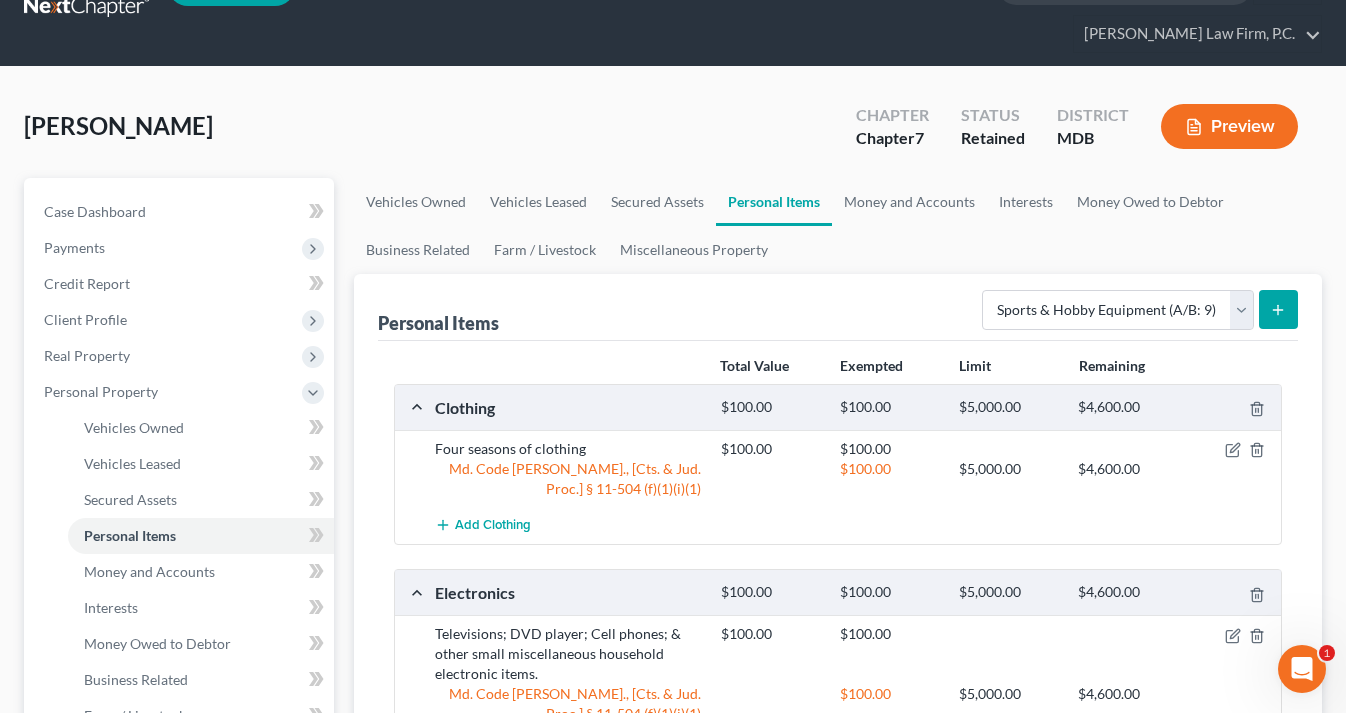 click 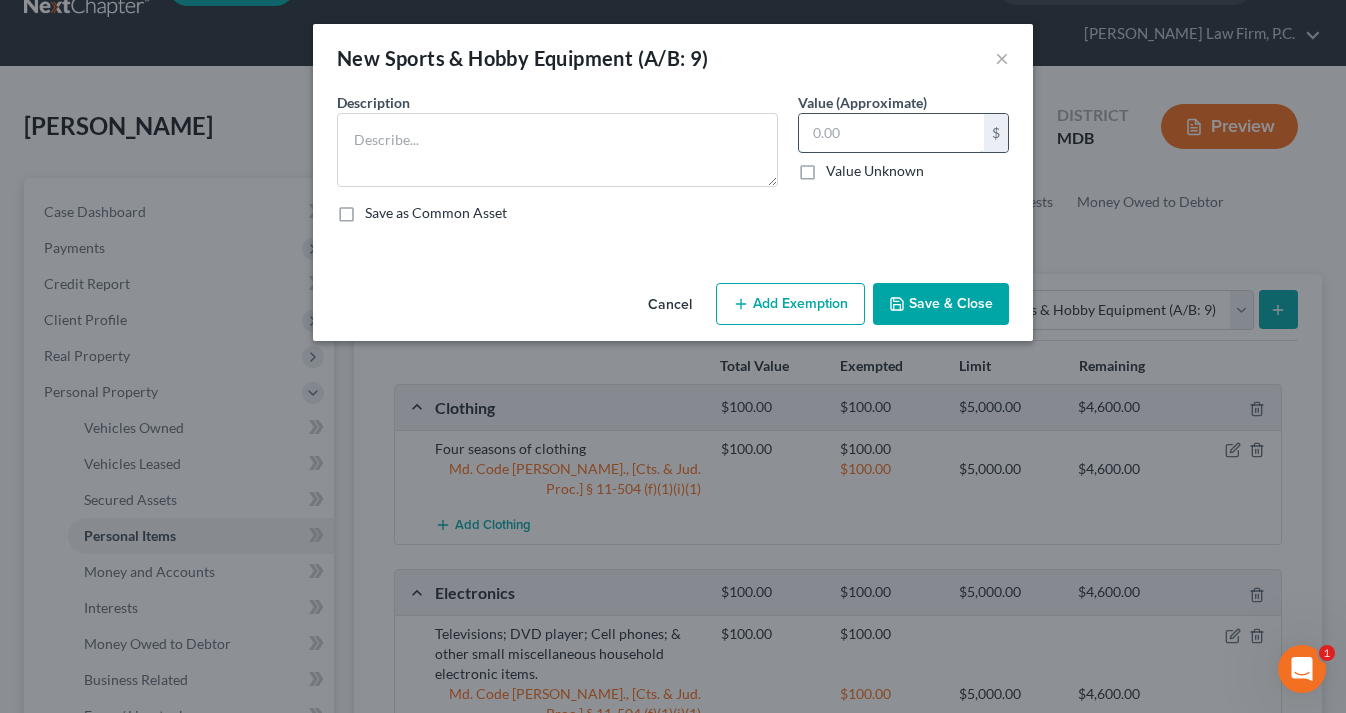 click at bounding box center [891, 133] 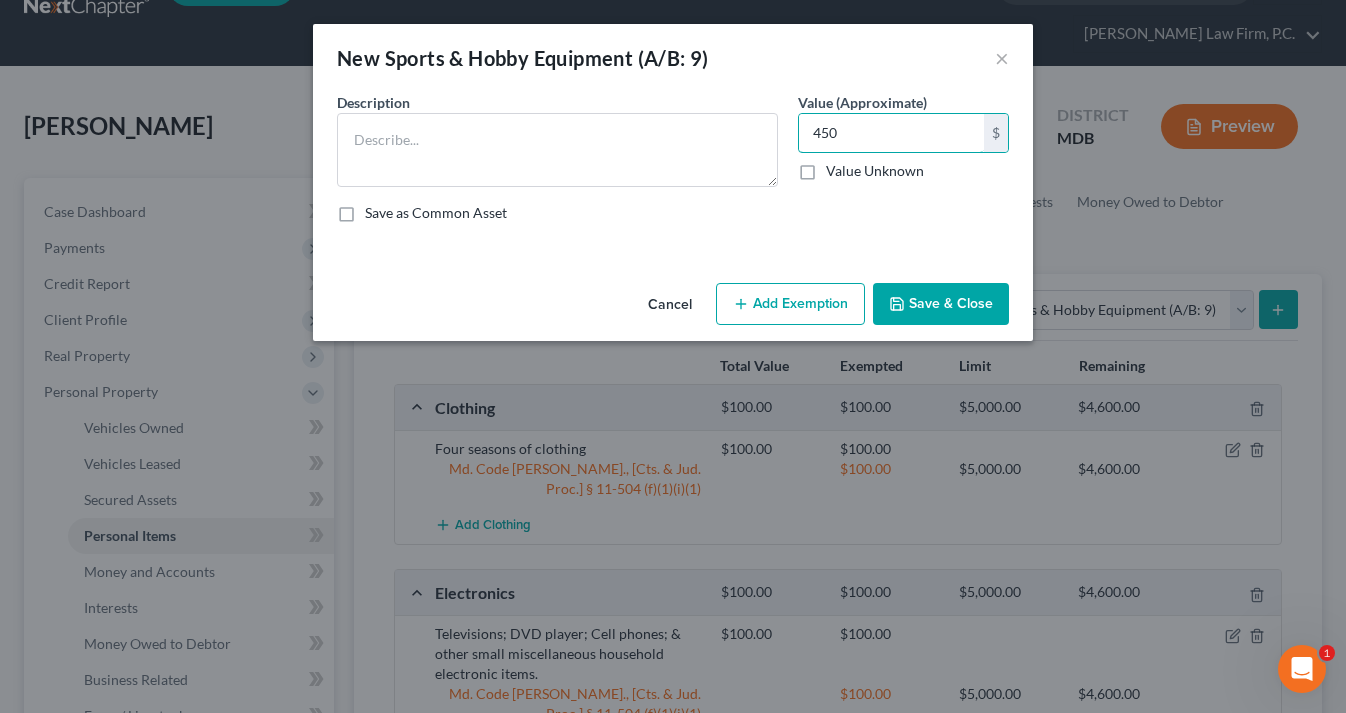 type on "450" 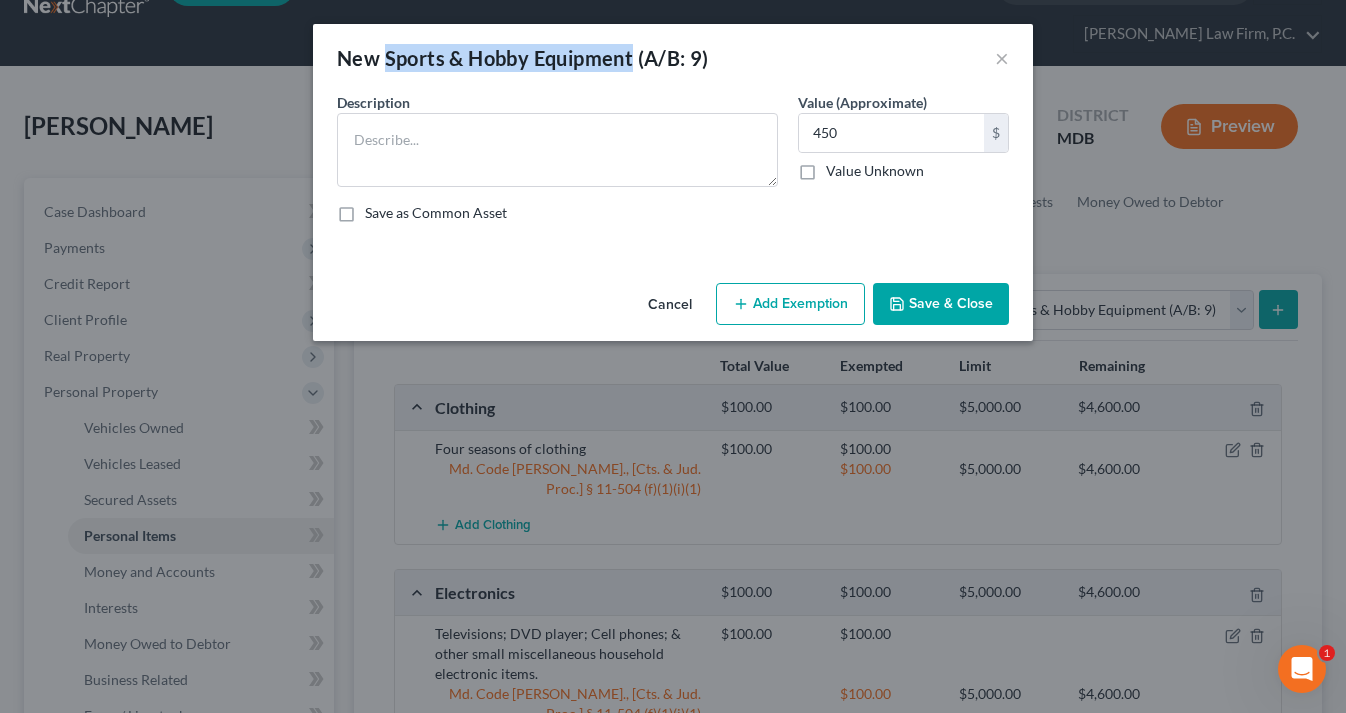 drag, startPoint x: 387, startPoint y: 60, endPoint x: 633, endPoint y: 63, distance: 246.0183 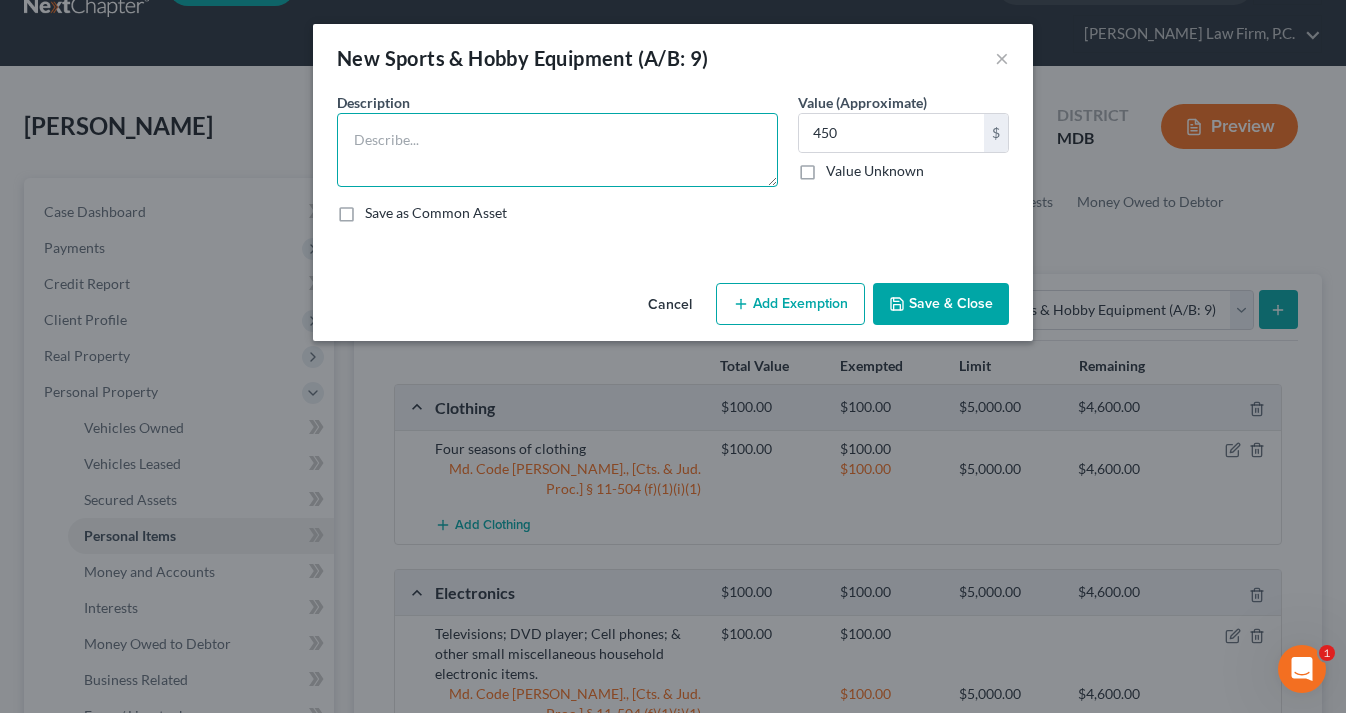 click at bounding box center (557, 150) 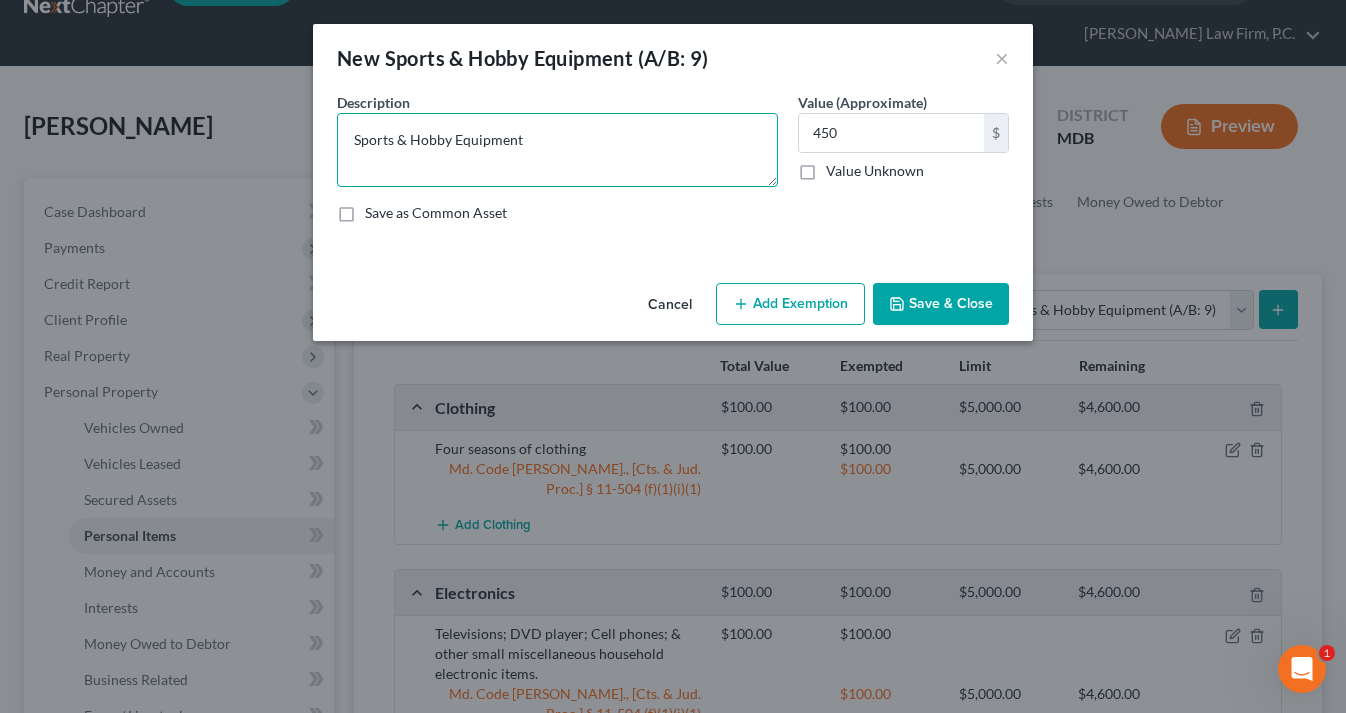 type on "Sports & Hobby Equipment" 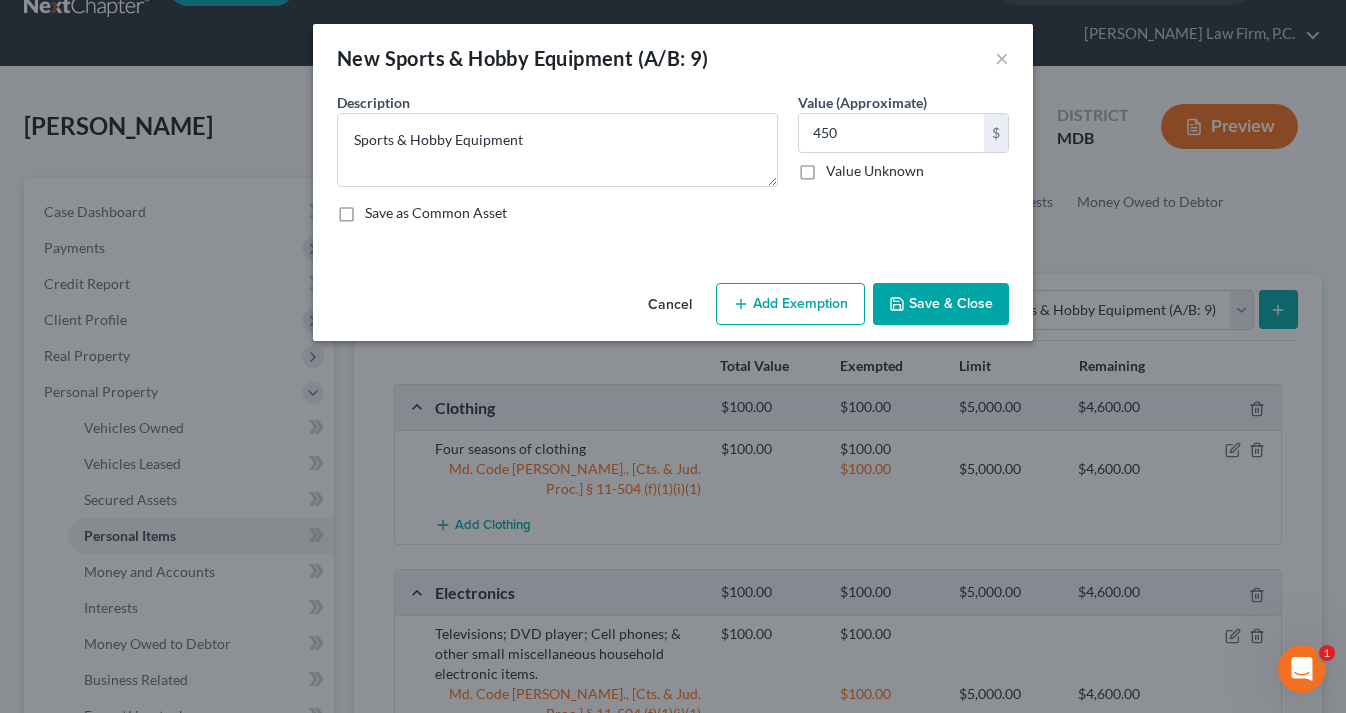 click on "Save & Close" at bounding box center [941, 304] 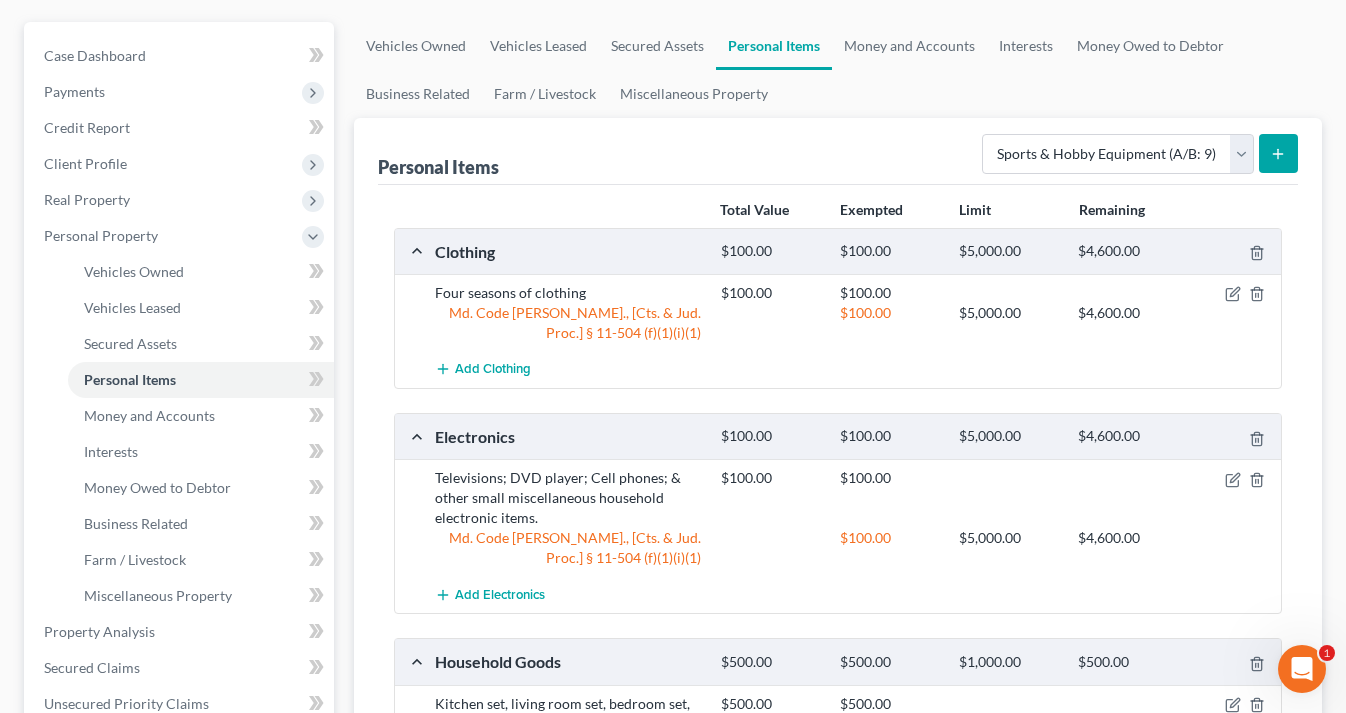 scroll, scrollTop: 209, scrollLeft: 0, axis: vertical 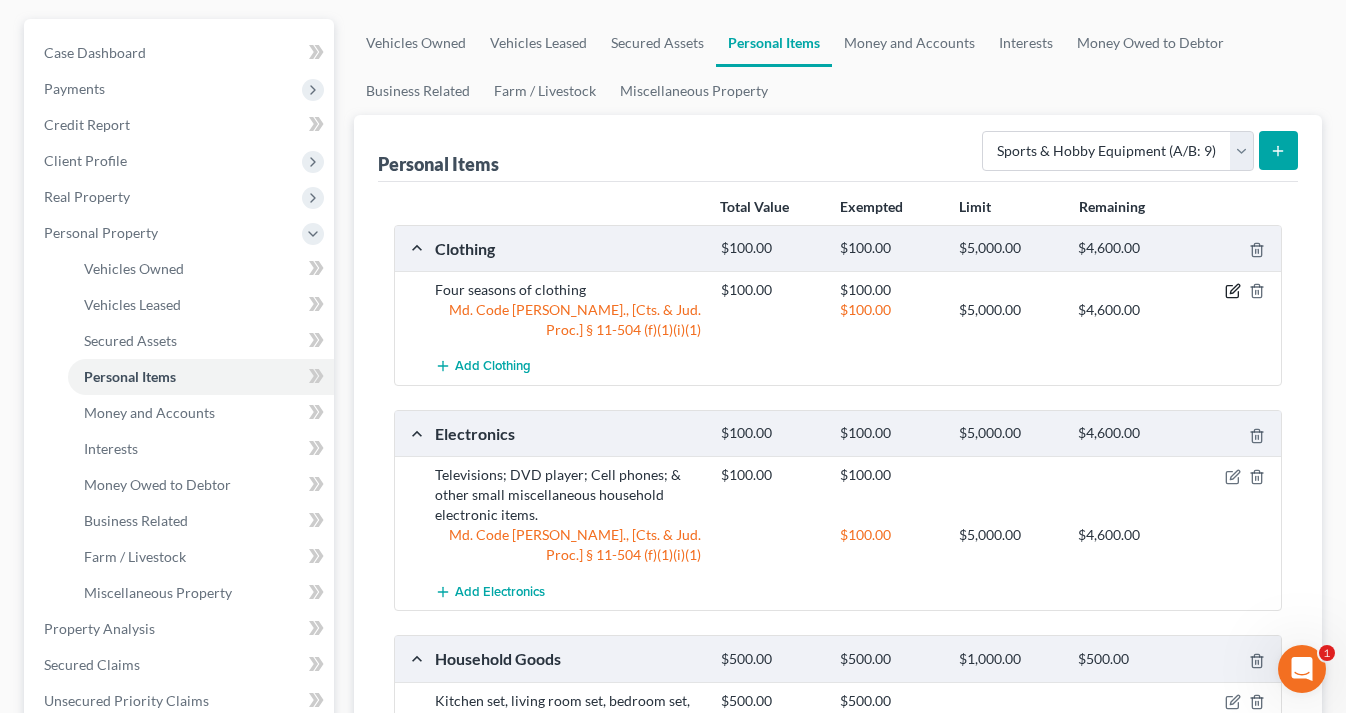 click 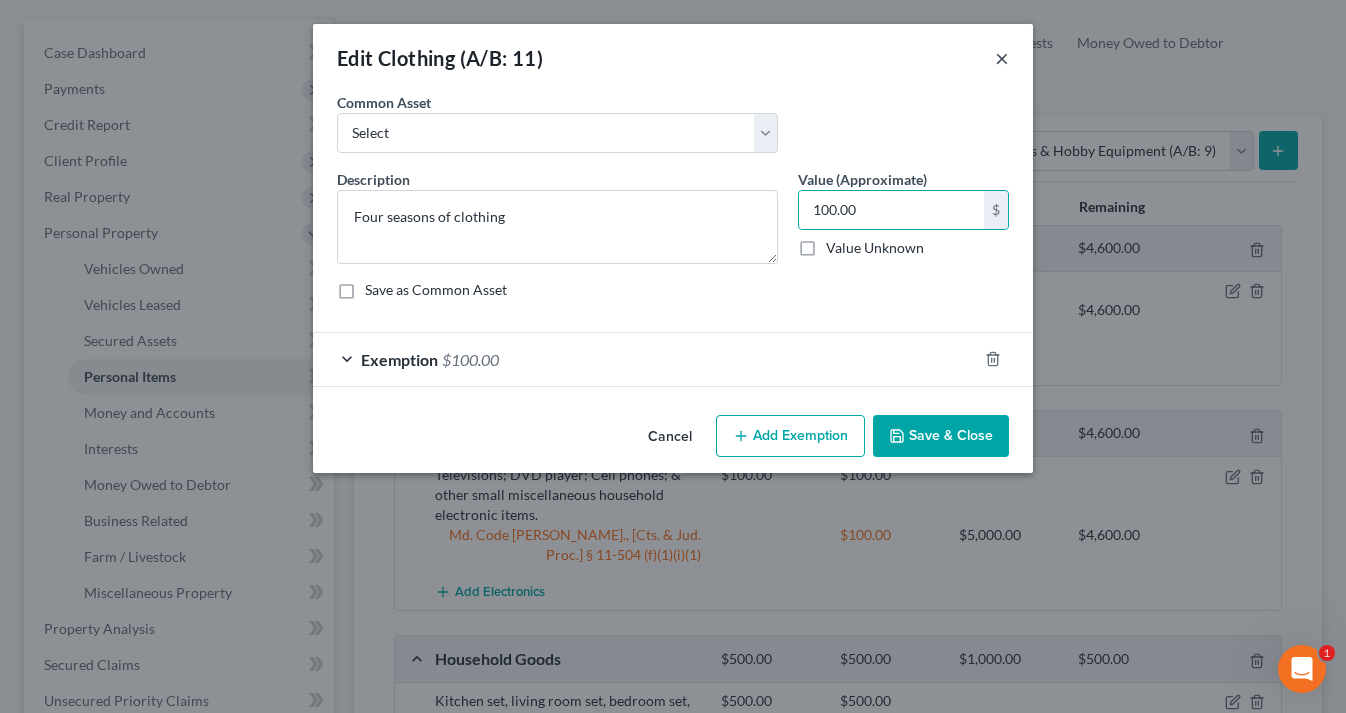 click on "×" at bounding box center [1002, 58] 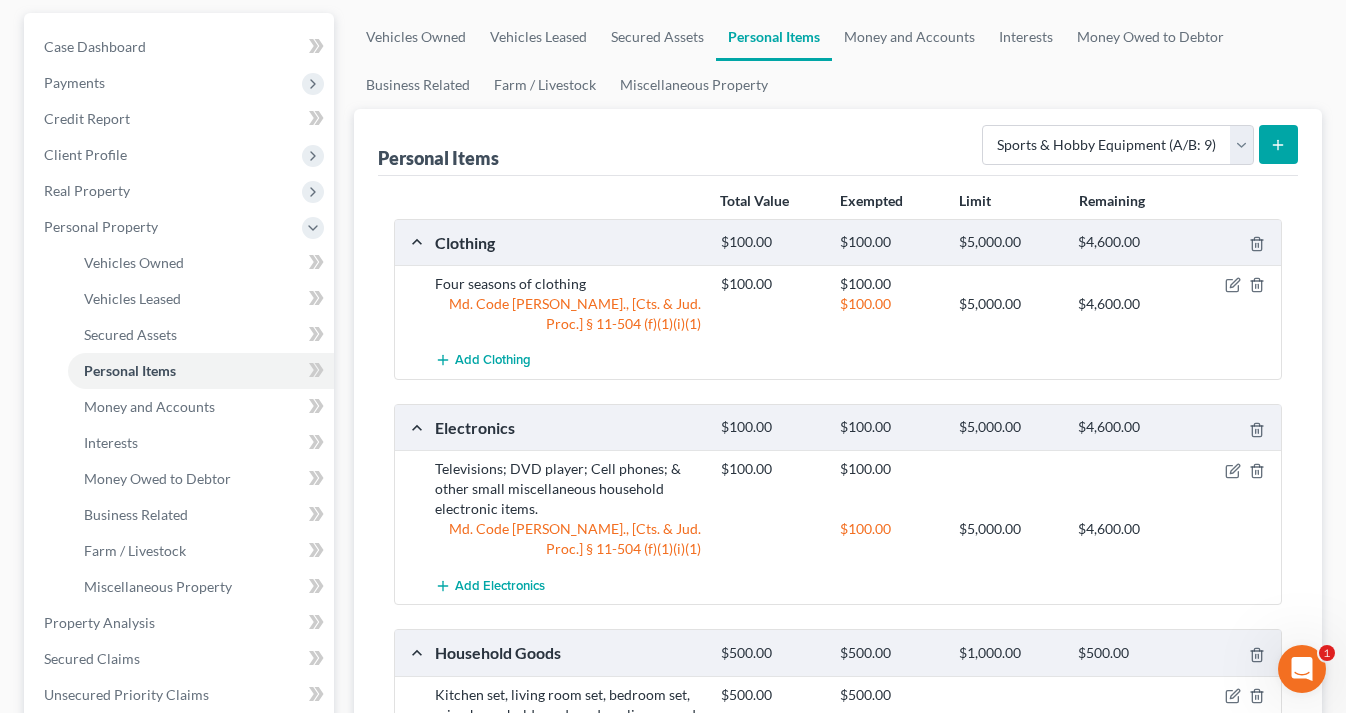 scroll, scrollTop: 280, scrollLeft: 0, axis: vertical 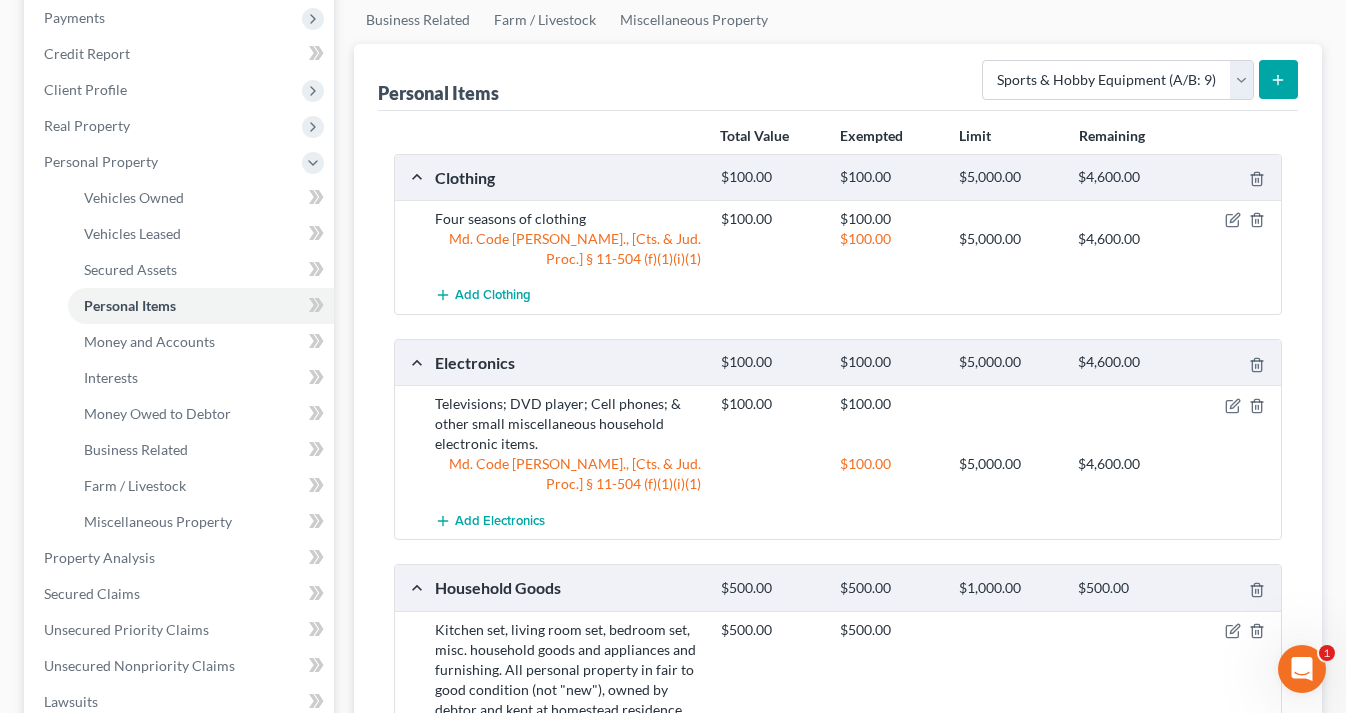 click on "$100.00 $5,000.00 $4,600.00" at bounding box center [997, 239] 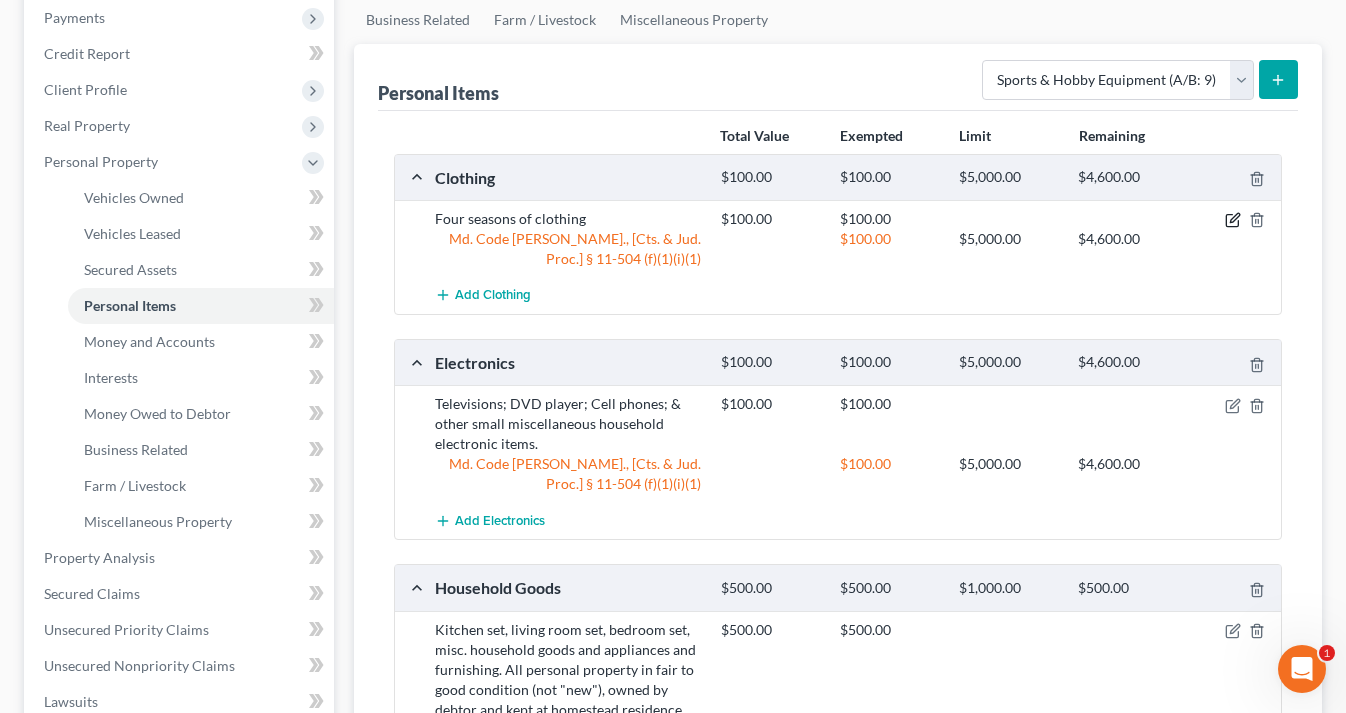 click 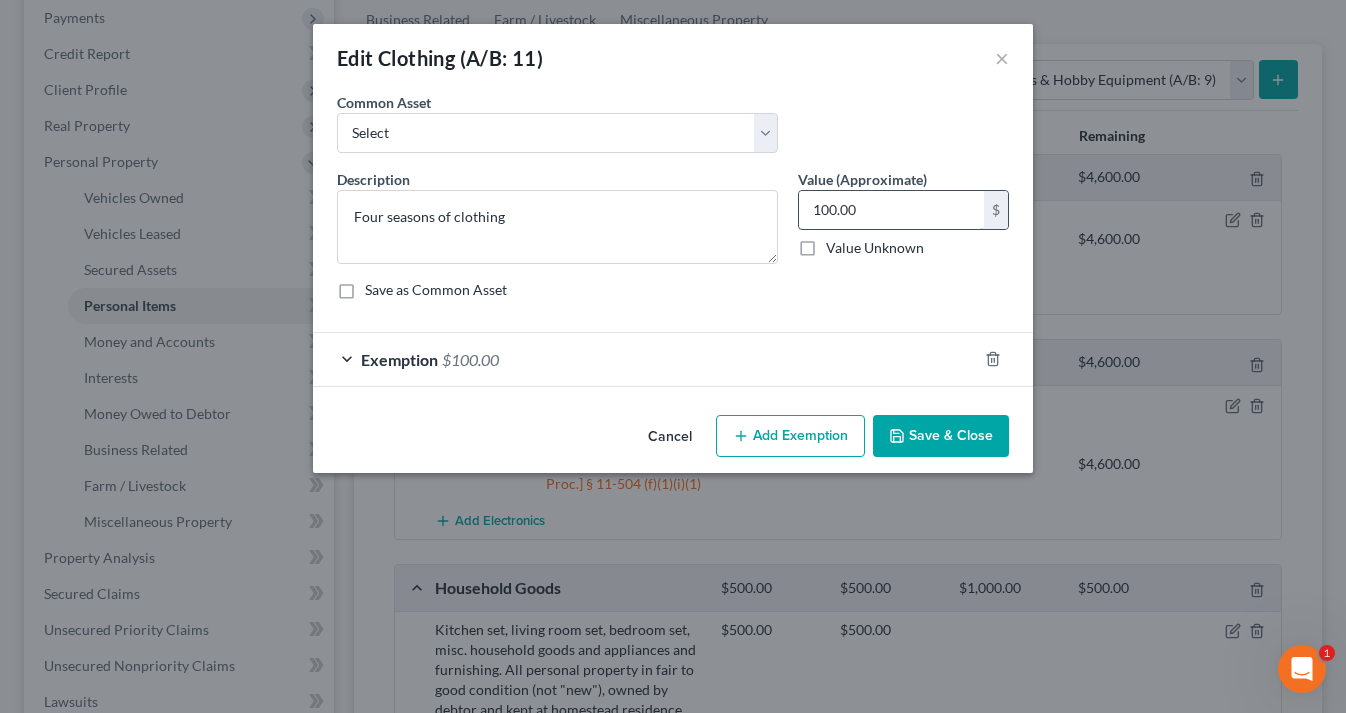 drag, startPoint x: 824, startPoint y: 211, endPoint x: 812, endPoint y: 211, distance: 12 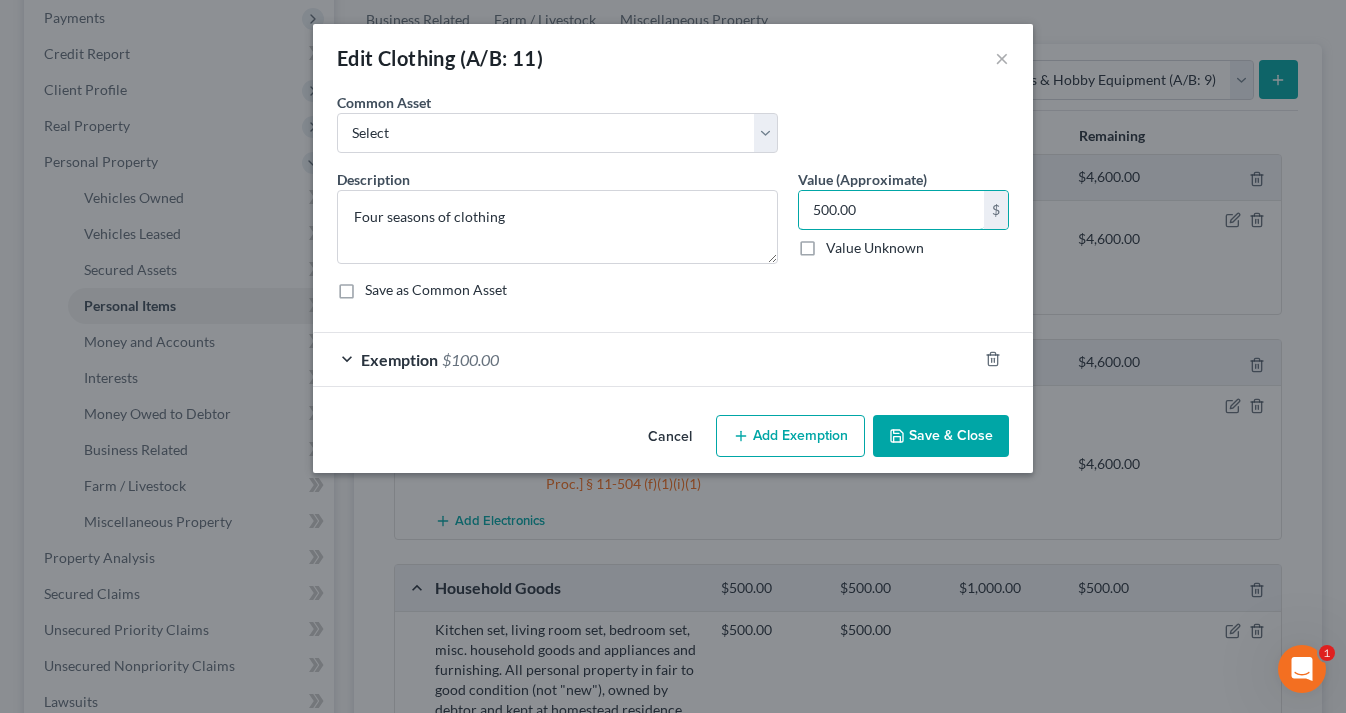 type on "500.00" 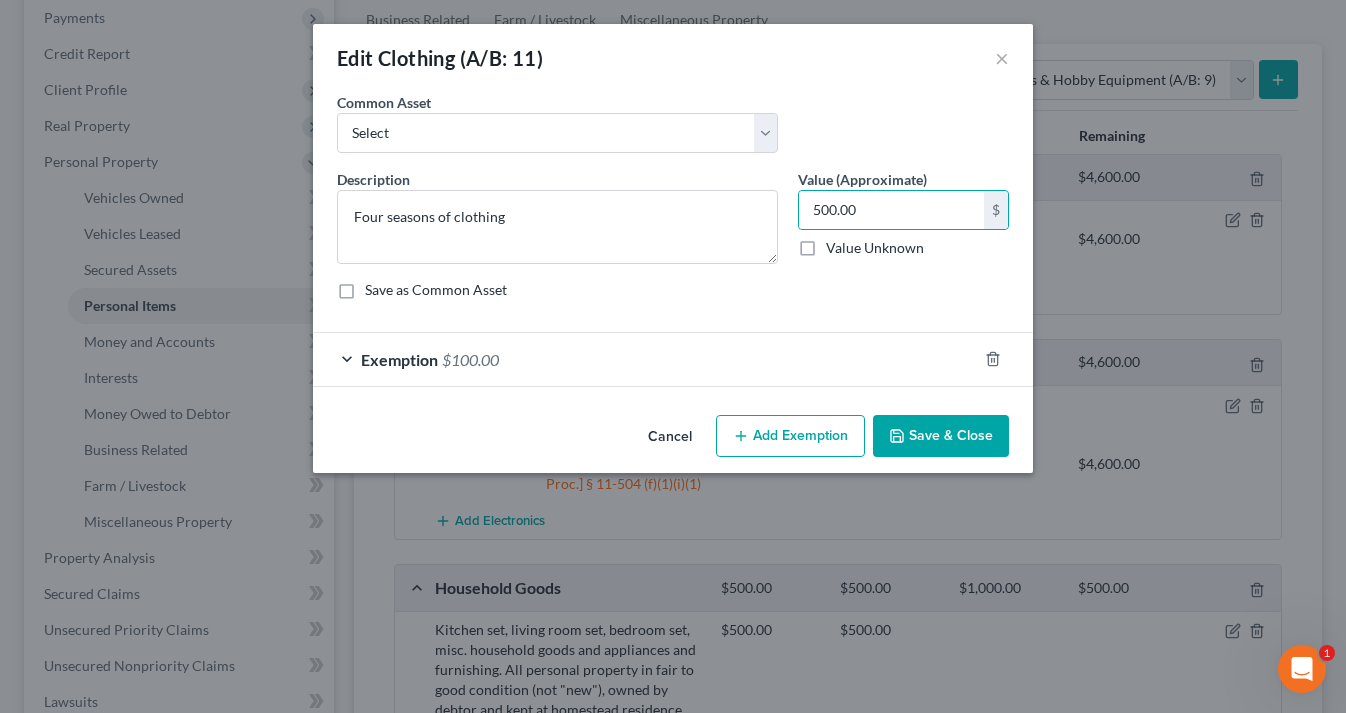 click on "Save & Close" at bounding box center (941, 436) 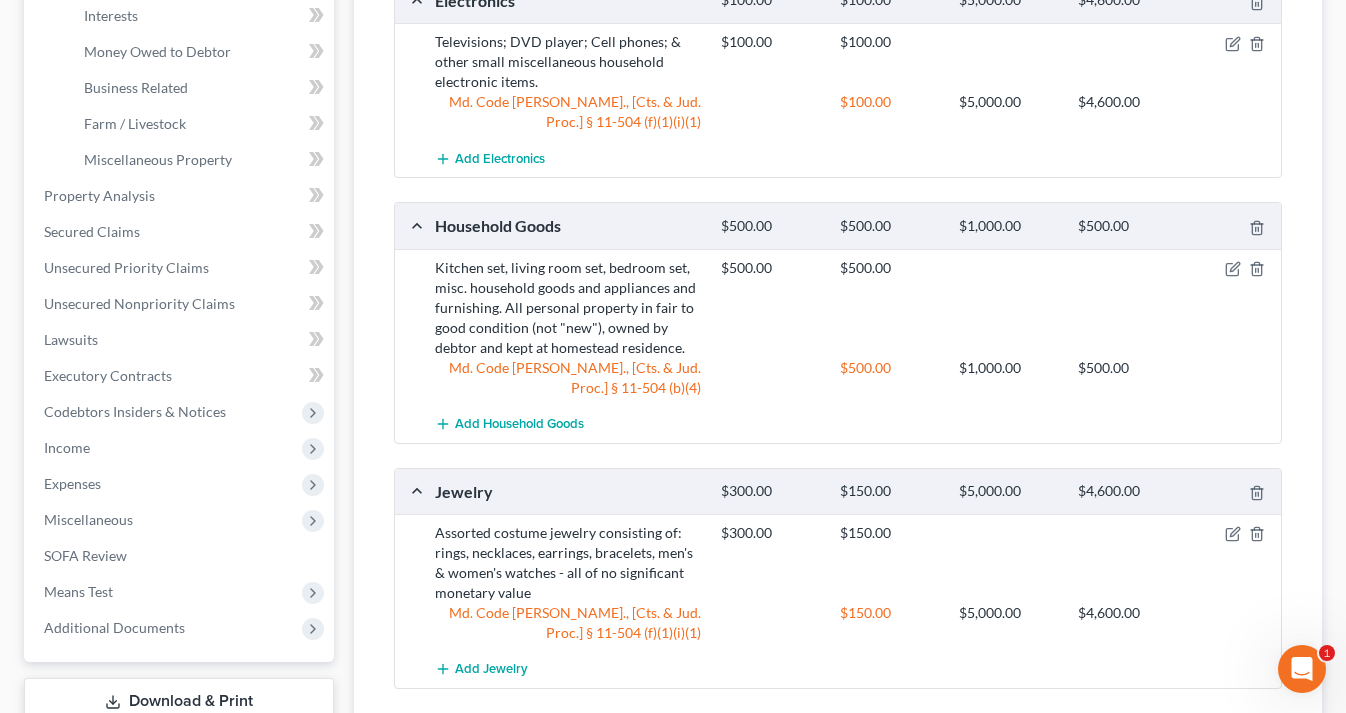 scroll, scrollTop: 615, scrollLeft: 0, axis: vertical 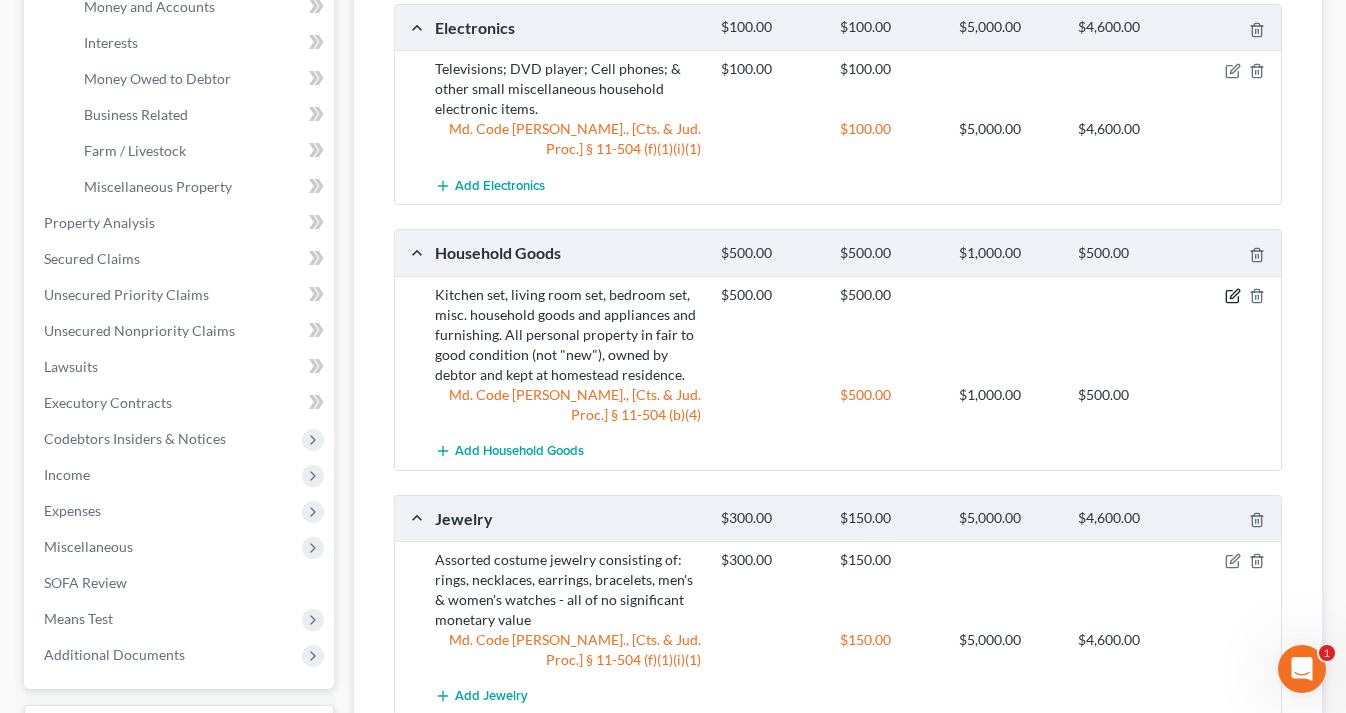 click 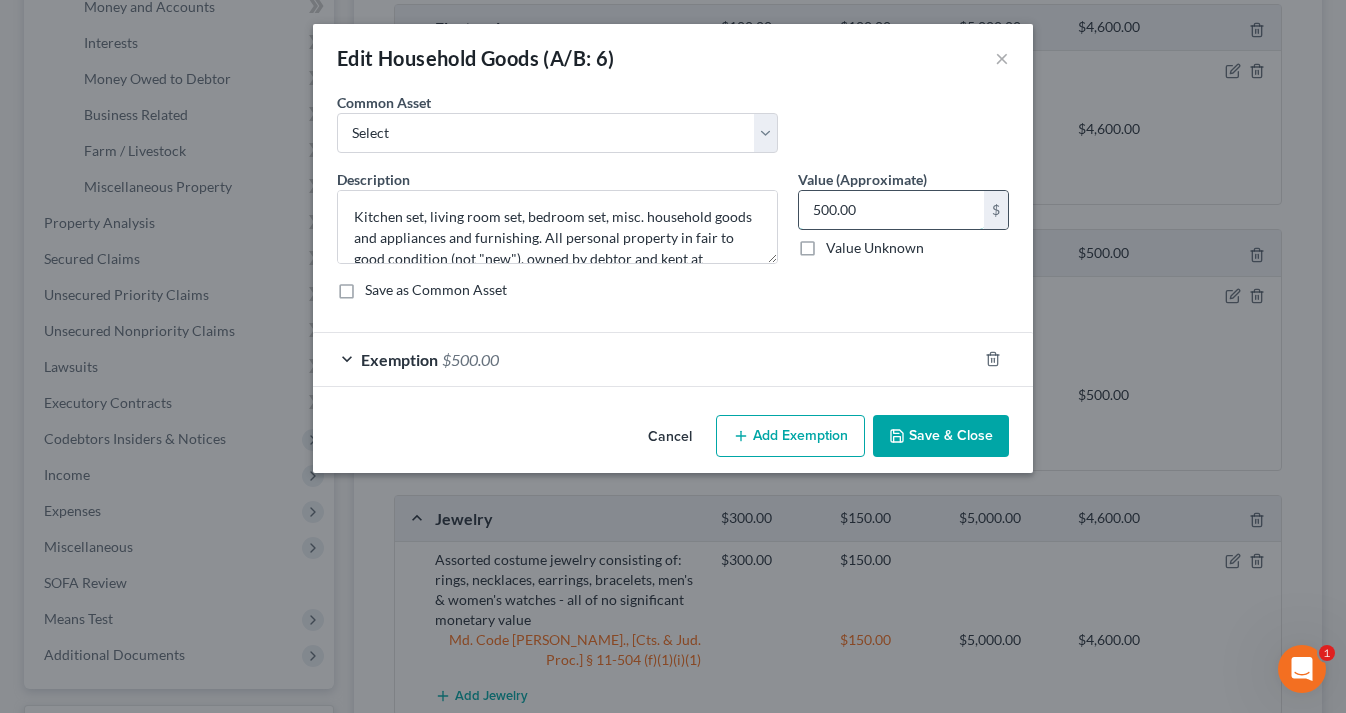 drag, startPoint x: 821, startPoint y: 206, endPoint x: 810, endPoint y: 206, distance: 11 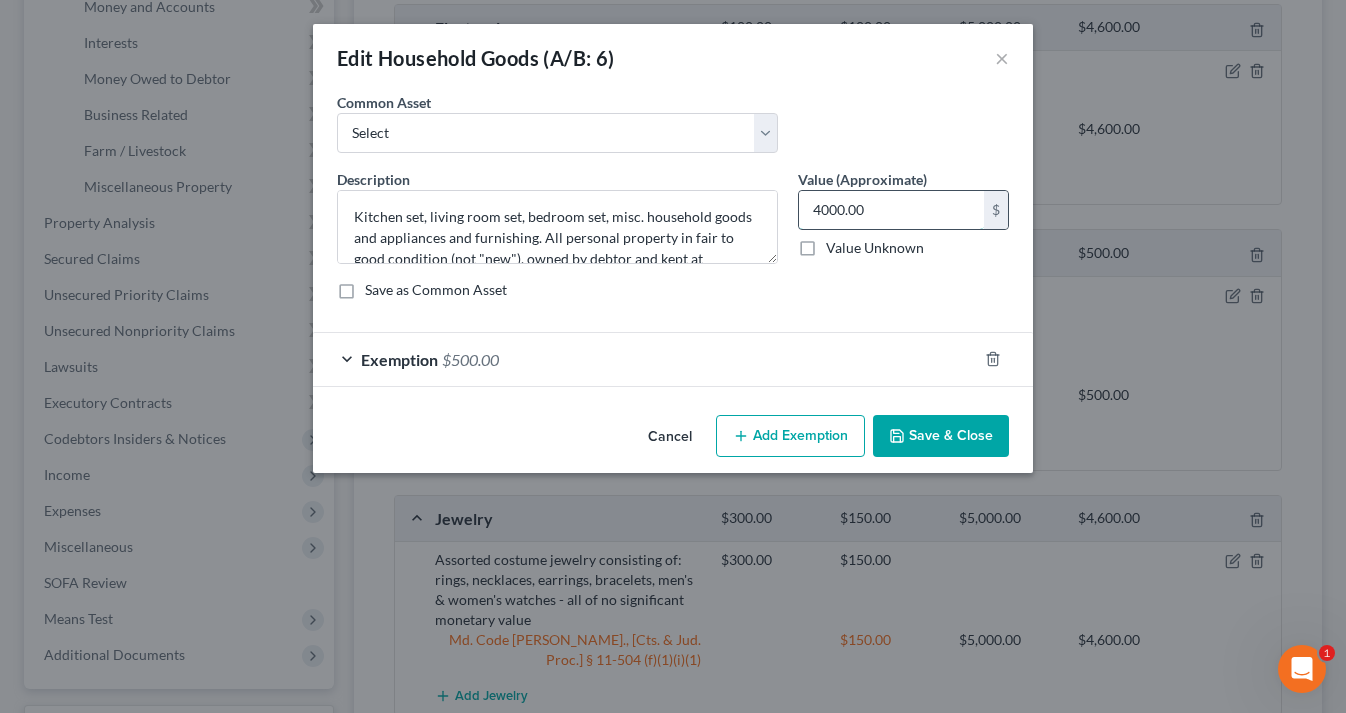 type on "4,000.00" 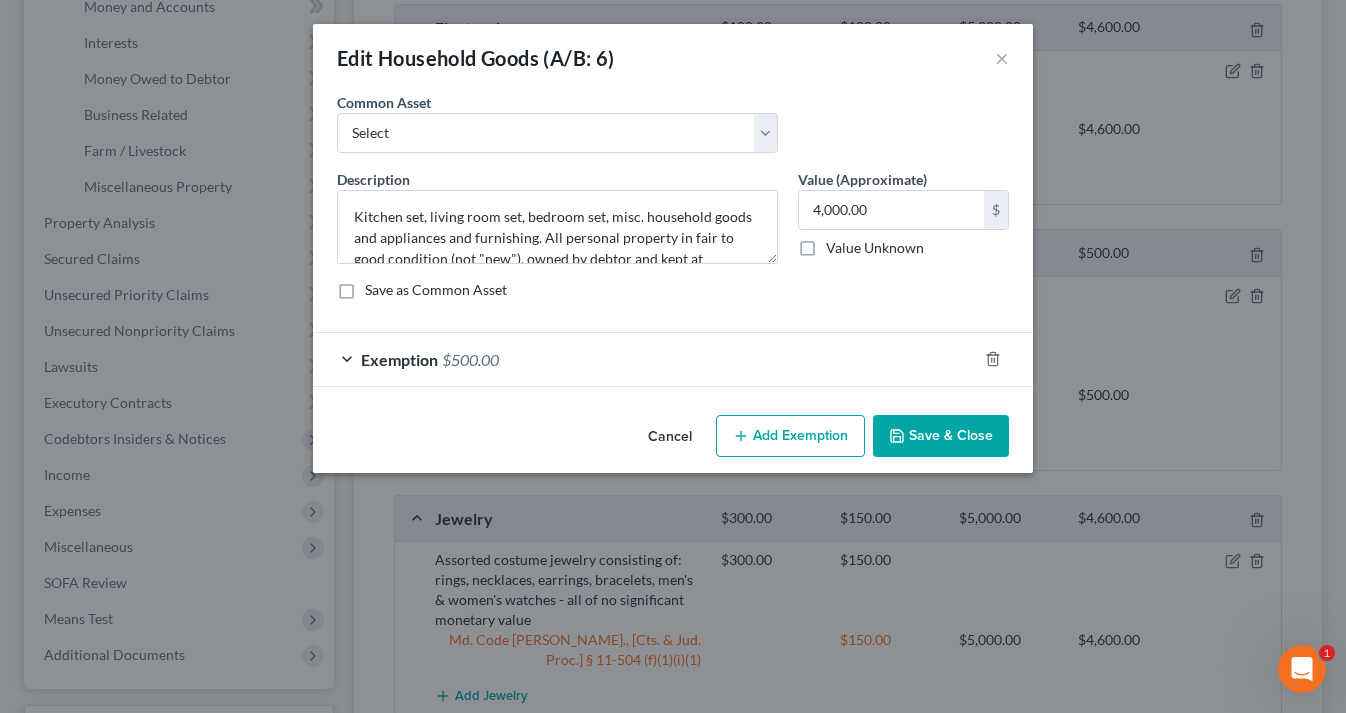 click on "Save & Close" at bounding box center (941, 436) 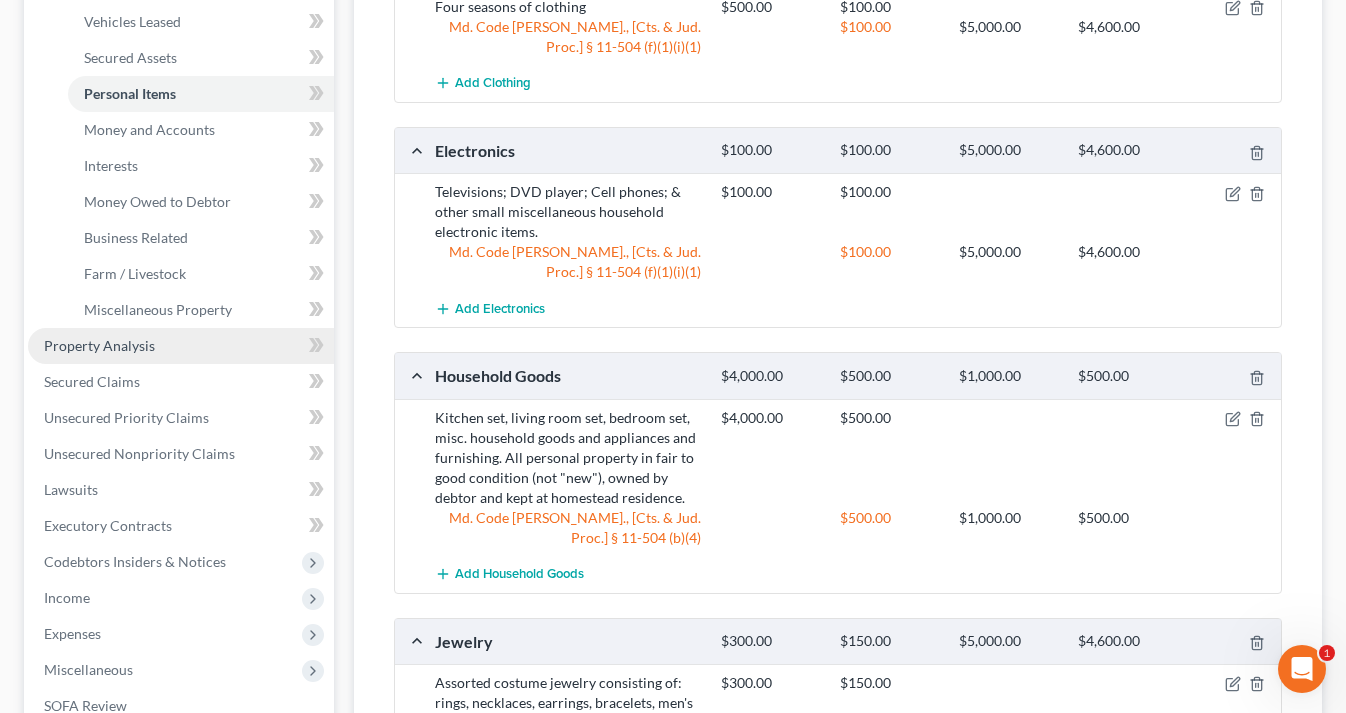scroll, scrollTop: 487, scrollLeft: 0, axis: vertical 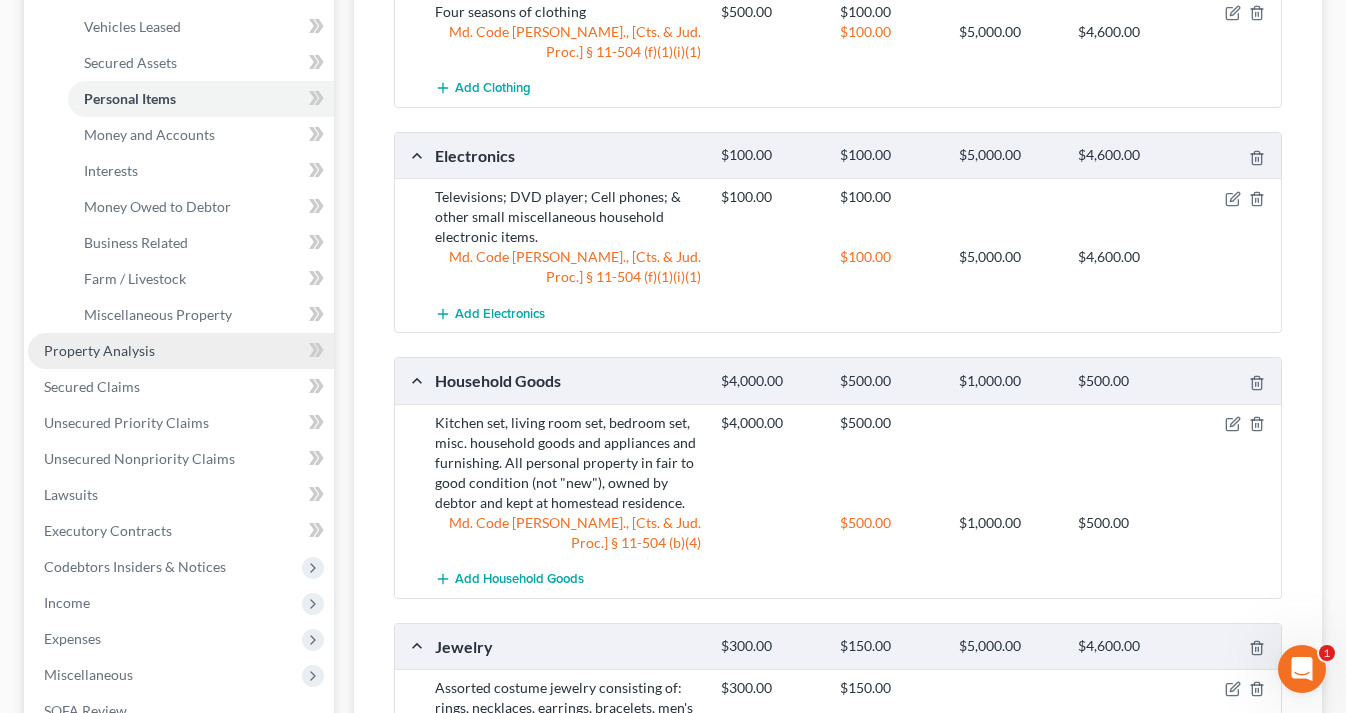 click on "Property Analysis" at bounding box center (181, 351) 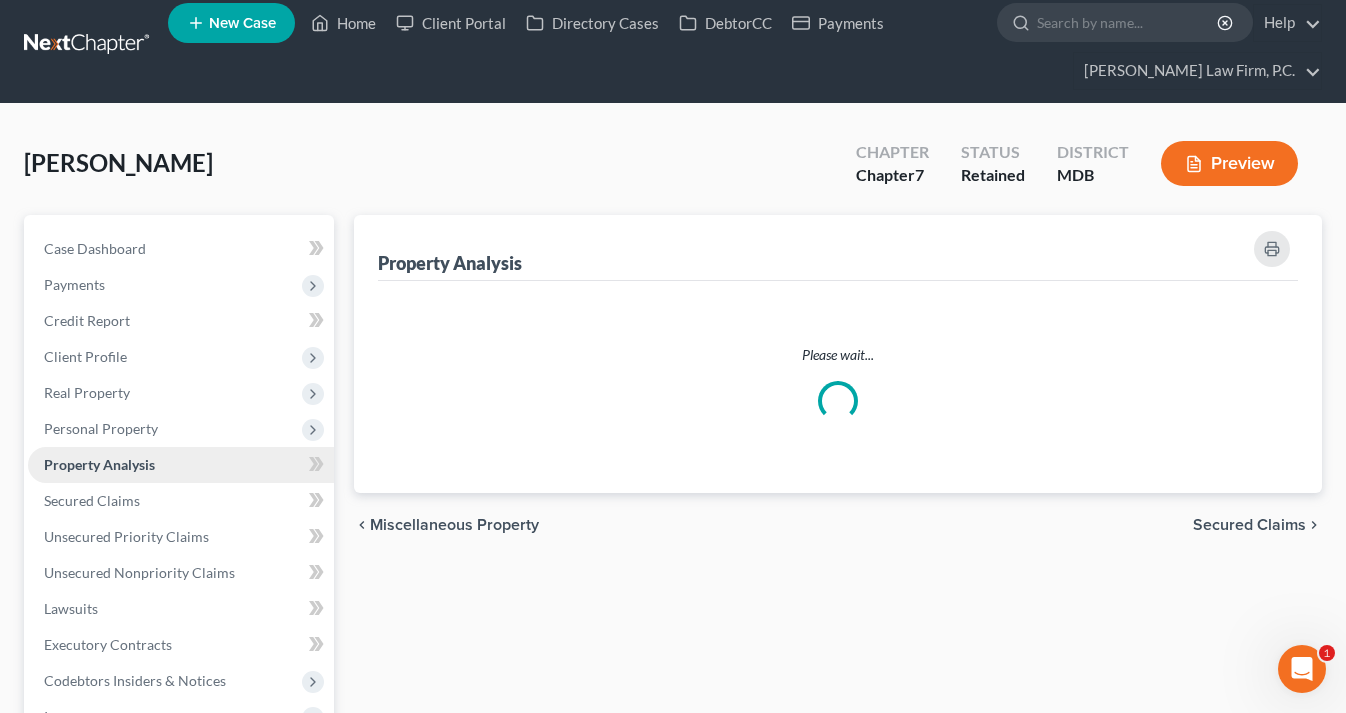 scroll, scrollTop: 0, scrollLeft: 0, axis: both 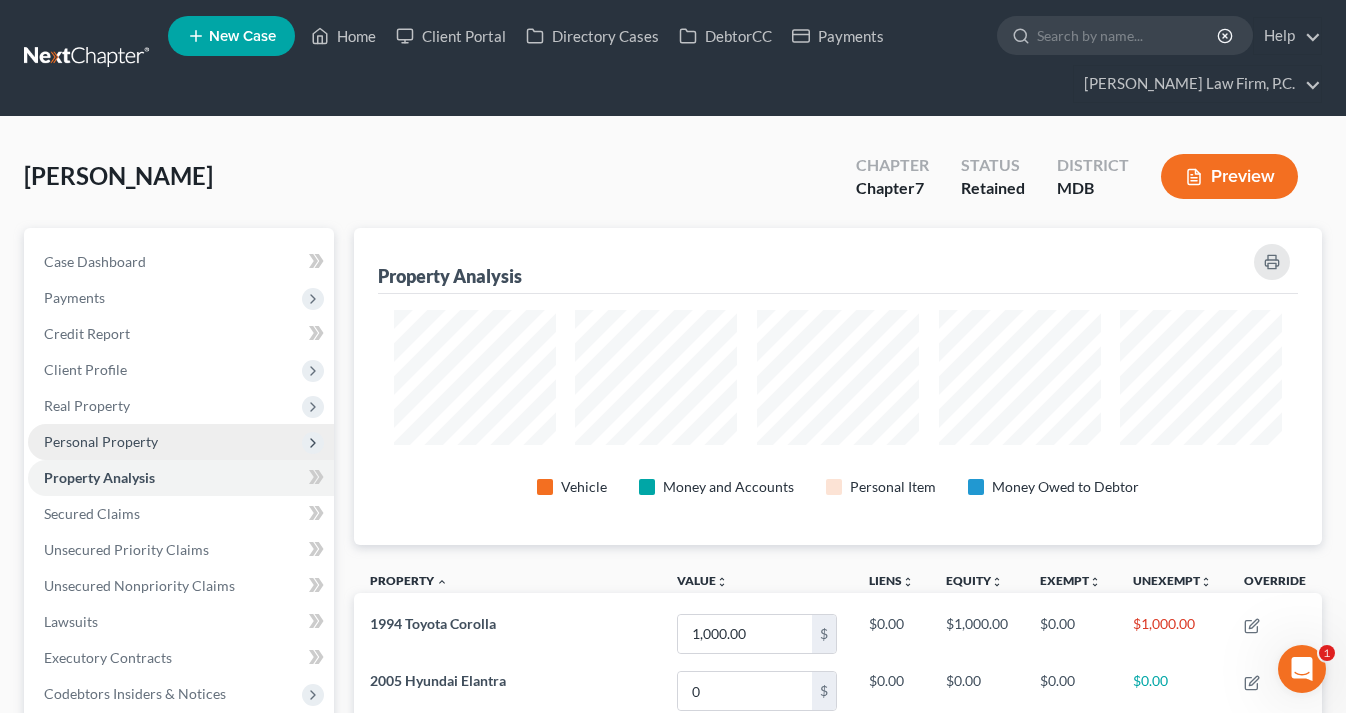 click on "Personal Property" at bounding box center [181, 442] 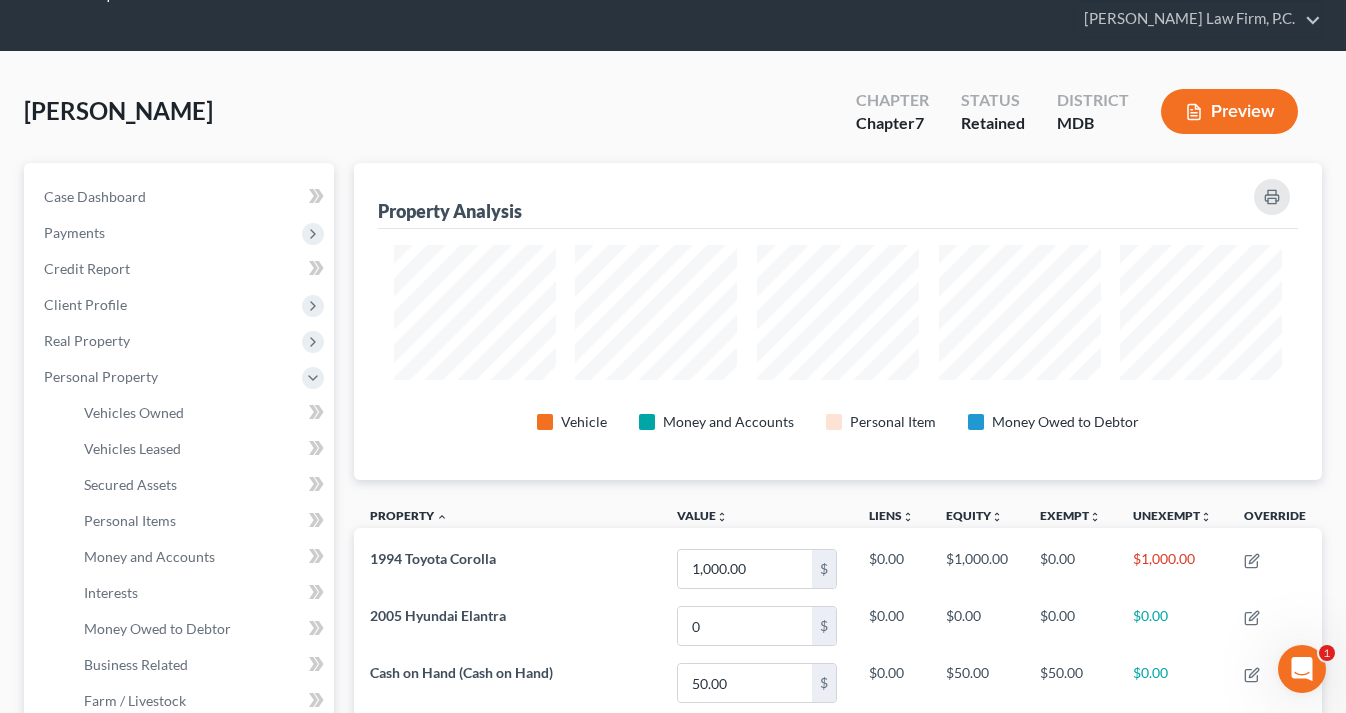 scroll, scrollTop: 132, scrollLeft: 0, axis: vertical 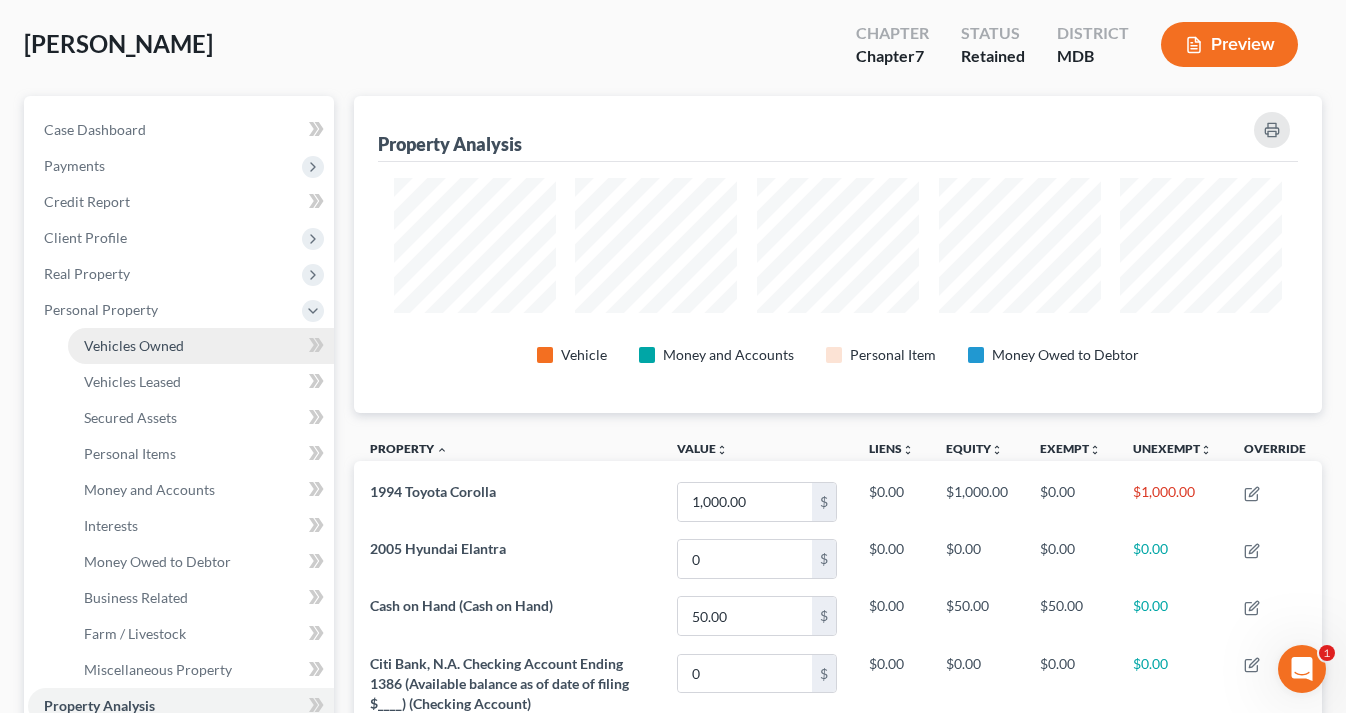 click on "Vehicles Owned" at bounding box center (201, 346) 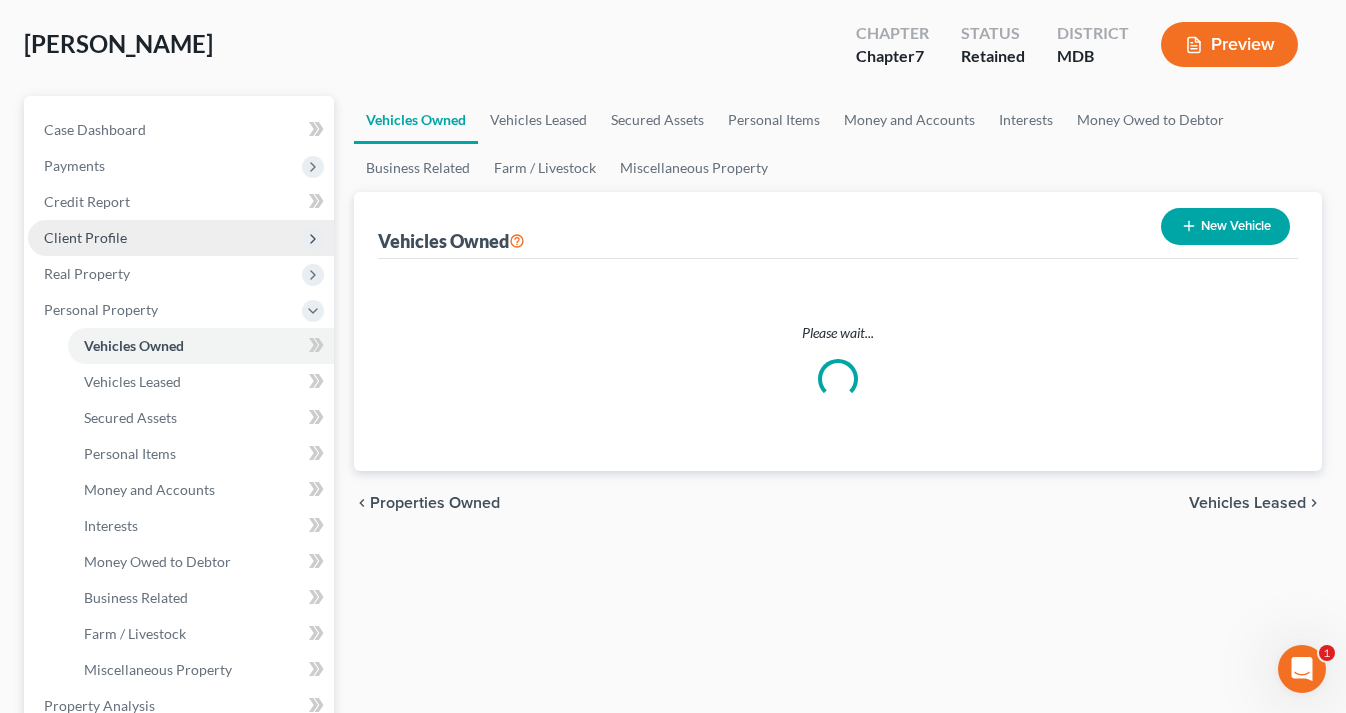 scroll, scrollTop: 0, scrollLeft: 0, axis: both 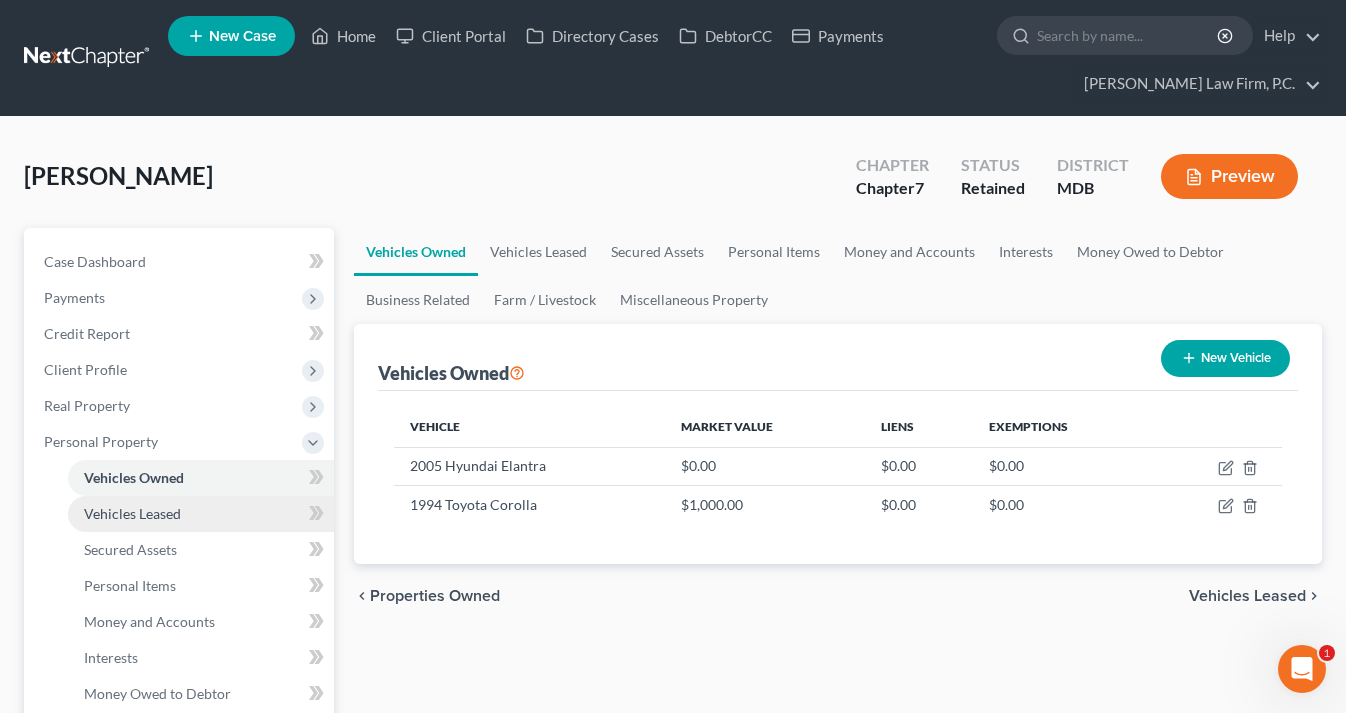 click on "Vehicles Leased" at bounding box center [201, 514] 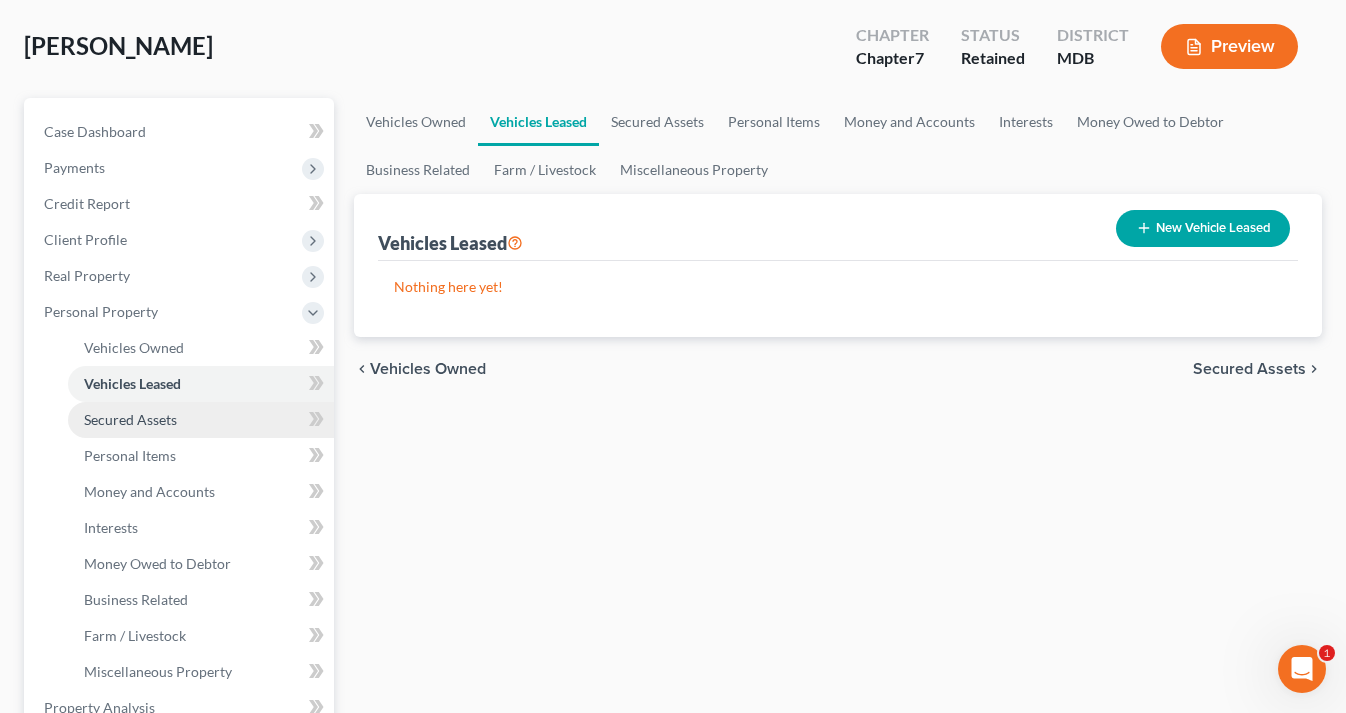 click on "Secured Assets" at bounding box center (201, 420) 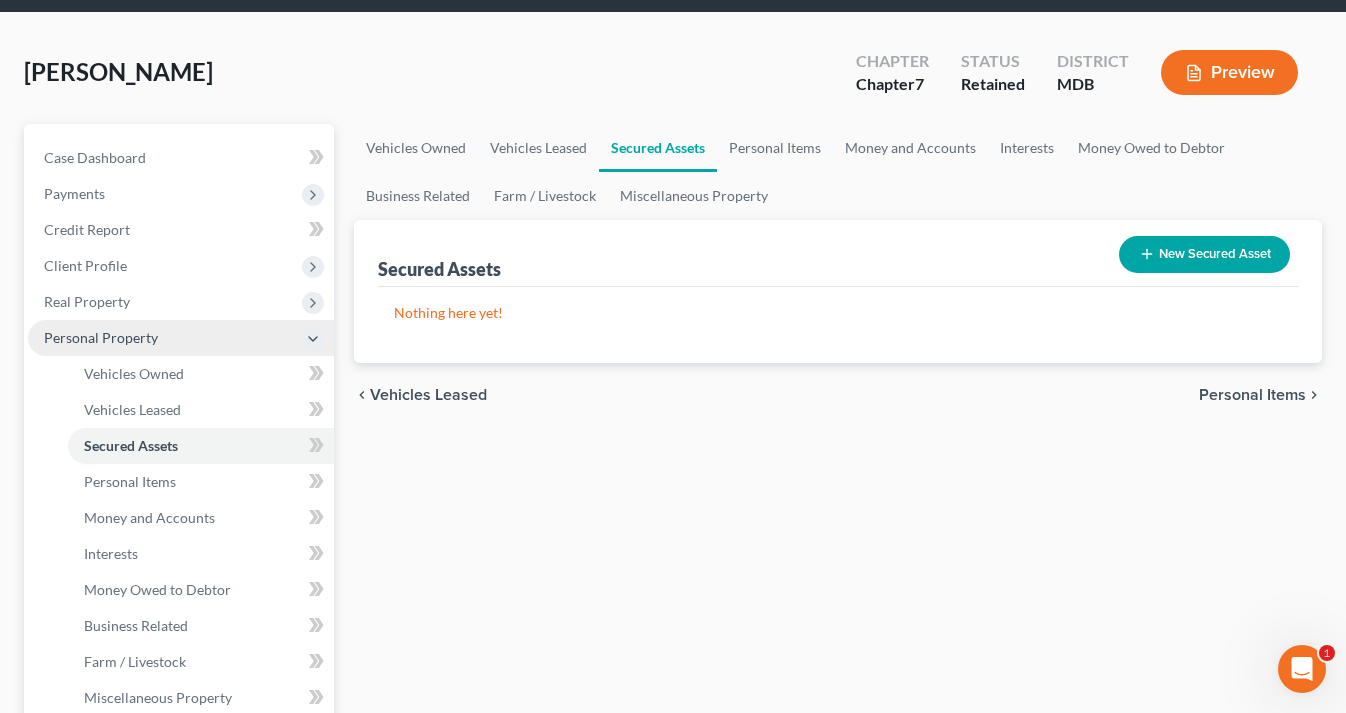 scroll, scrollTop: 124, scrollLeft: 0, axis: vertical 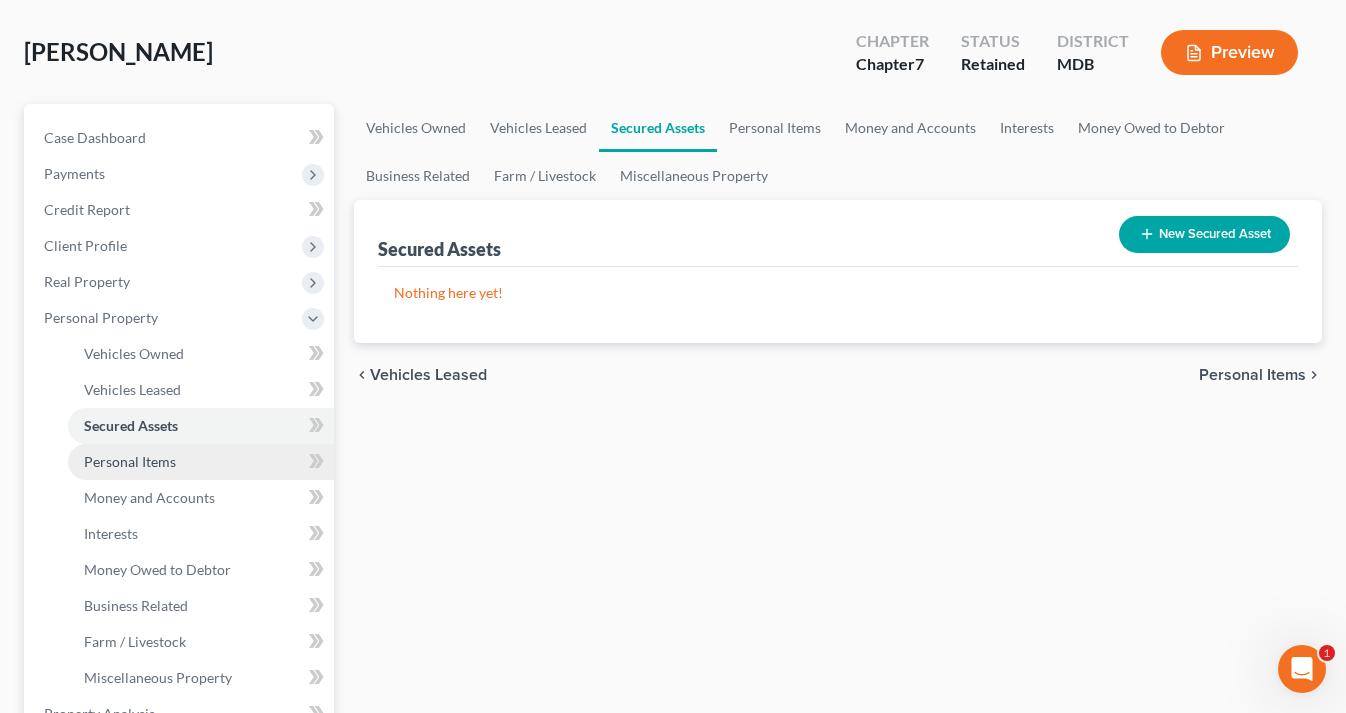 click on "Personal Items" at bounding box center [130, 461] 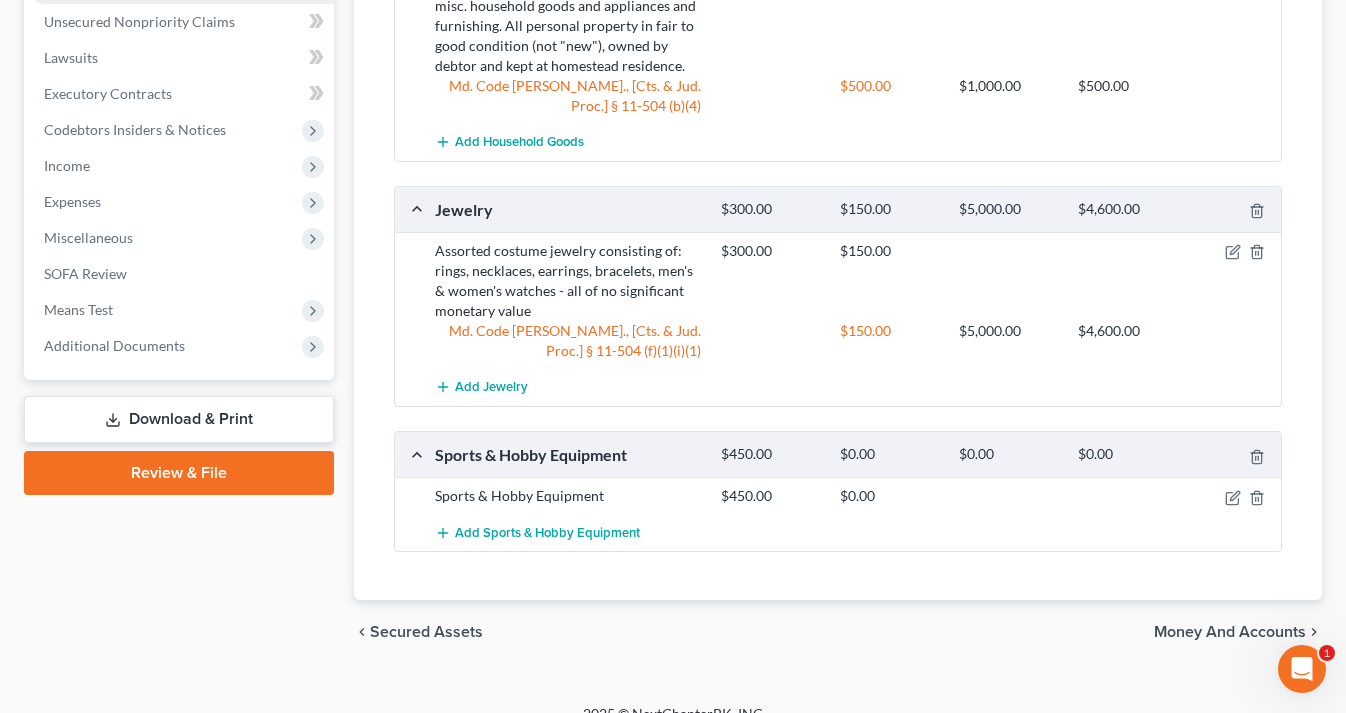 scroll, scrollTop: 925, scrollLeft: 0, axis: vertical 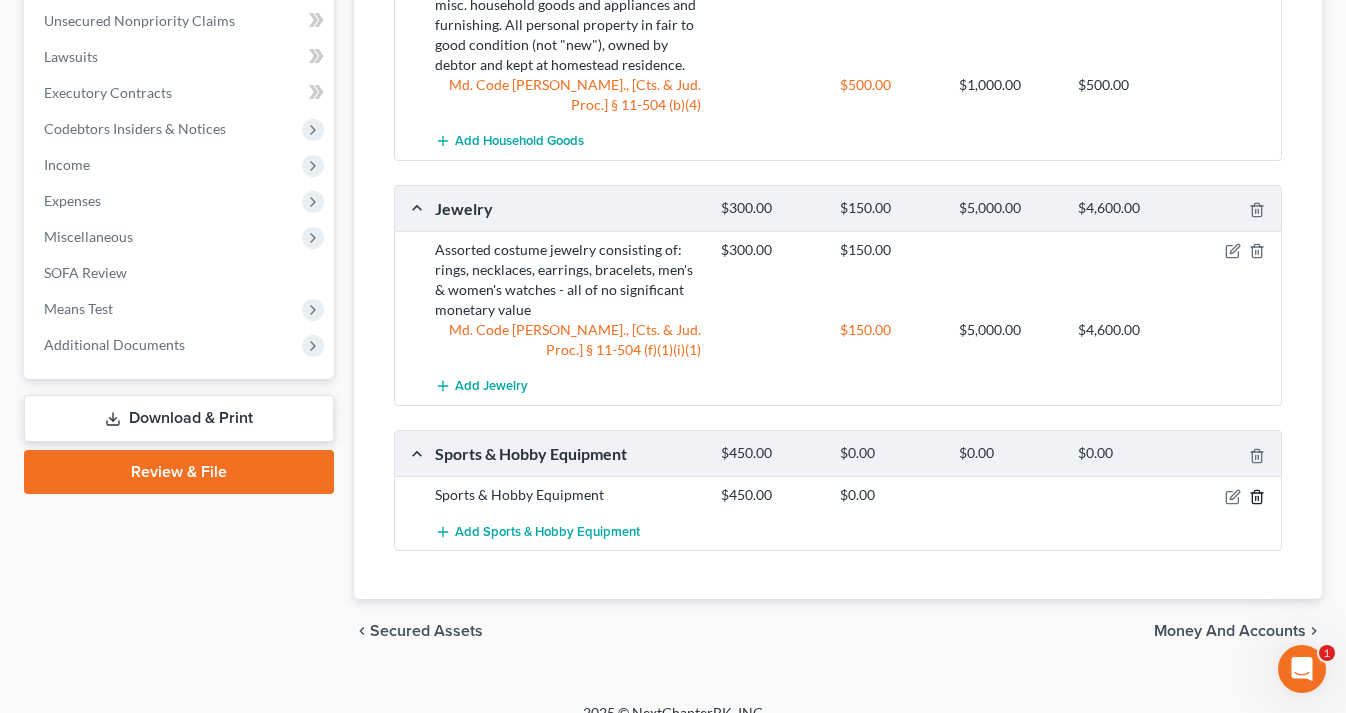 click 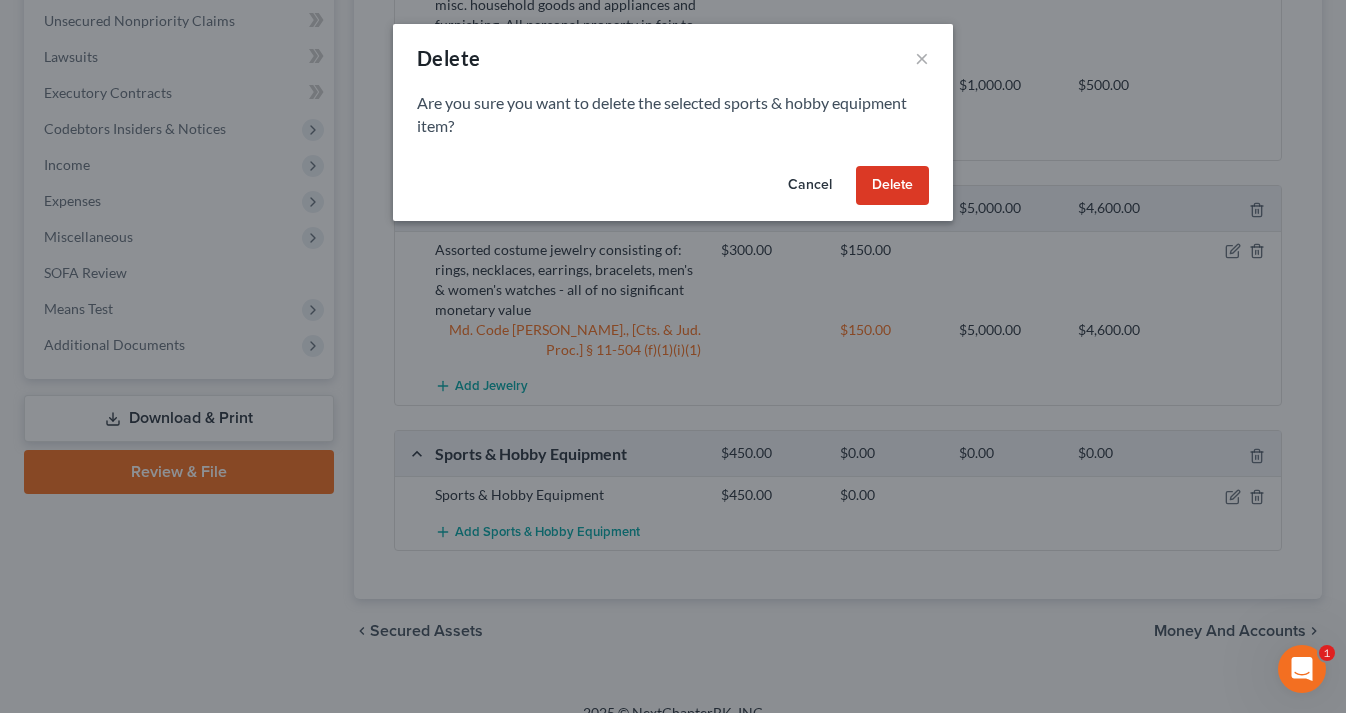 click on "Delete" at bounding box center [892, 186] 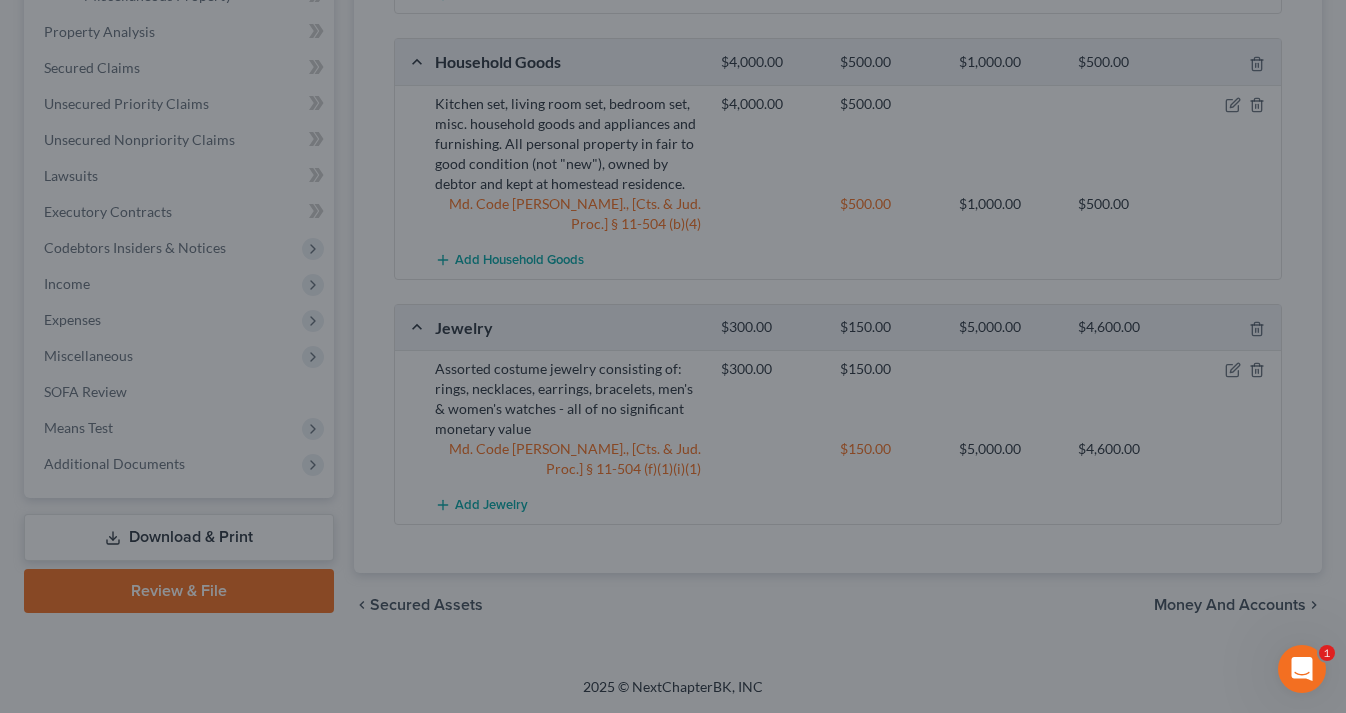 scroll, scrollTop: 805, scrollLeft: 0, axis: vertical 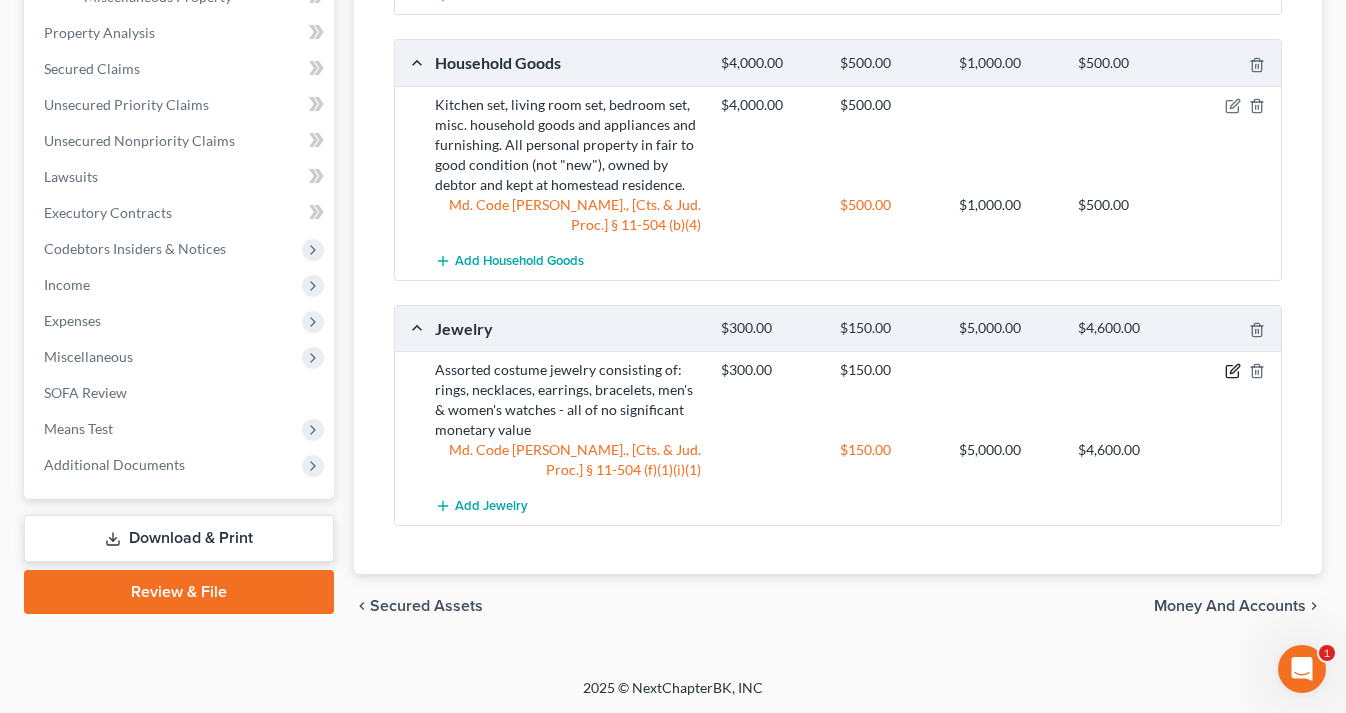 click 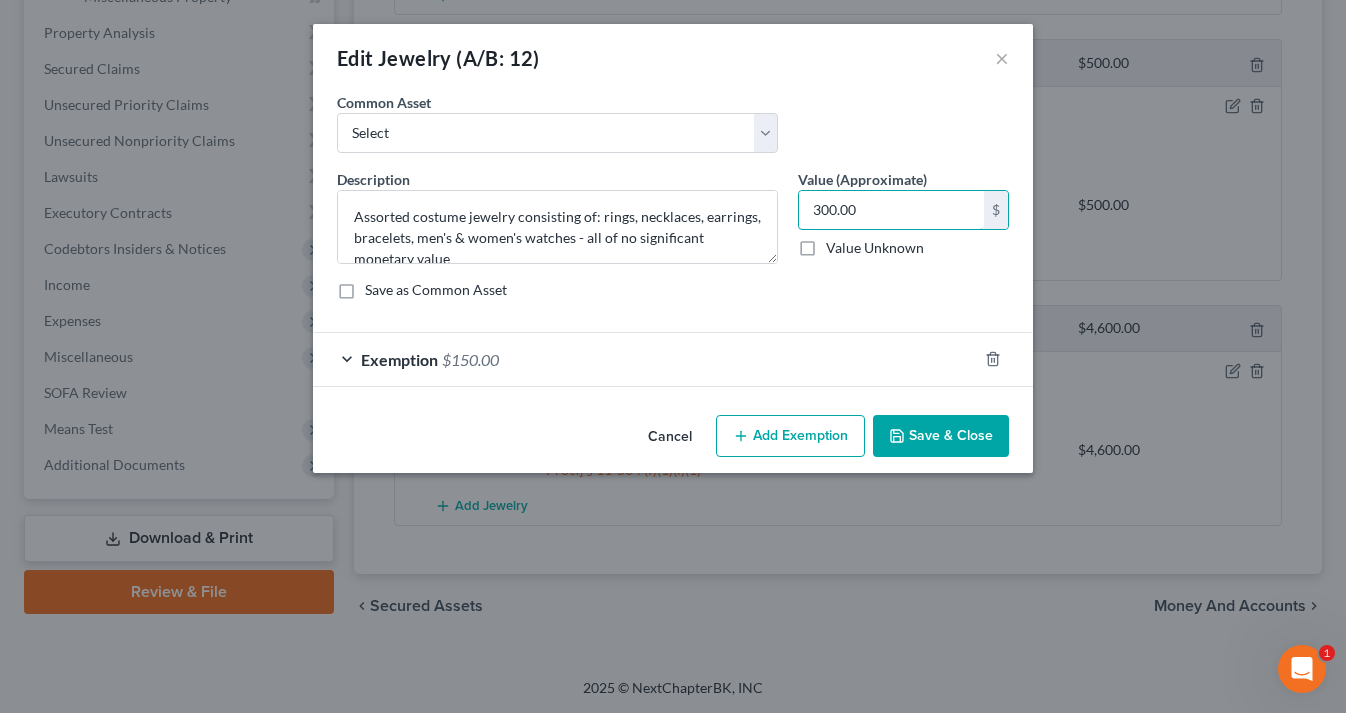 drag, startPoint x: 865, startPoint y: 222, endPoint x: 792, endPoint y: 210, distance: 73.97973 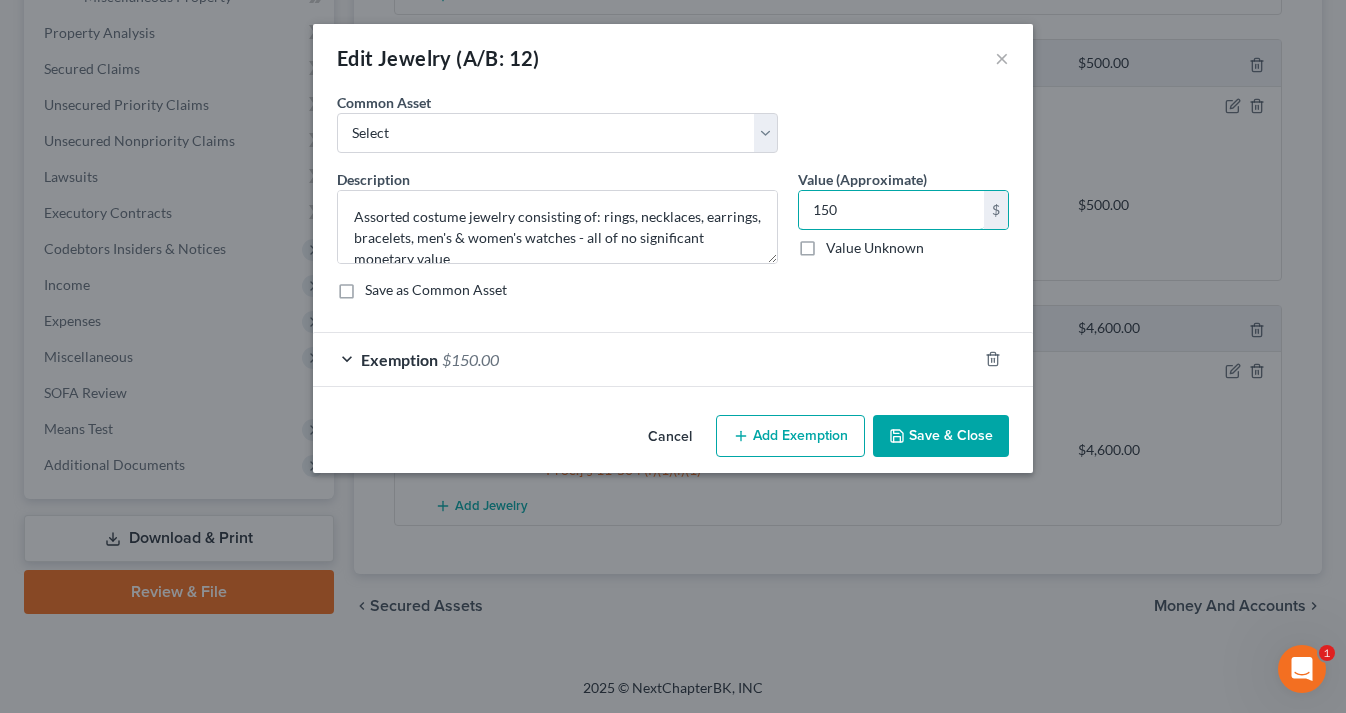 type on "150" 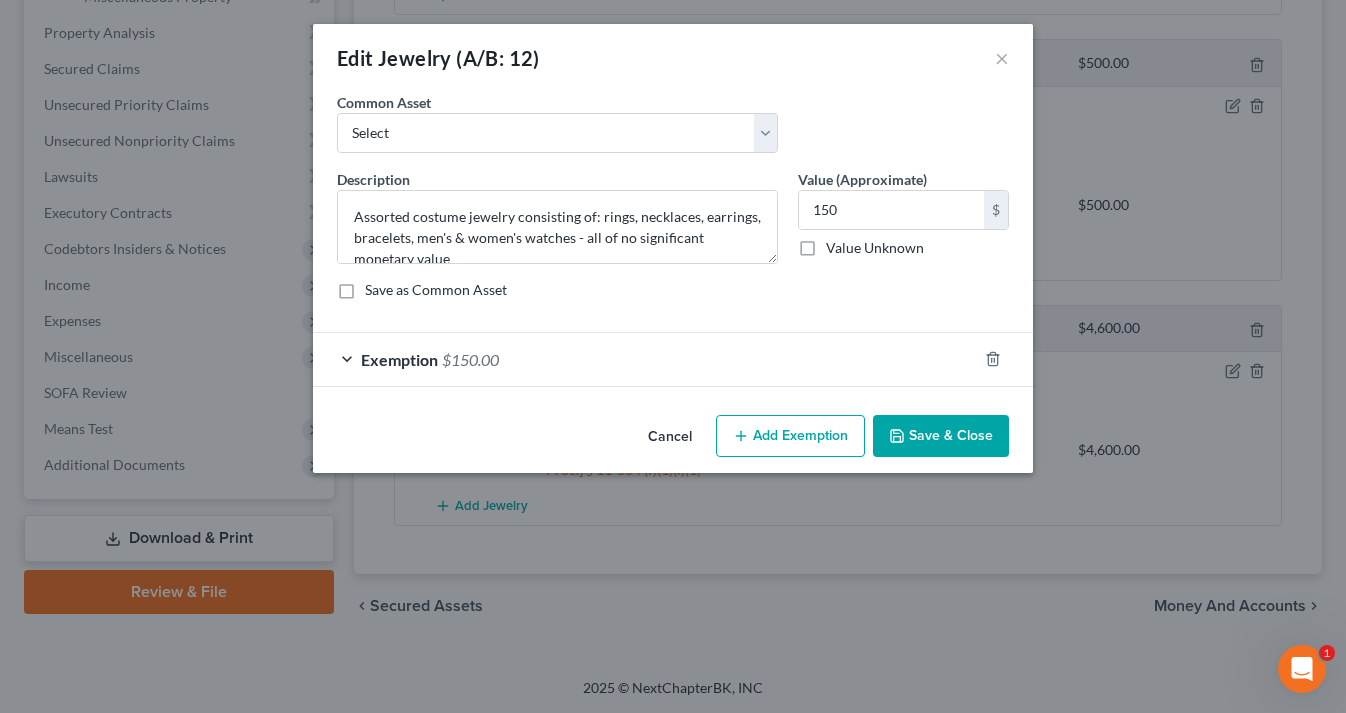 click on "Save & Close" at bounding box center [941, 436] 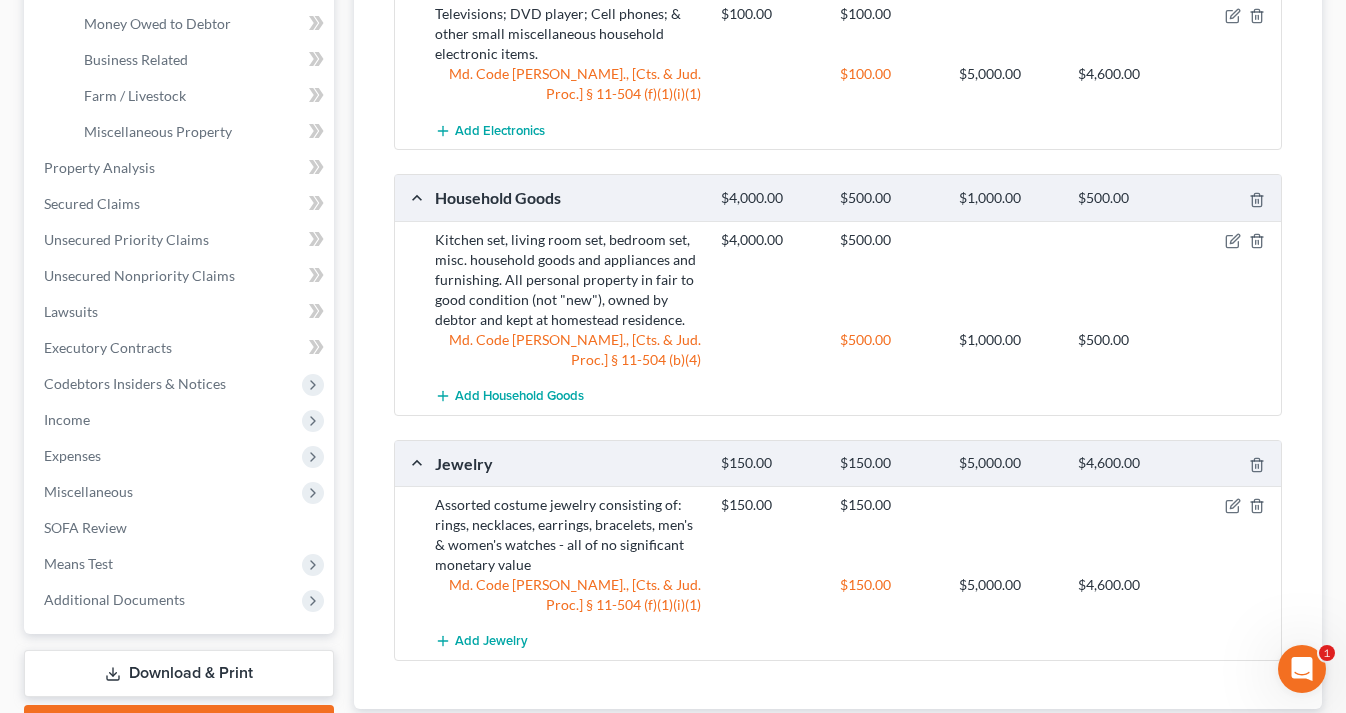 scroll, scrollTop: 667, scrollLeft: 0, axis: vertical 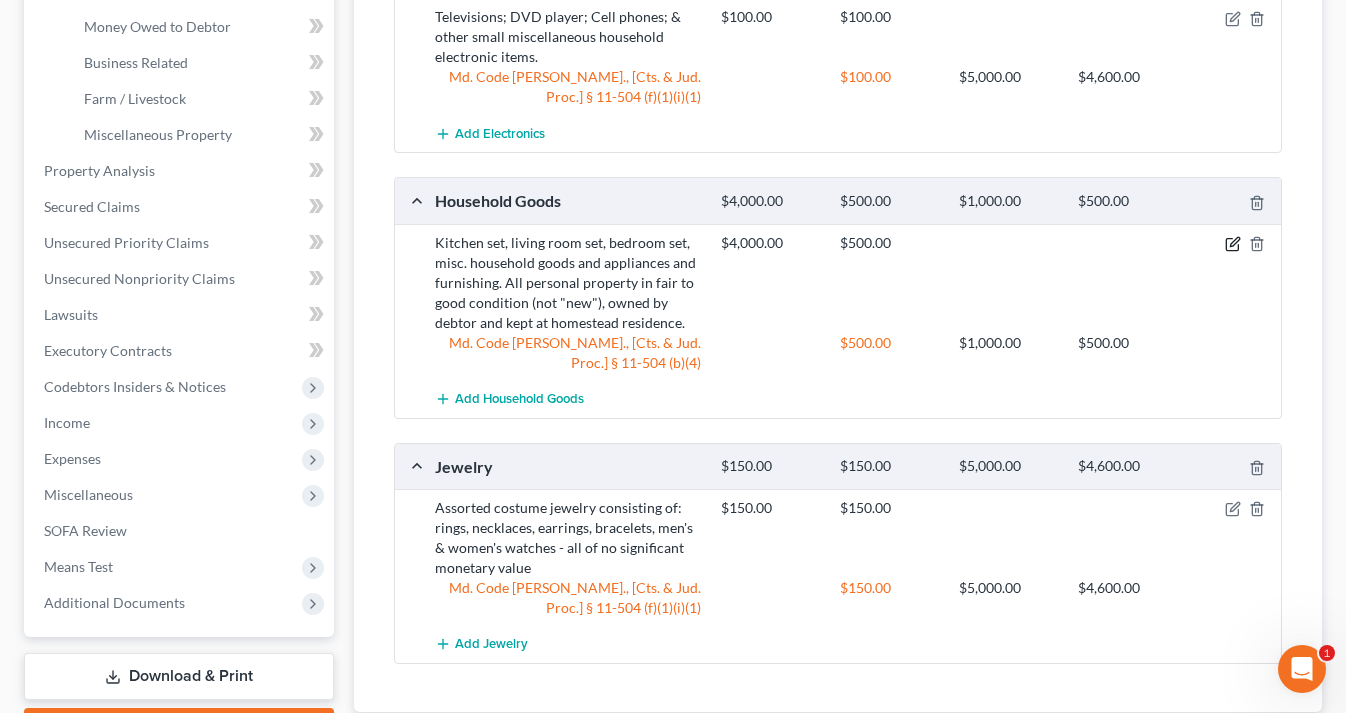 click 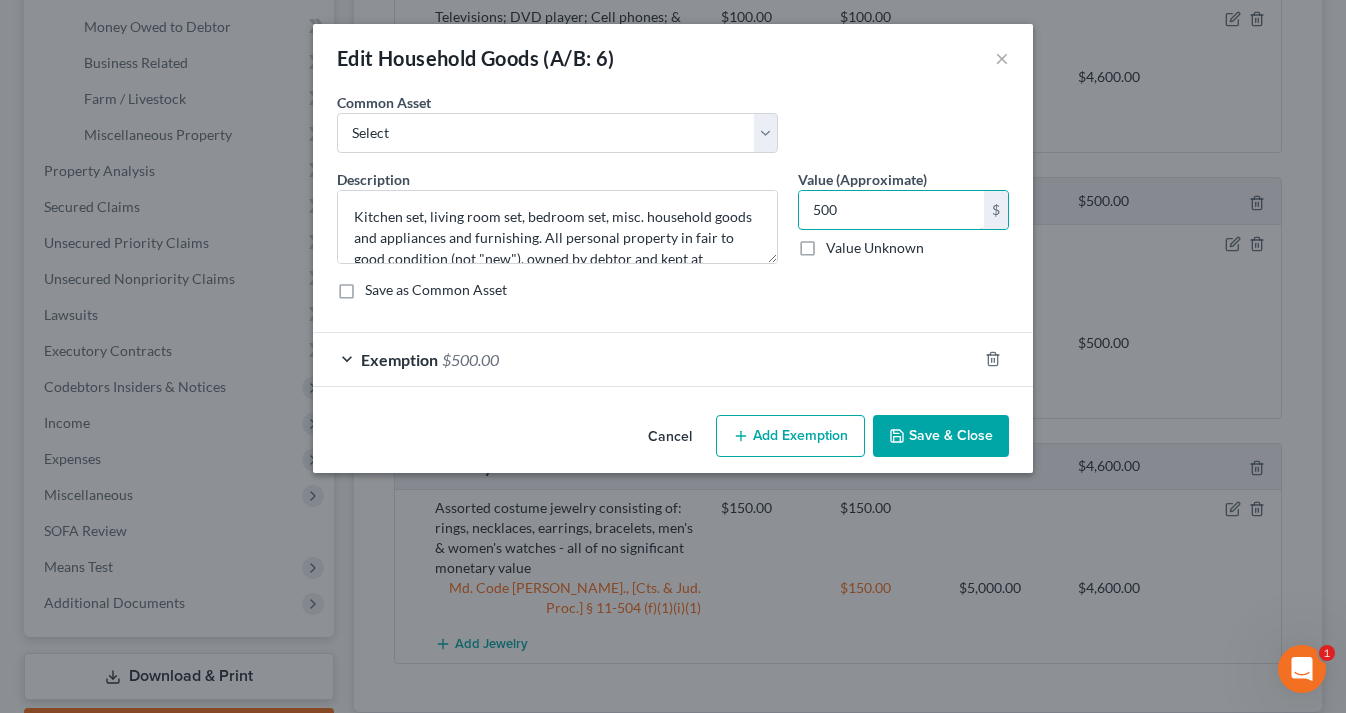 type on "500" 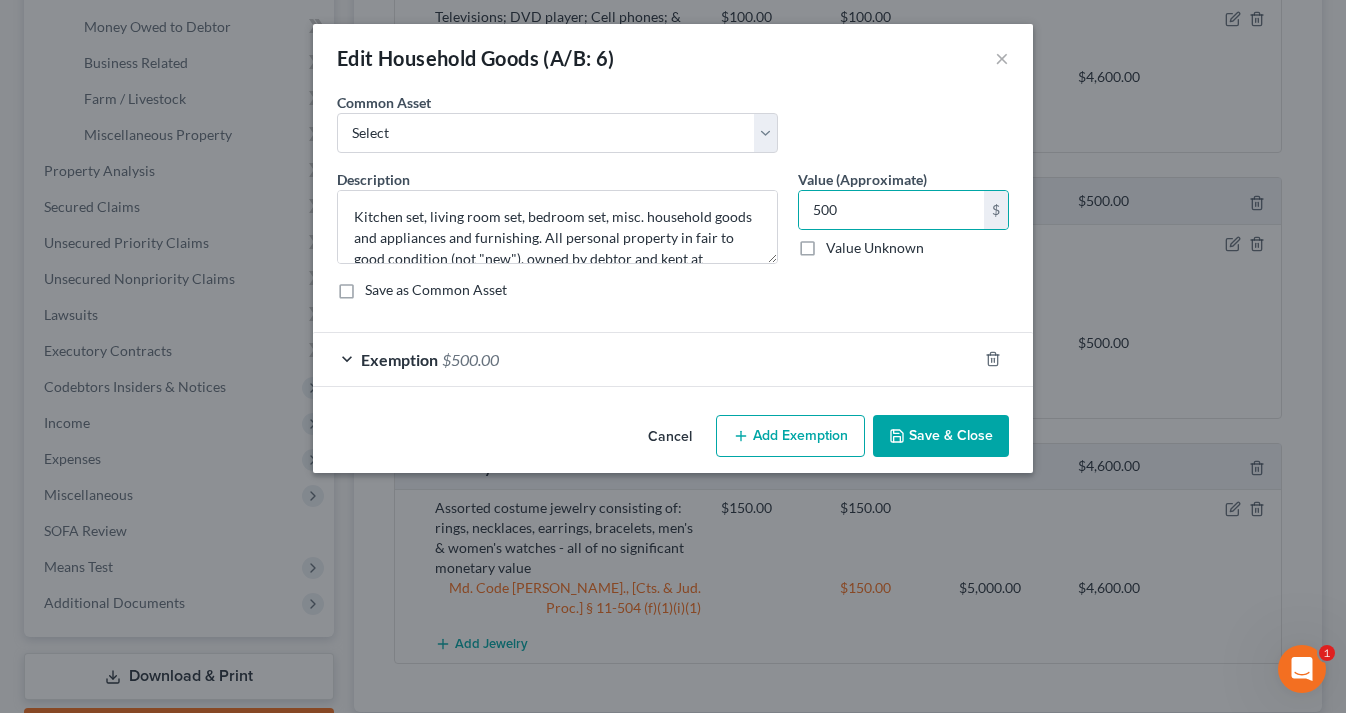 click on "Save & Close" at bounding box center (941, 436) 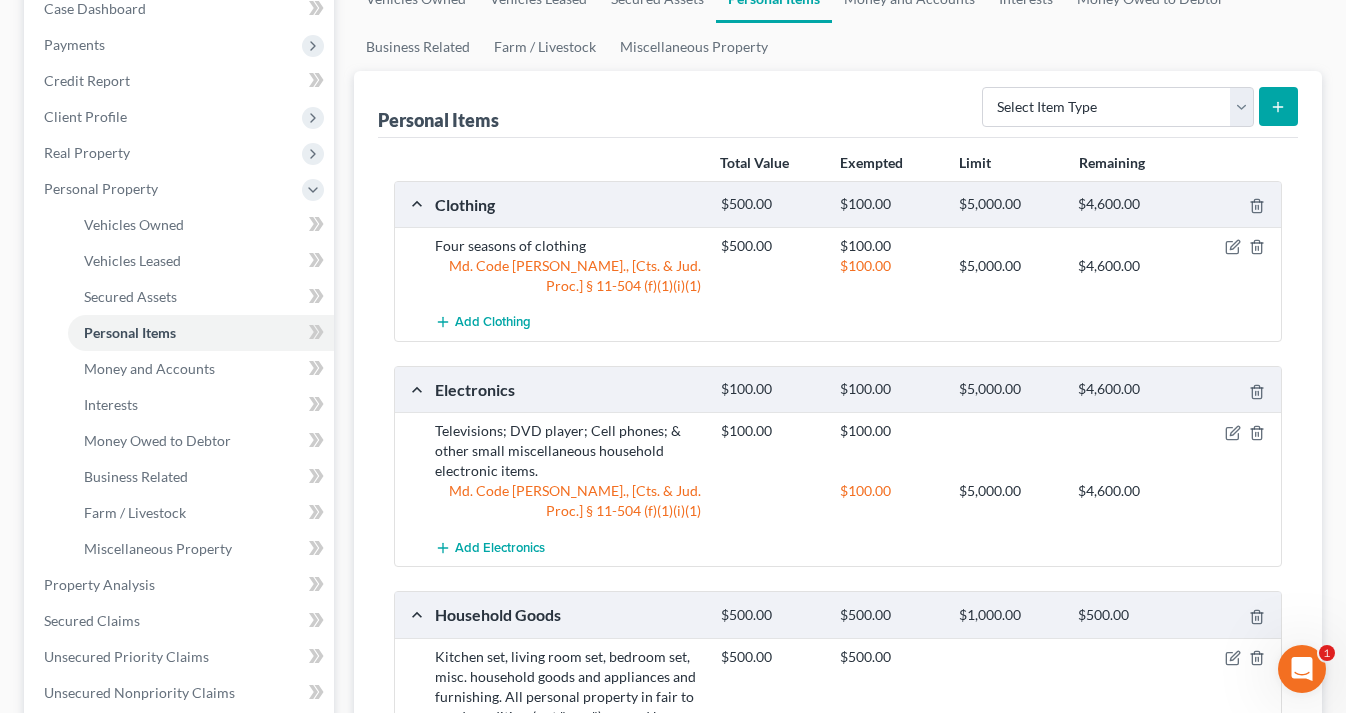 scroll, scrollTop: 226, scrollLeft: 0, axis: vertical 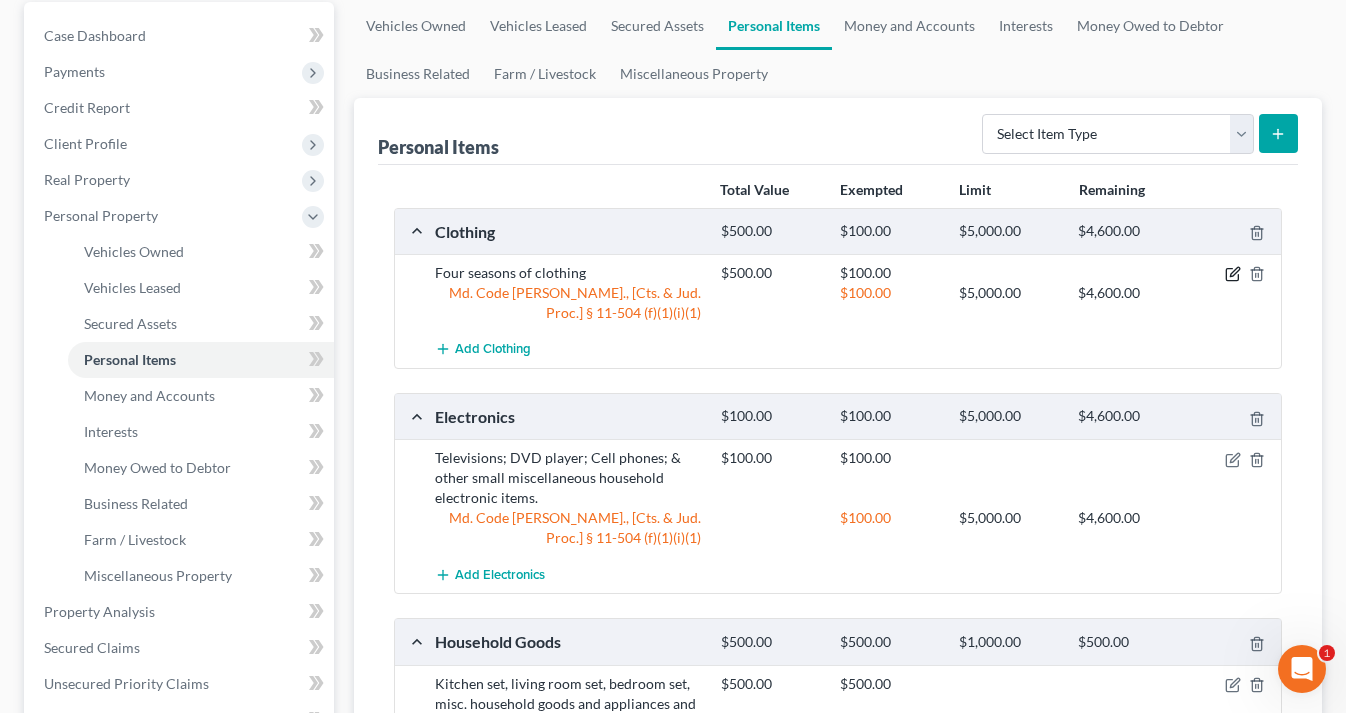 click 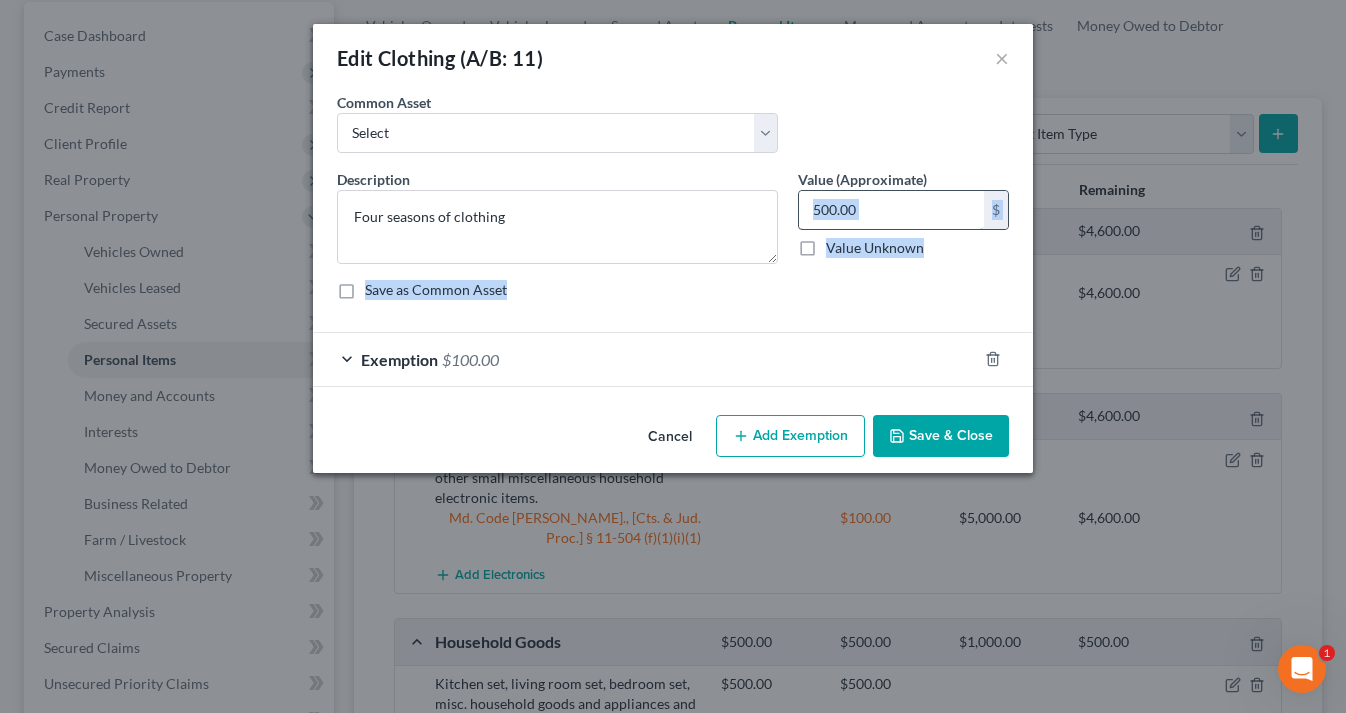drag, startPoint x: 871, startPoint y: 215, endPoint x: 799, endPoint y: 211, distance: 72.11102 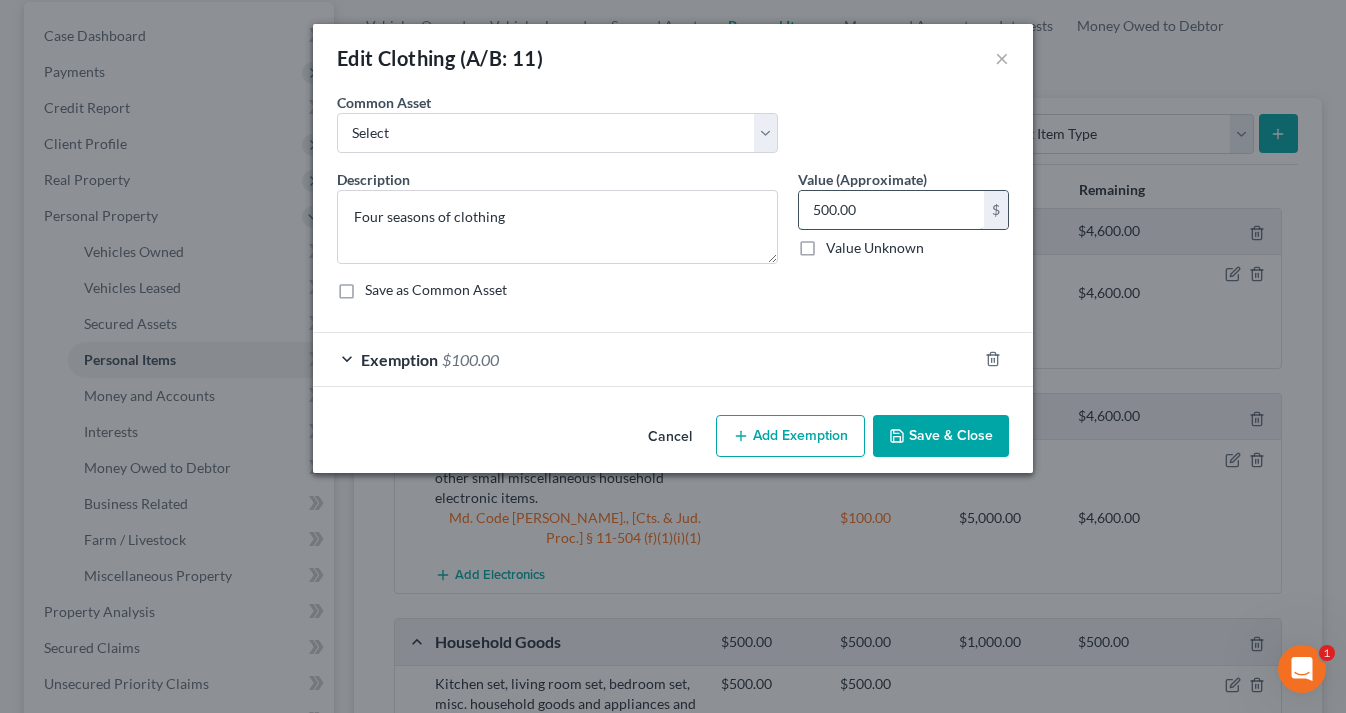 click on "500.00" at bounding box center [891, 210] 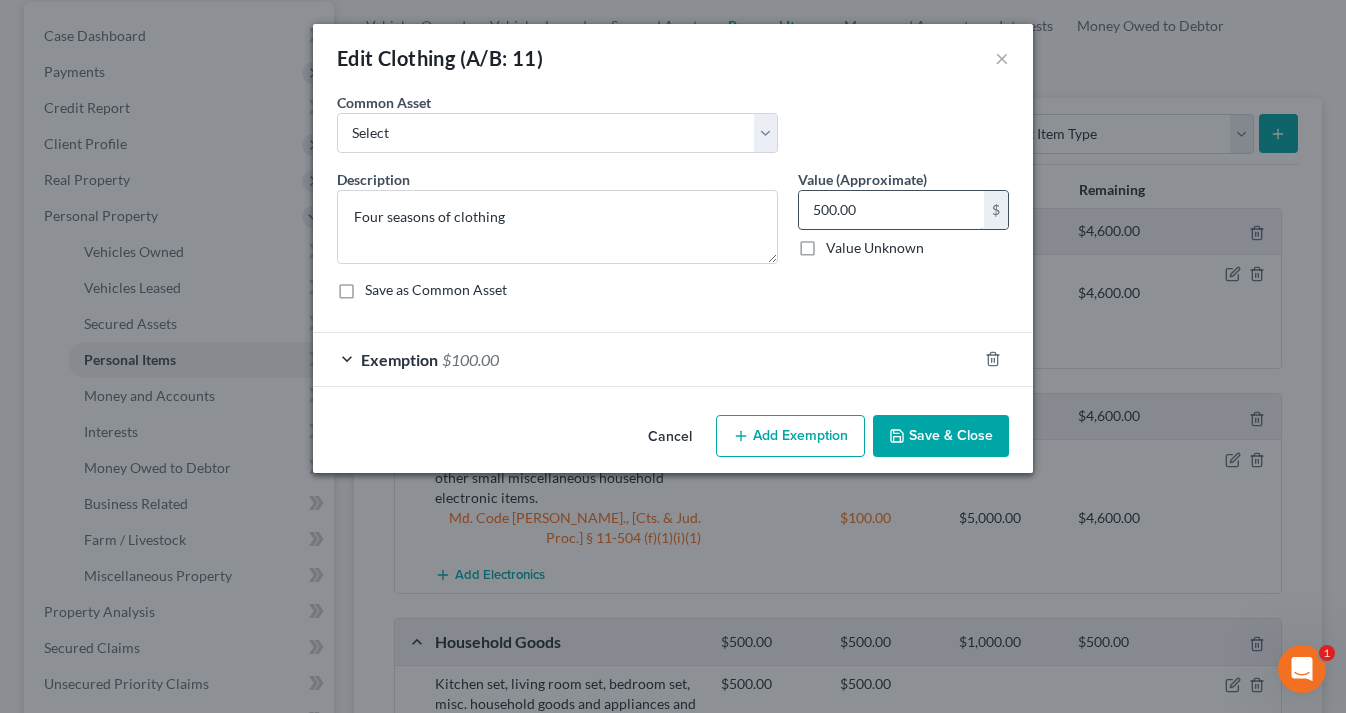 click on "500.00" at bounding box center (891, 210) 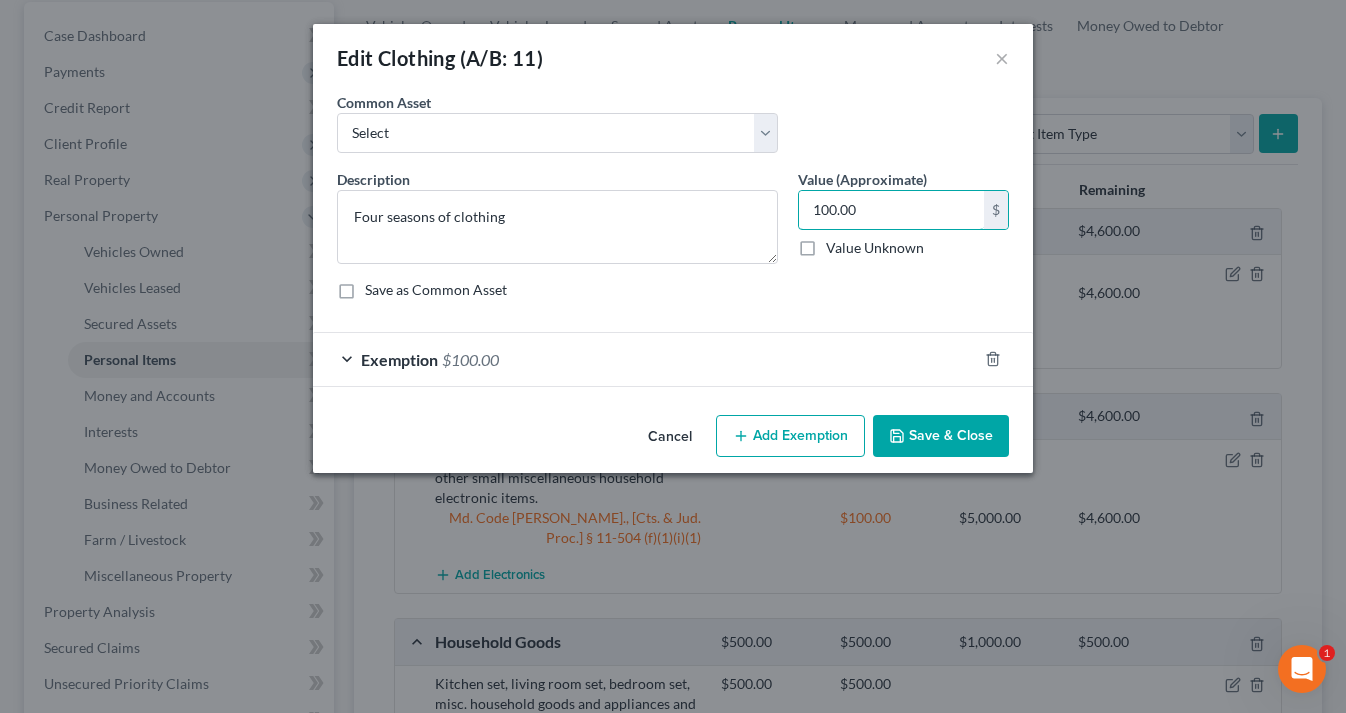 type on "100.00" 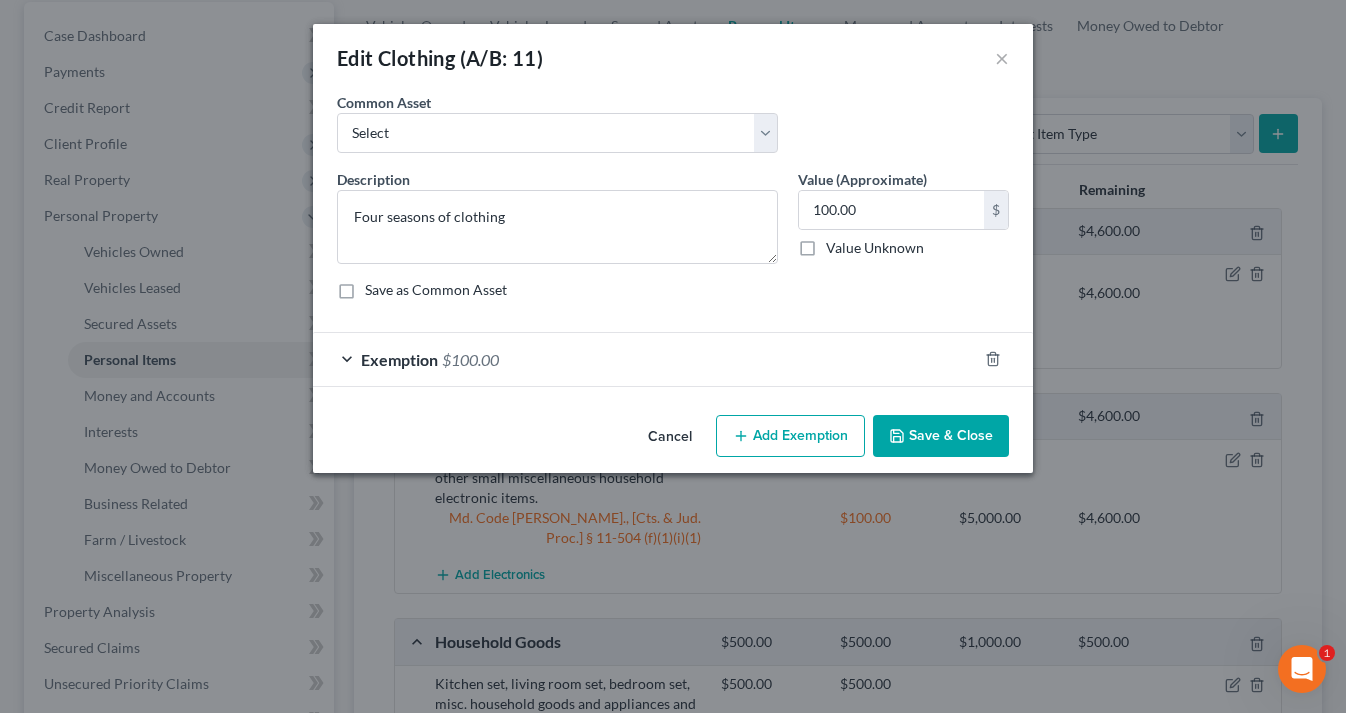 click on "Save & Close" at bounding box center [941, 436] 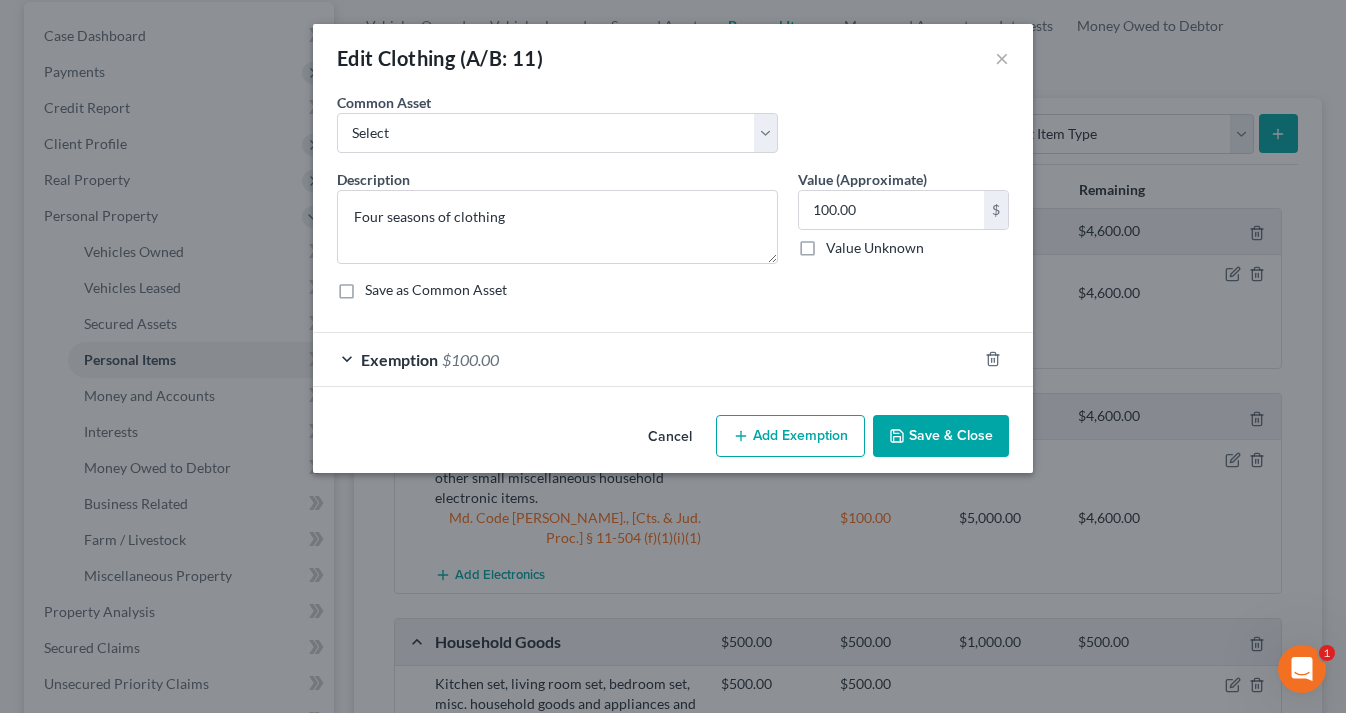 click on "Save & Close" at bounding box center [941, 436] 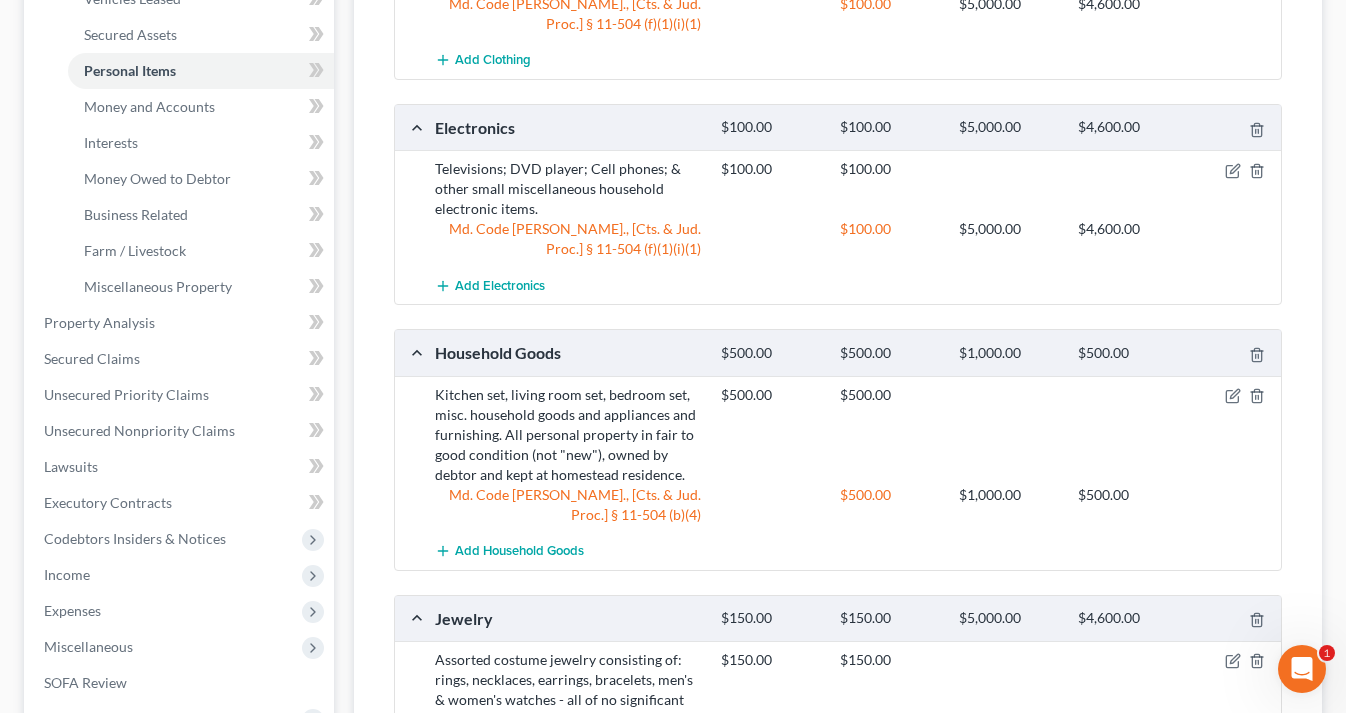 scroll, scrollTop: 490, scrollLeft: 0, axis: vertical 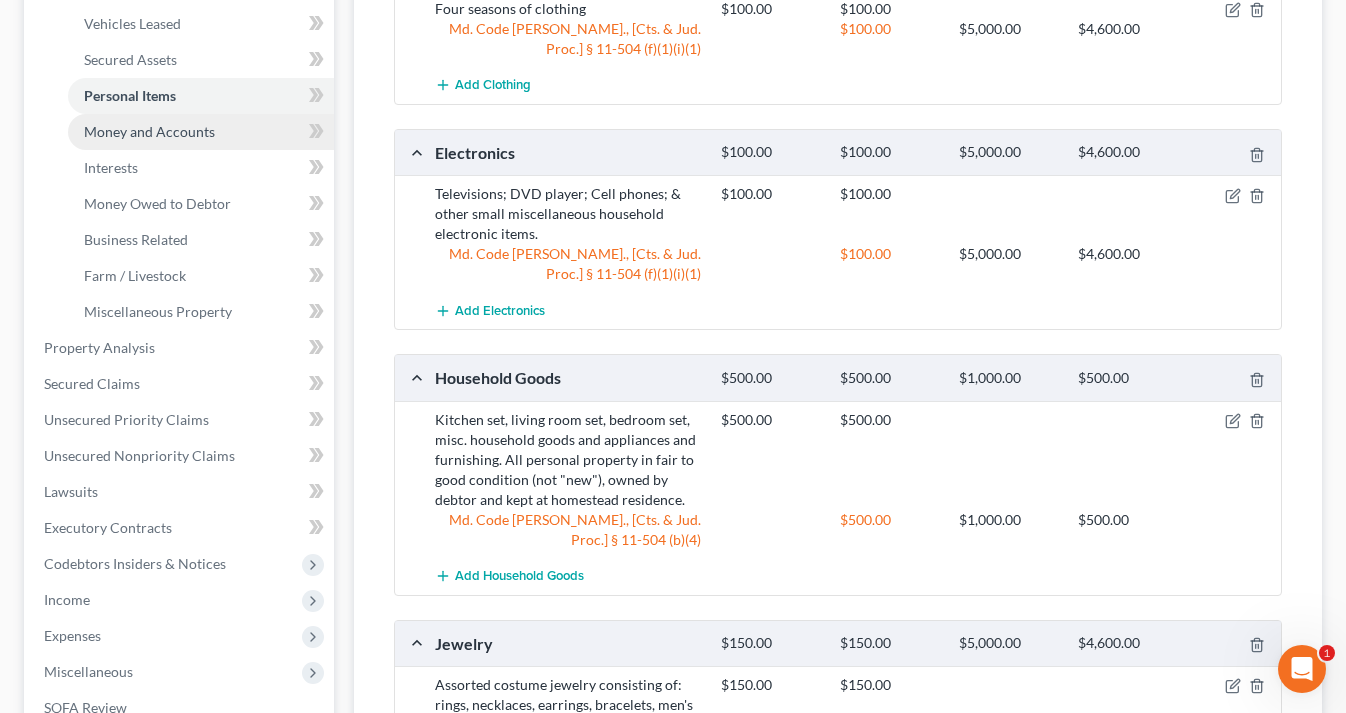 click on "Money and Accounts" at bounding box center [149, 131] 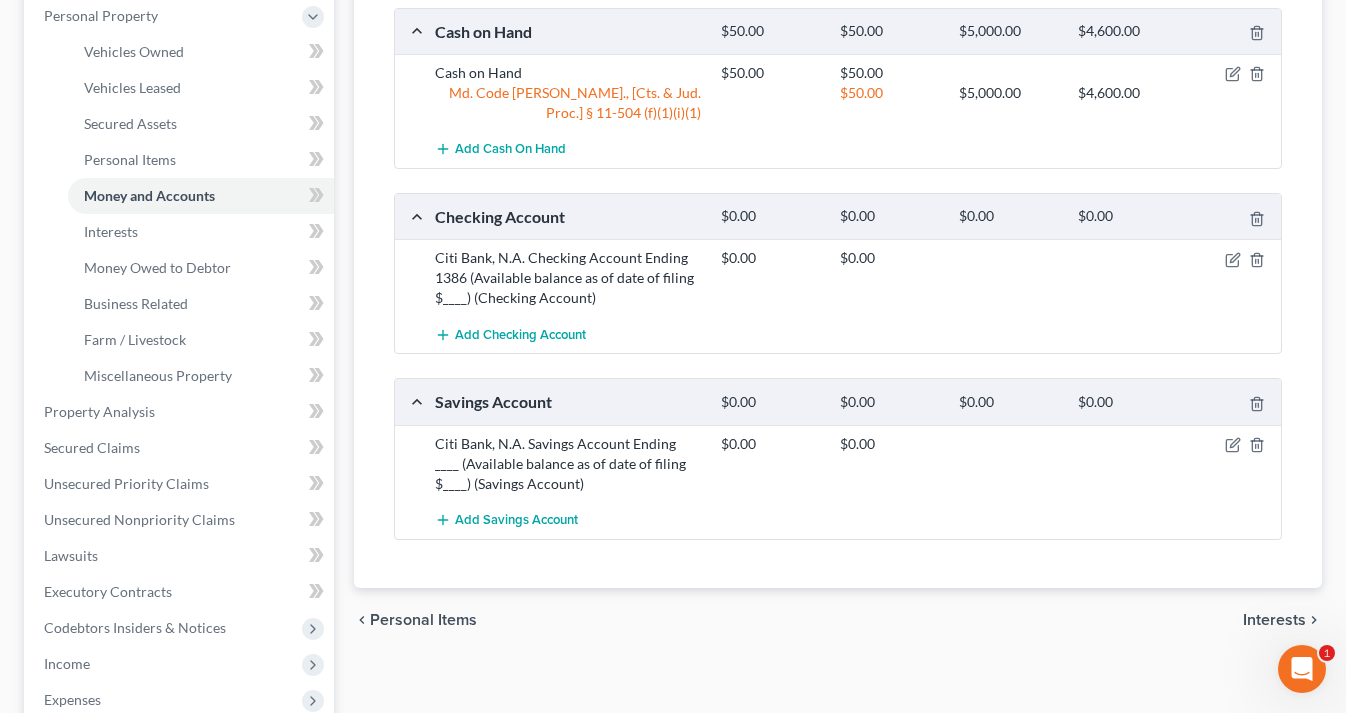 scroll, scrollTop: 428, scrollLeft: 0, axis: vertical 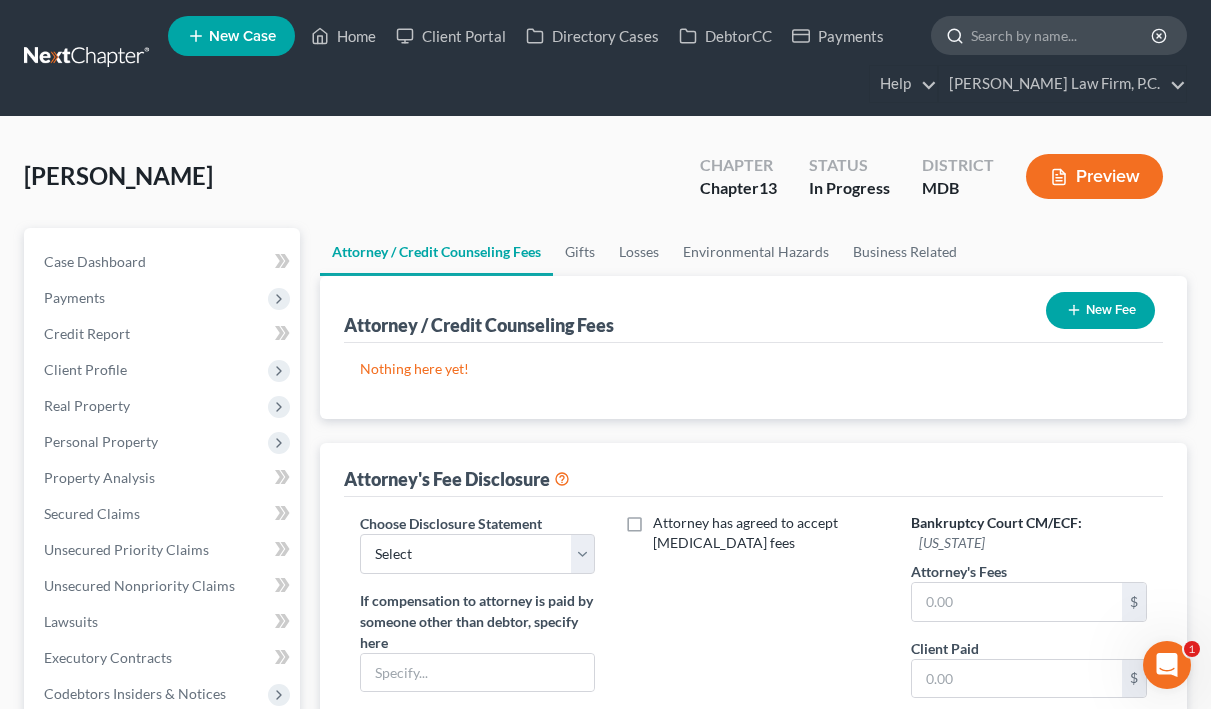 click at bounding box center (1062, 35) 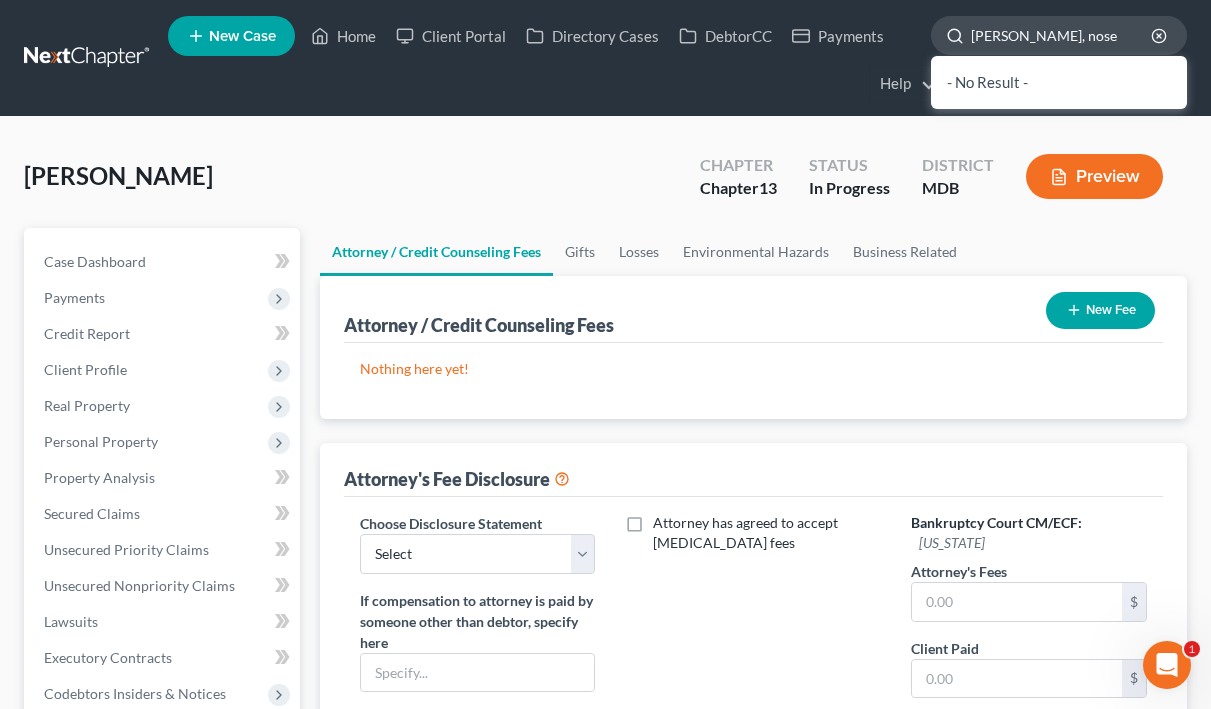 click on "amaya, nose" at bounding box center [1062, 35] 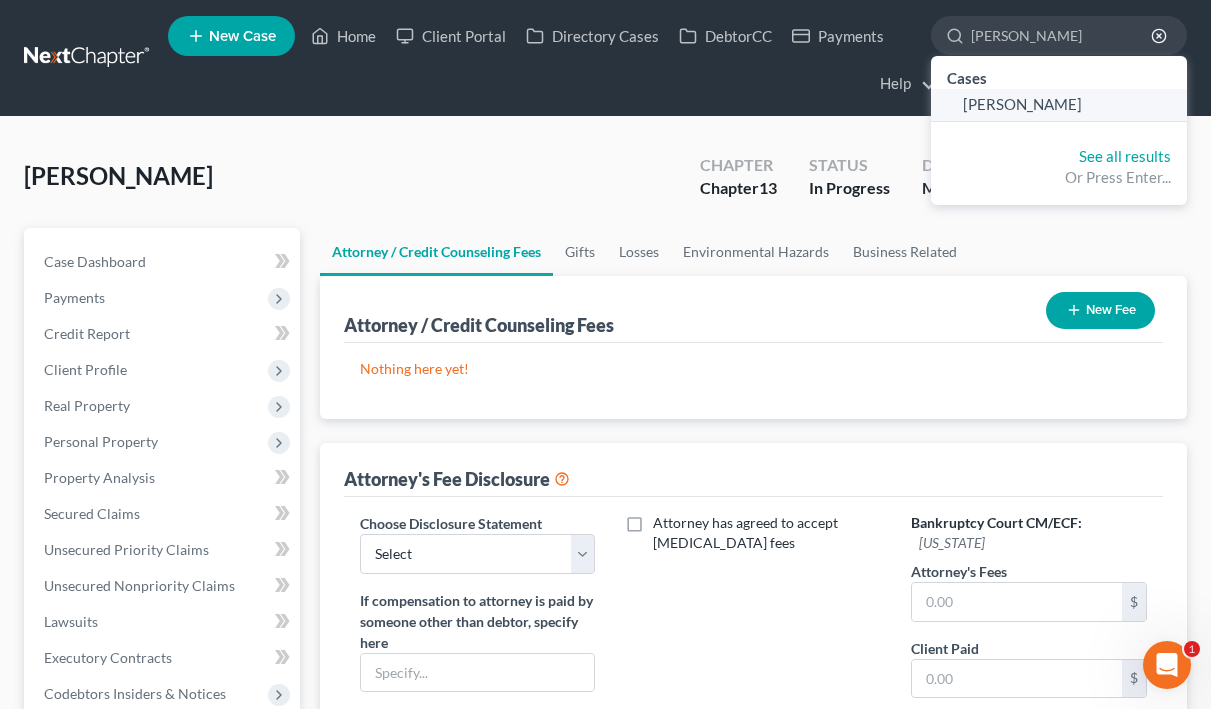 type on "amaya, jose" 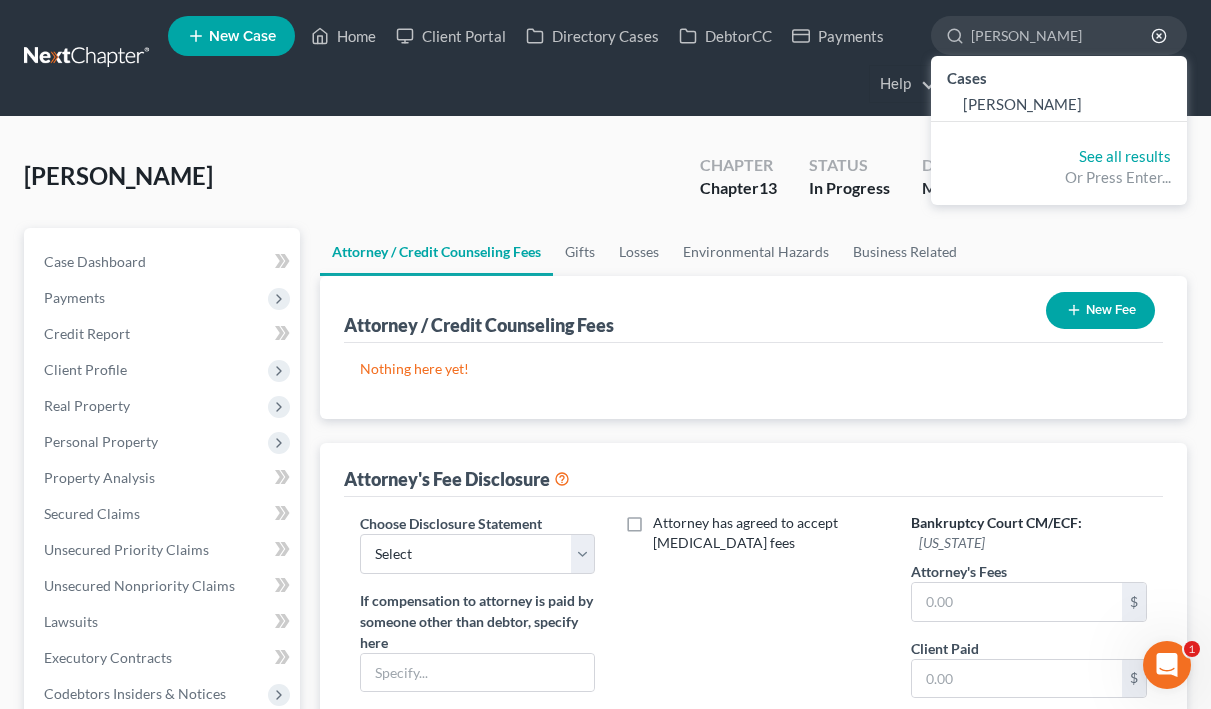 type 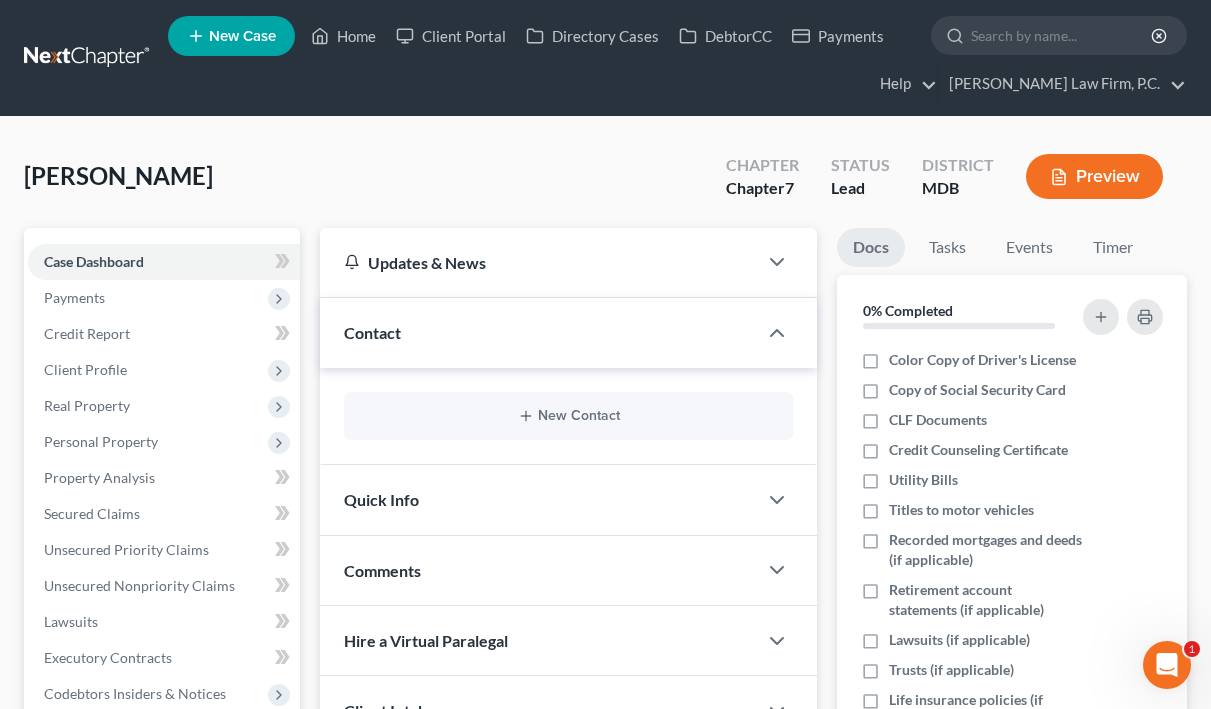 scroll, scrollTop: 27, scrollLeft: 0, axis: vertical 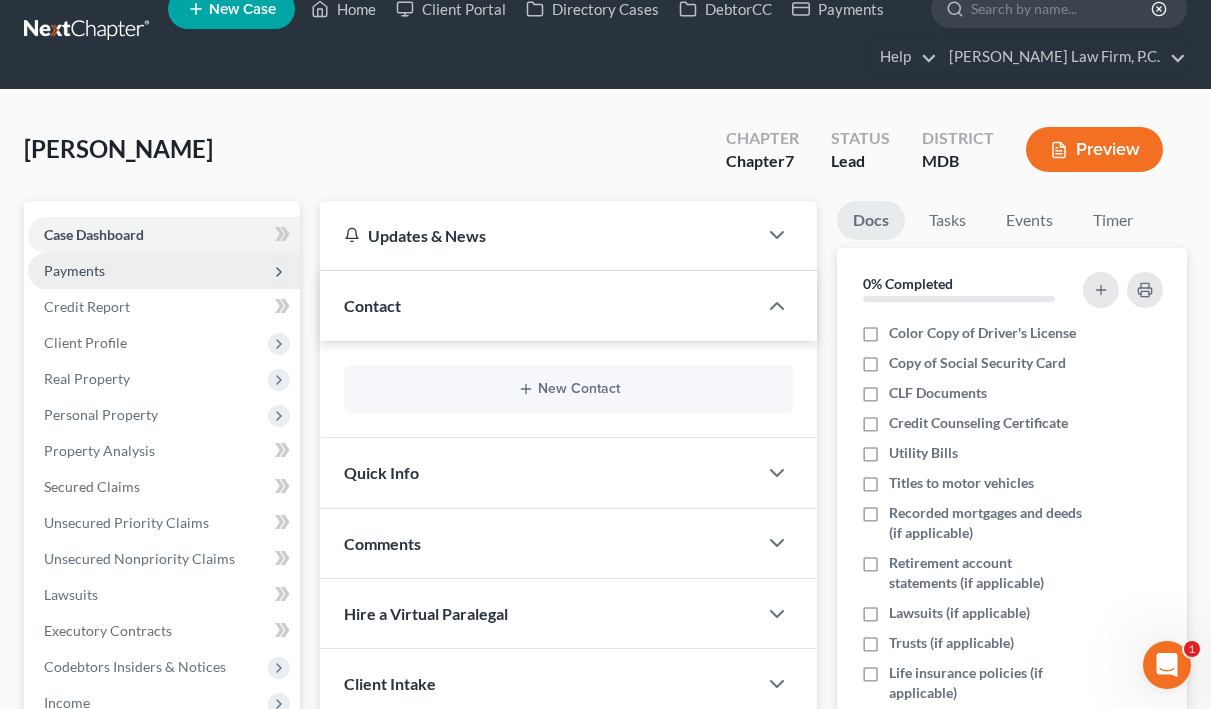 click on "Payments" at bounding box center (164, 271) 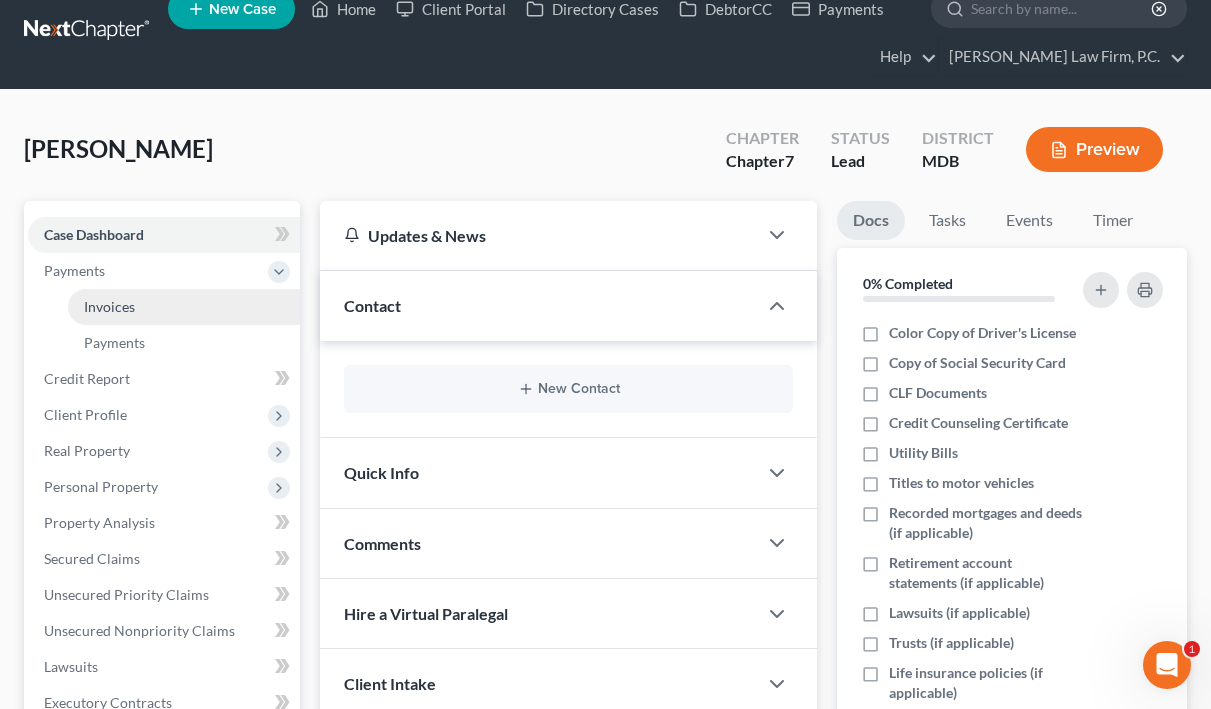 click on "Invoices" at bounding box center (184, 307) 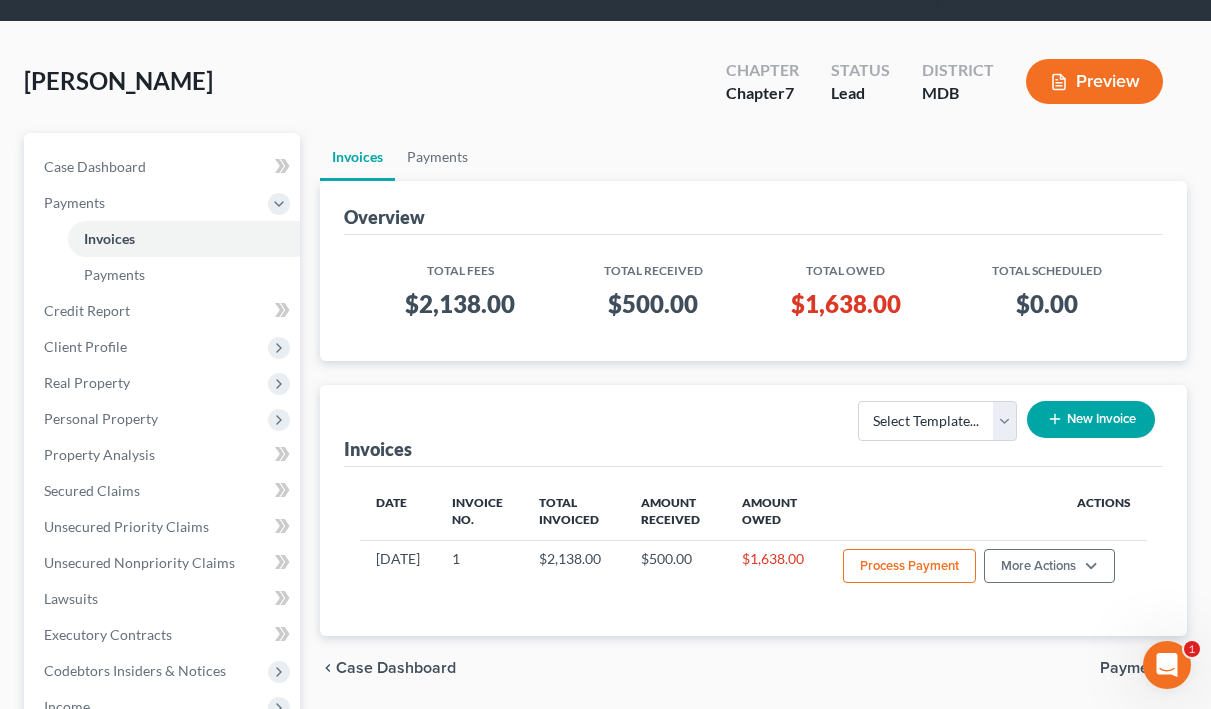 scroll, scrollTop: 103, scrollLeft: 0, axis: vertical 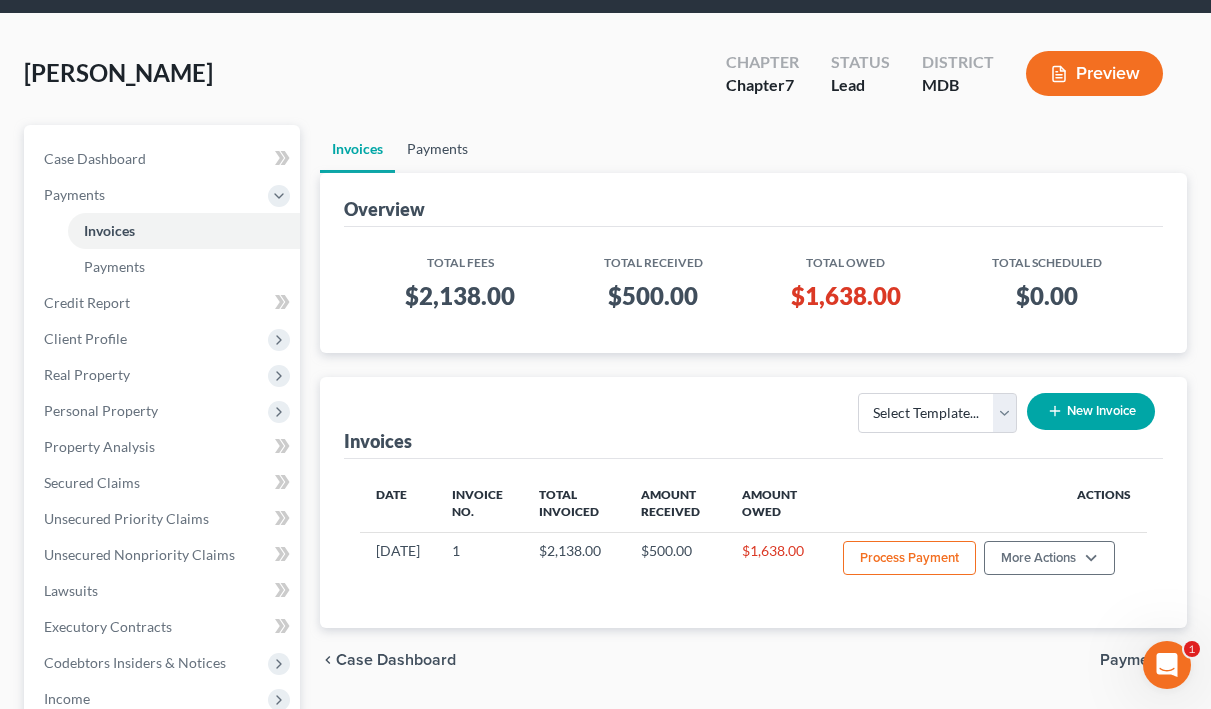 click on "Payments" at bounding box center [437, 149] 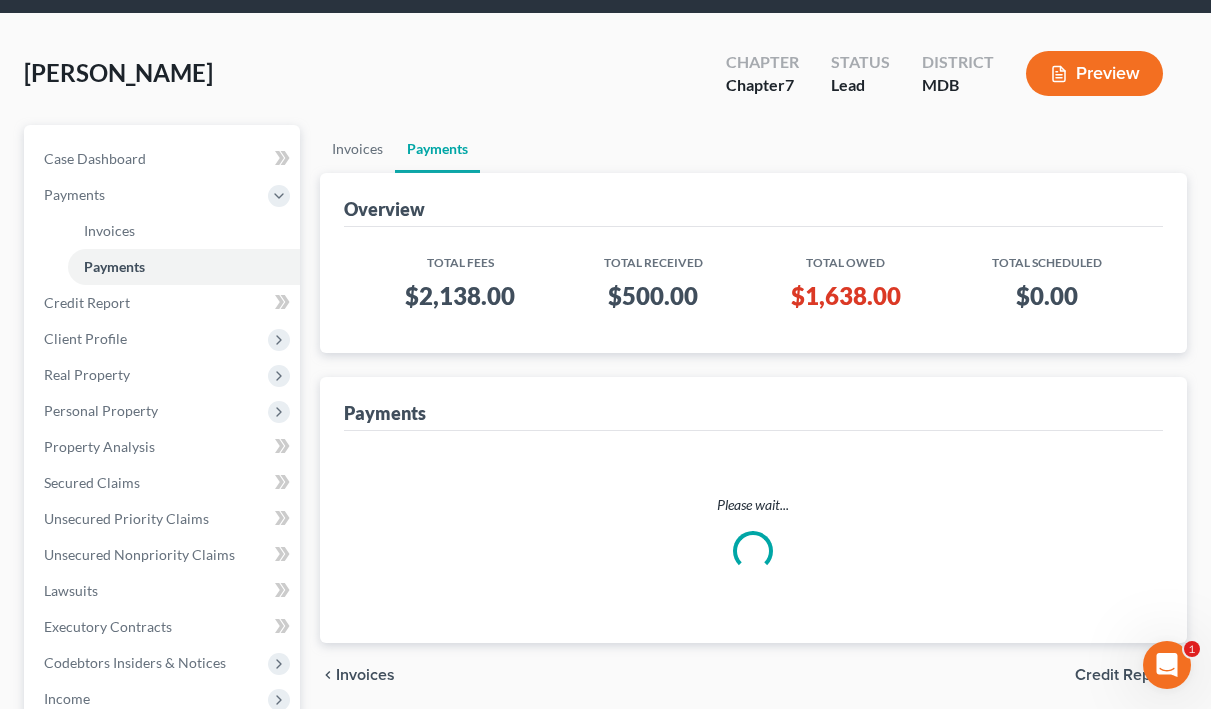 scroll, scrollTop: 0, scrollLeft: 0, axis: both 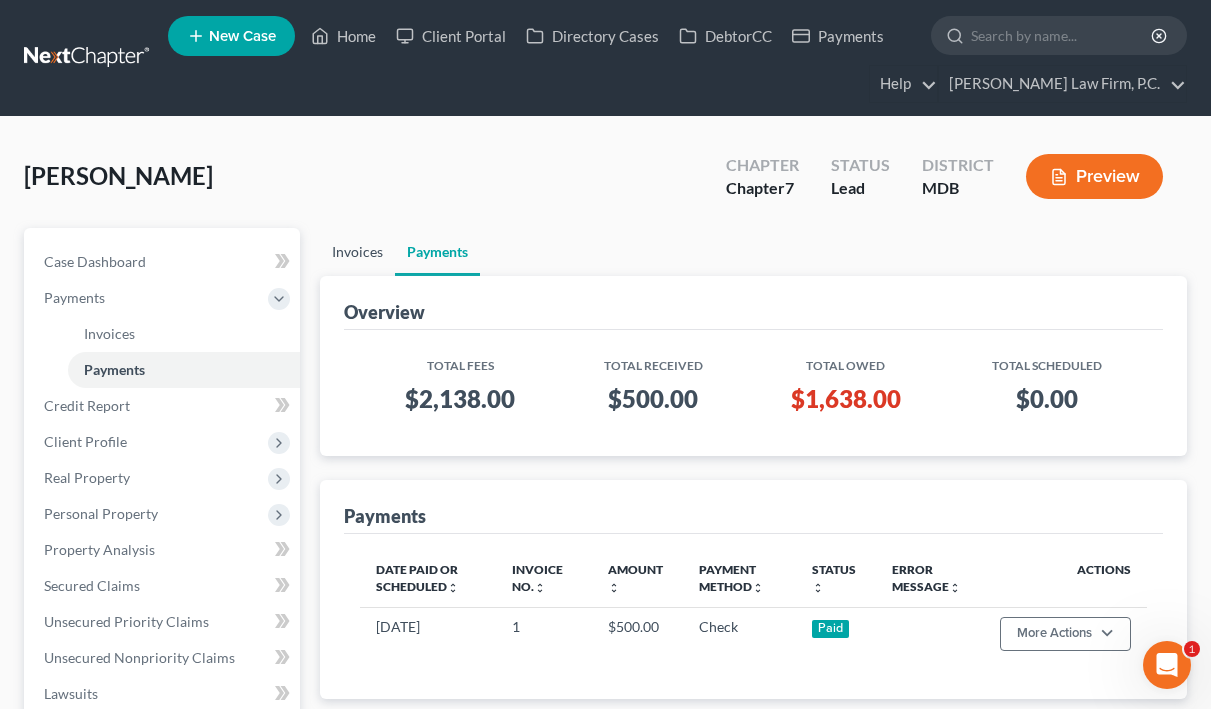 click on "Invoices" at bounding box center [357, 252] 